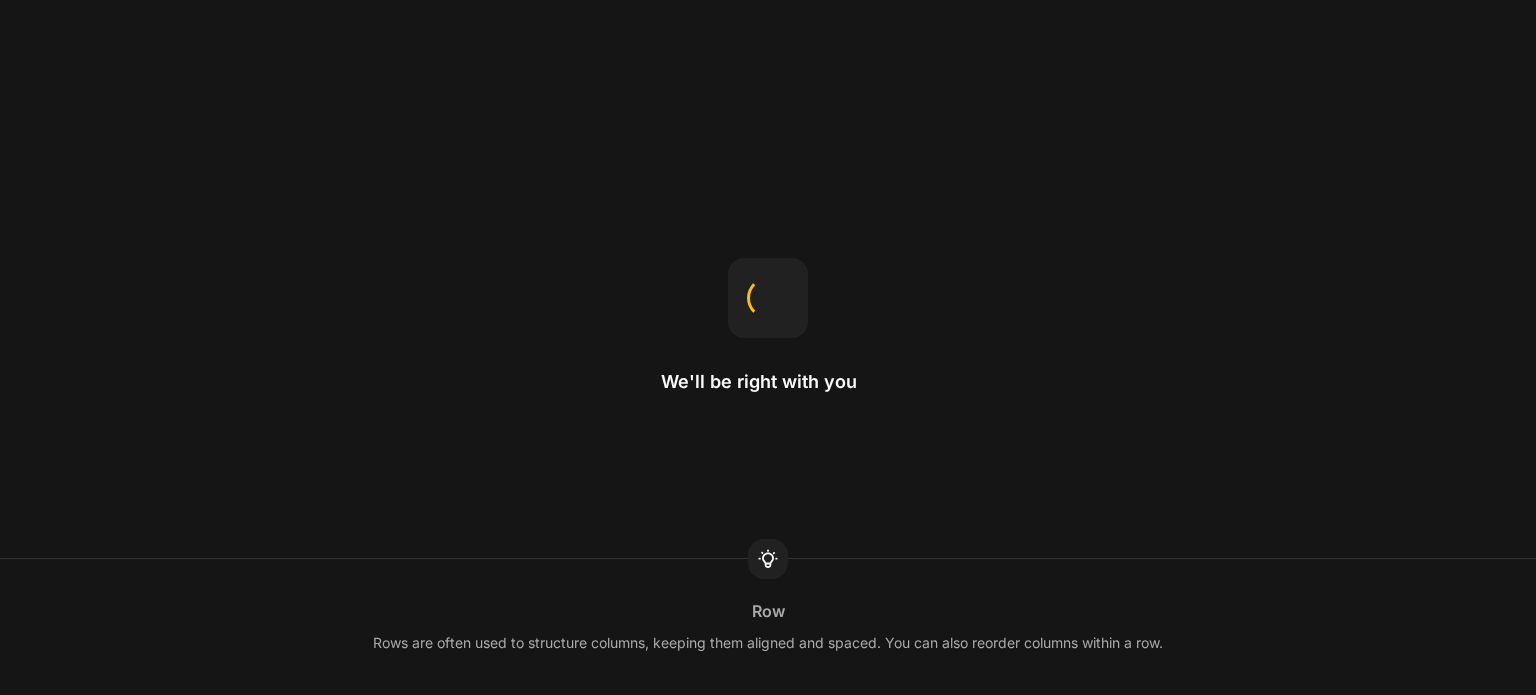 scroll, scrollTop: 0, scrollLeft: 0, axis: both 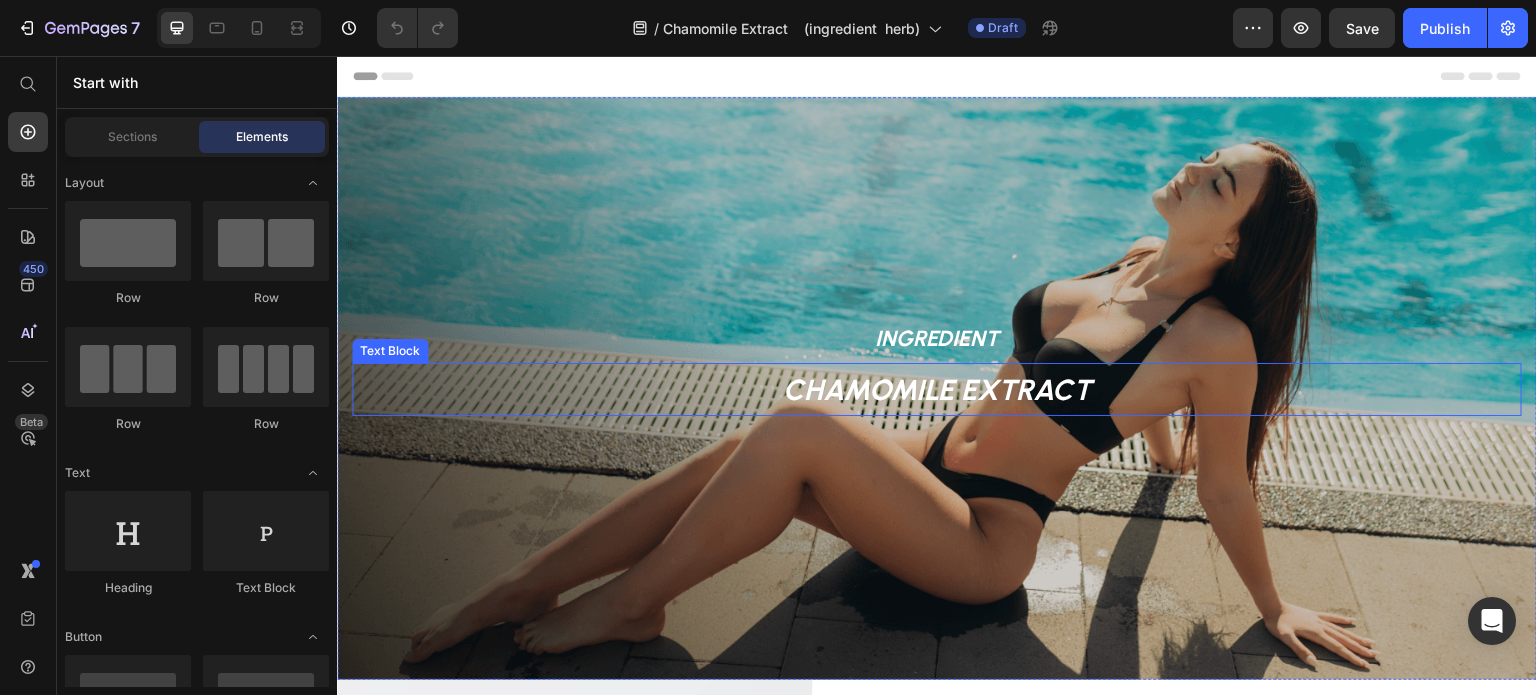 click on "INGREDIENT" at bounding box center [937, 337] 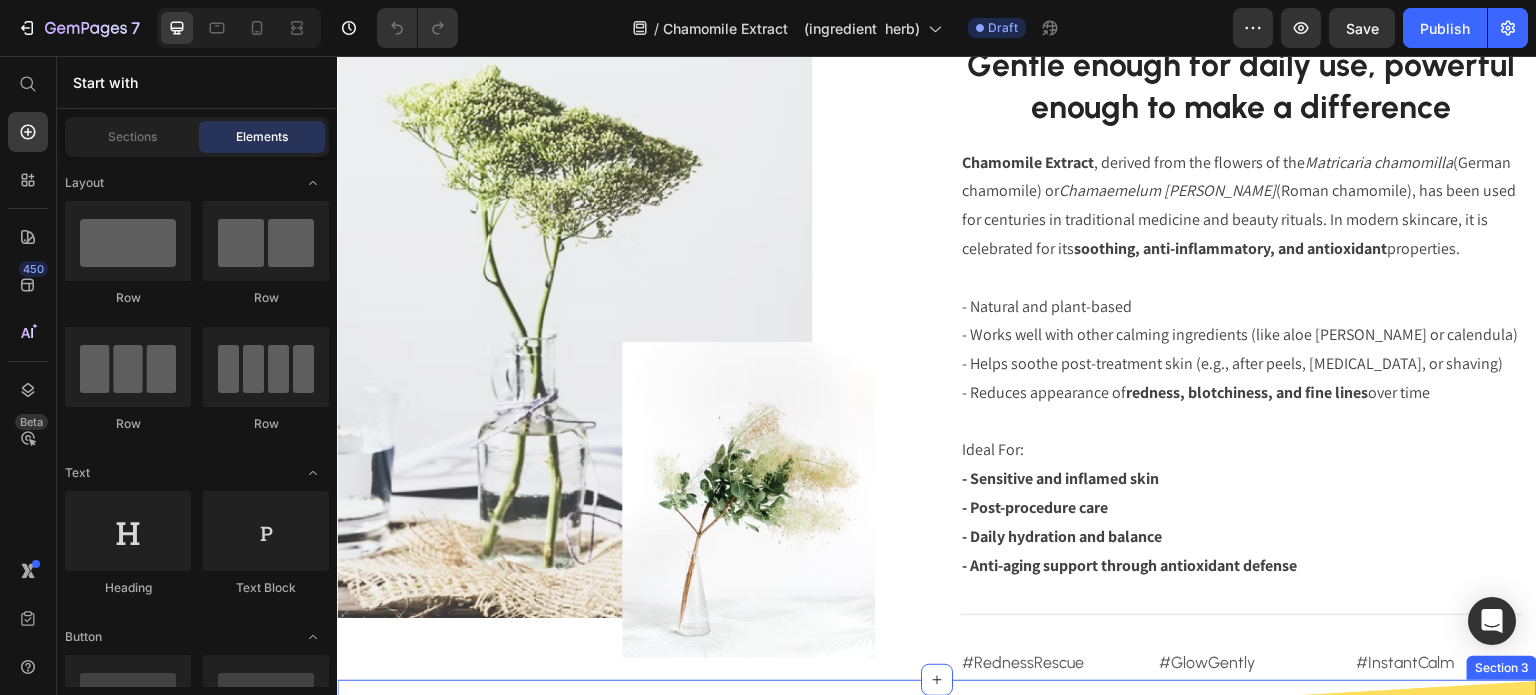 scroll, scrollTop: 423, scrollLeft: 0, axis: vertical 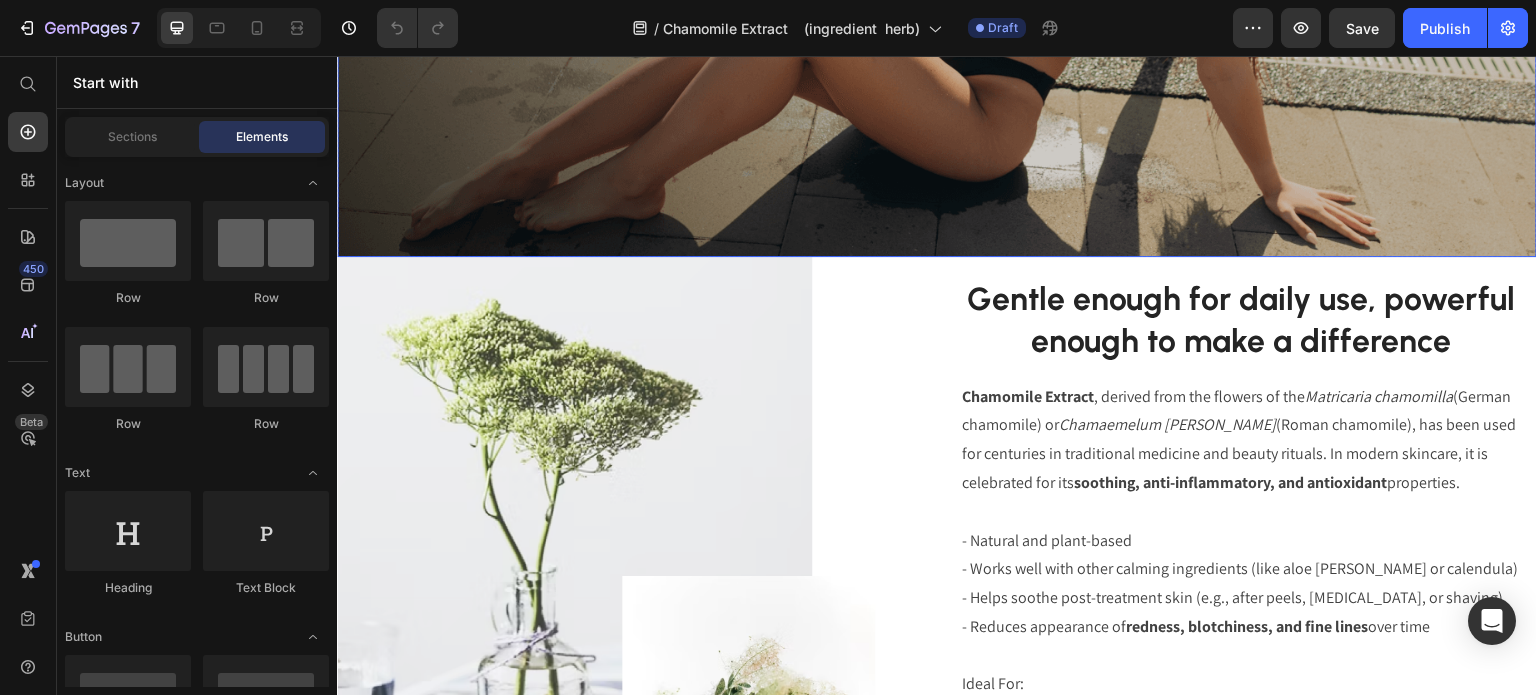click at bounding box center (937, -35) 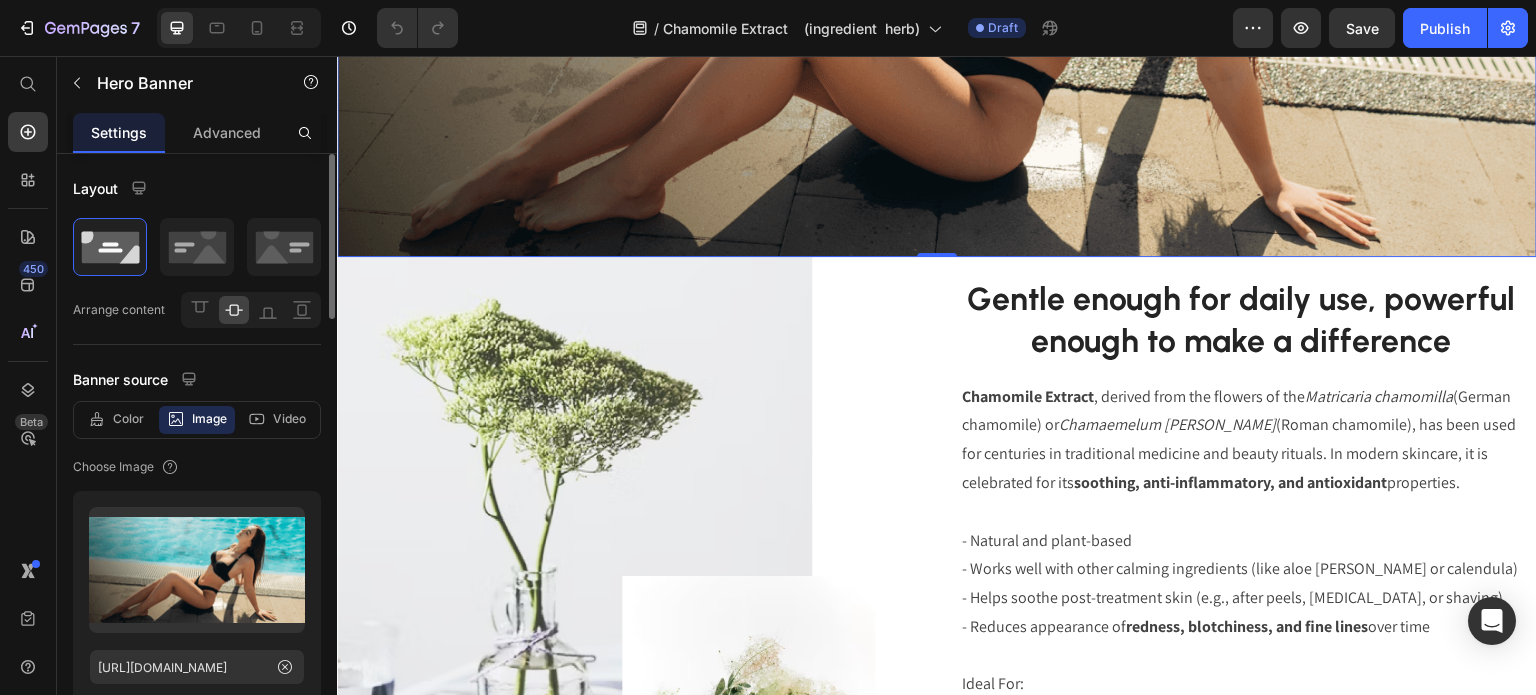 scroll, scrollTop: 300, scrollLeft: 0, axis: vertical 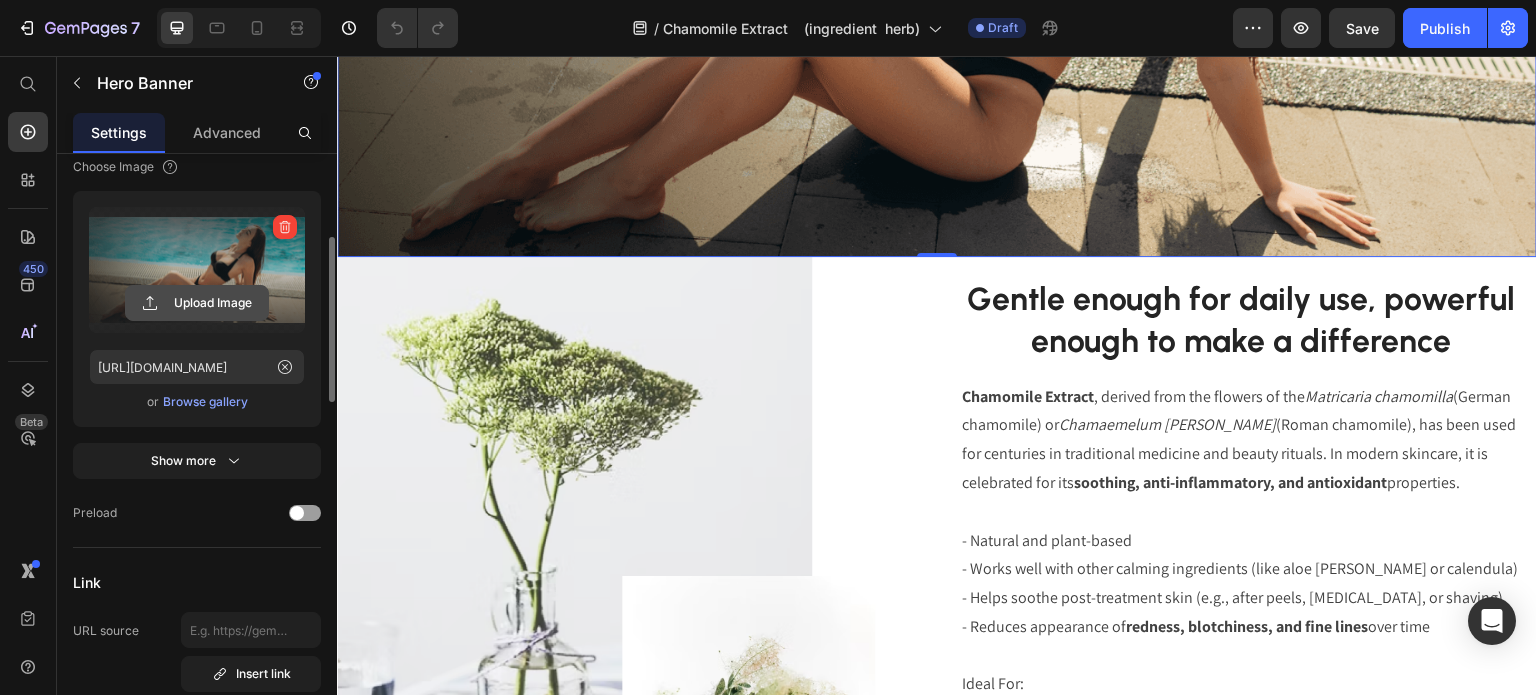 click 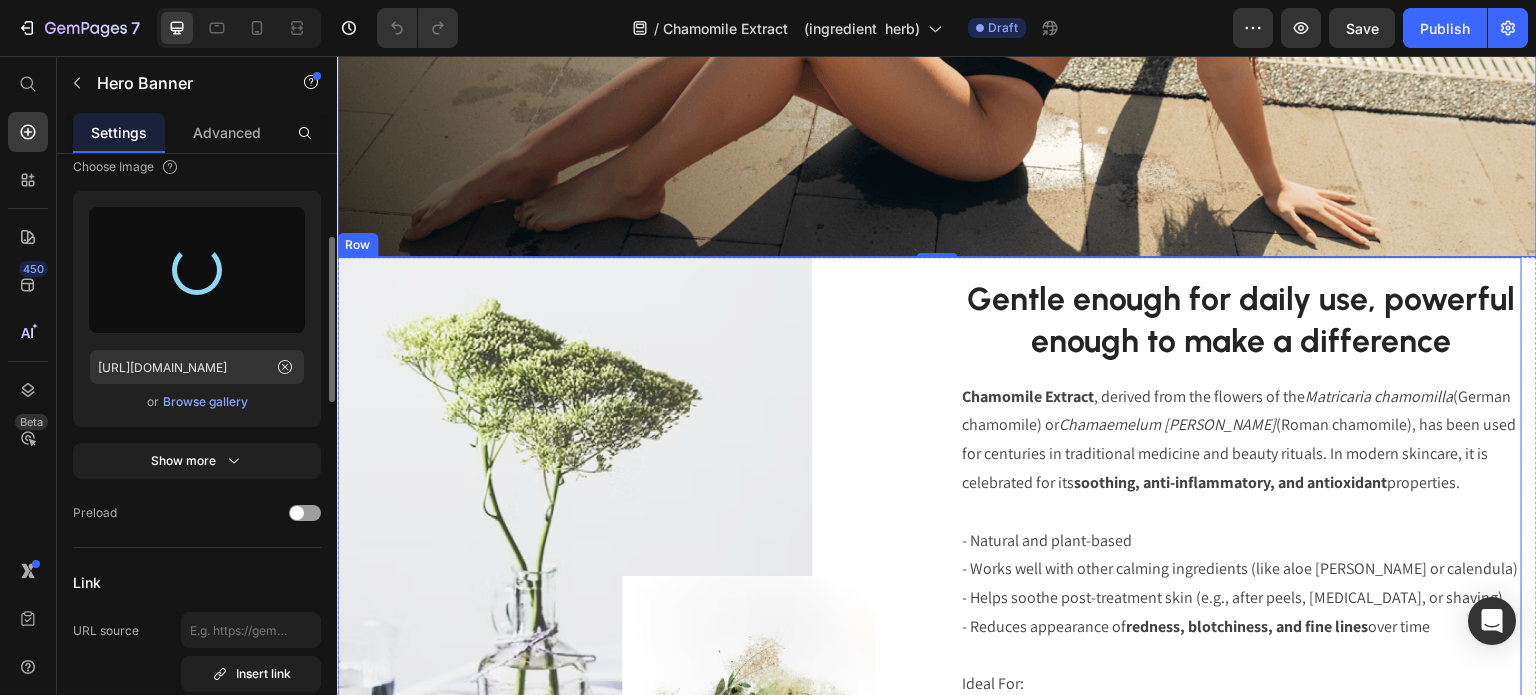 type on "[URL][DOMAIN_NAME]" 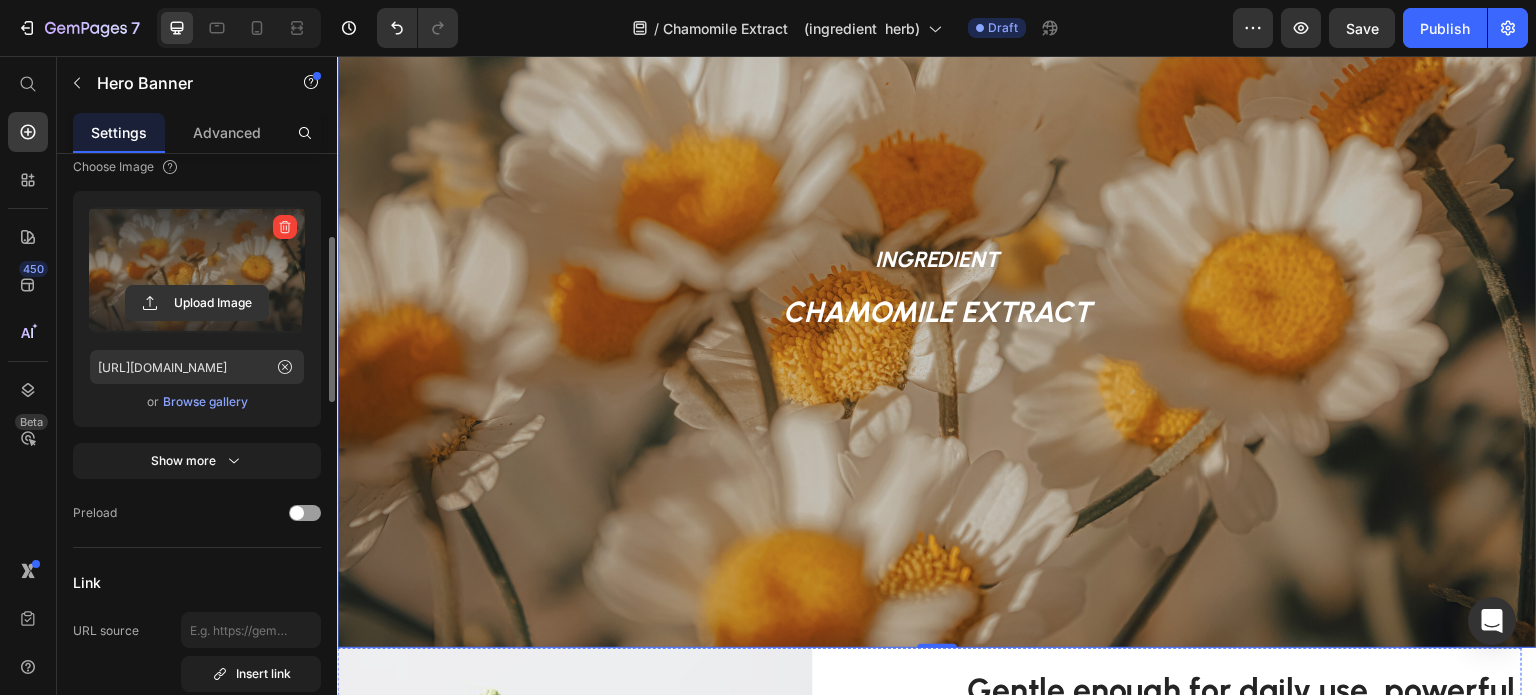 scroll, scrollTop: 123, scrollLeft: 0, axis: vertical 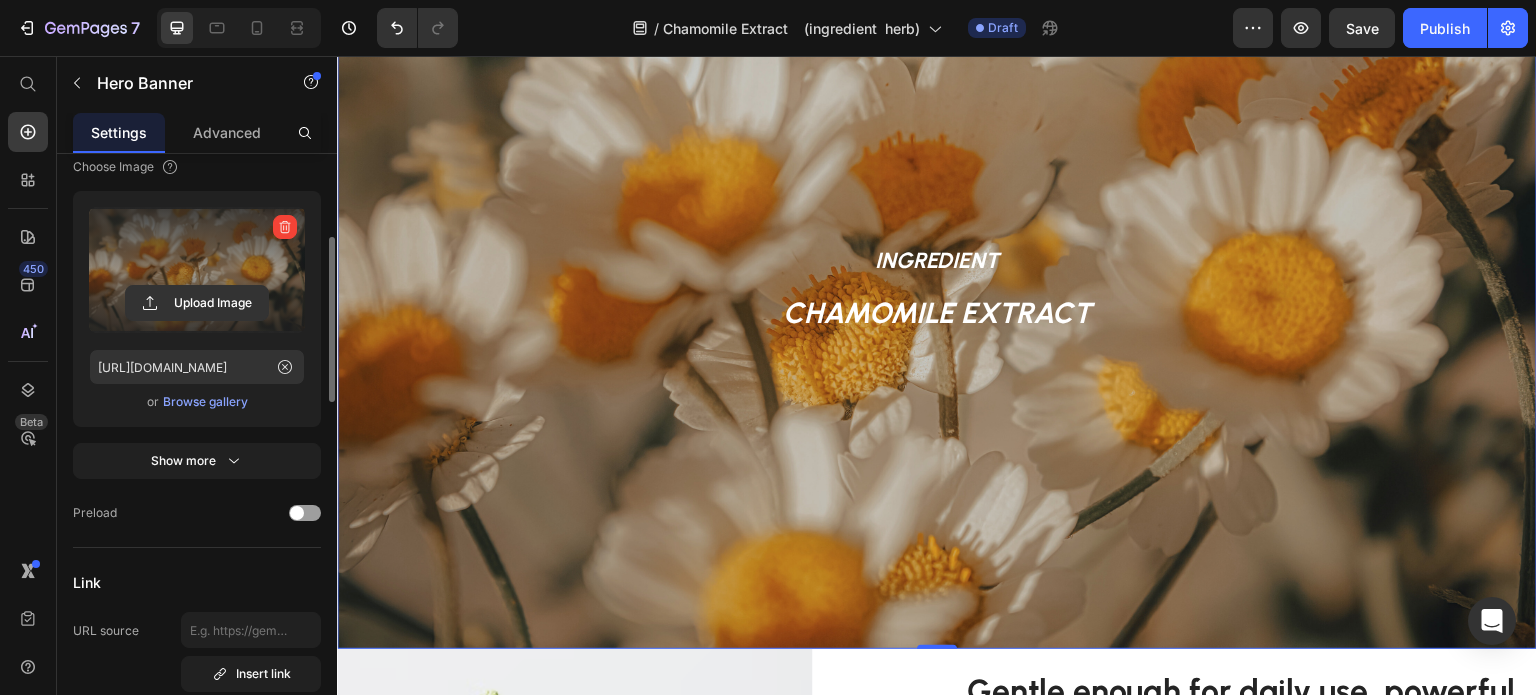 click on "INGREDIENT Heading CHAMOMILE EXTRACT Text Block" at bounding box center [937, 311] 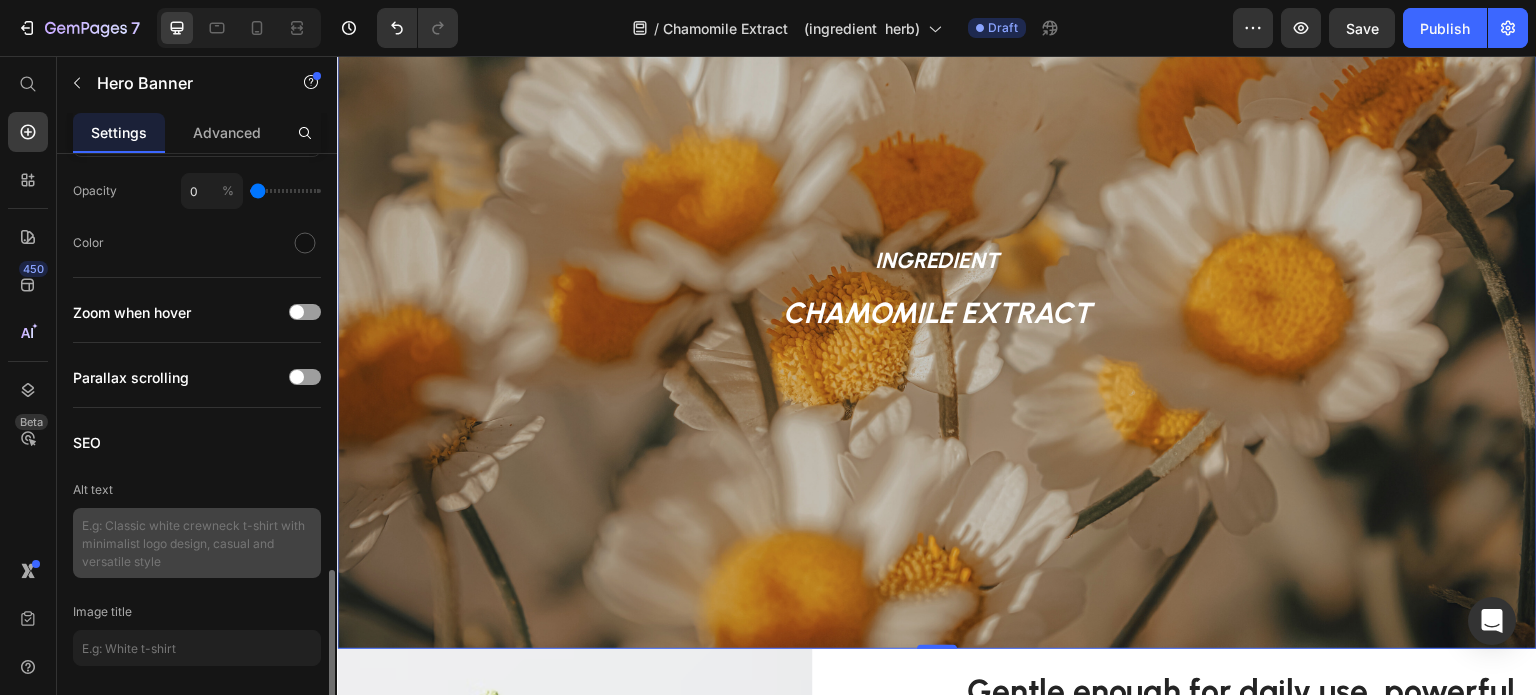 scroll, scrollTop: 1558, scrollLeft: 0, axis: vertical 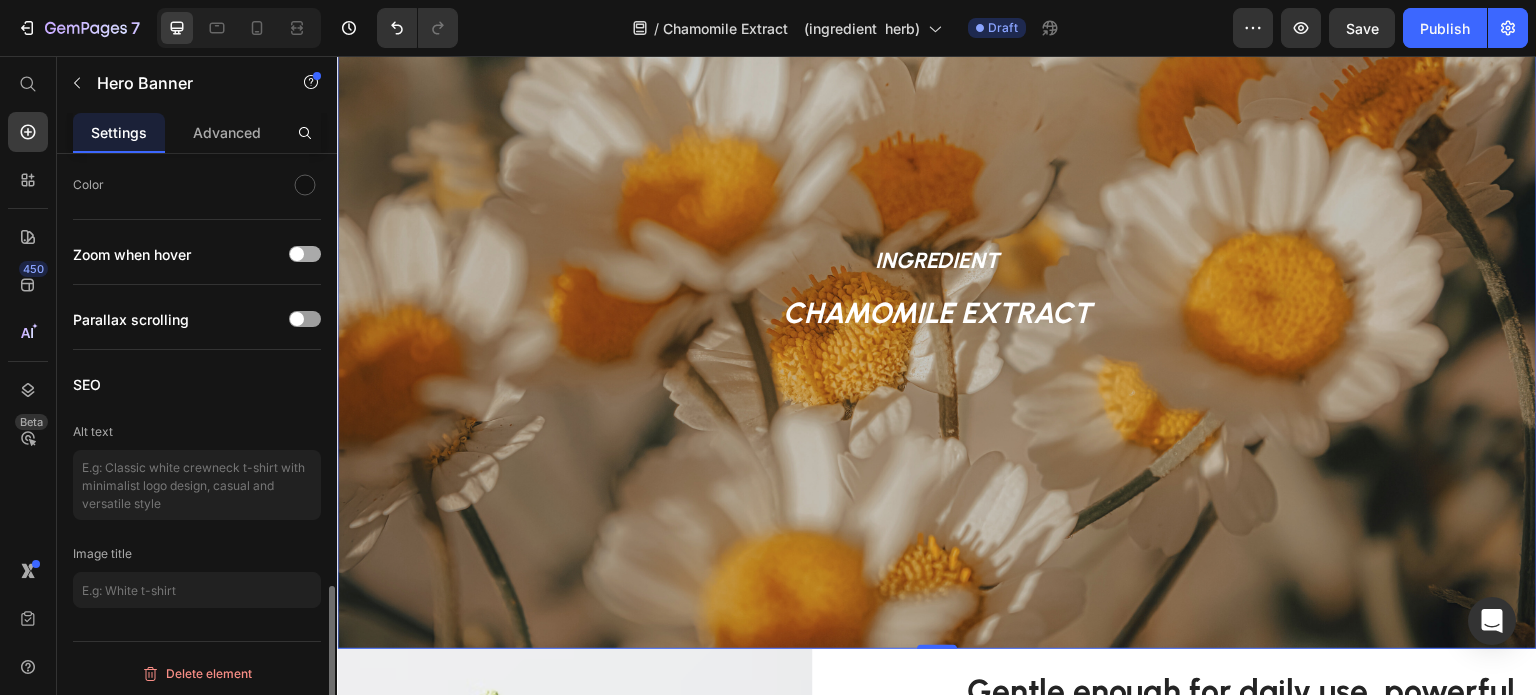 click at bounding box center [305, 254] 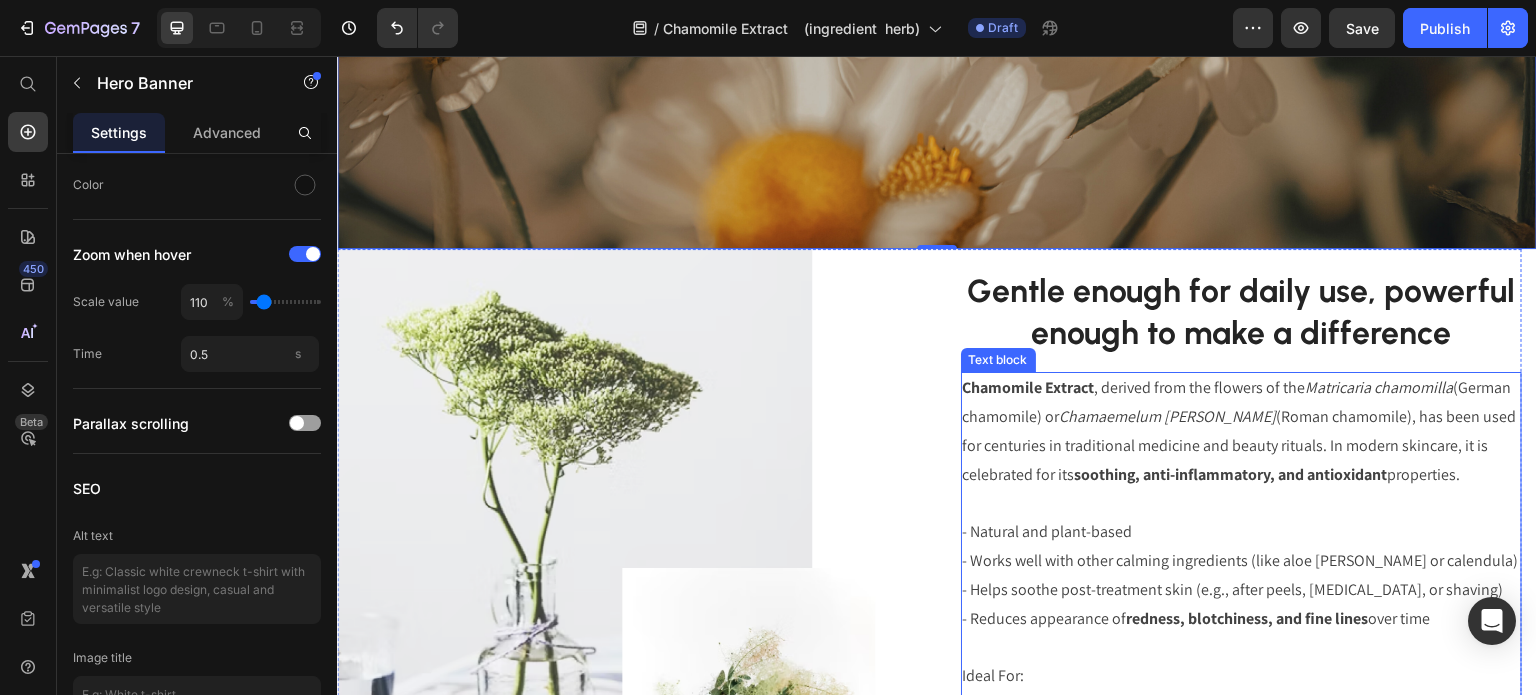scroll, scrollTop: 723, scrollLeft: 0, axis: vertical 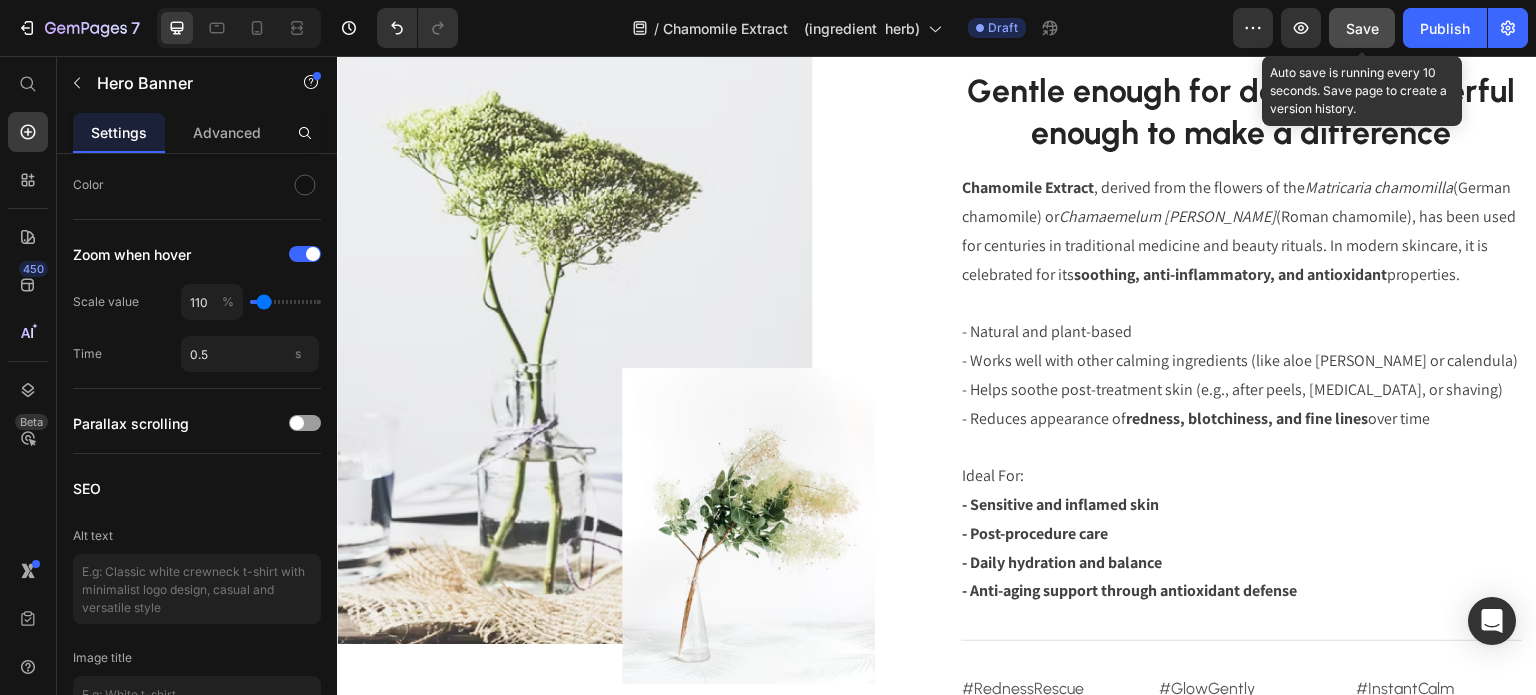 click on "Save" 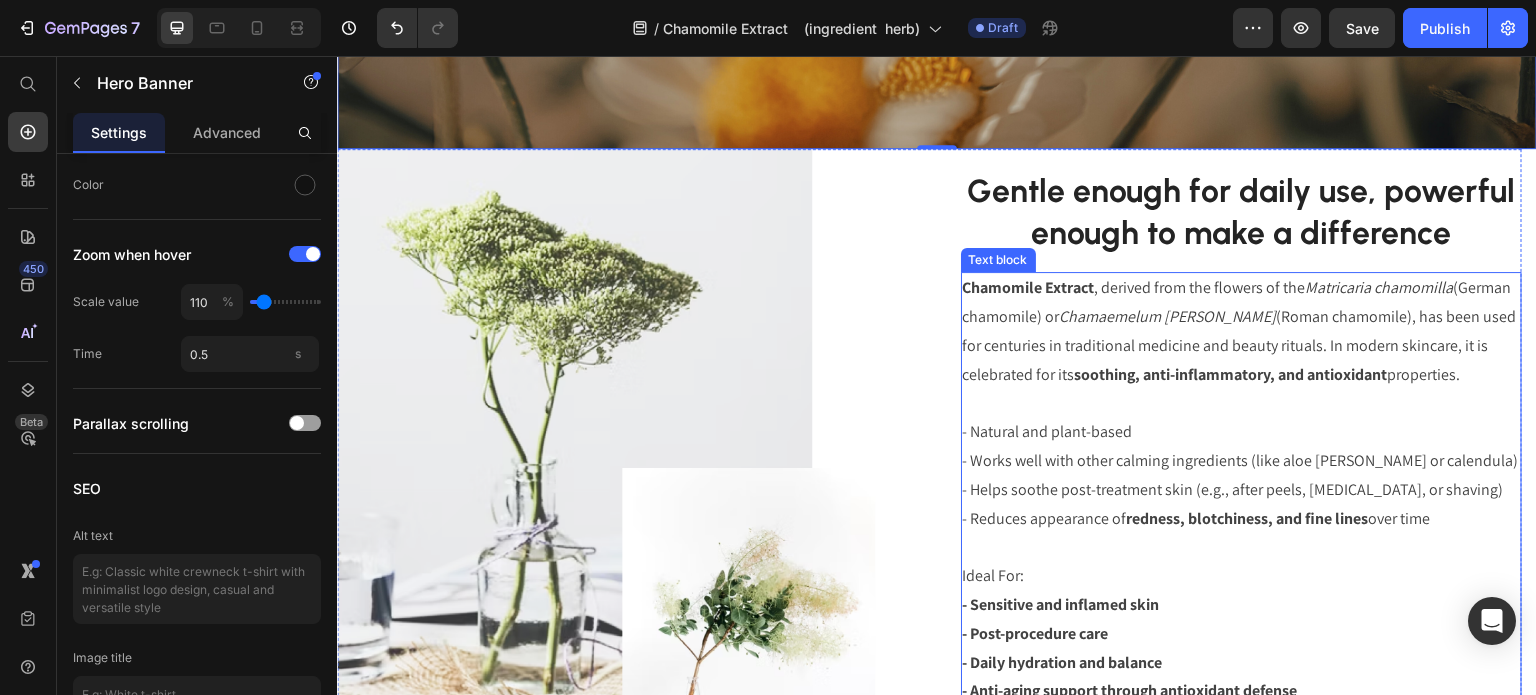 scroll, scrollTop: 523, scrollLeft: 0, axis: vertical 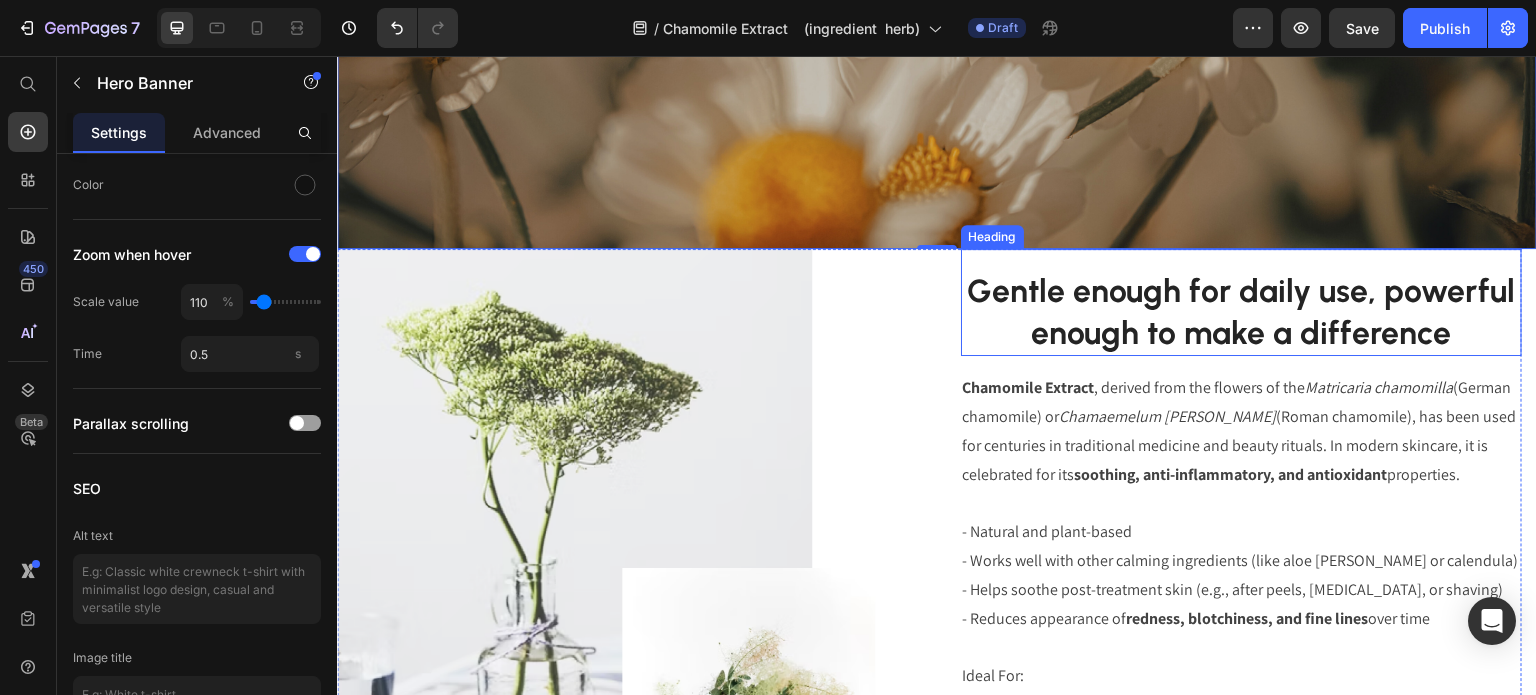click on "Gentle enough for daily use, powerful enough to make a difference" at bounding box center (1242, 312) 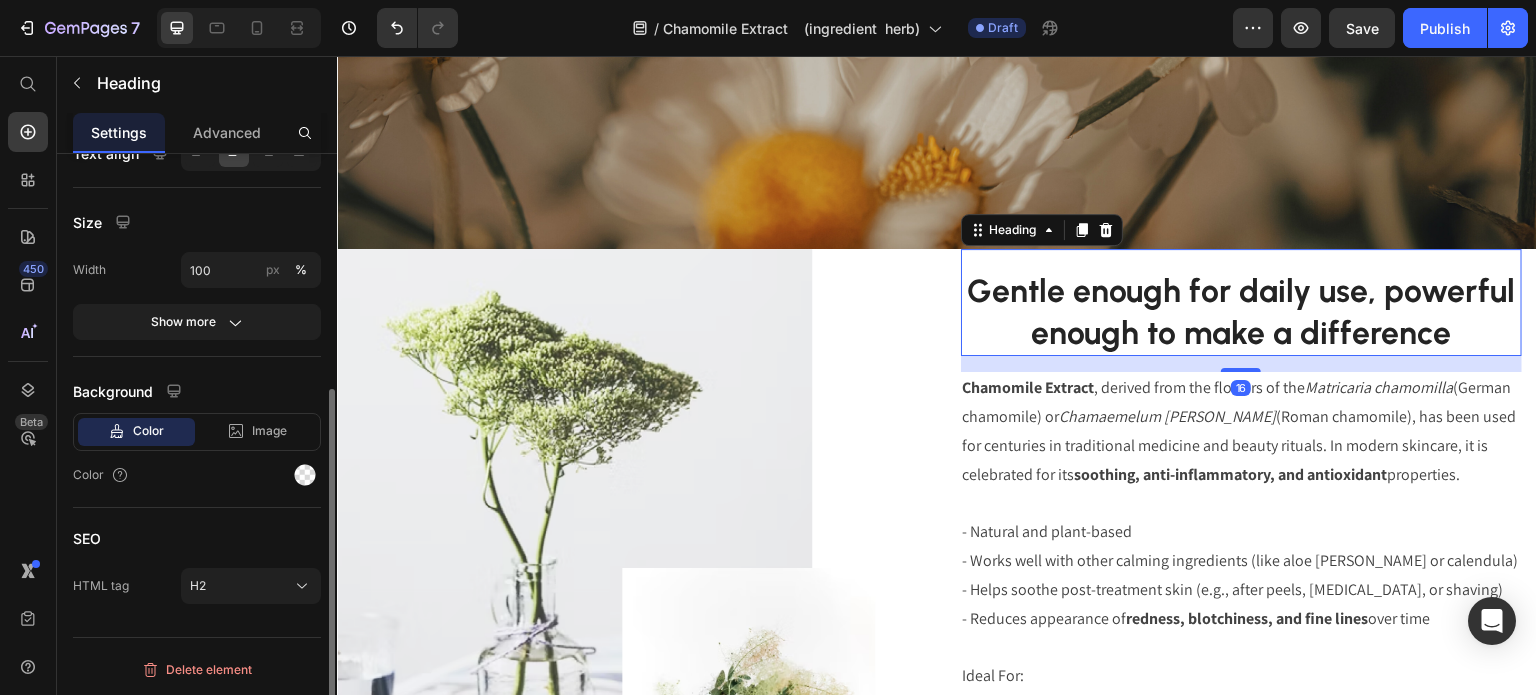 scroll, scrollTop: 0, scrollLeft: 0, axis: both 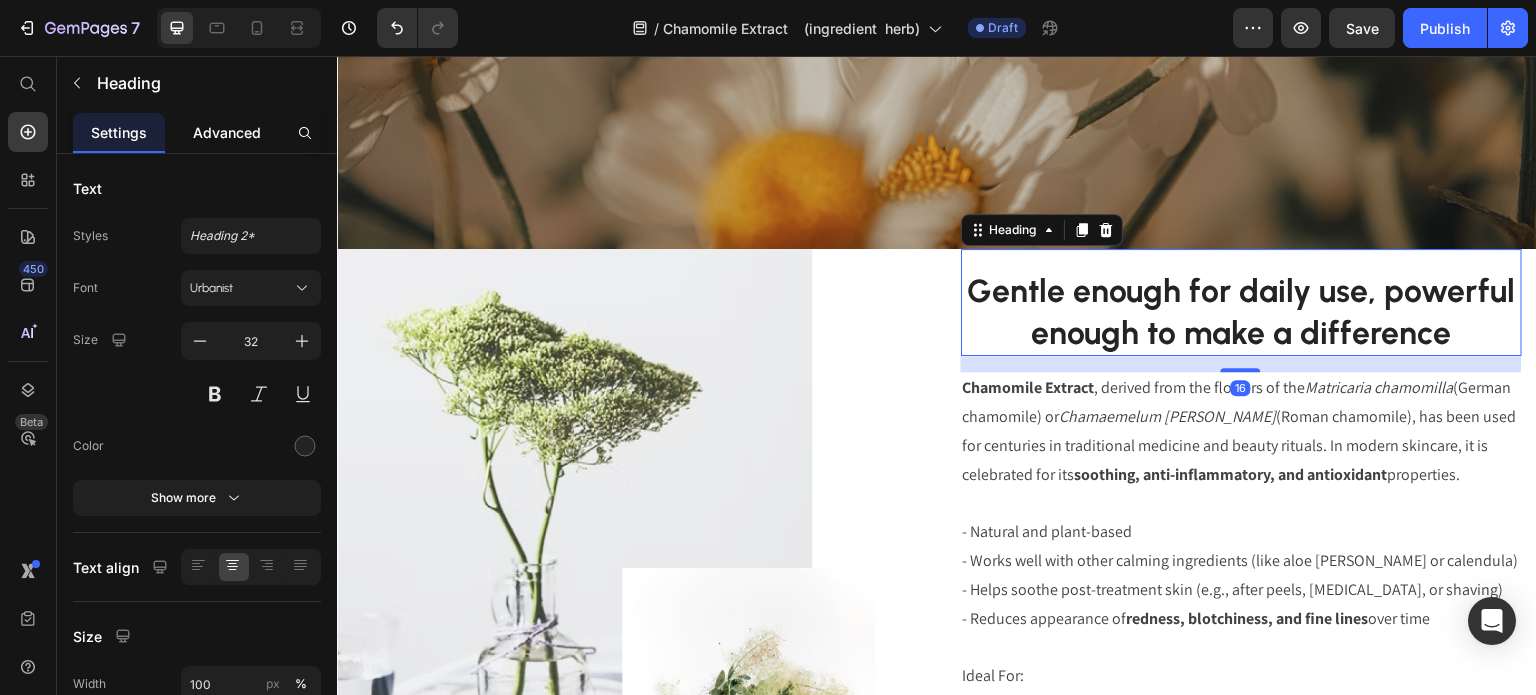click on "Advanced" at bounding box center (227, 132) 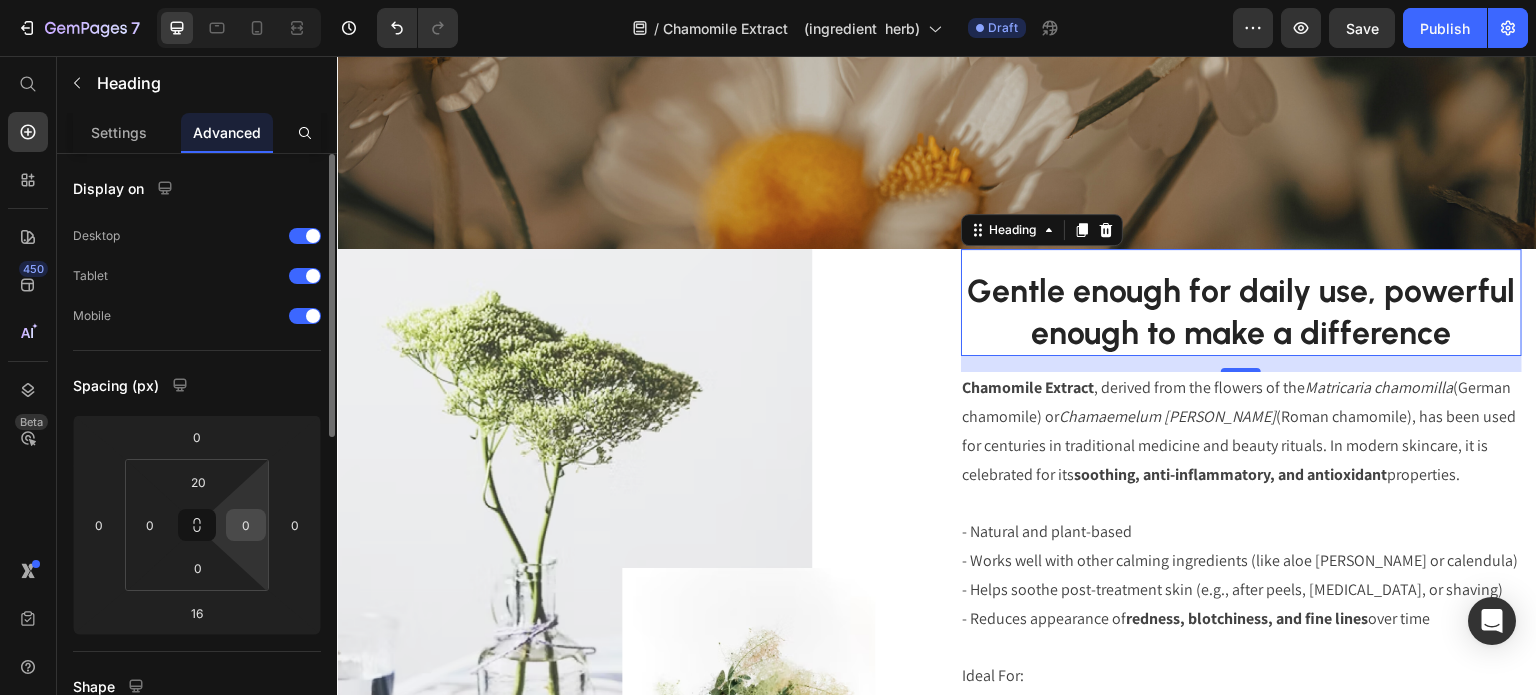click on "0" at bounding box center (246, 525) 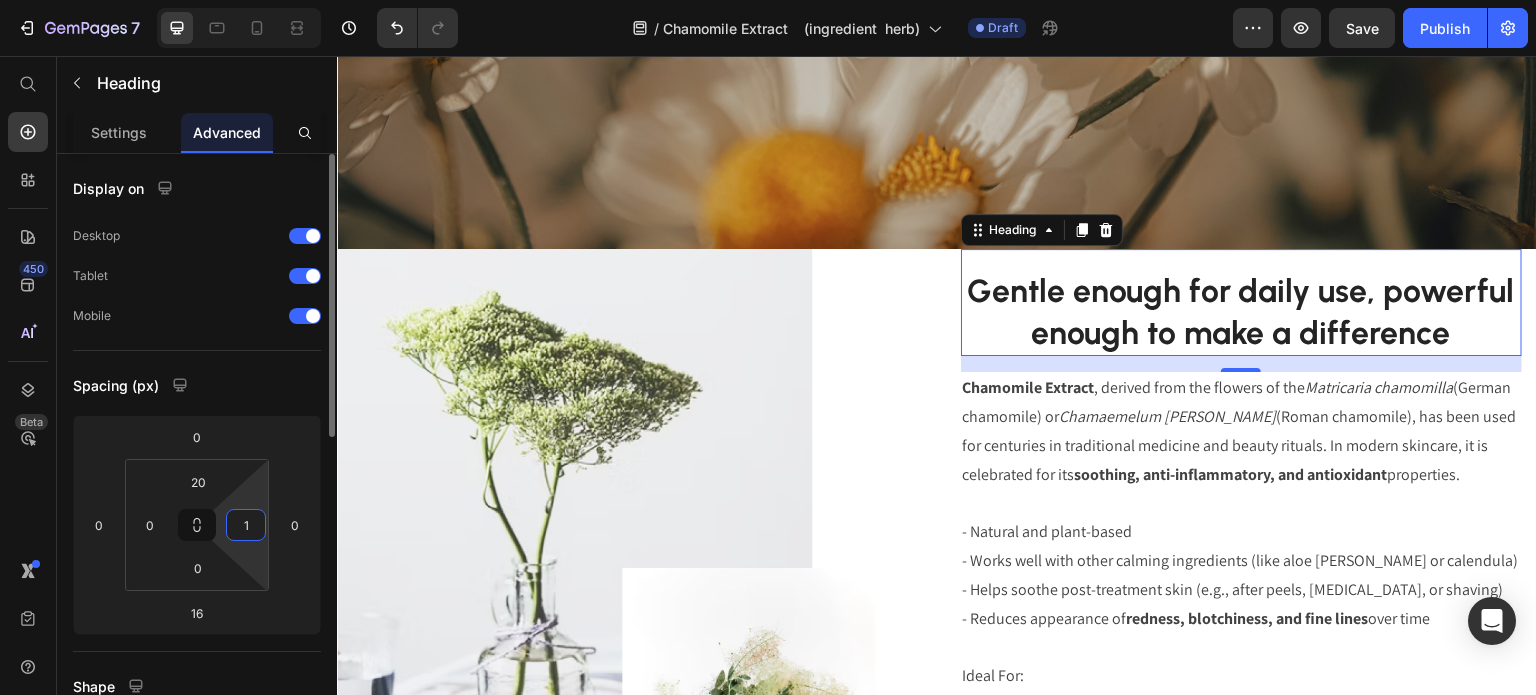 type on "10" 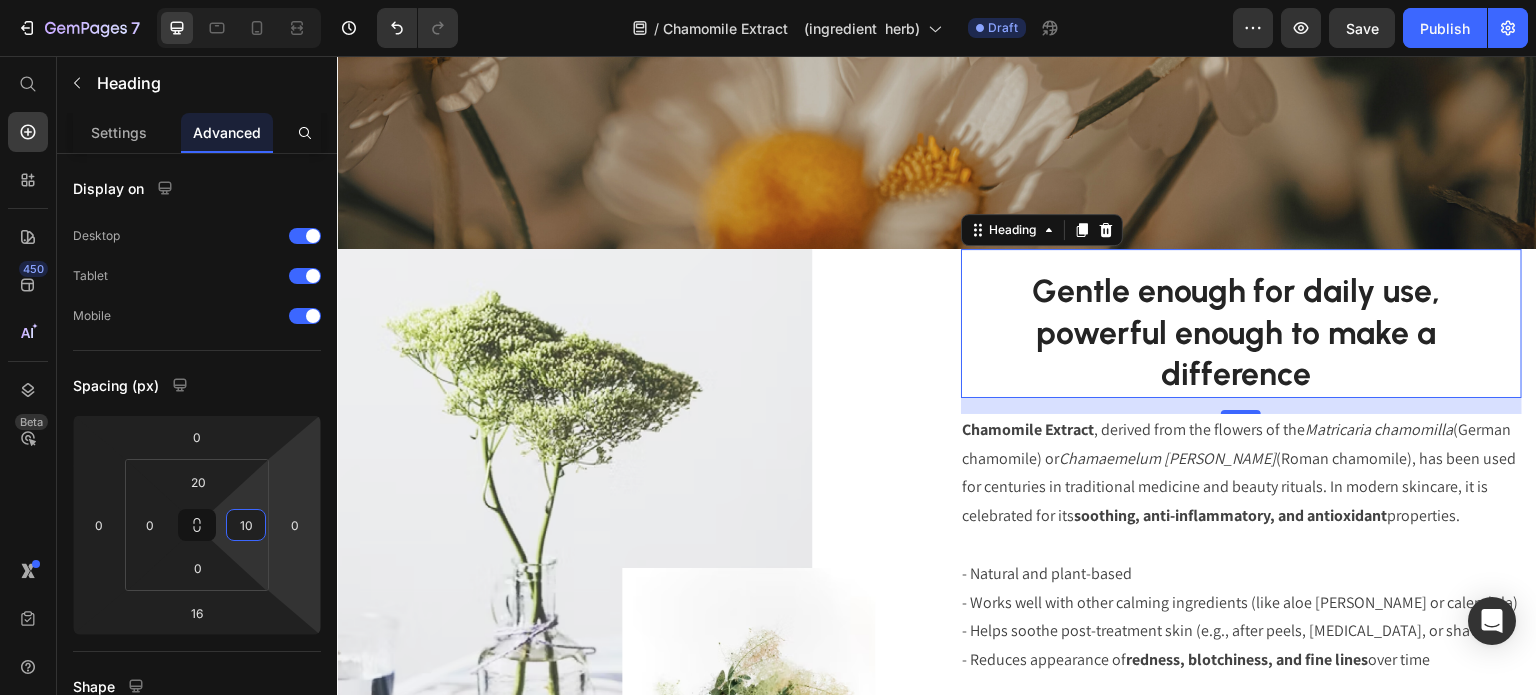 click on "Chamomile Extract , derived from the flowers of the  Matricaria chamomilla  (German chamomile) or  Chamaemelum [PERSON_NAME]  (Roman chamomile), has been used for centuries in traditional medicine and beauty rituals. In modern skincare, it is celebrated for its  soothing, anti-inflammatory, and antioxidant  properties." at bounding box center [1242, 473] 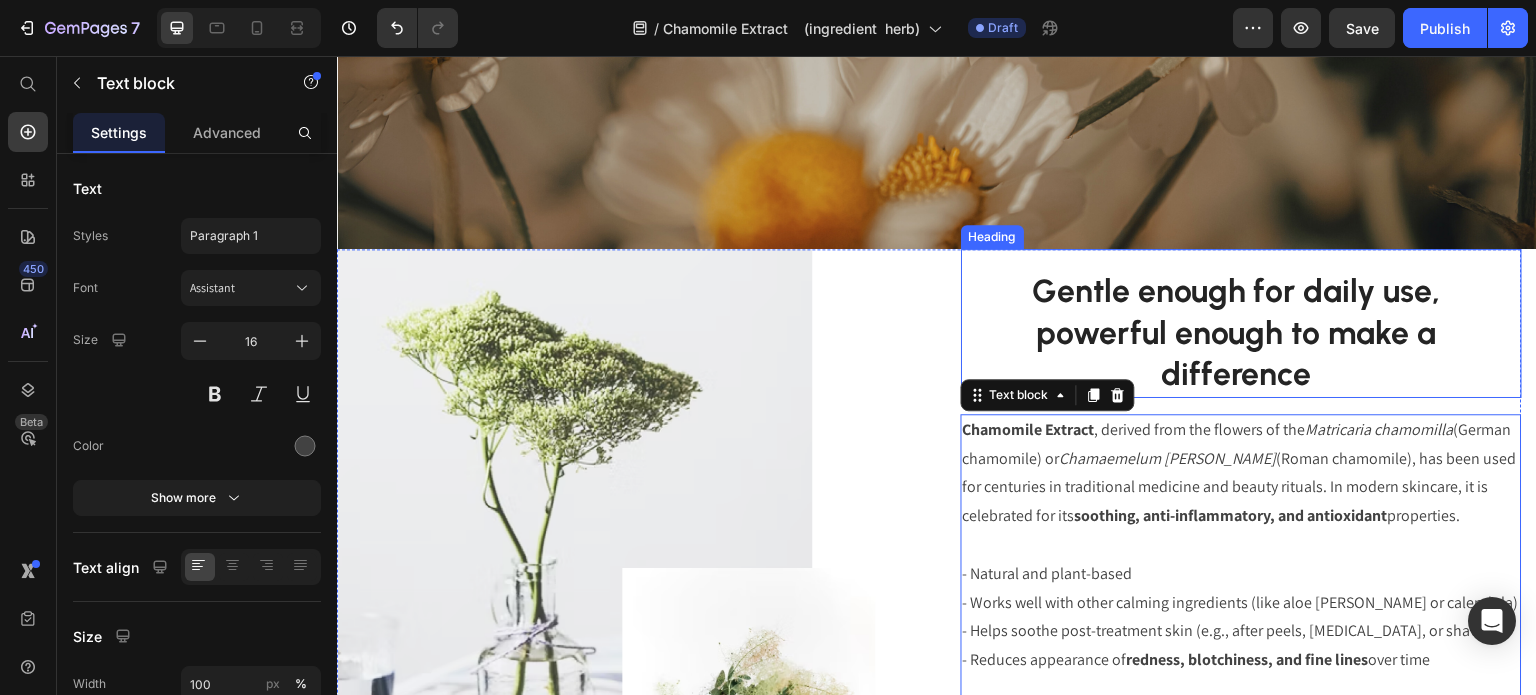 click on "Gentle enough for daily use, powerful enough to make a difference" at bounding box center (1237, 333) 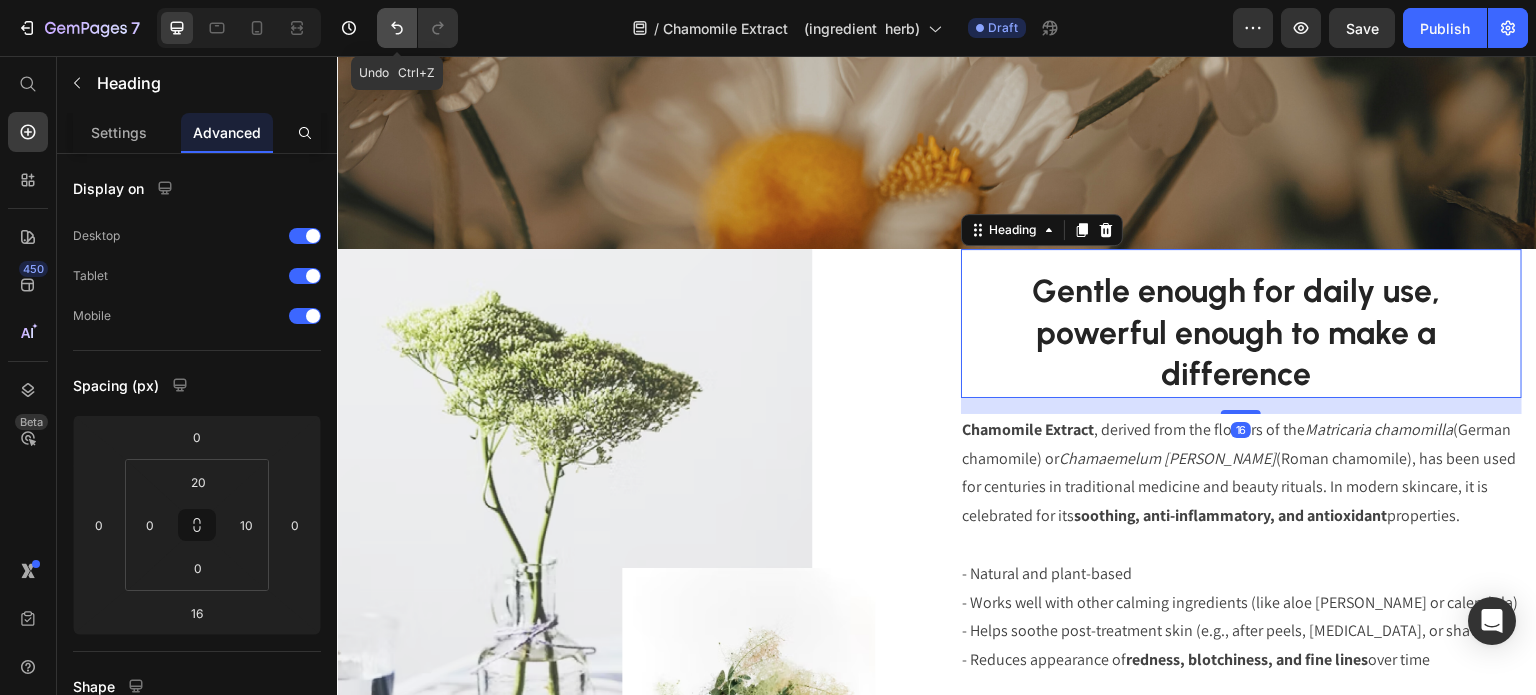 click 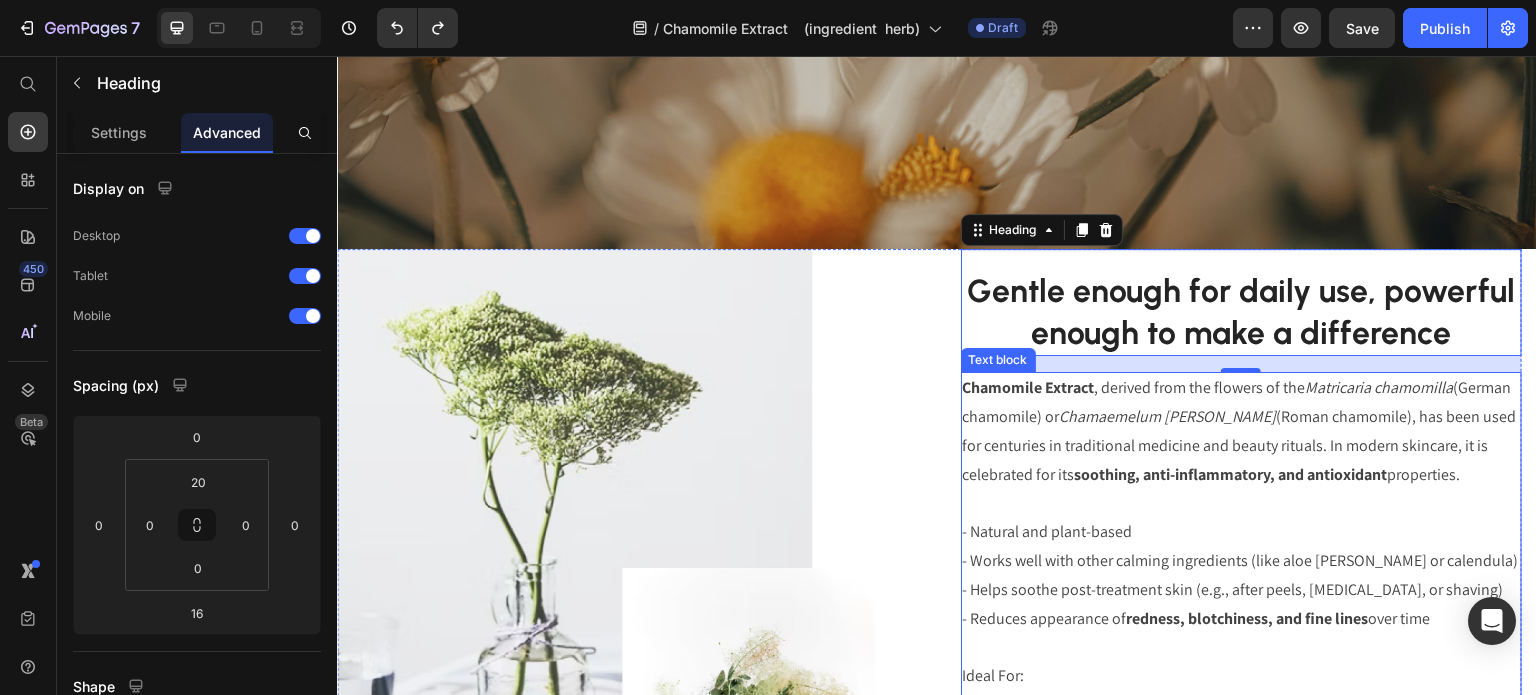 click on "Chamomile Extract , derived from the flowers of the  Matricaria chamomilla  (German chamomile) or  Chamaemelum [PERSON_NAME]  (Roman chamomile), has been used for centuries in traditional medicine and beauty rituals. In modern skincare, it is celebrated for its  soothing, anti-inflammatory, and antioxidant  properties." at bounding box center [1242, 431] 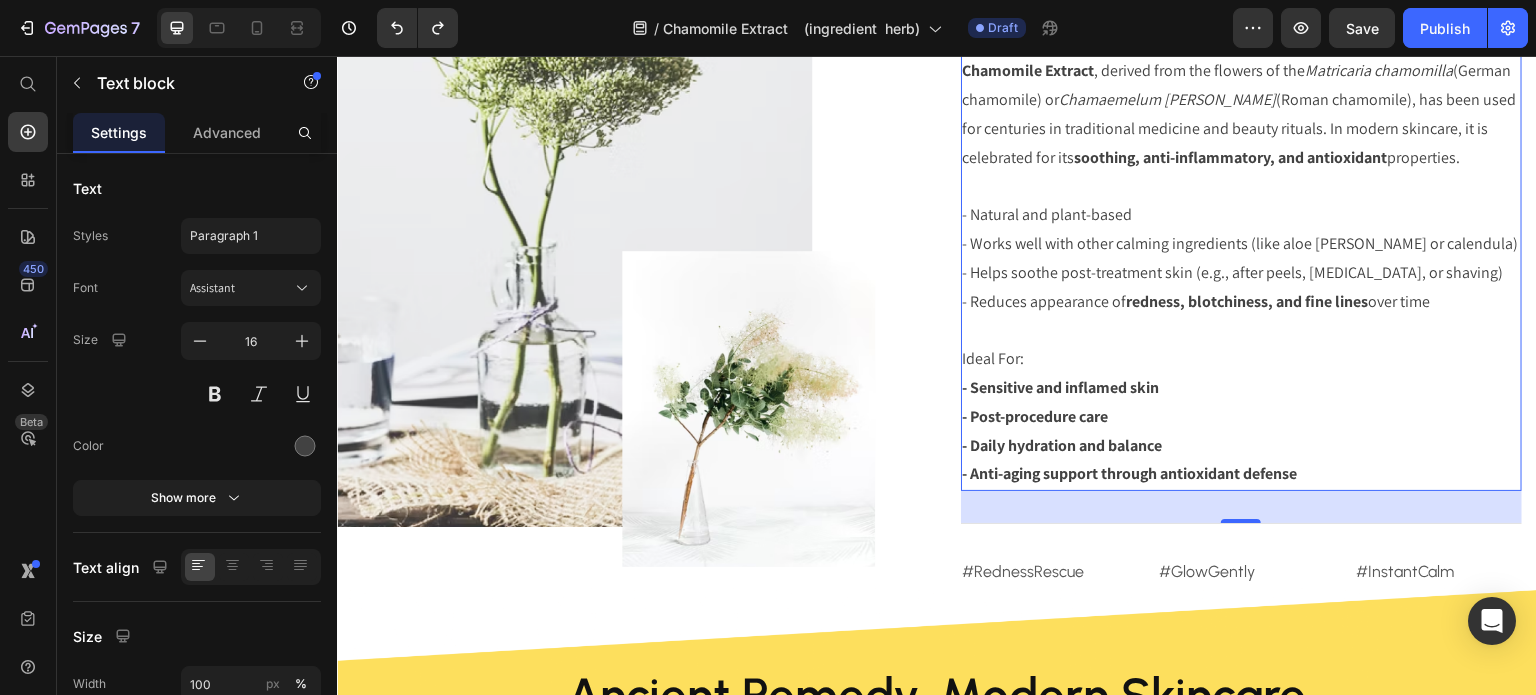 scroll, scrollTop: 723, scrollLeft: 0, axis: vertical 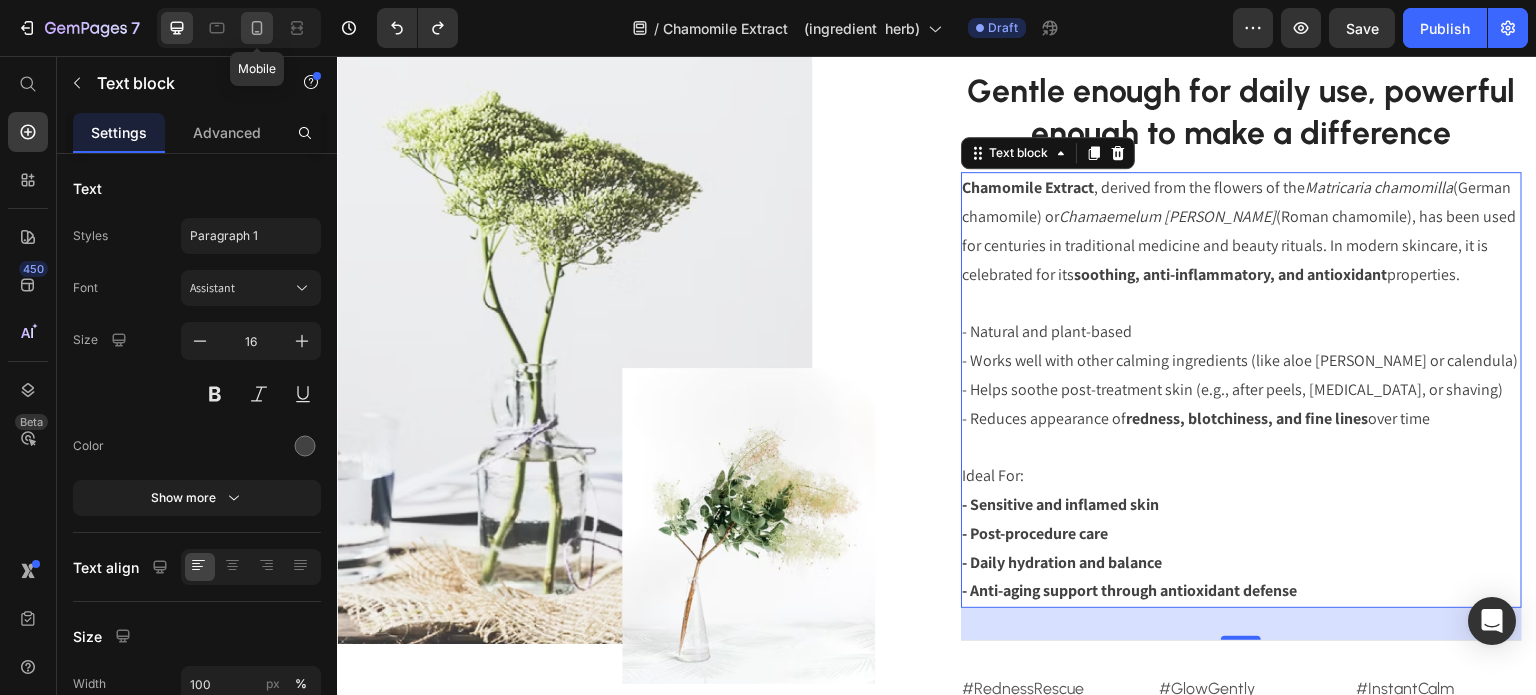 click 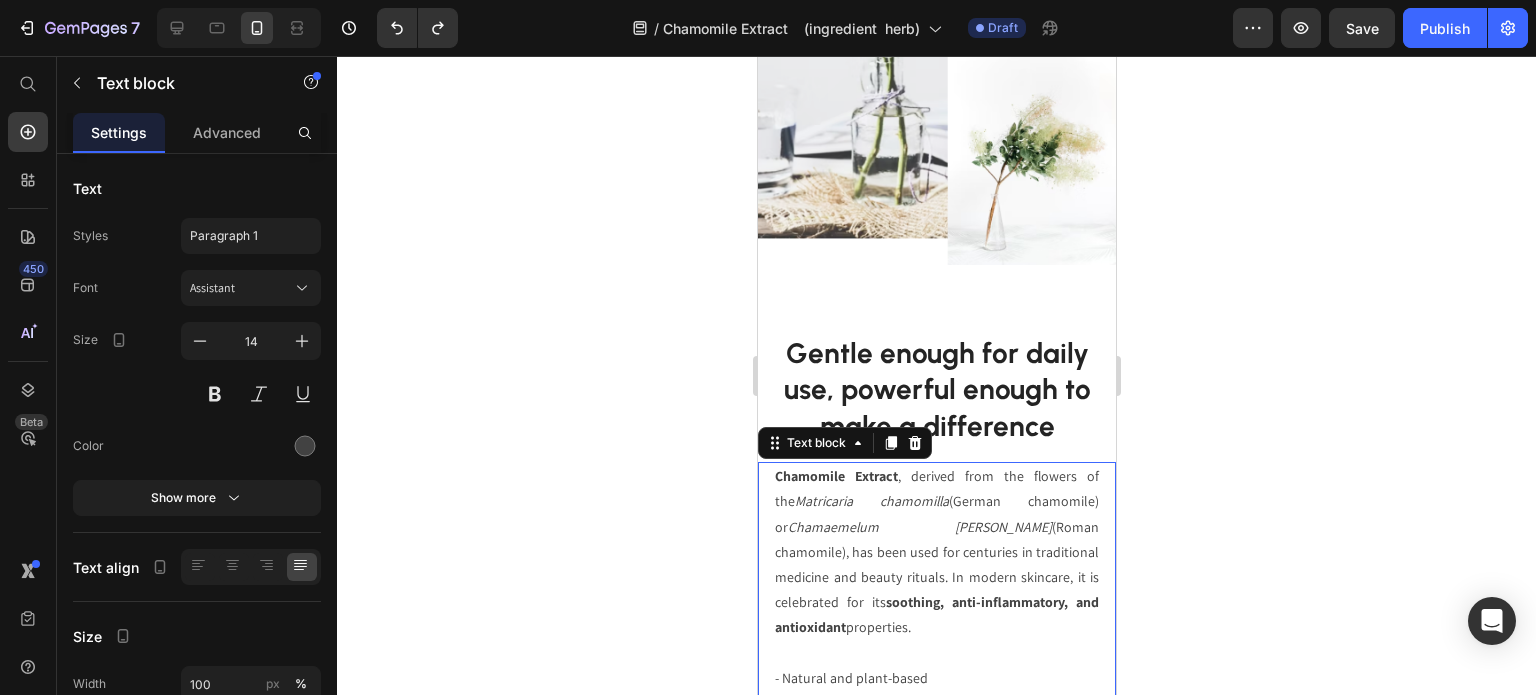 scroll, scrollTop: 83, scrollLeft: 0, axis: vertical 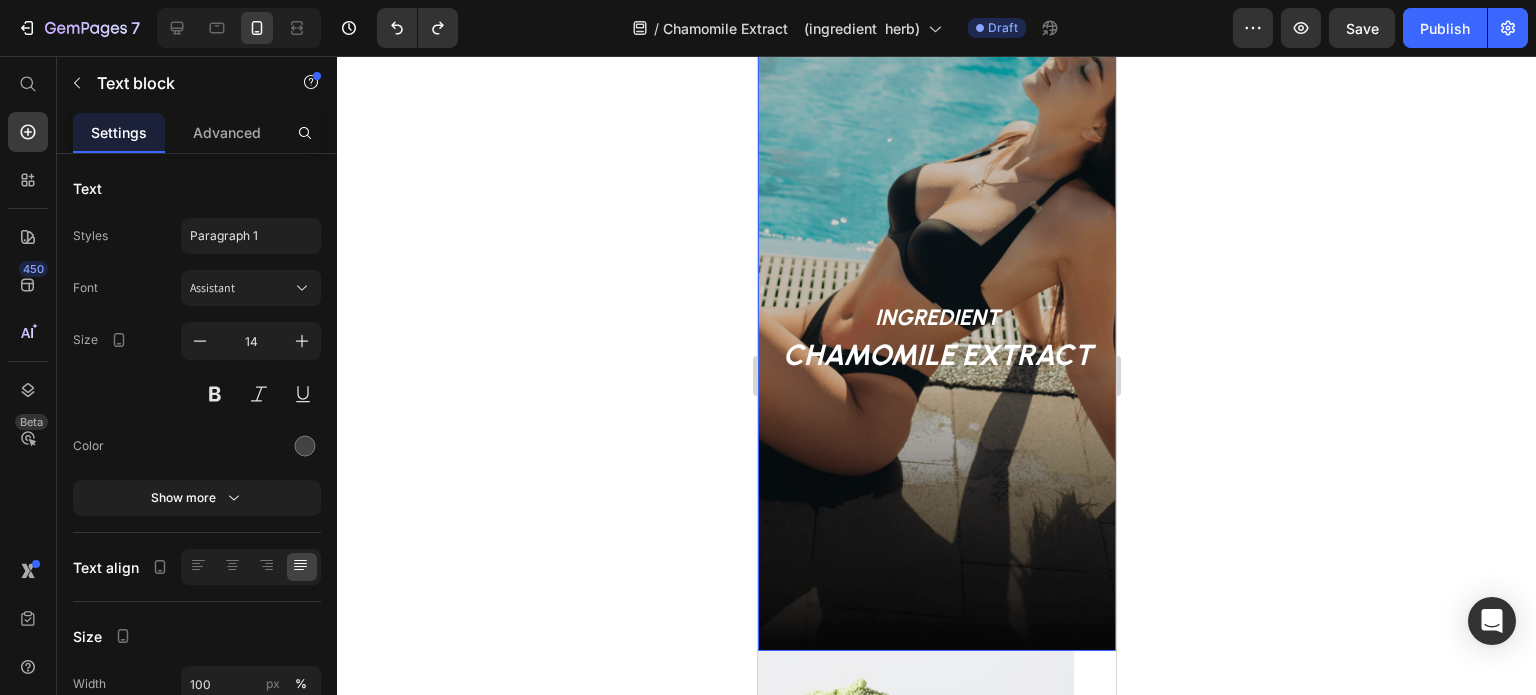 click at bounding box center [936, 332] 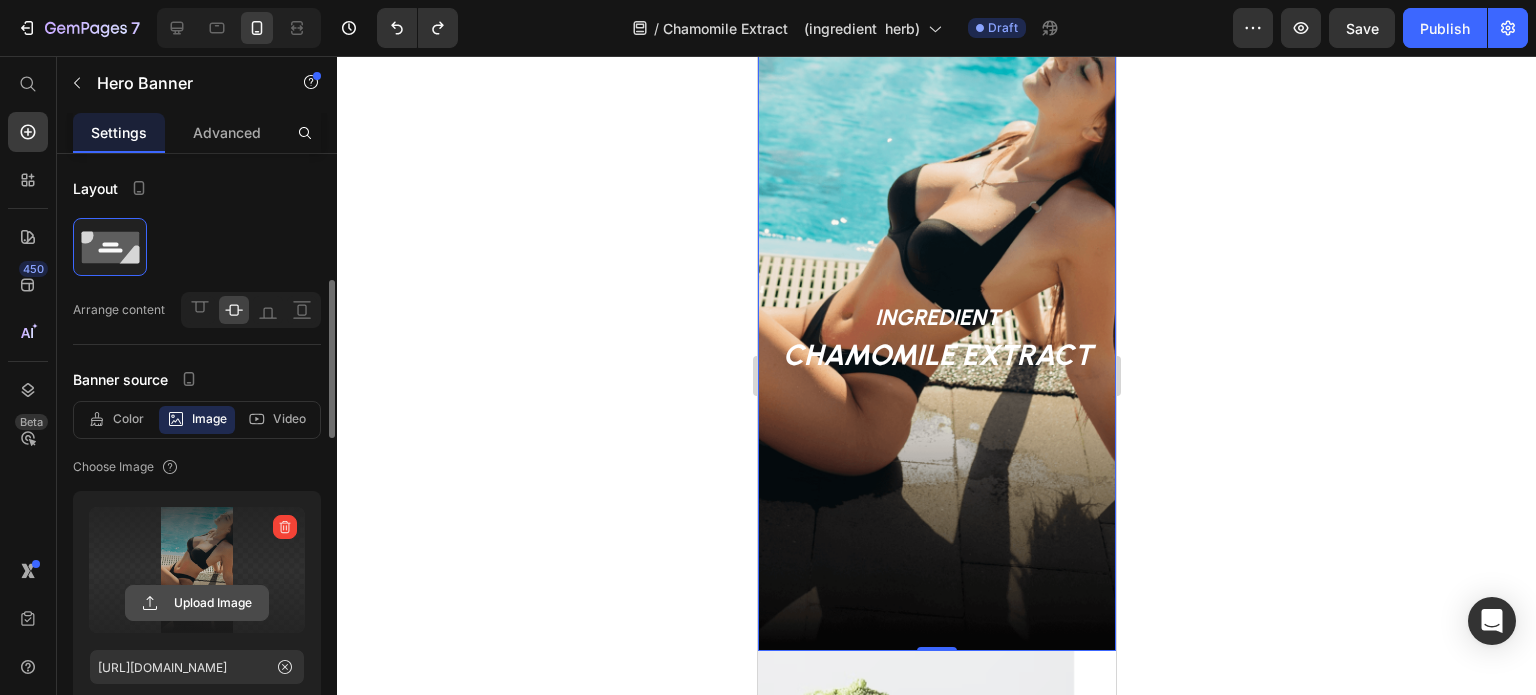 scroll, scrollTop: 100, scrollLeft: 0, axis: vertical 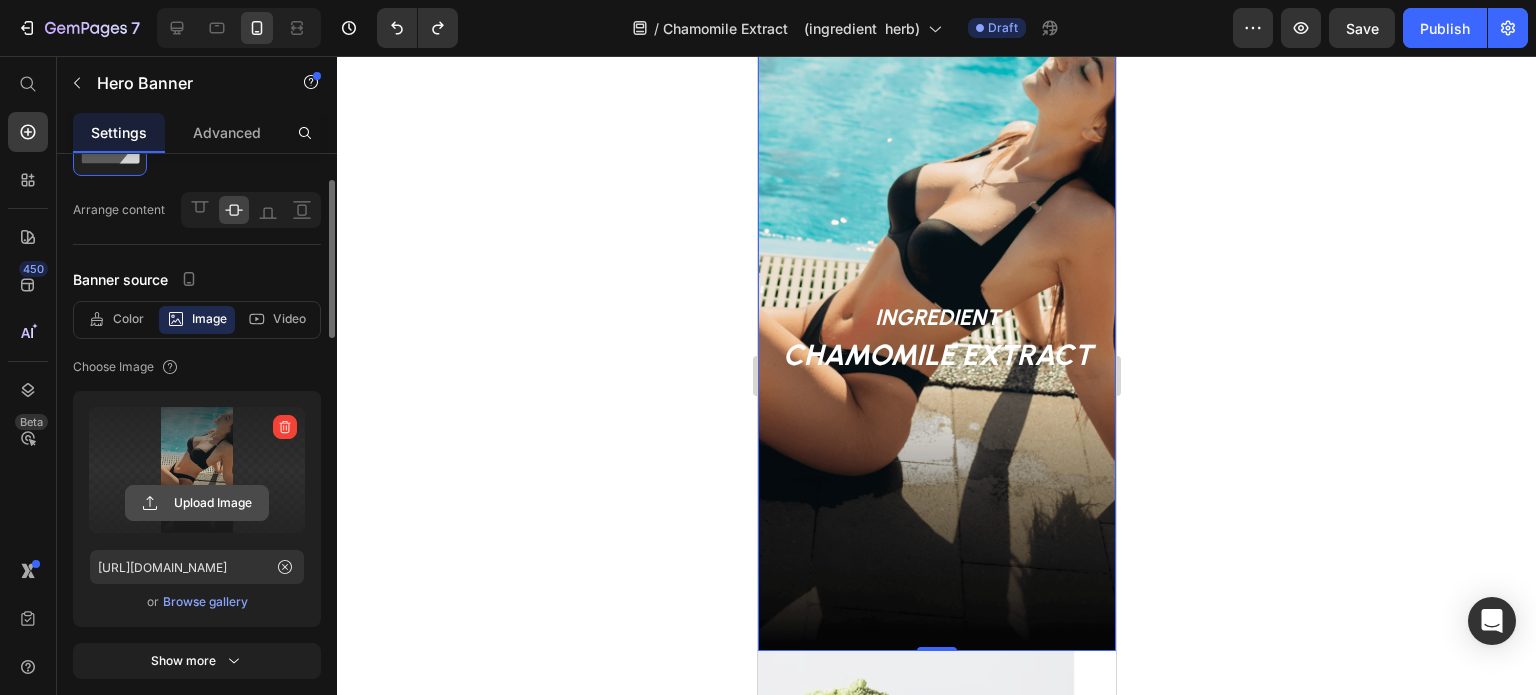 click 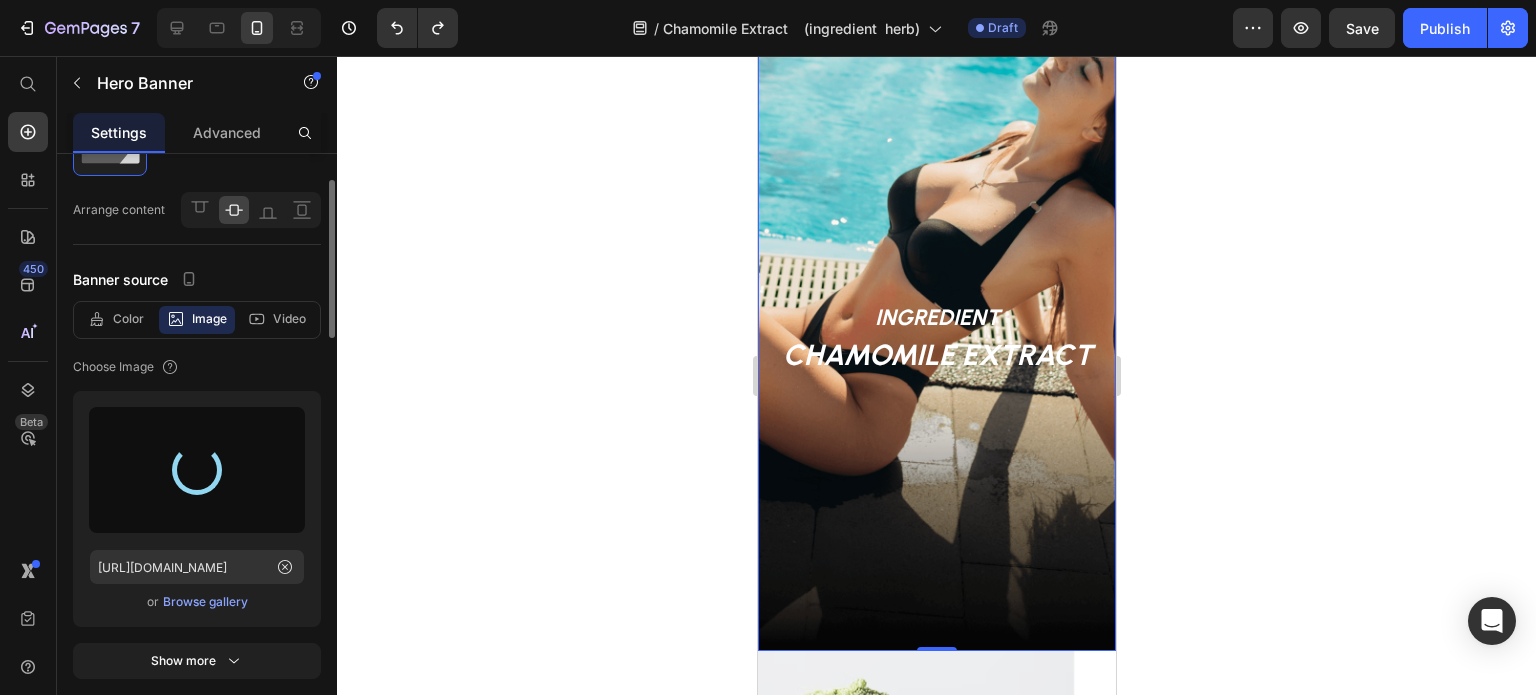 type on "[URL][DOMAIN_NAME]" 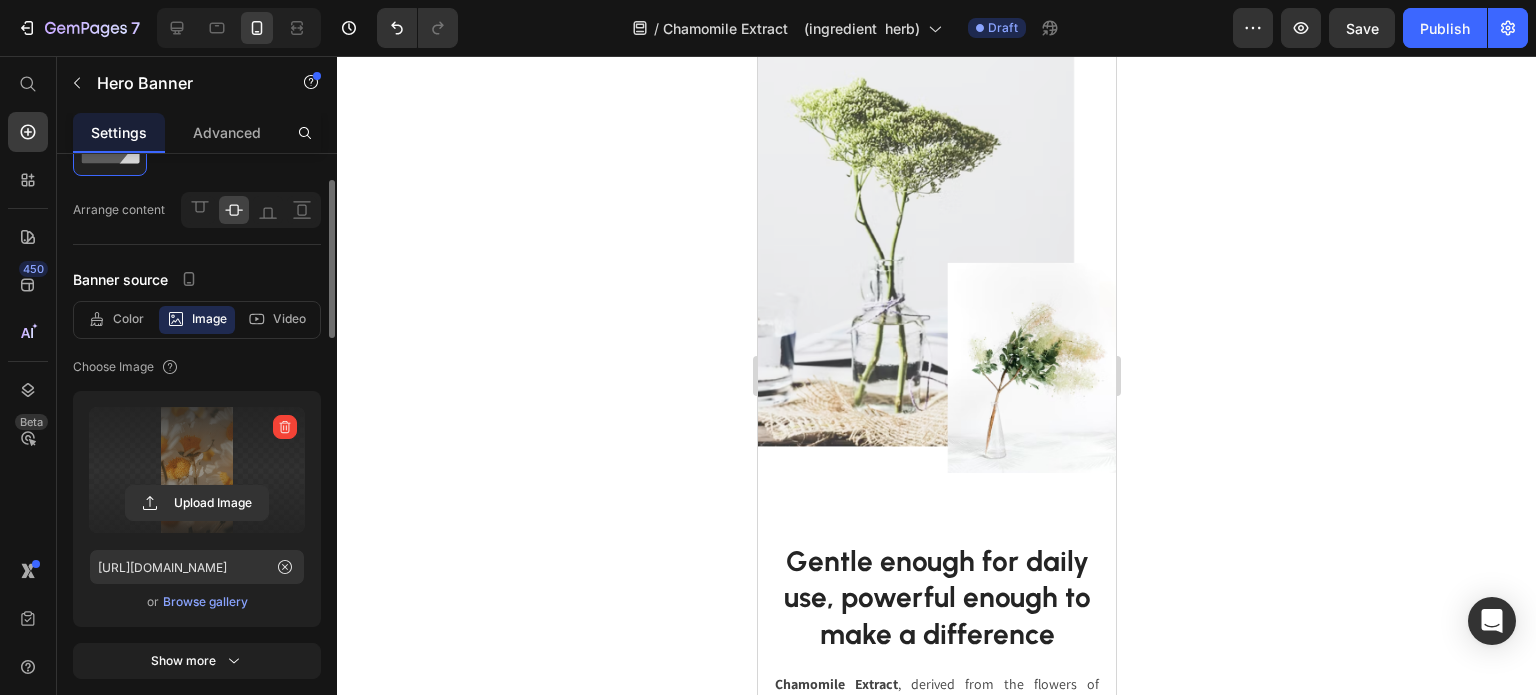 scroll, scrollTop: 1183, scrollLeft: 0, axis: vertical 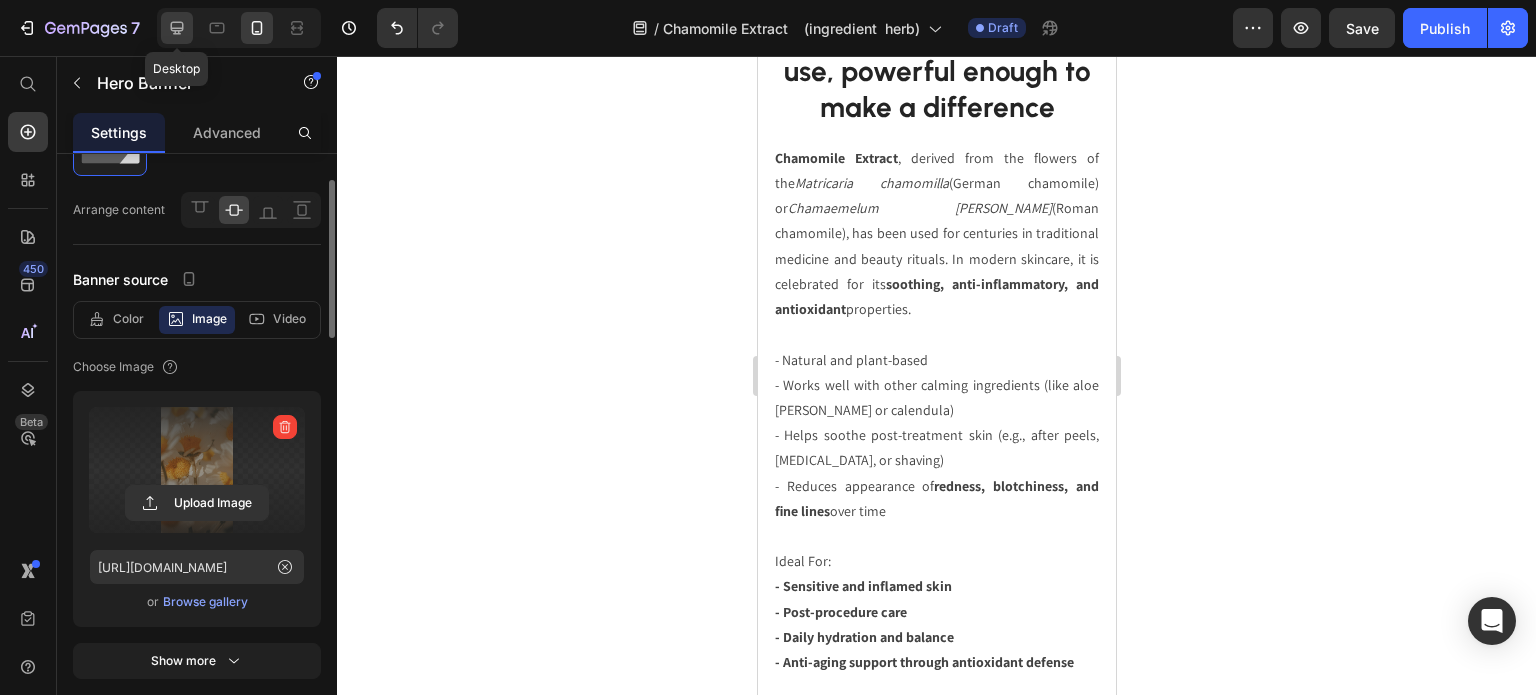 click 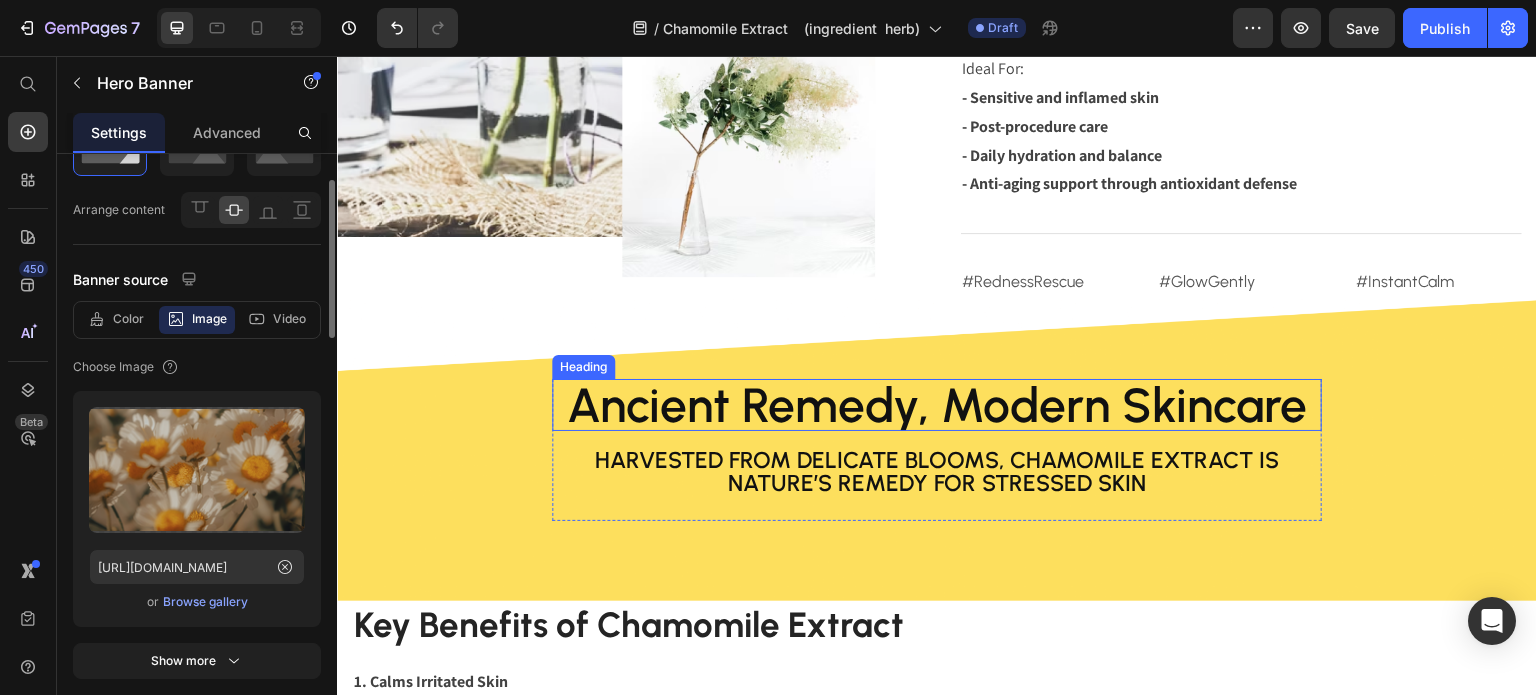 scroll, scrollTop: 908, scrollLeft: 0, axis: vertical 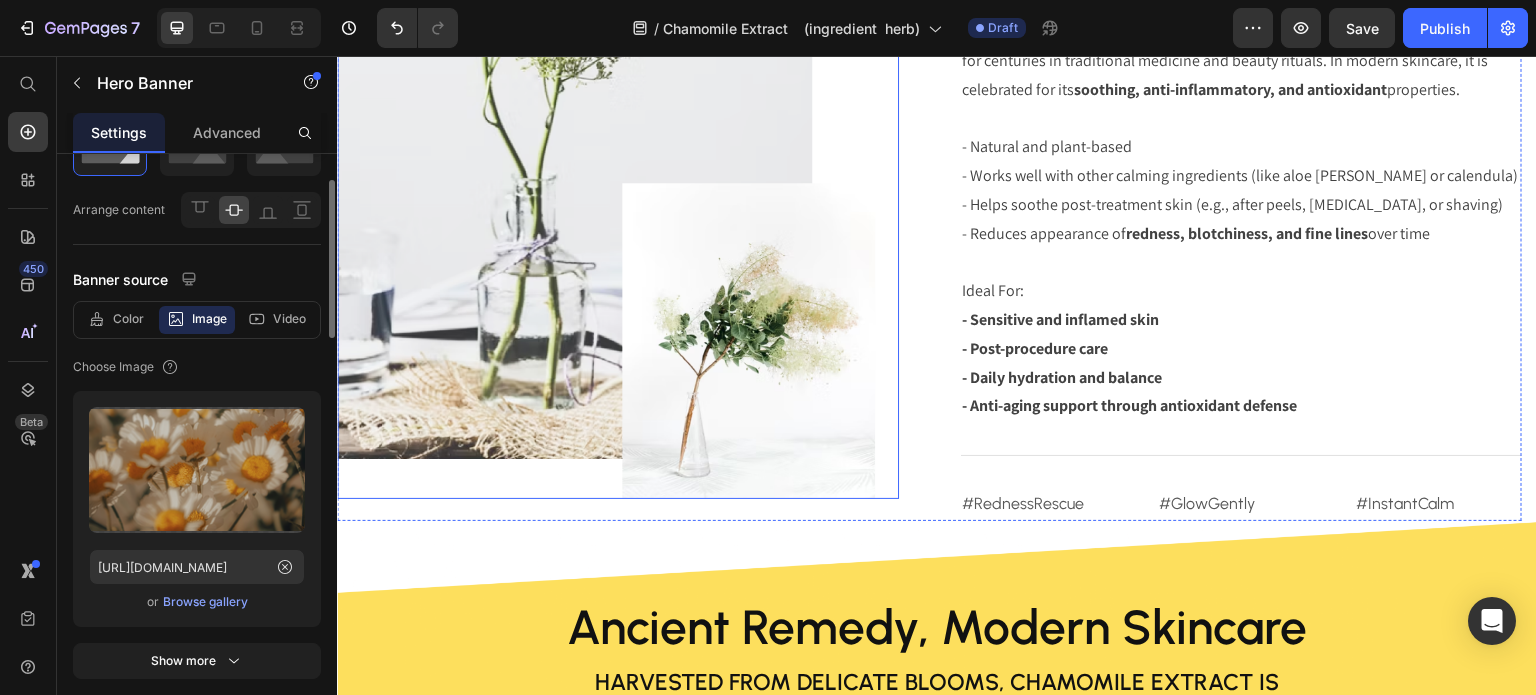 click at bounding box center [618, 181] 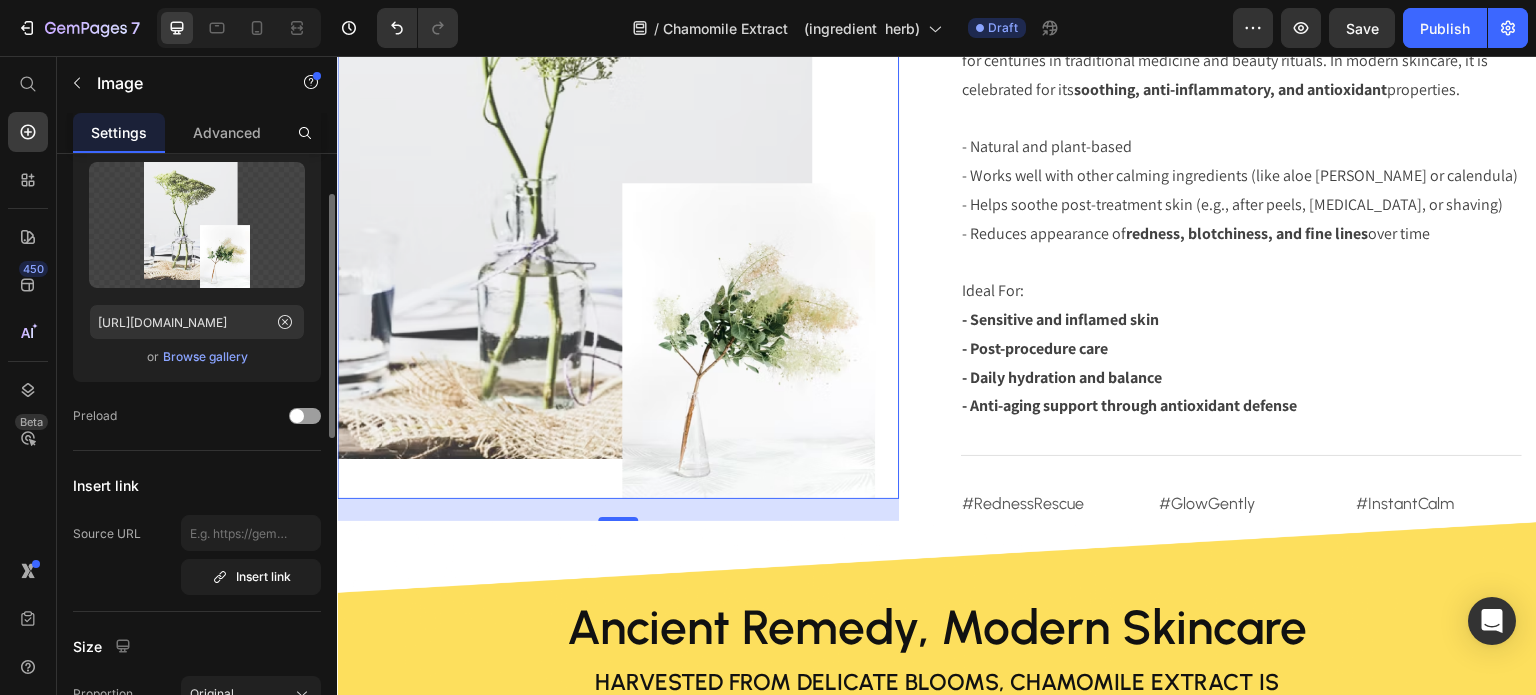 scroll, scrollTop: 0, scrollLeft: 0, axis: both 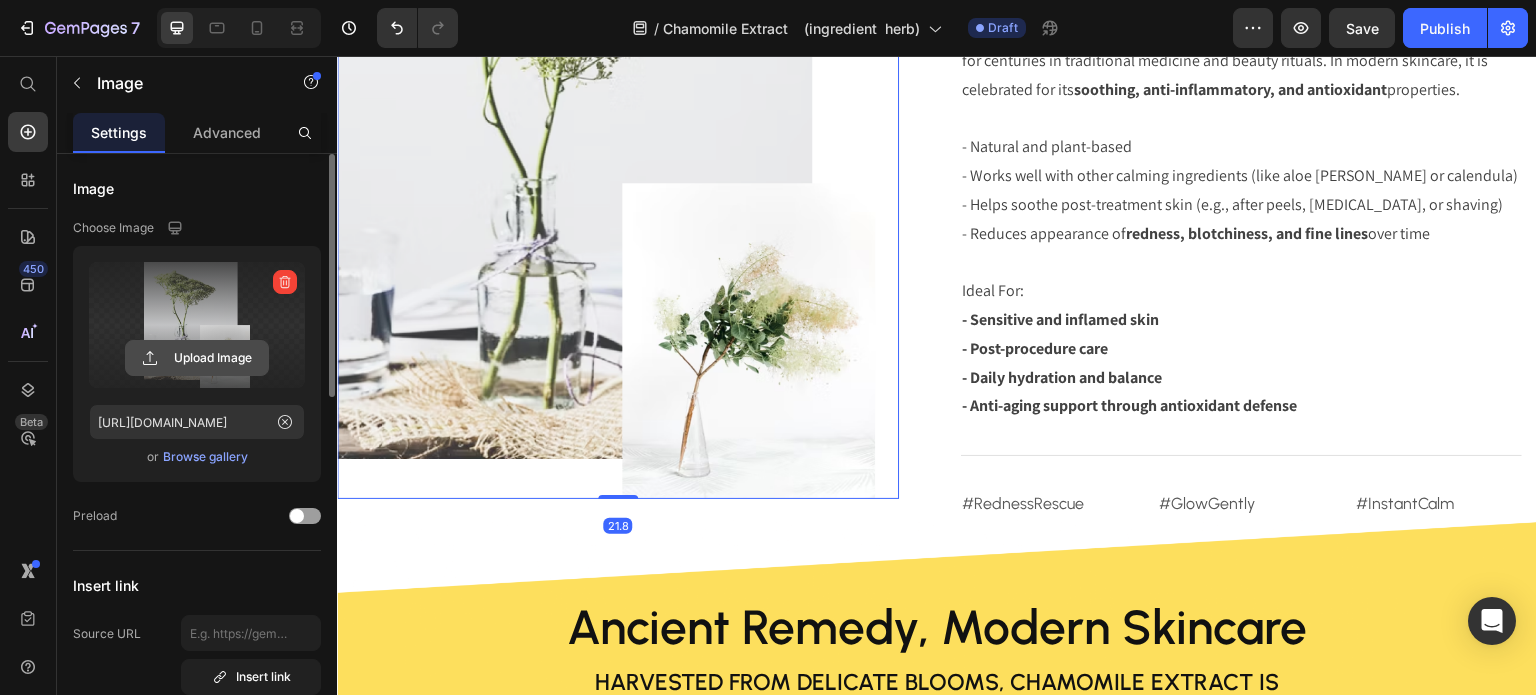 click 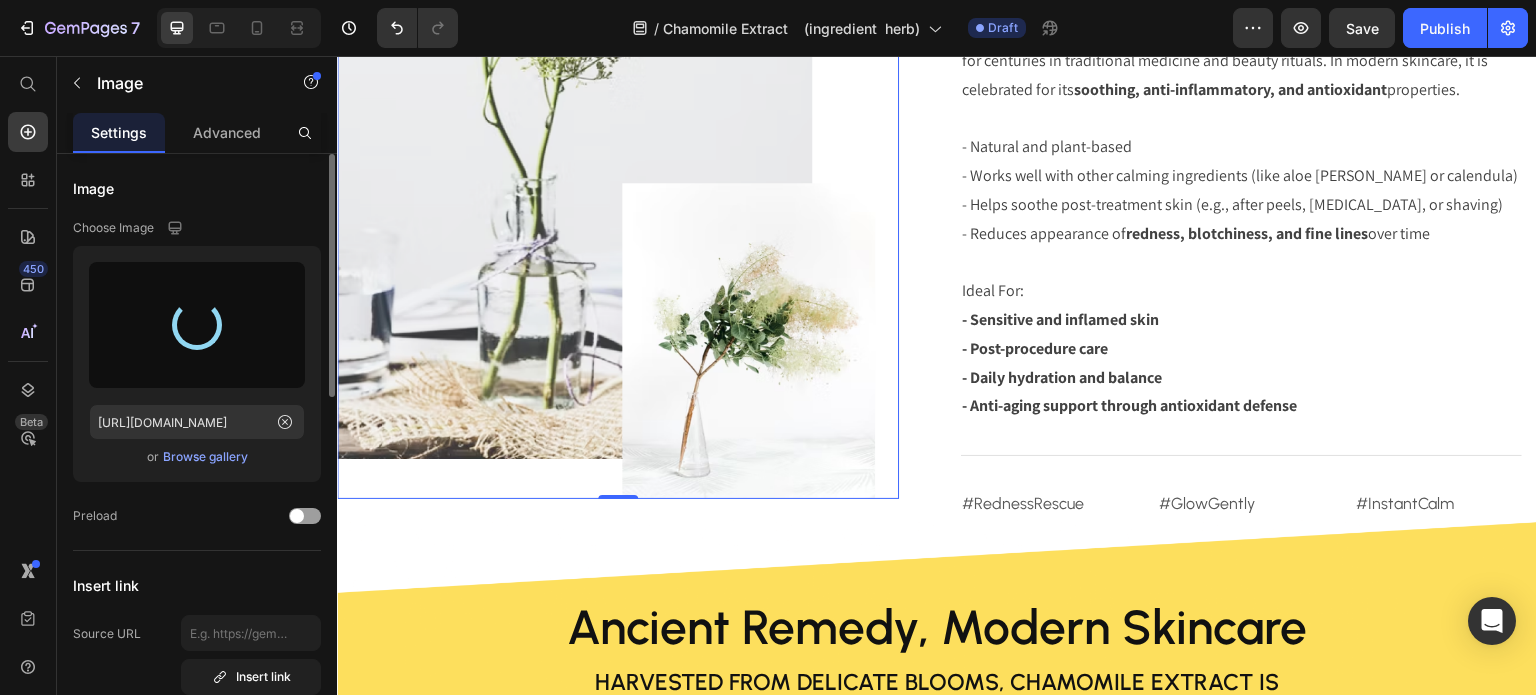 type on "[URL][DOMAIN_NAME]" 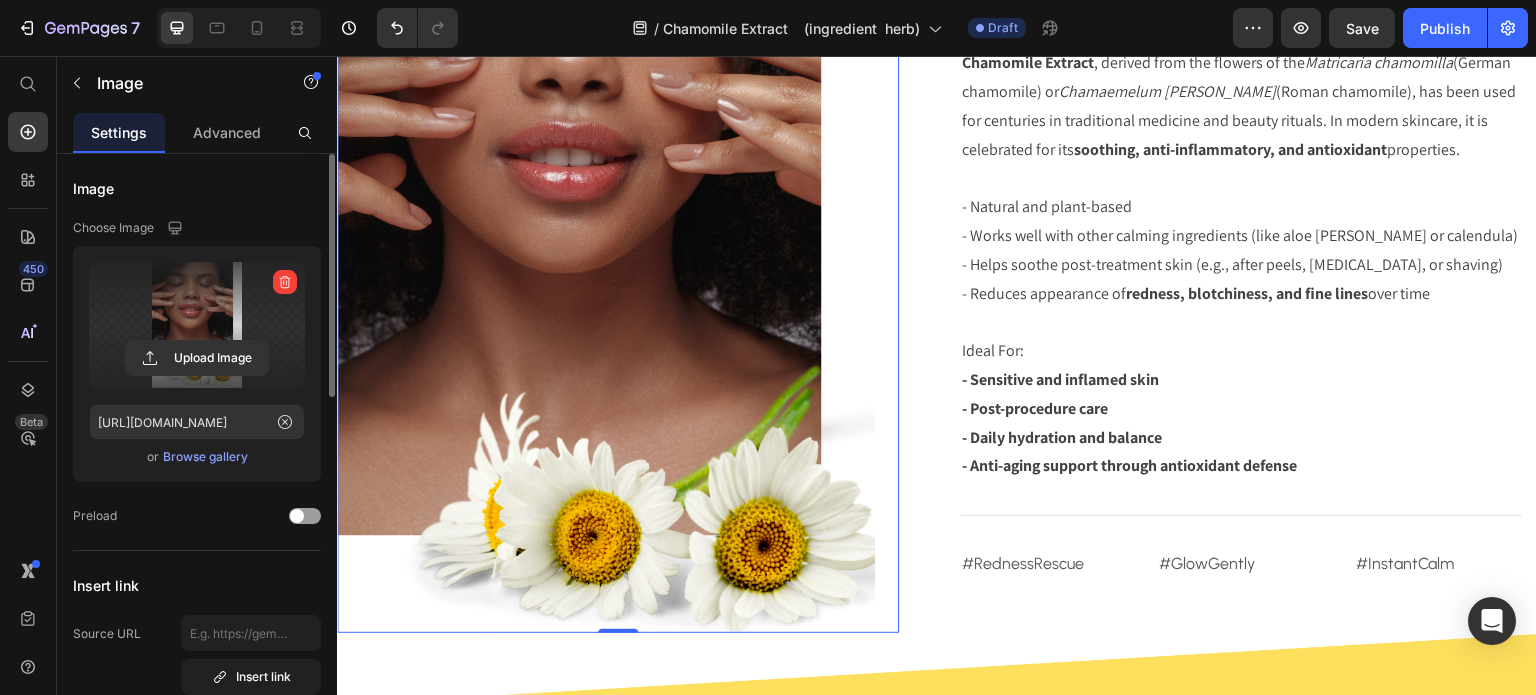 scroll, scrollTop: 908, scrollLeft: 0, axis: vertical 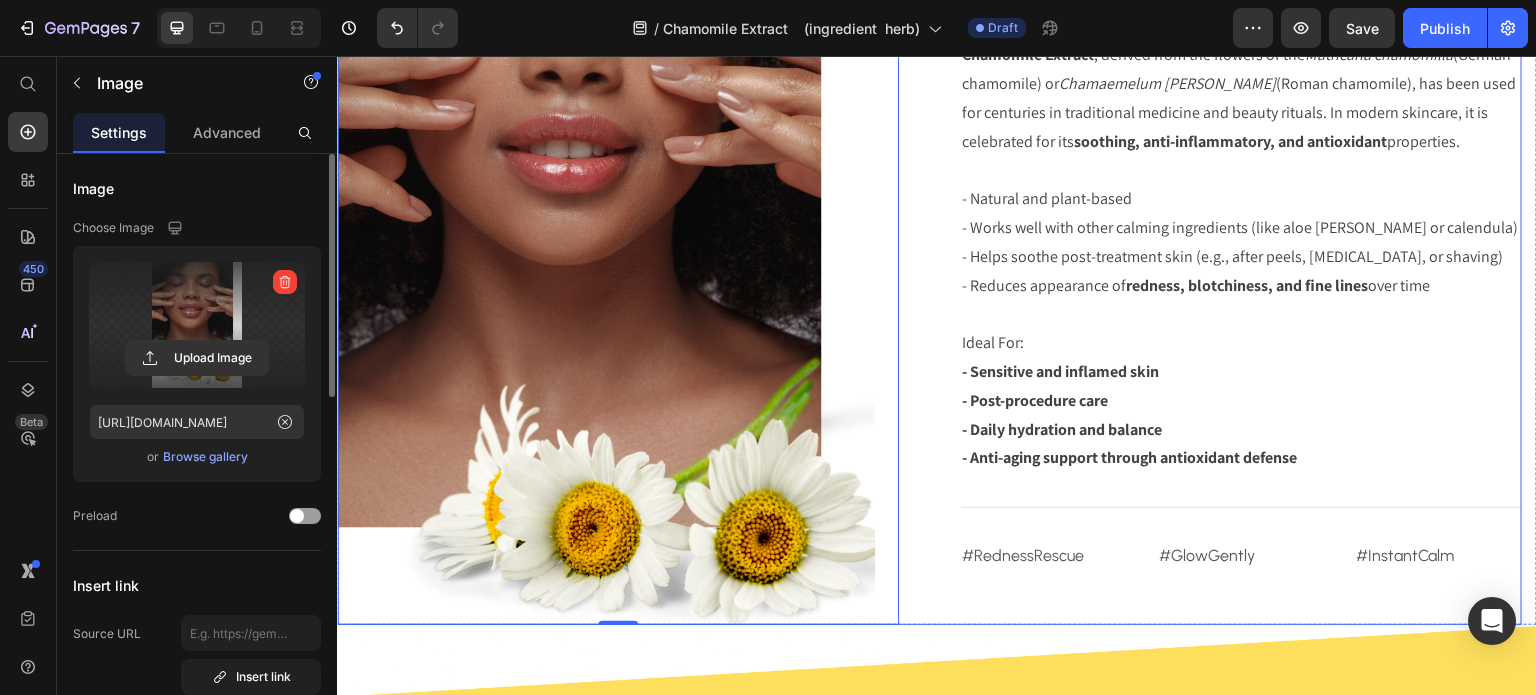 click on "Image   21.8 Gentle enough for daily use, powerful enough to make a difference Heading Chamomile Extract , derived from the flowers of the  Matricaria chamomilla  (German chamomile) or  Chamaemelum [PERSON_NAME]  (Roman chamomile), has been used for centuries in traditional medicine and beauty rituals. In modern skincare, it is celebrated for its  soothing, anti-inflammatory, and antioxidant  properties.    - Natural and plant-based  - Works well with other calming ingredients (like aloe [PERSON_NAME] or calendula)  - Helps soothe post-treatment skin (e.g., after peels, [MEDICAL_DATA], or shaving)  - Reduces appearance of  redness, blotchiness, and fine lines  over time   Ideal For:  - Sensitive and inflamed skin  - Post-procedure care  - Daily hydration and balance  - Anti-aging support through antioxidant defense Text block                Title Line #RednessRescue Text block #GlowGently Text block #InstantCalm Text block Row Row" at bounding box center (929, 244) 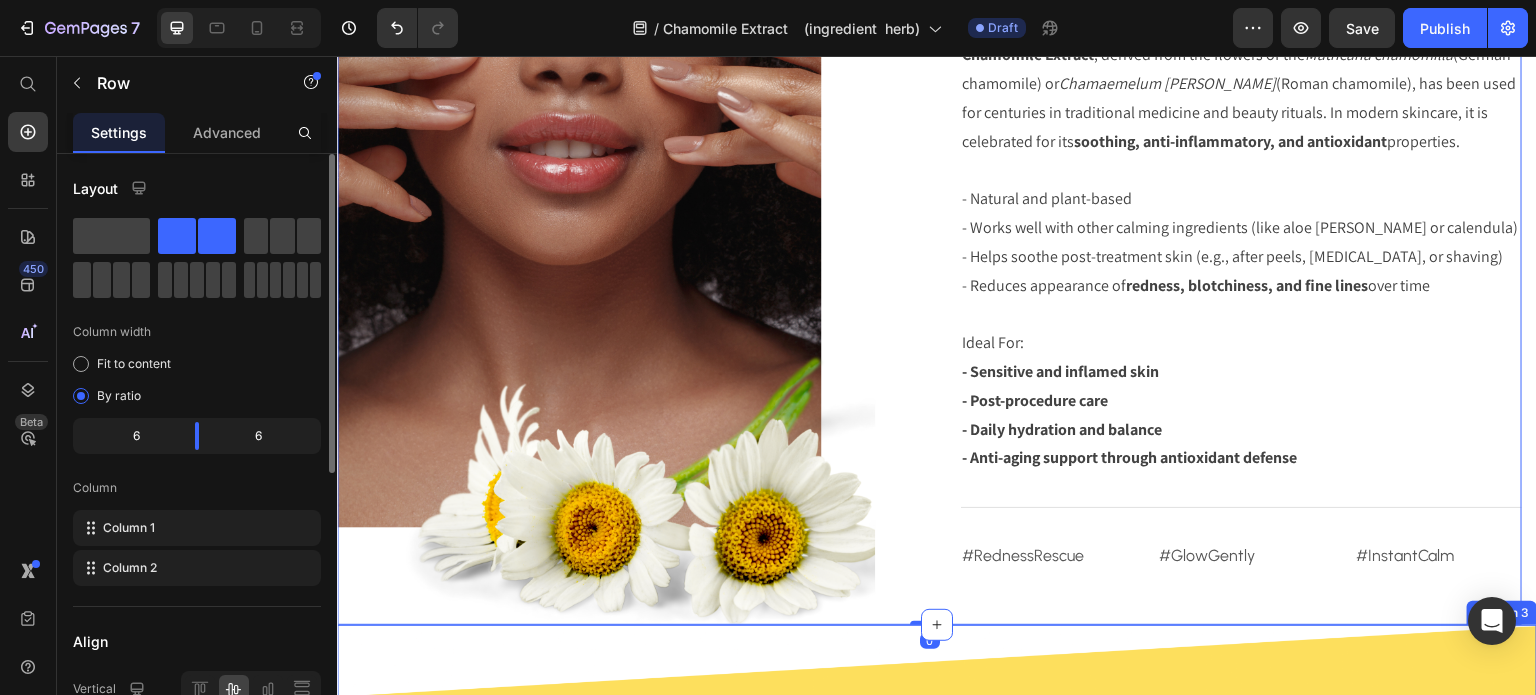 click on "Ancient Remedy, Modern Skincare Heading Harvested from delicate blooms, Chamomile Extract is nature’s remedy for stressed skin Text Block Row Section 3" at bounding box center [937, 776] 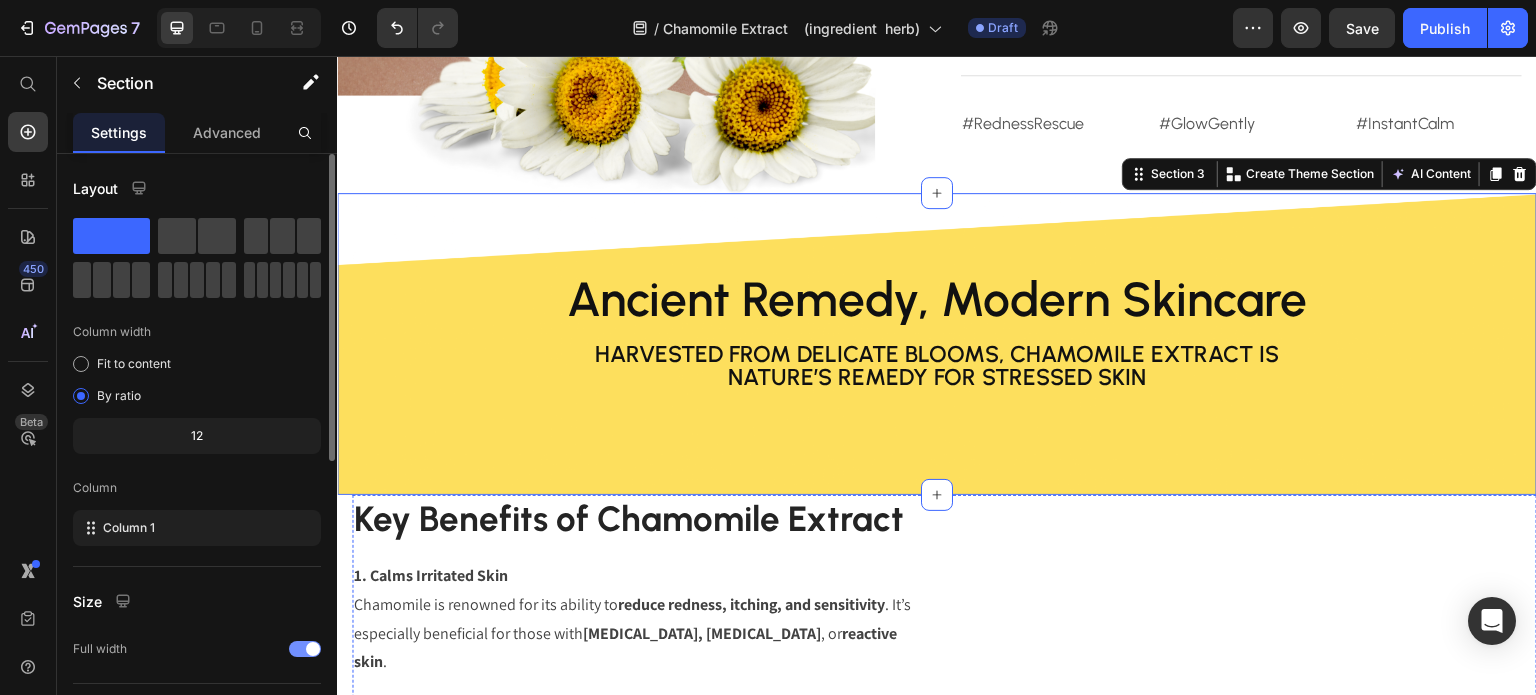 scroll, scrollTop: 1408, scrollLeft: 0, axis: vertical 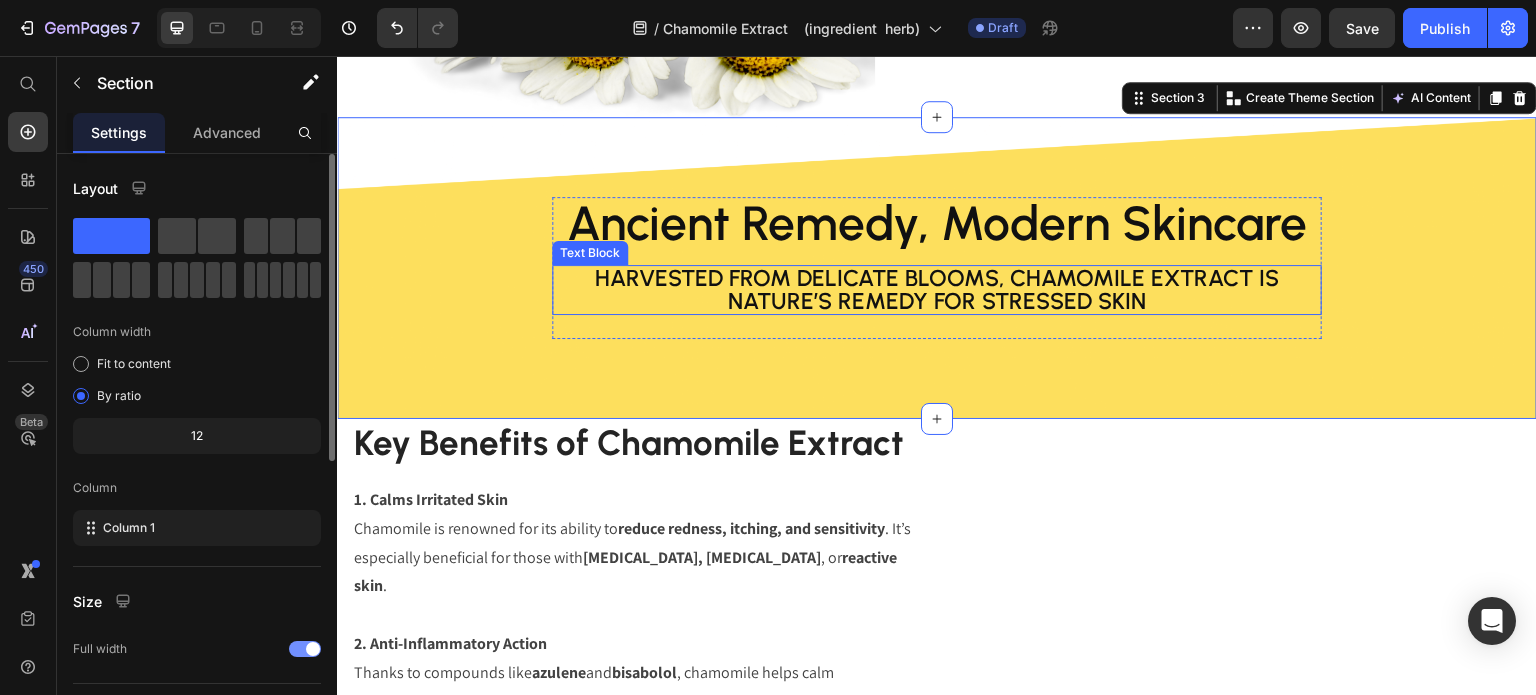 click on "Harvested from delicate blooms, Chamomile Extract is nature’s remedy for stressed skin" at bounding box center [937, 290] 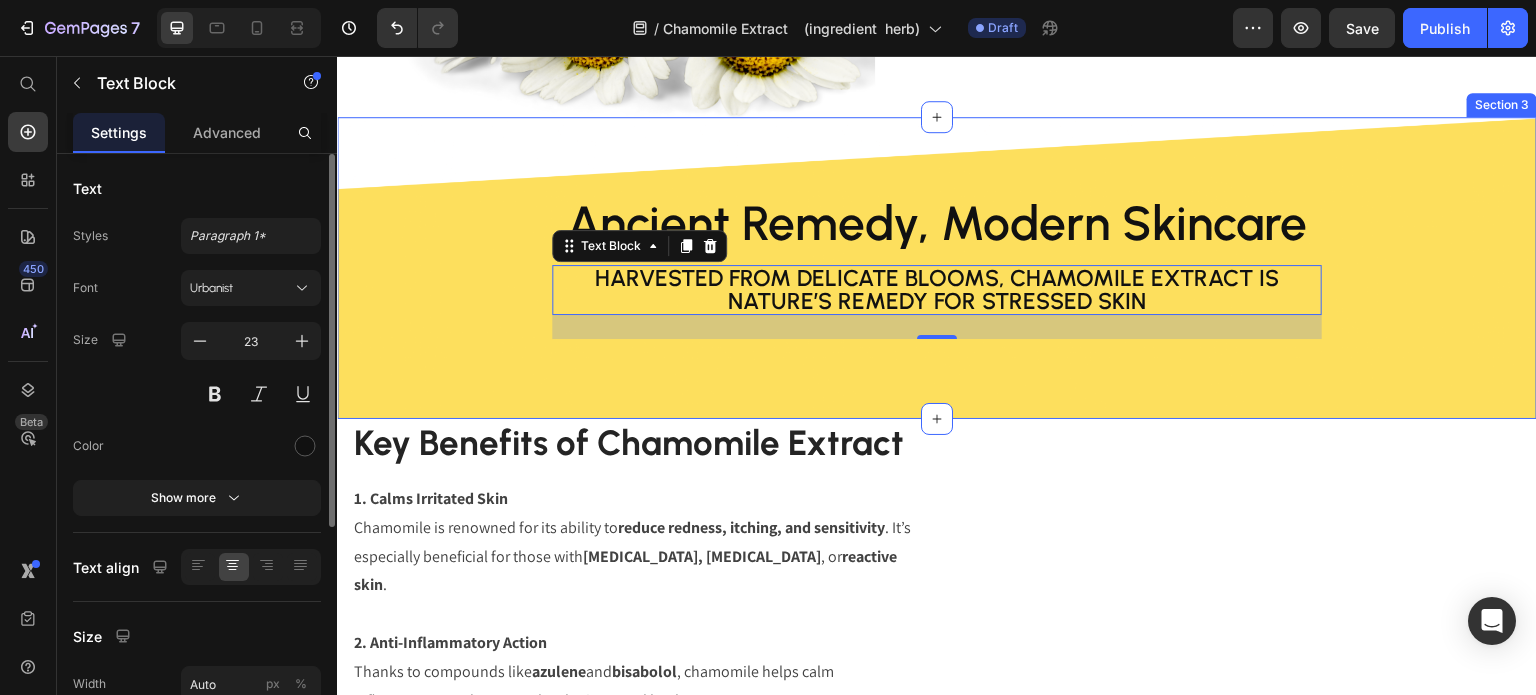 click on "Ancient Remedy, Modern Skincare Heading Harvested from delicate blooms, Chamomile Extract is nature’s remedy for stressed skin Text Block   24 Row Section 3" at bounding box center (937, 268) 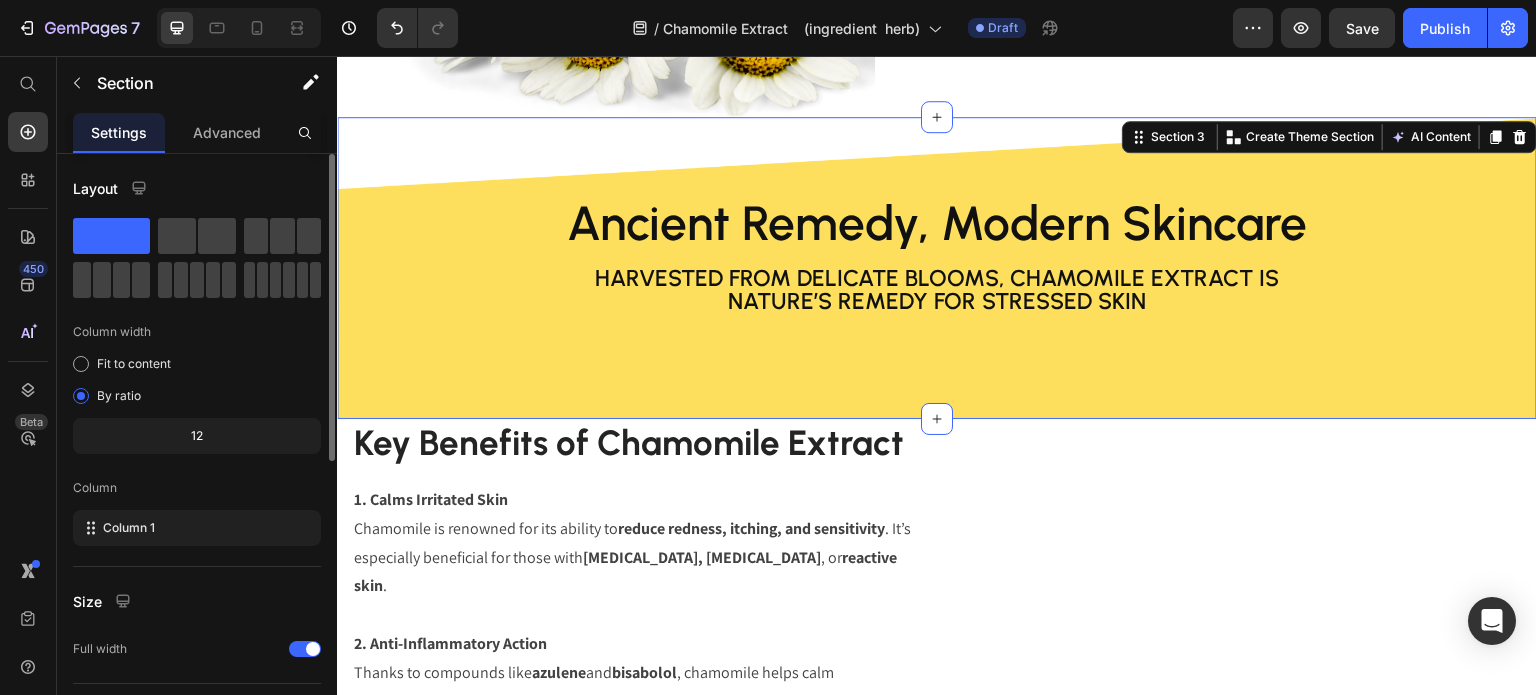 click on "Ancient Remedy, Modern Skincare Heading Harvested from delicate blooms, Chamomile Extract is nature’s remedy for stressed skin Text Block Row" at bounding box center [937, 268] 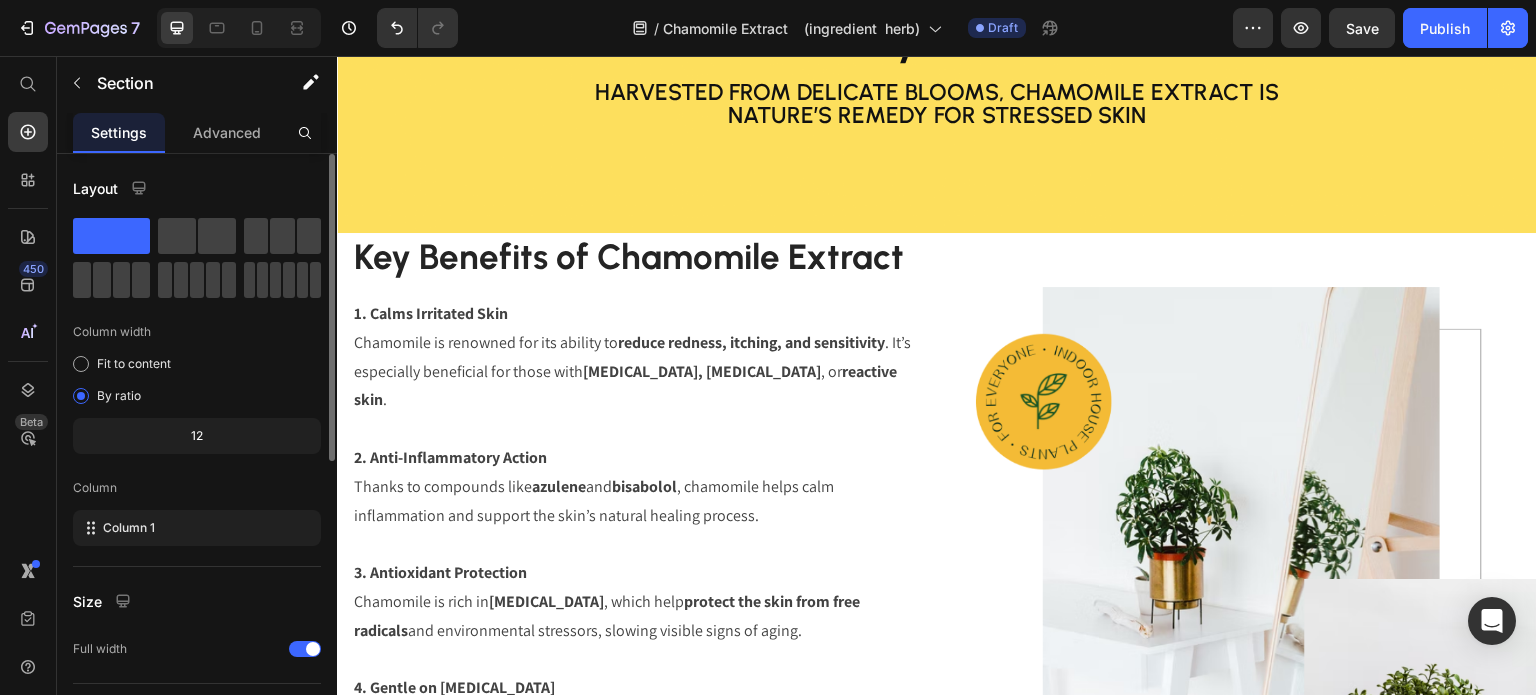 scroll, scrollTop: 1508, scrollLeft: 0, axis: vertical 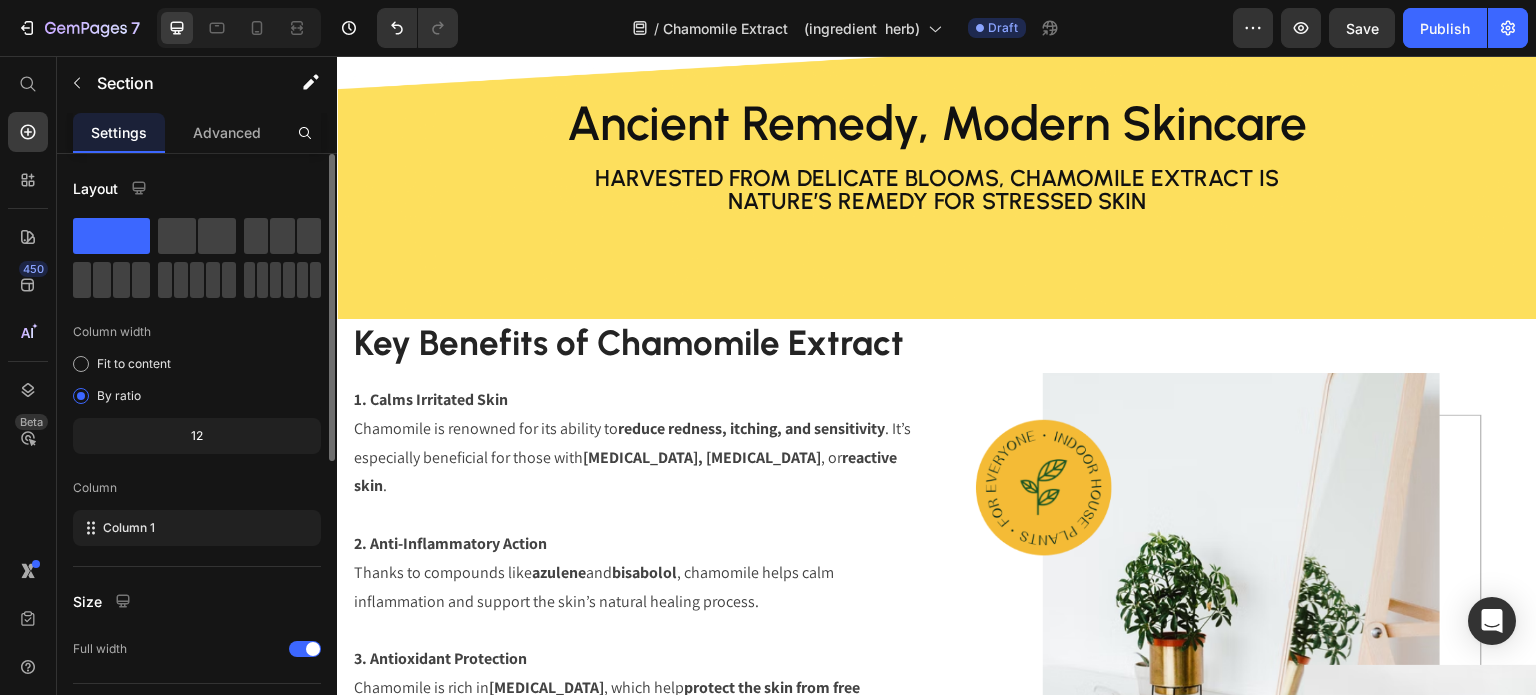click on "Ancient Remedy, Modern Skincare Heading Harvested from delicate blooms, Chamomile Extract is nature’s remedy for stressed skin Text Block Row Section 3" at bounding box center [937, 168] 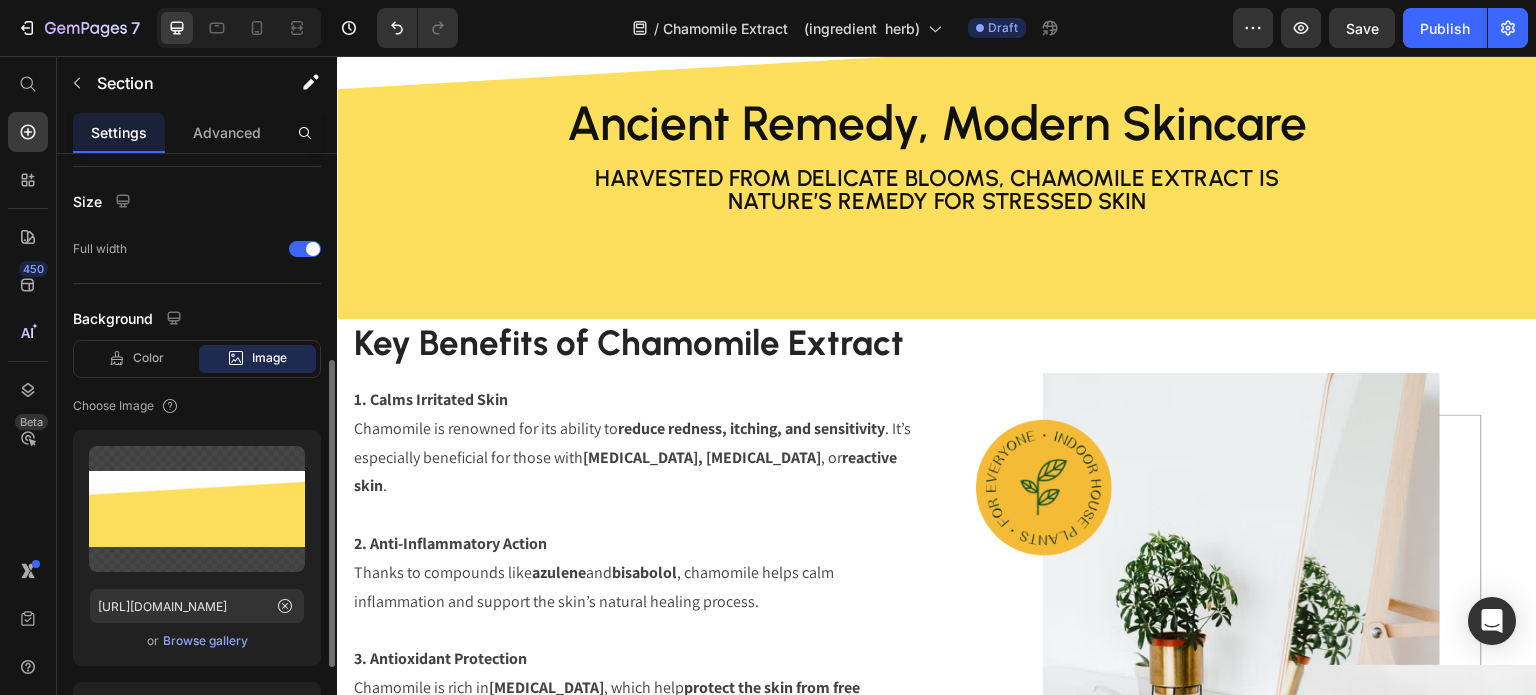 scroll, scrollTop: 500, scrollLeft: 0, axis: vertical 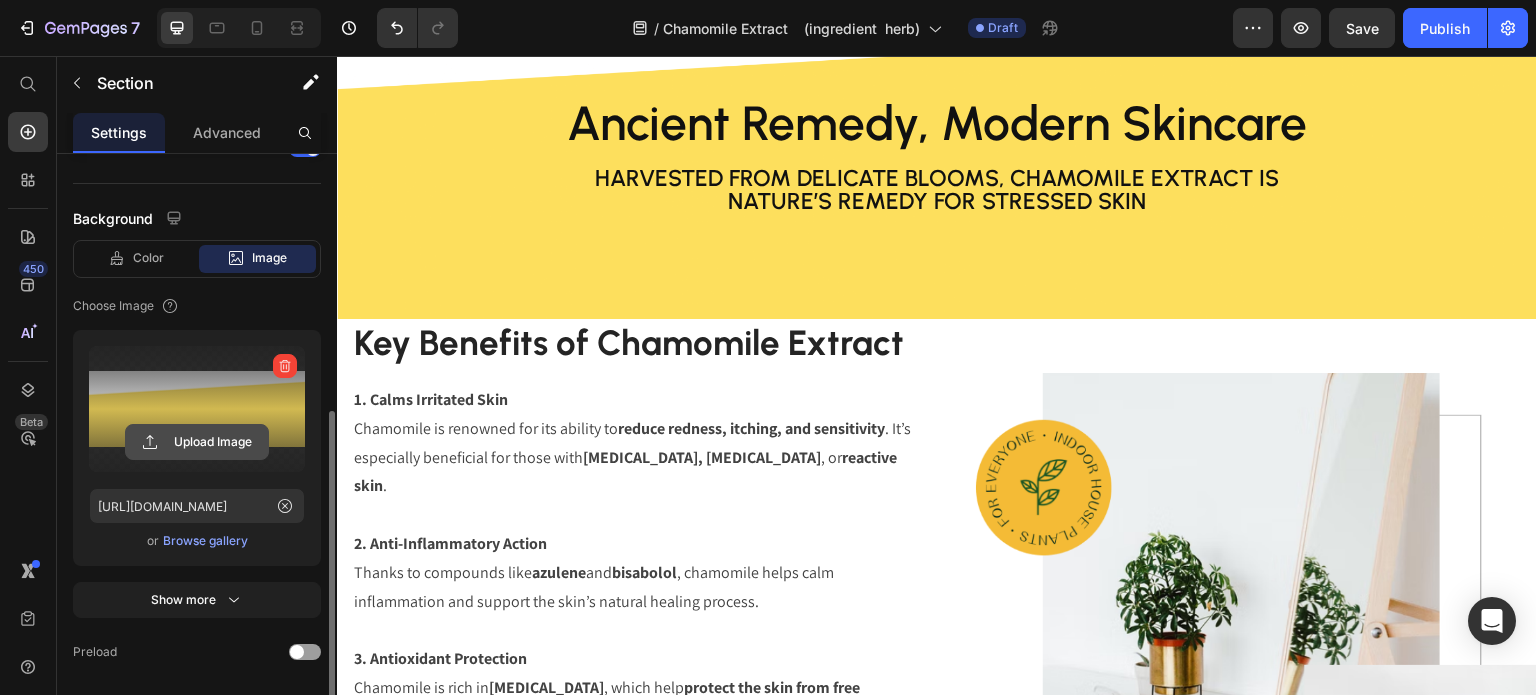 click 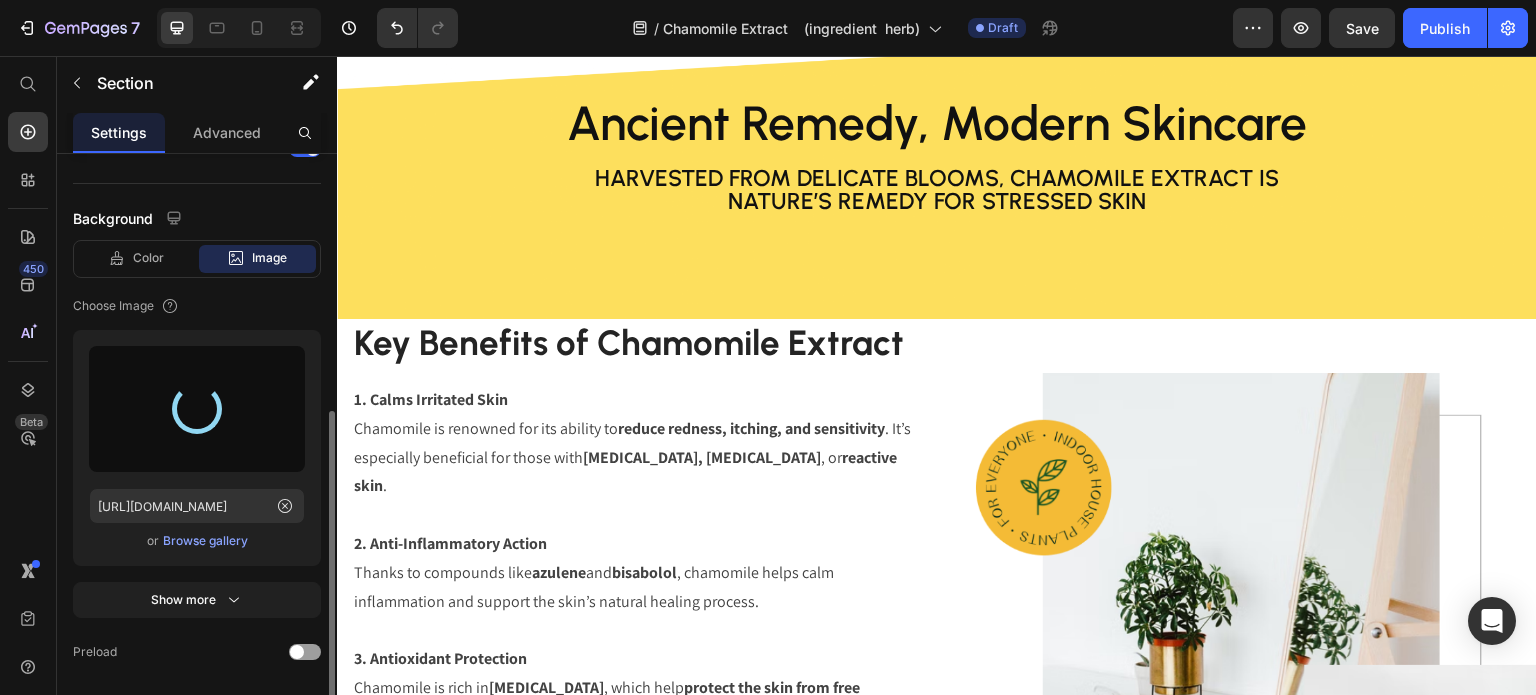 type on "[URL][DOMAIN_NAME]" 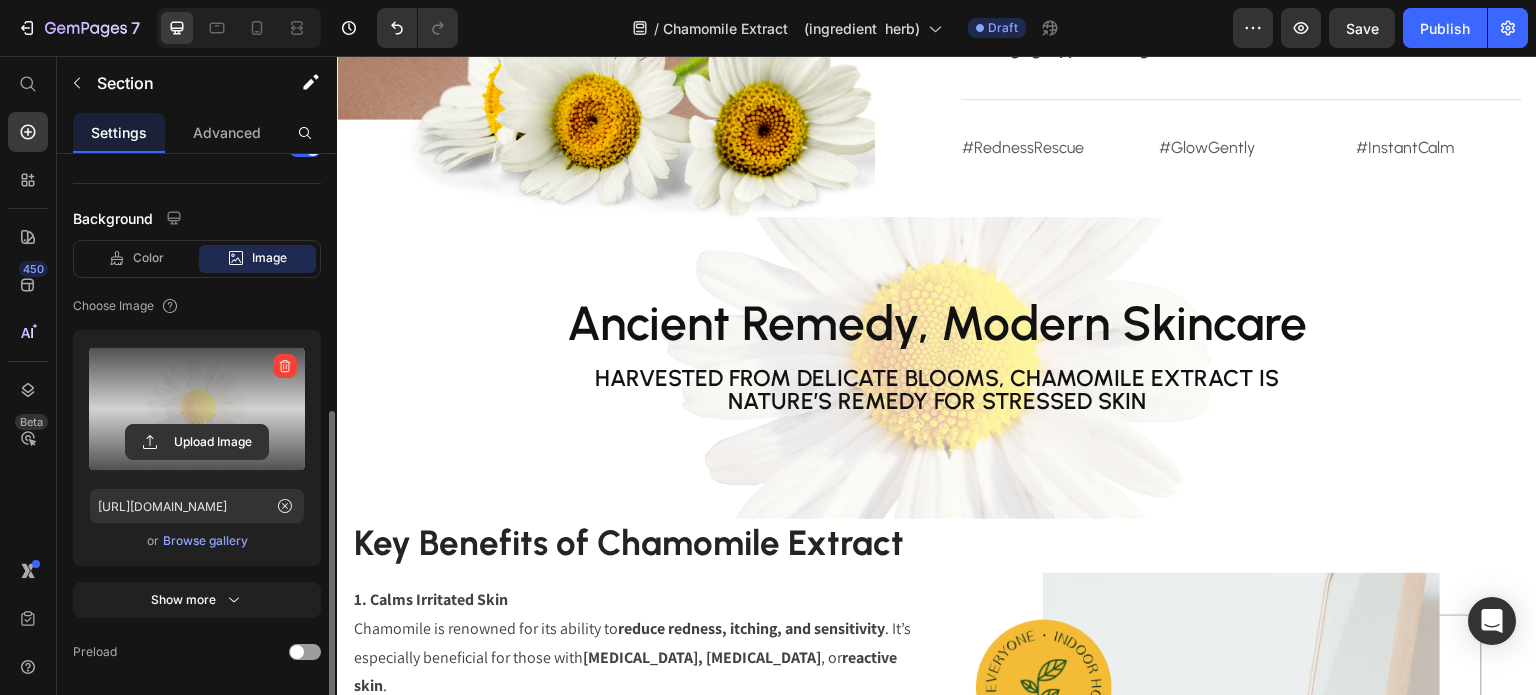 scroll, scrollTop: 1308, scrollLeft: 0, axis: vertical 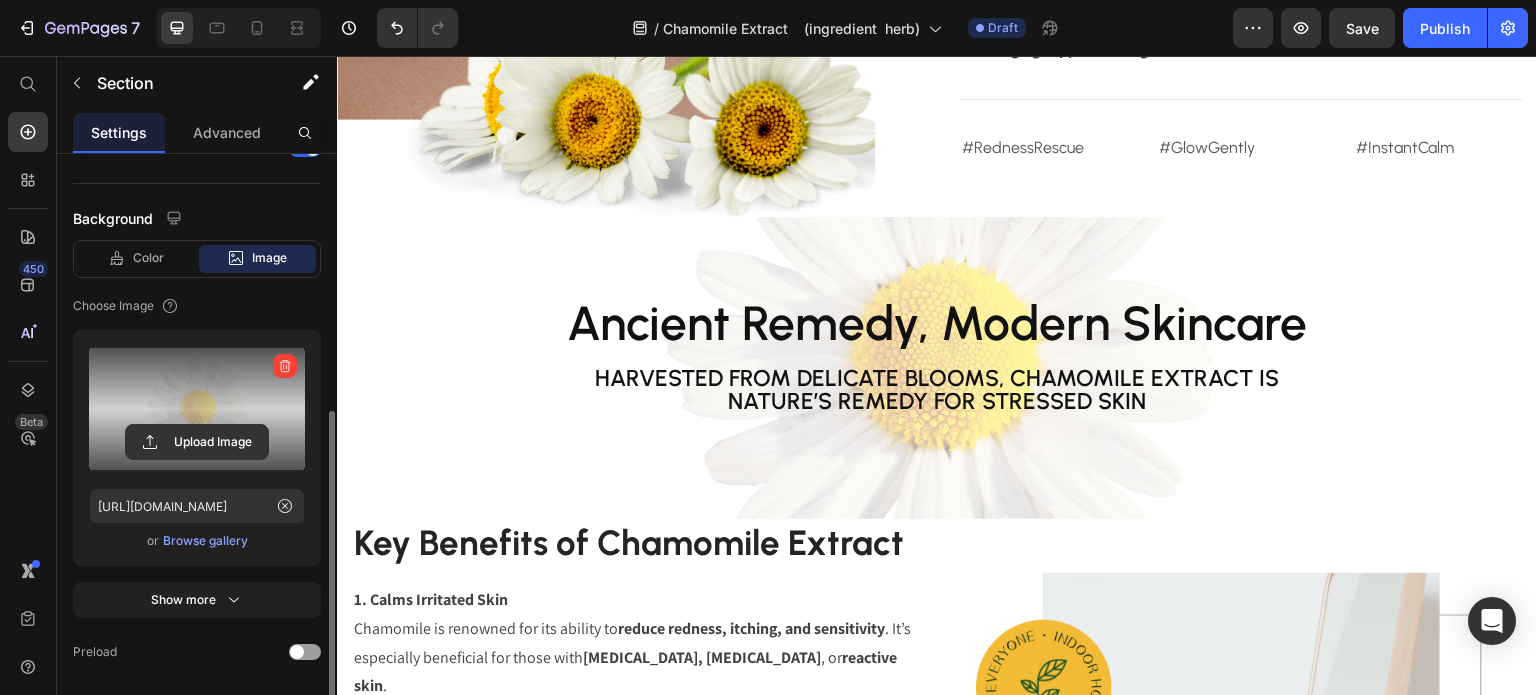 click on "Ancient Remedy, Modern Skincare Heading Harvested from delicate blooms, Chamomile Extract is nature’s remedy for stressed skin Text Block Row Section 3" at bounding box center [937, 368] 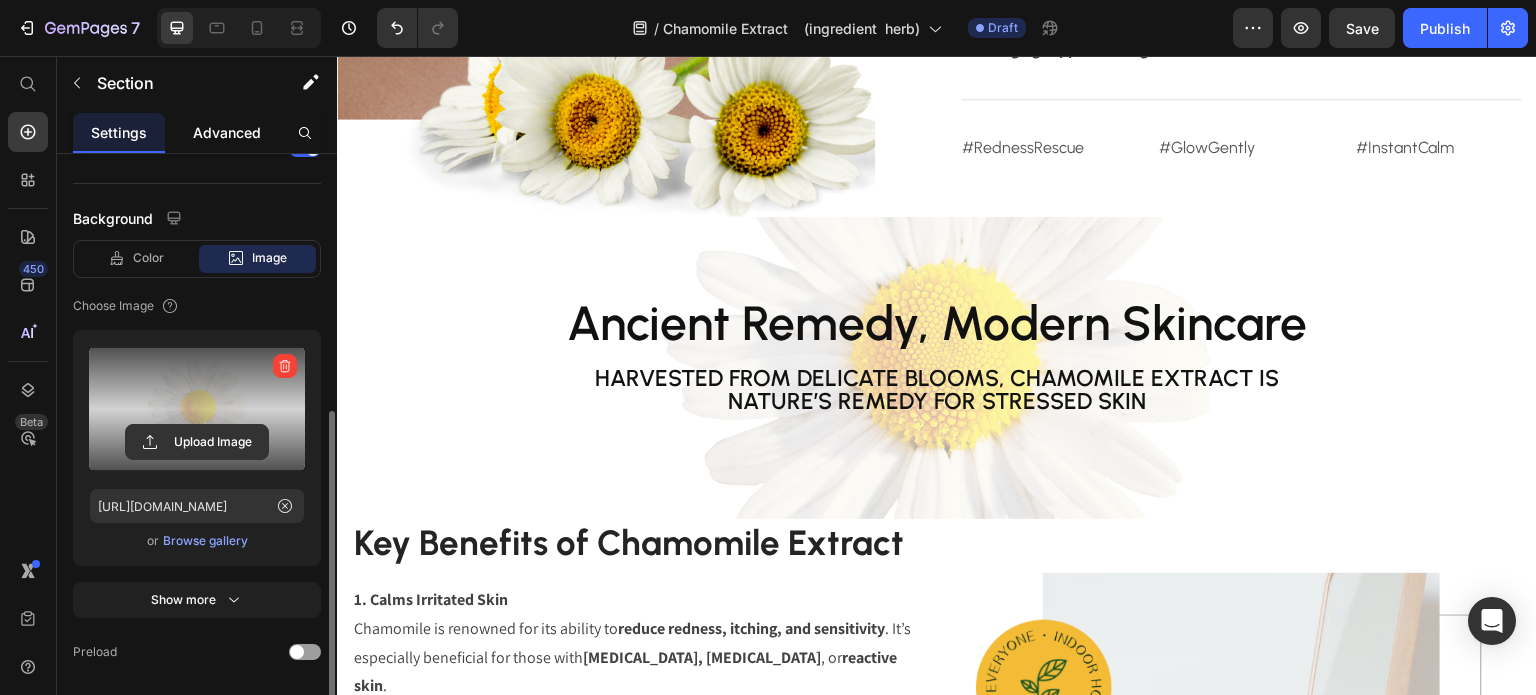 click on "Advanced" at bounding box center [227, 132] 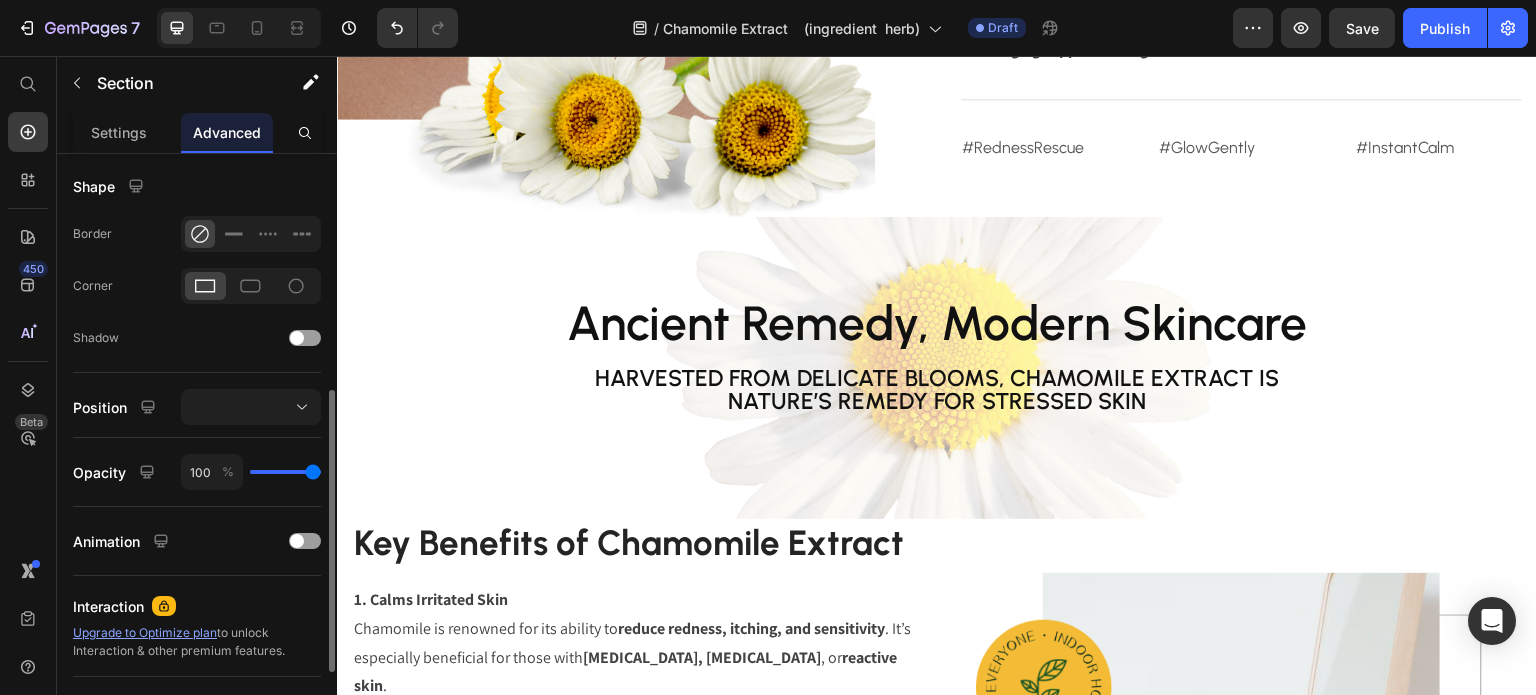 scroll, scrollTop: 0, scrollLeft: 0, axis: both 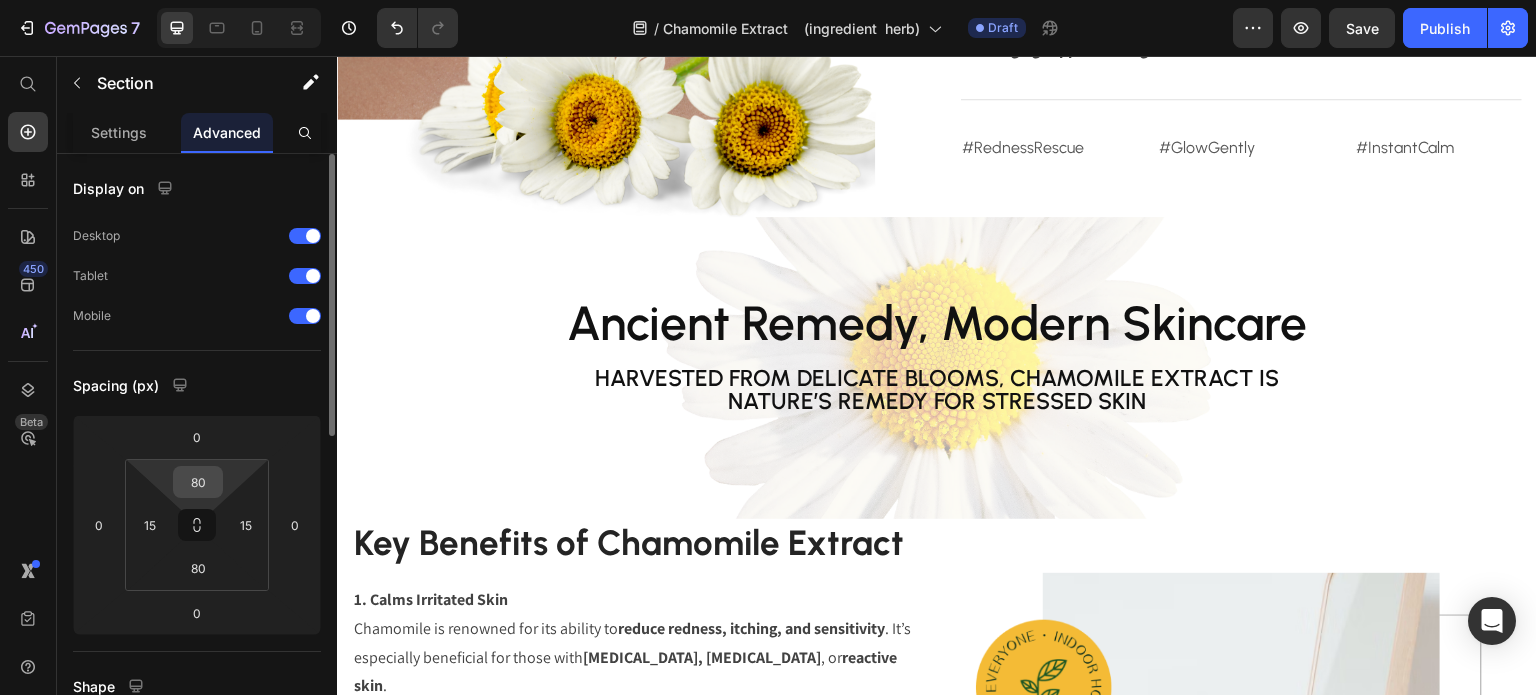 click on "80" at bounding box center [198, 482] 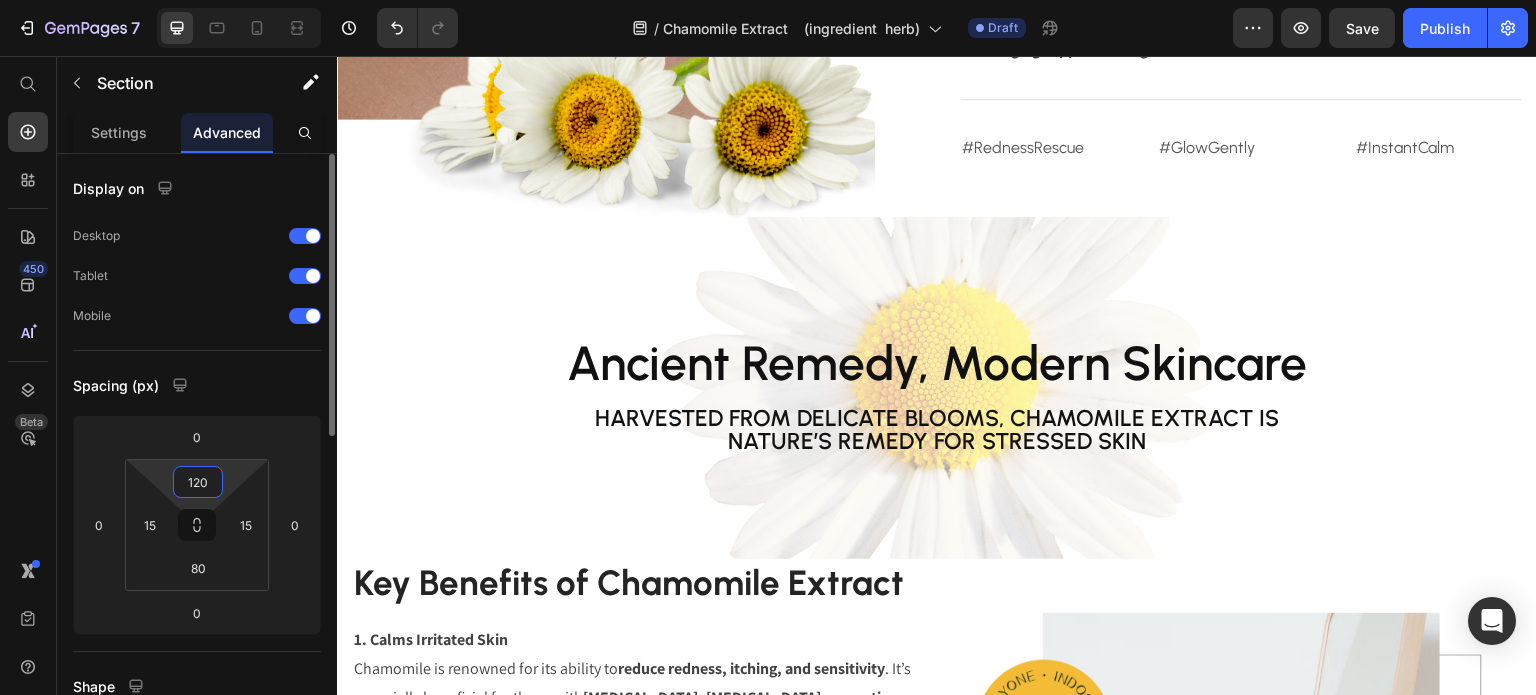 type on "120" 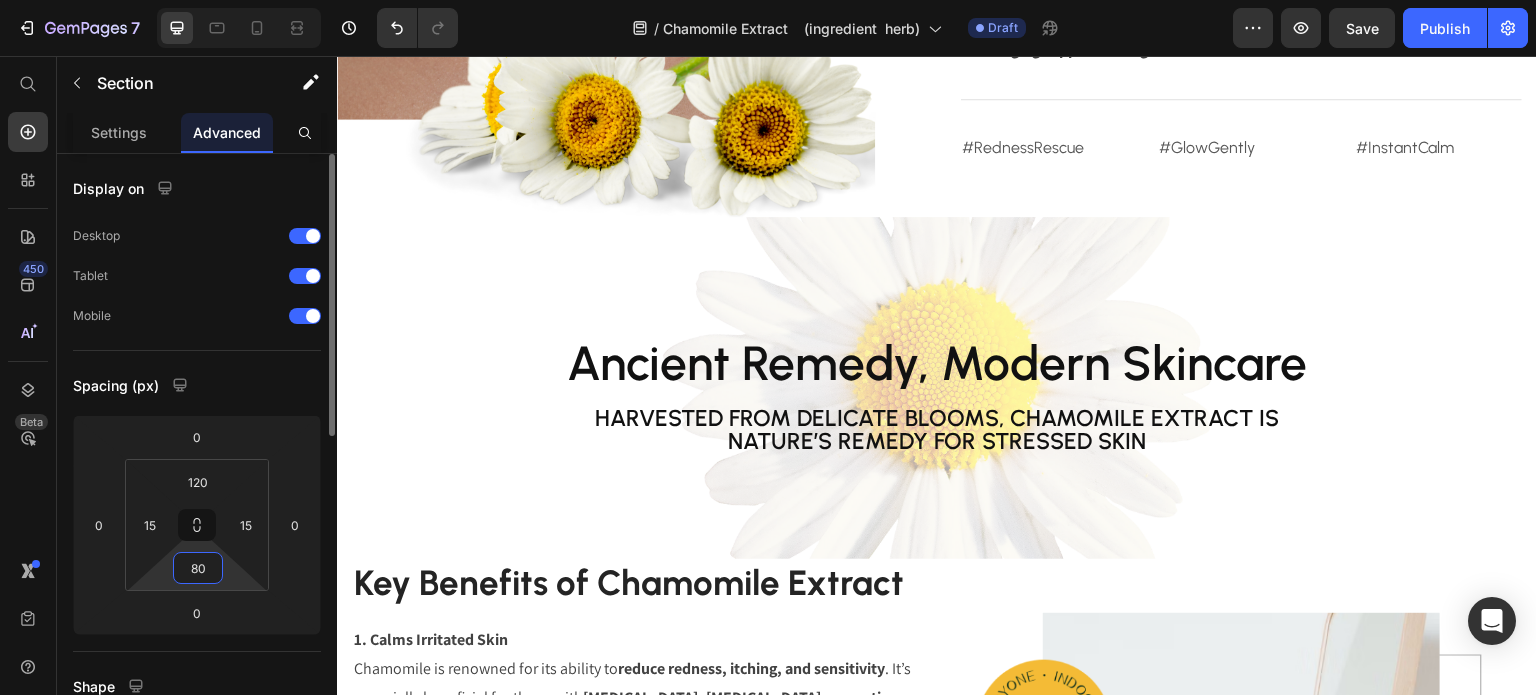 click on "80" at bounding box center (198, 568) 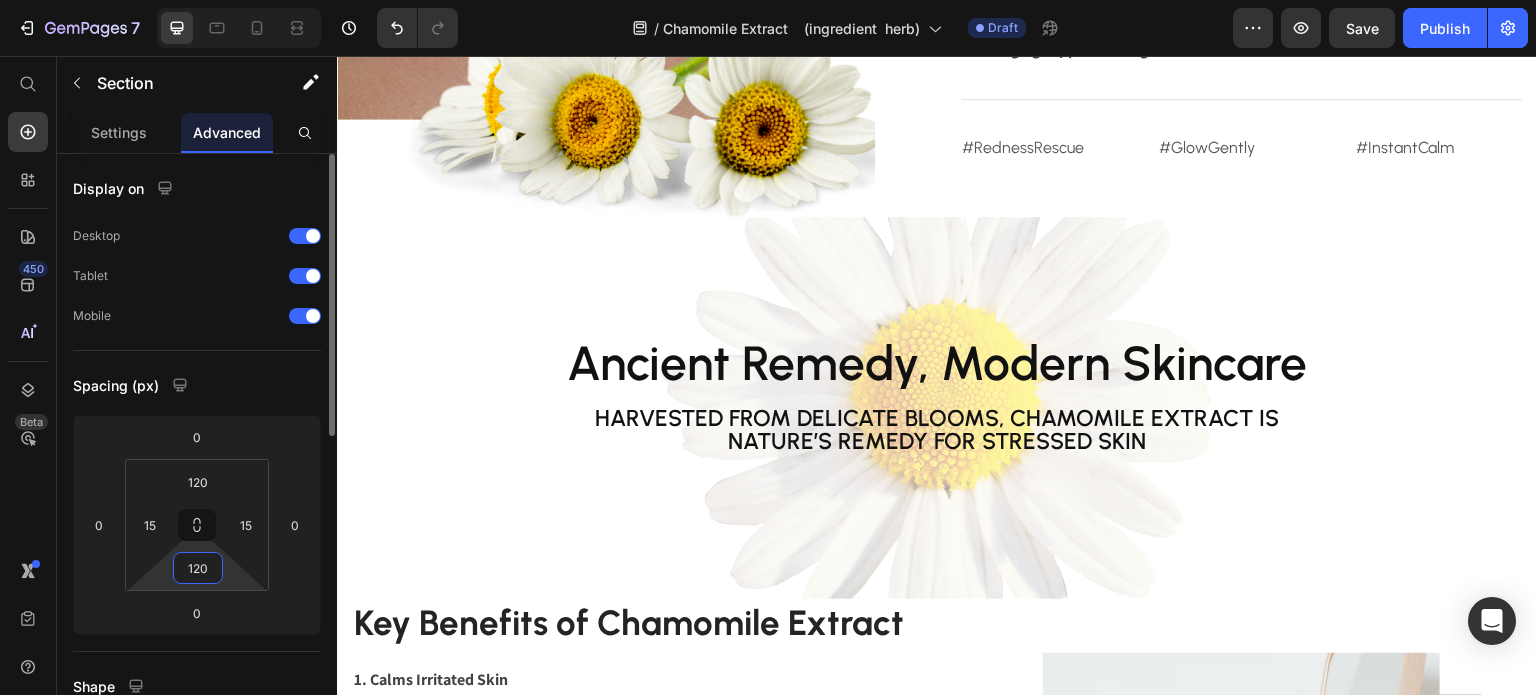 type on "120" 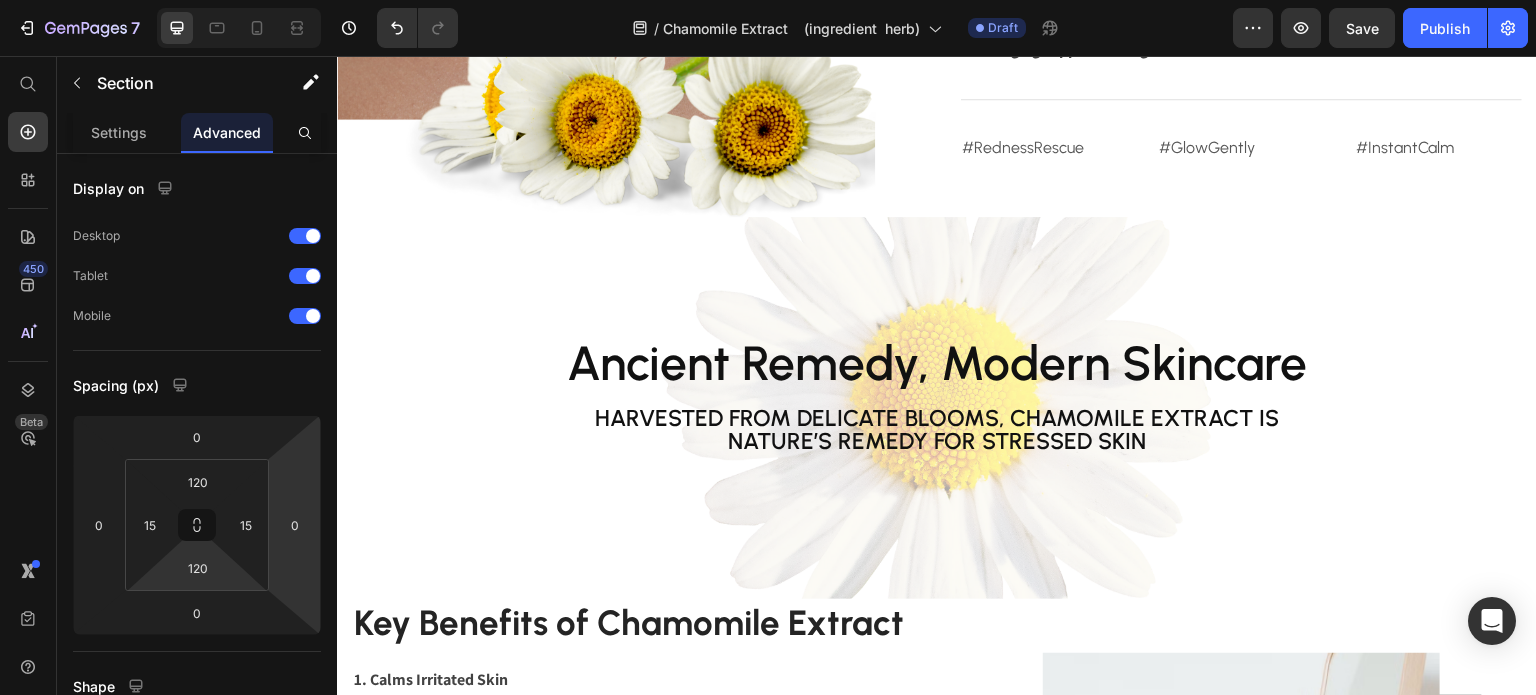 click on "Ancient Remedy, Modern Skincare Heading Harvested from delicate blooms, Chamomile Extract is nature’s remedy for stressed skin Text Block Row Section 3" at bounding box center [937, 408] 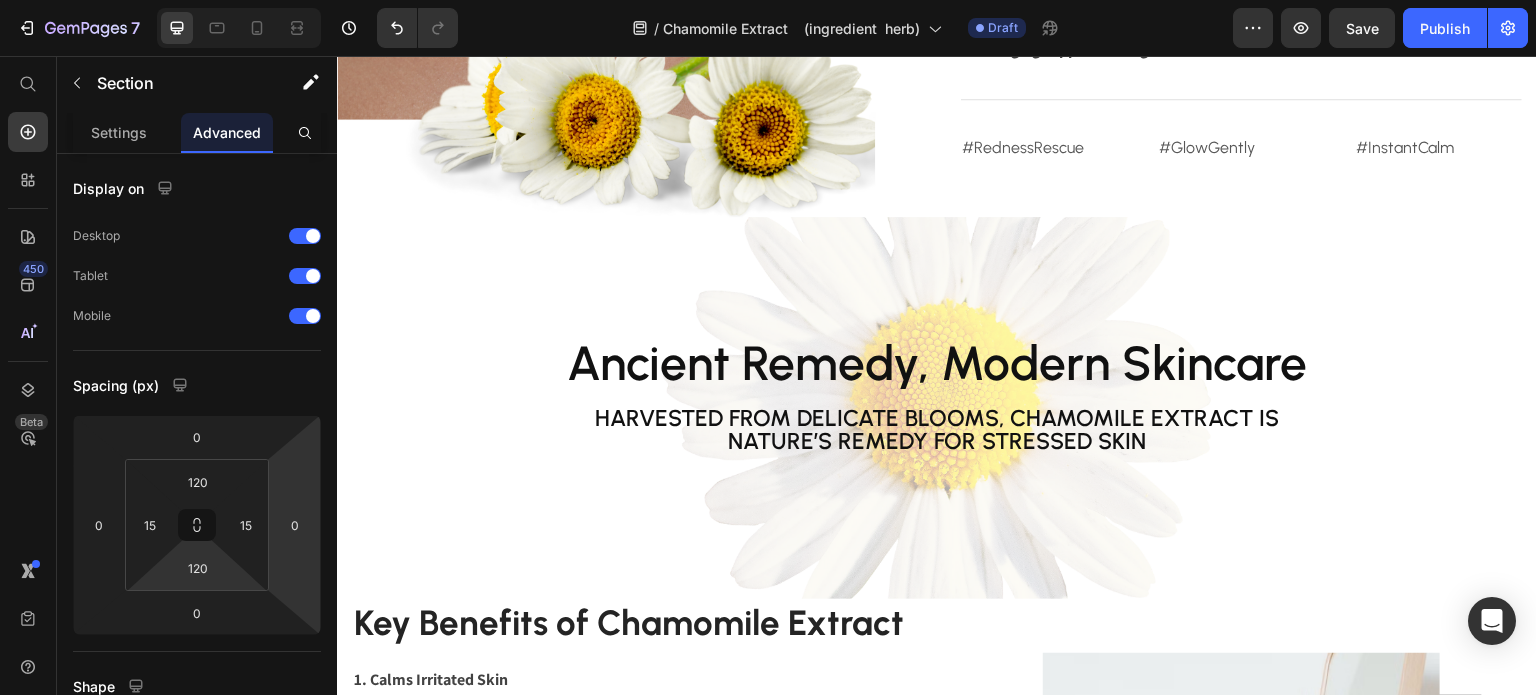 click on "Ancient Remedy, Modern Skincare Heading Harvested from delicate blooms, Chamomile Extract is nature’s remedy for stressed skin Text Block Row Section 3" at bounding box center (937, 408) 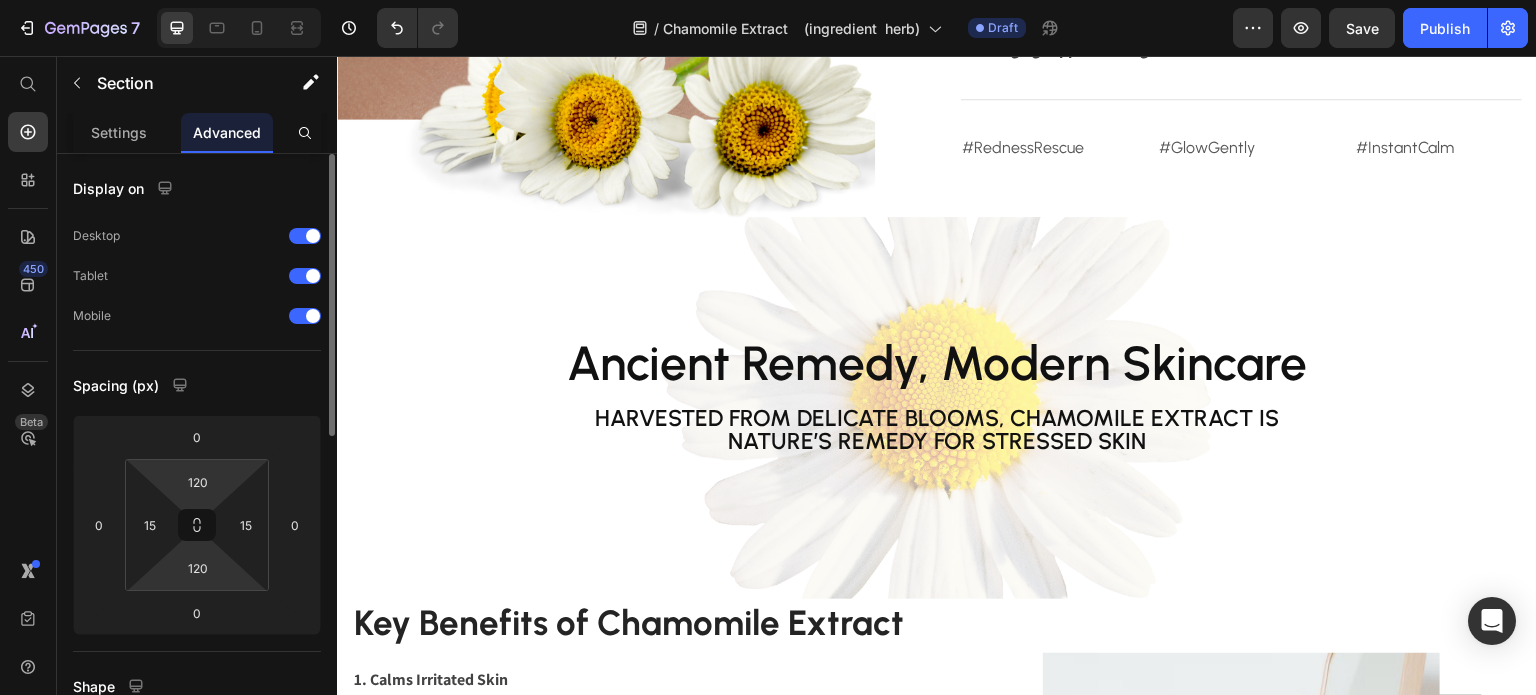 scroll, scrollTop: 300, scrollLeft: 0, axis: vertical 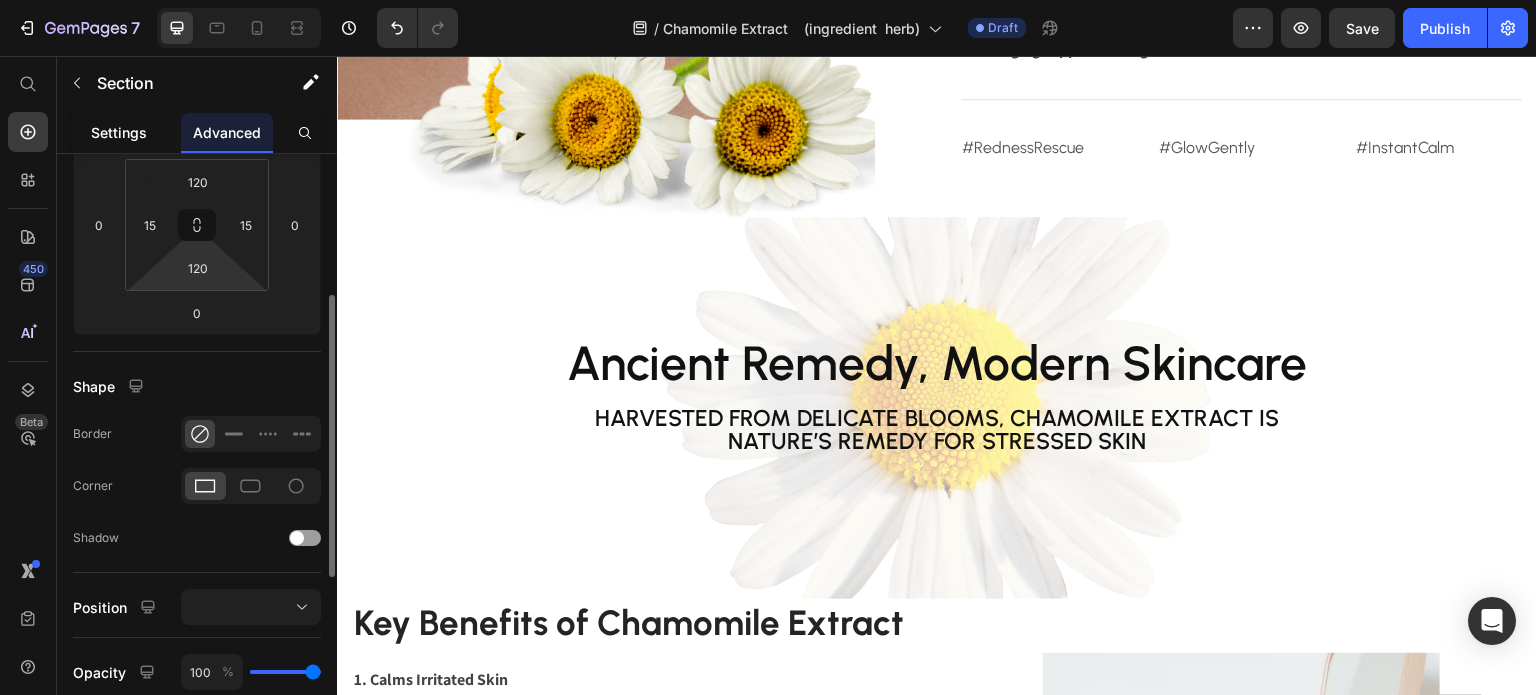 click on "Settings" at bounding box center [119, 132] 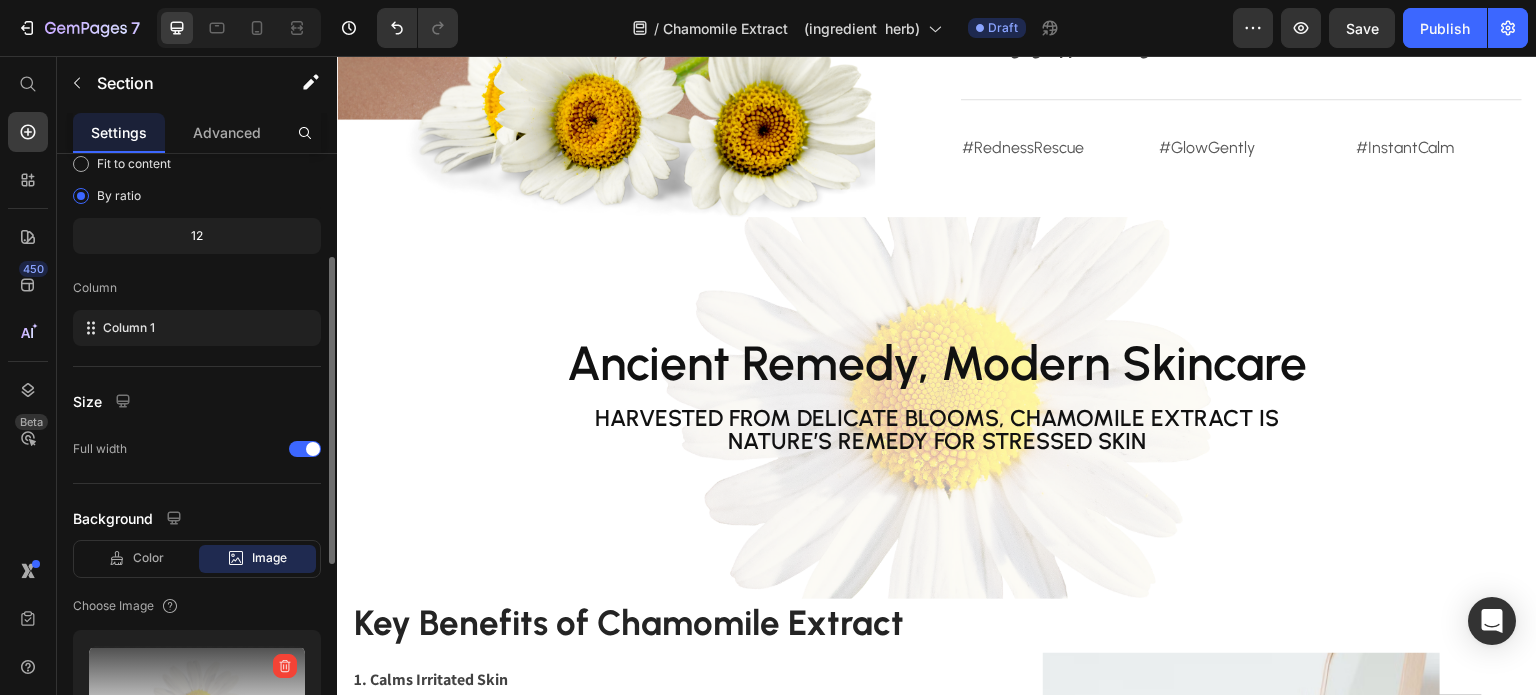 scroll, scrollTop: 400, scrollLeft: 0, axis: vertical 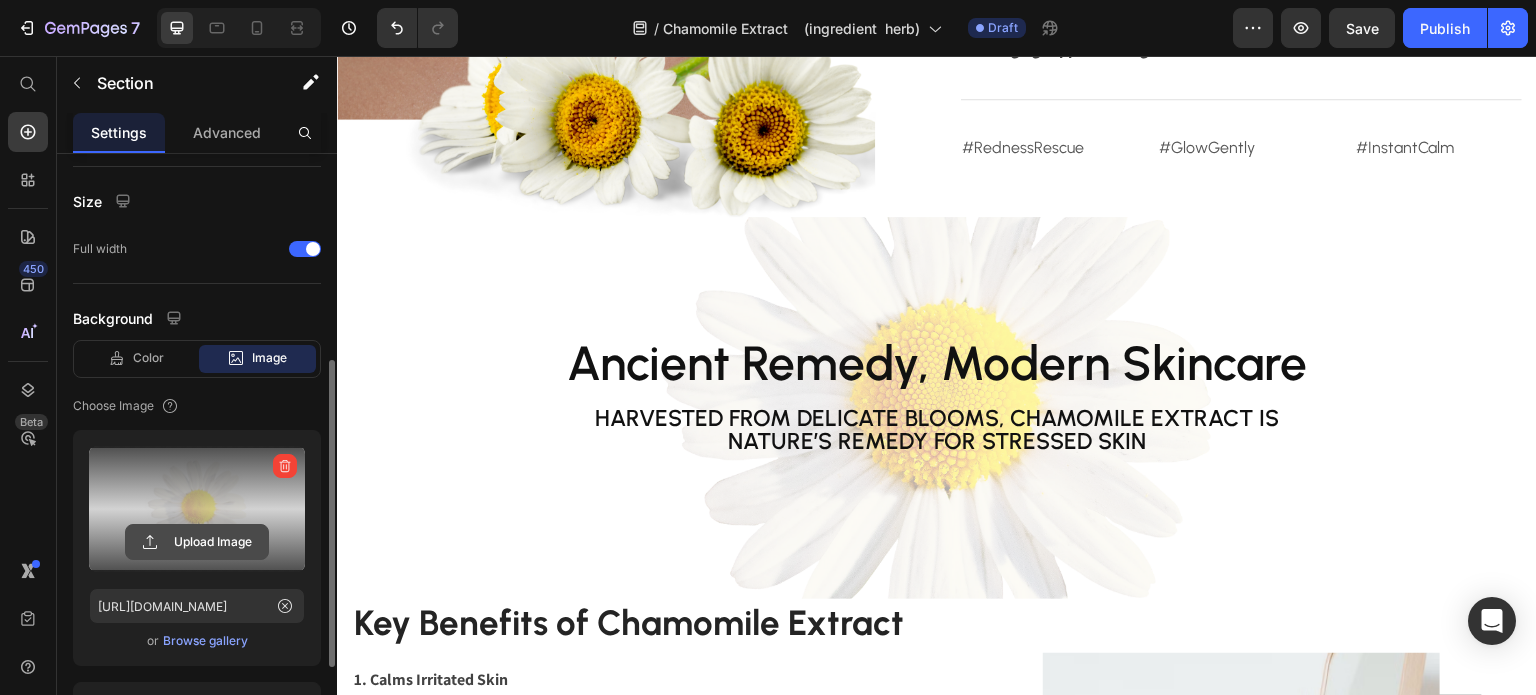 click 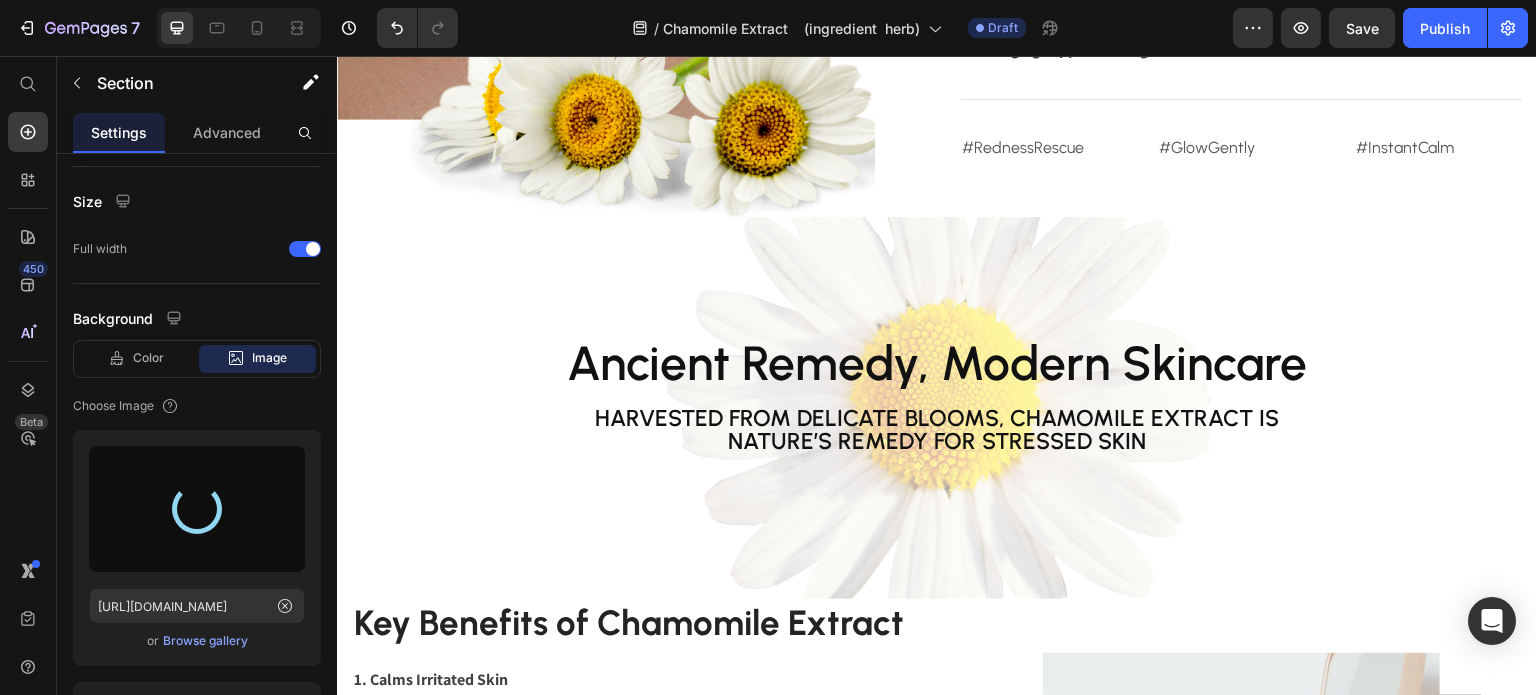 type on "[URL][DOMAIN_NAME]" 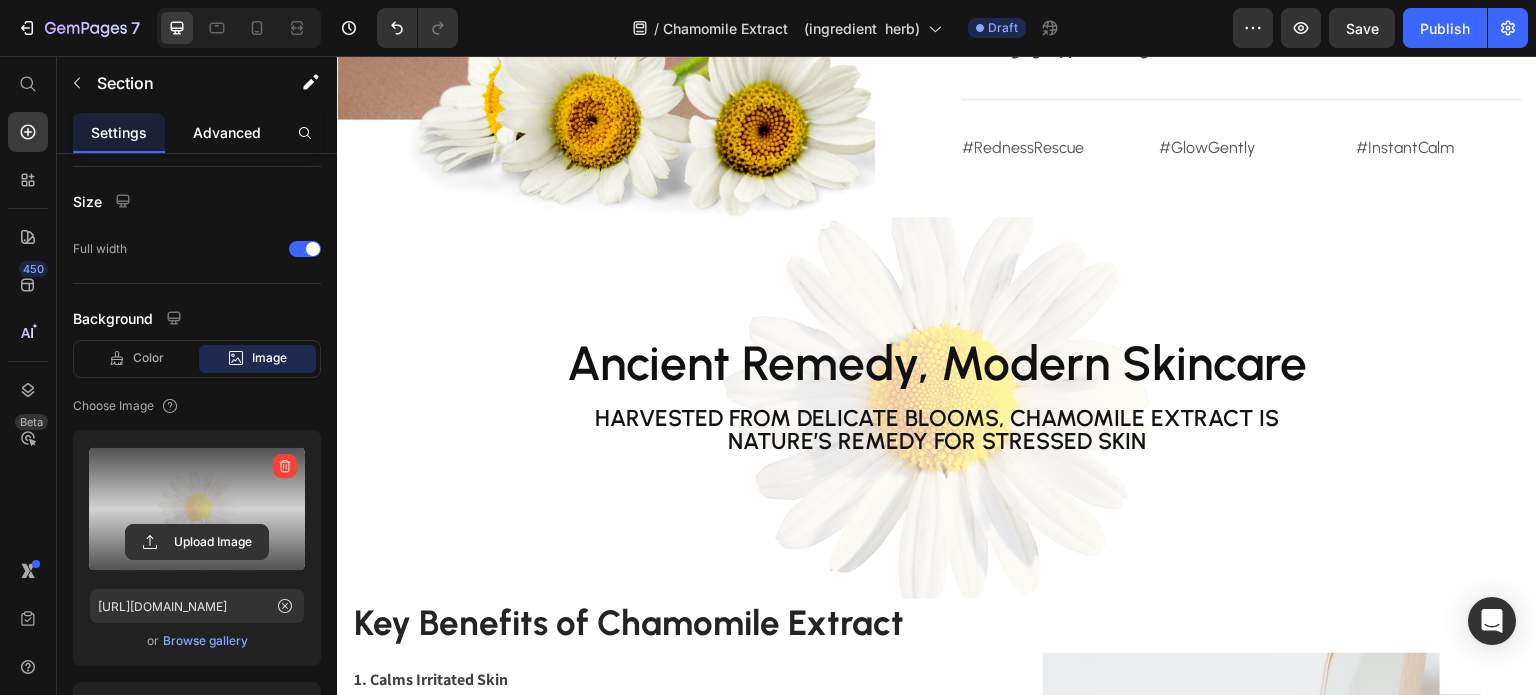 click on "Advanced" at bounding box center [227, 132] 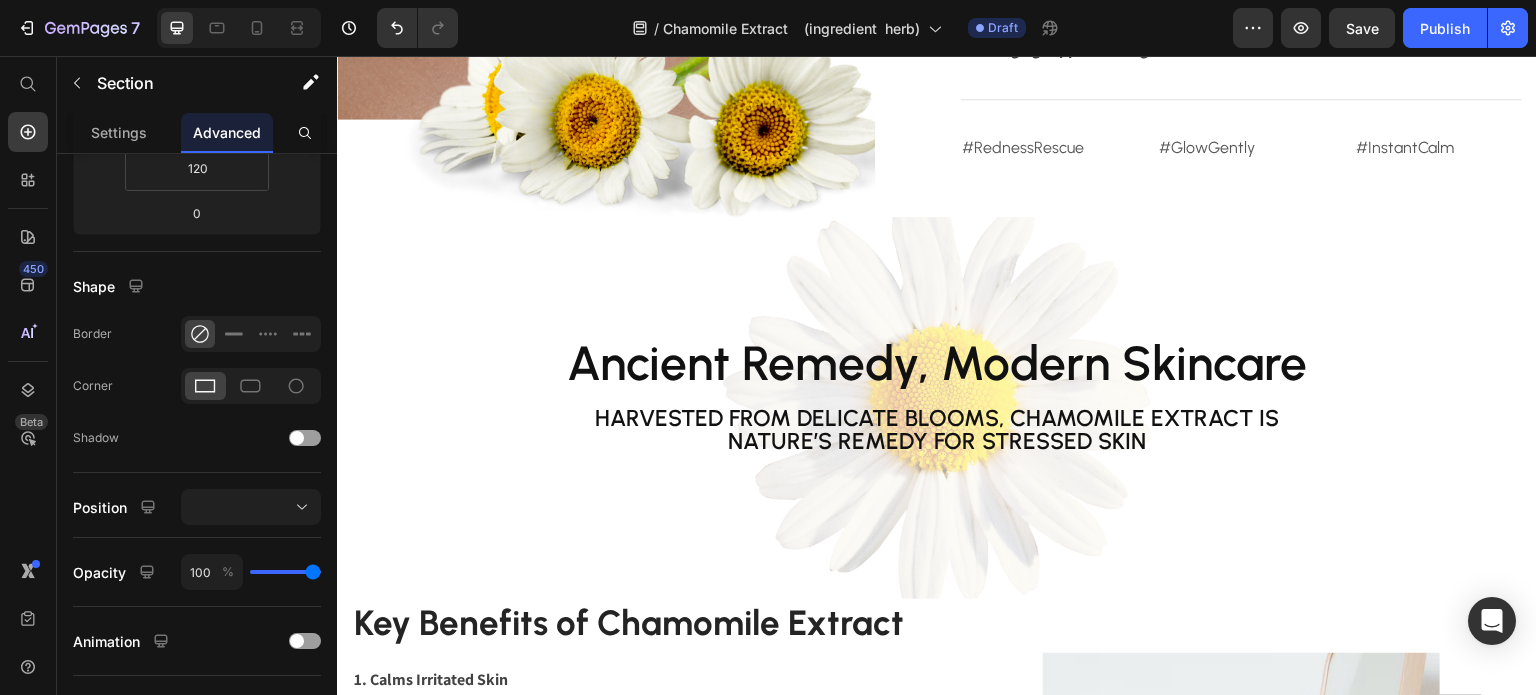 scroll, scrollTop: 0, scrollLeft: 0, axis: both 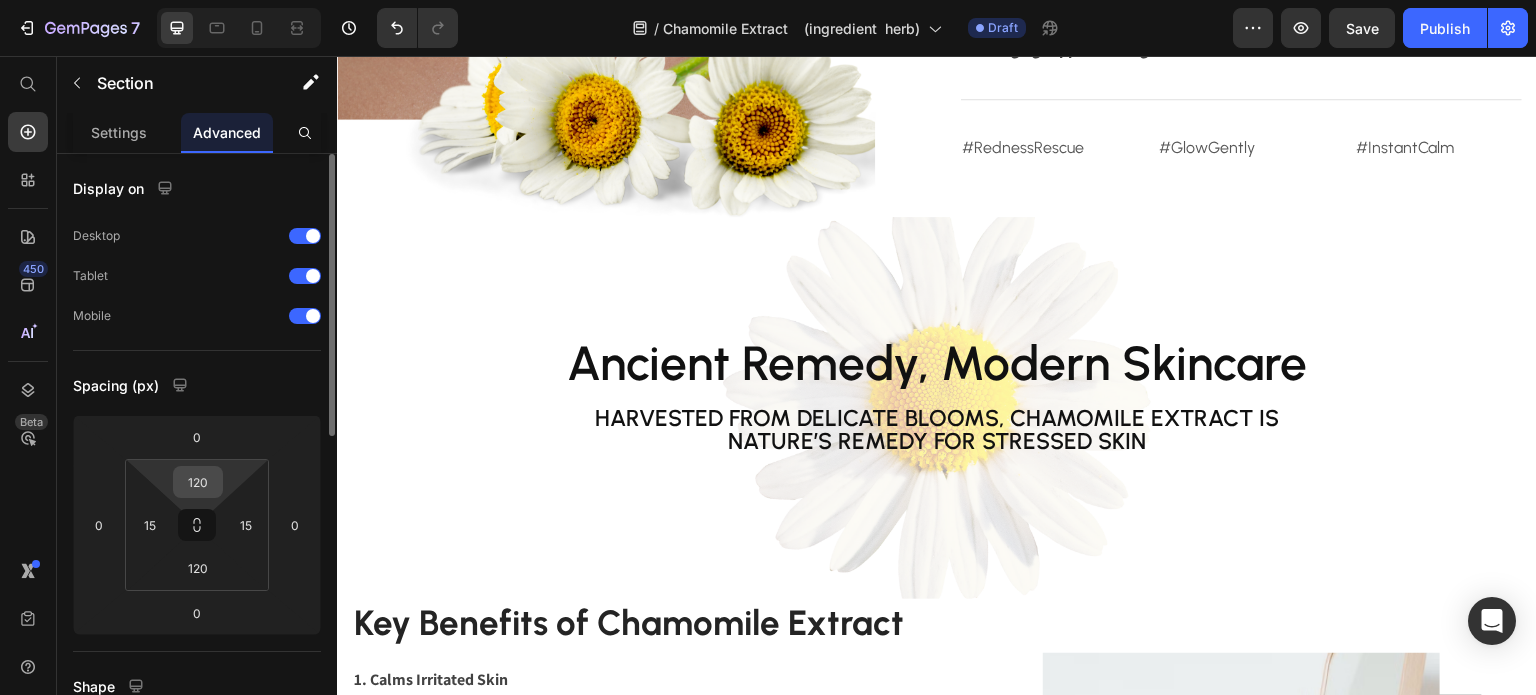click on "120" at bounding box center (198, 482) 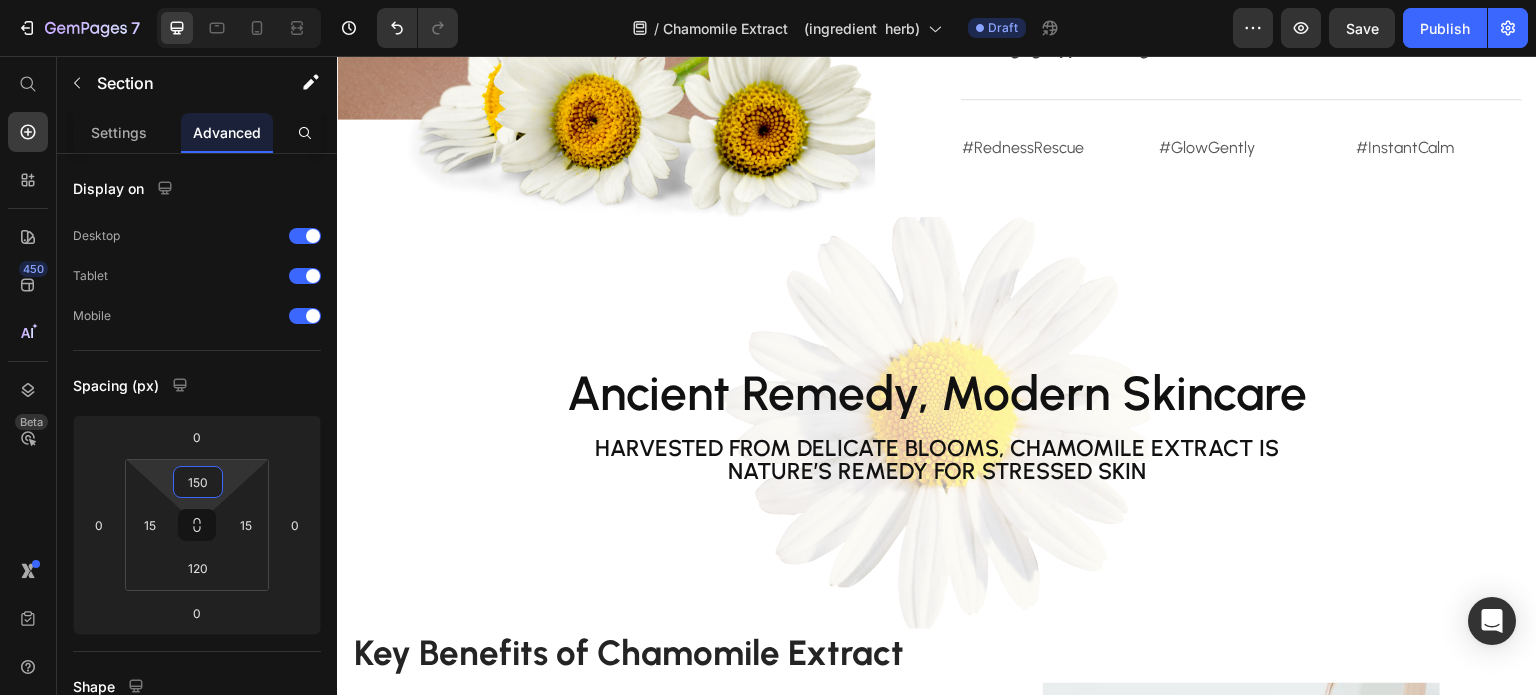 type on "150" 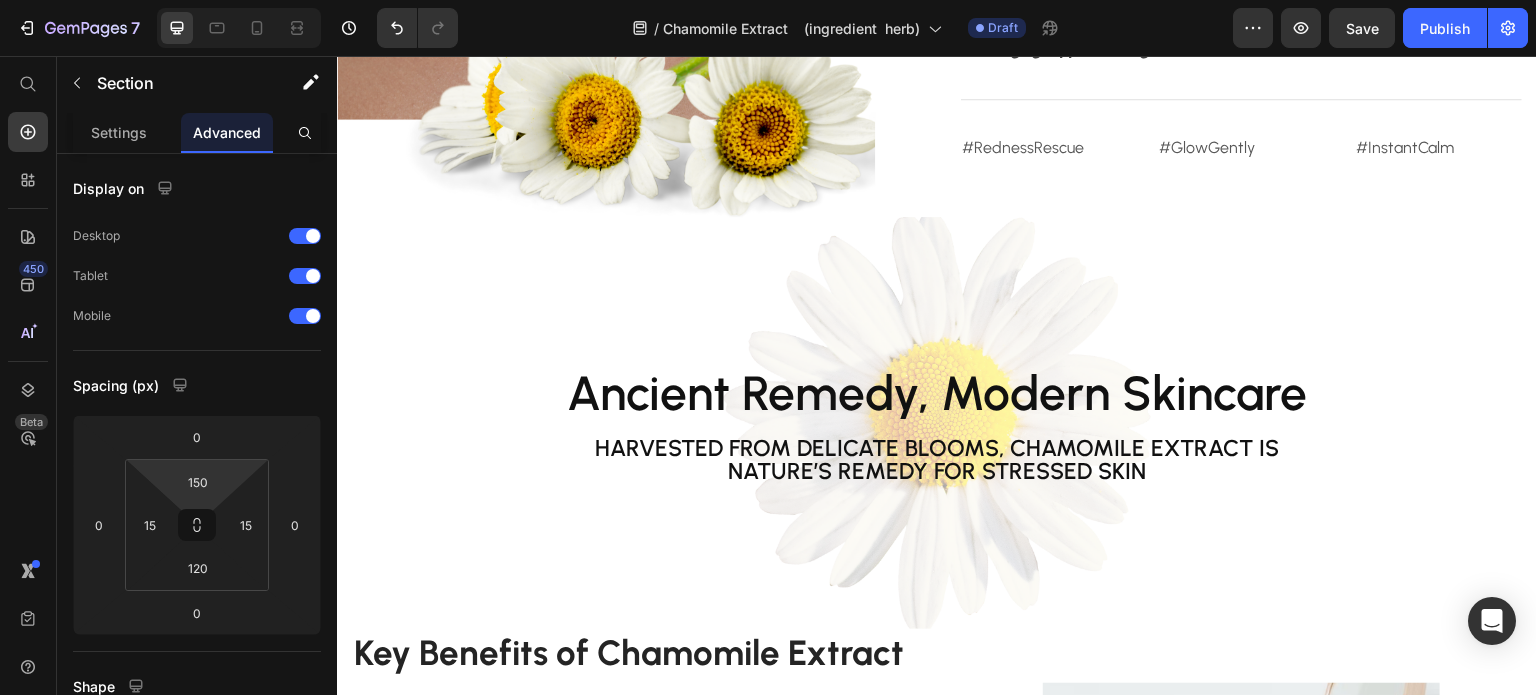 click on "Ancient Remedy, Modern Skincare Heading Harvested from delicate blooms, Chamomile Extract is nature’s remedy for stressed skin Text Block Row" at bounding box center (937, 438) 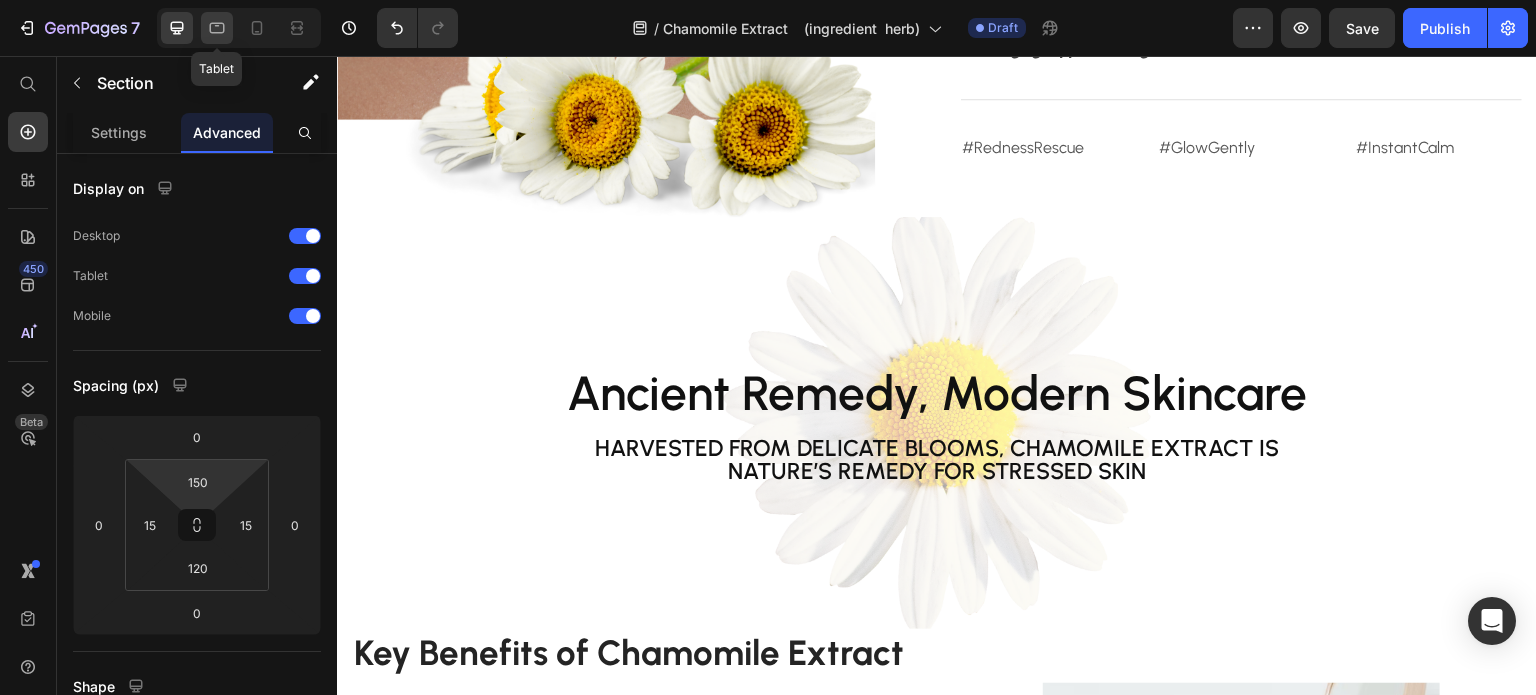 click 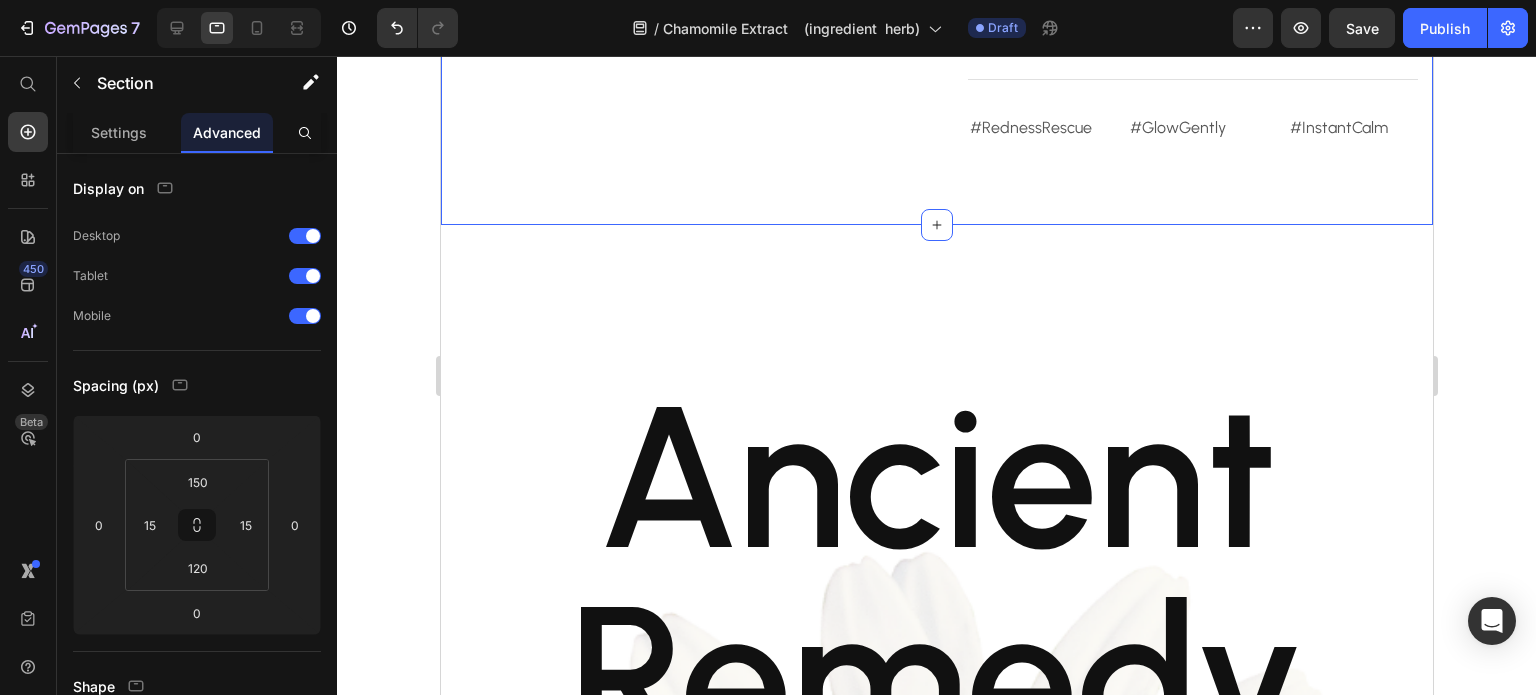 scroll, scrollTop: 1642, scrollLeft: 0, axis: vertical 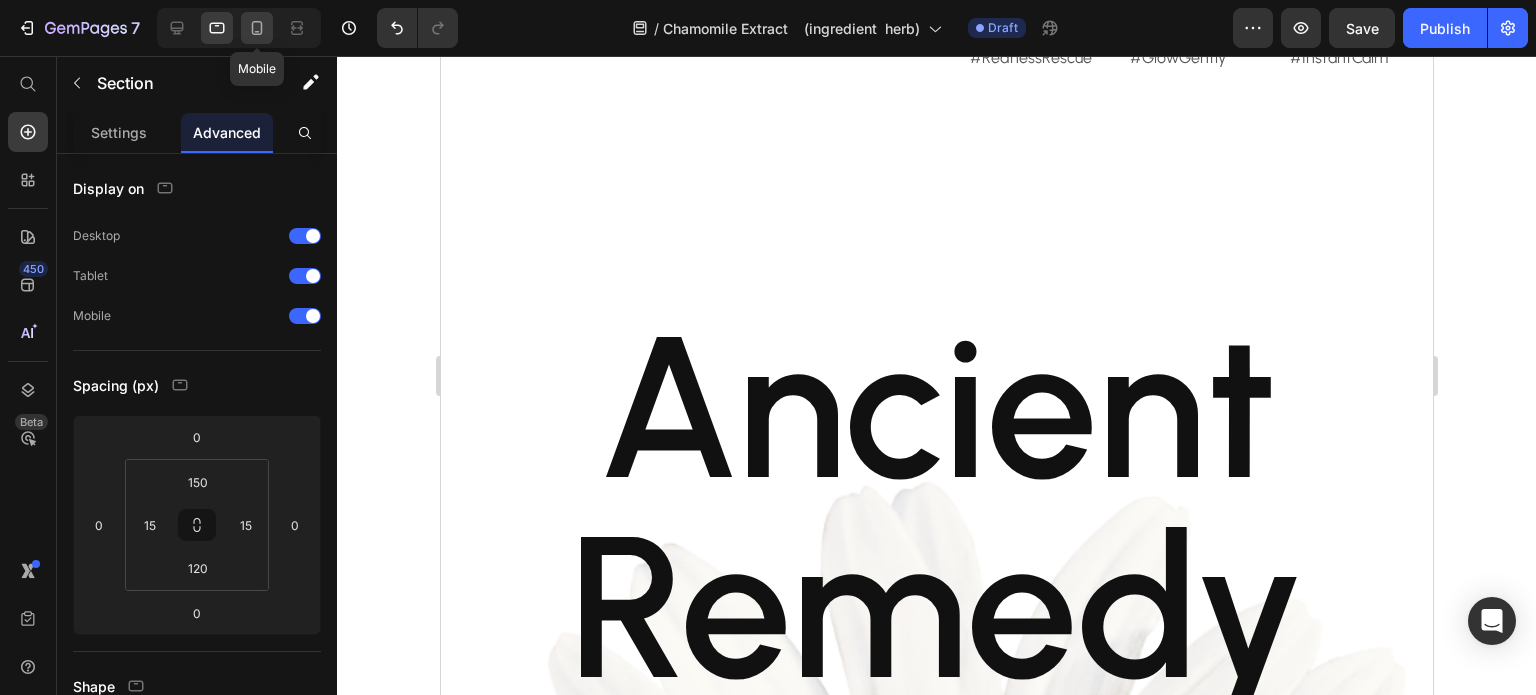 click 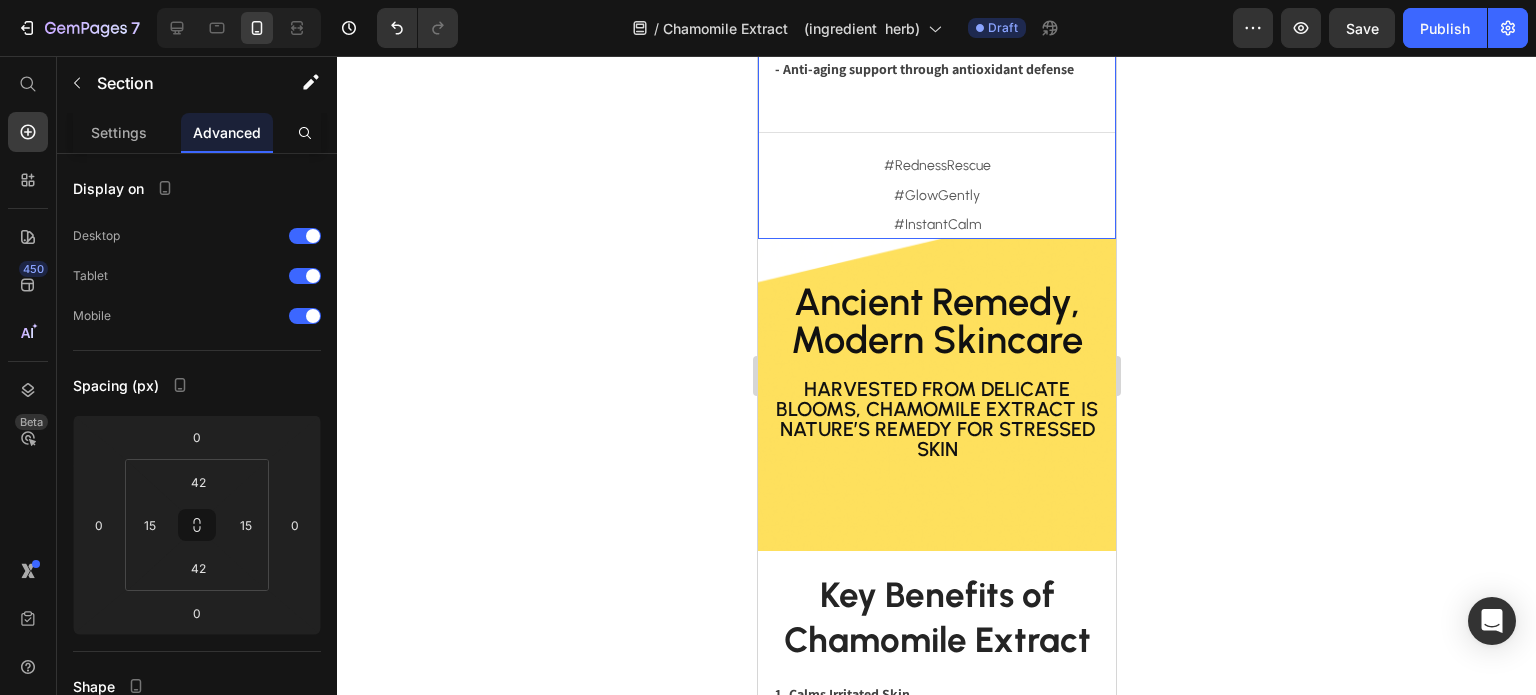 scroll, scrollTop: 2007, scrollLeft: 0, axis: vertical 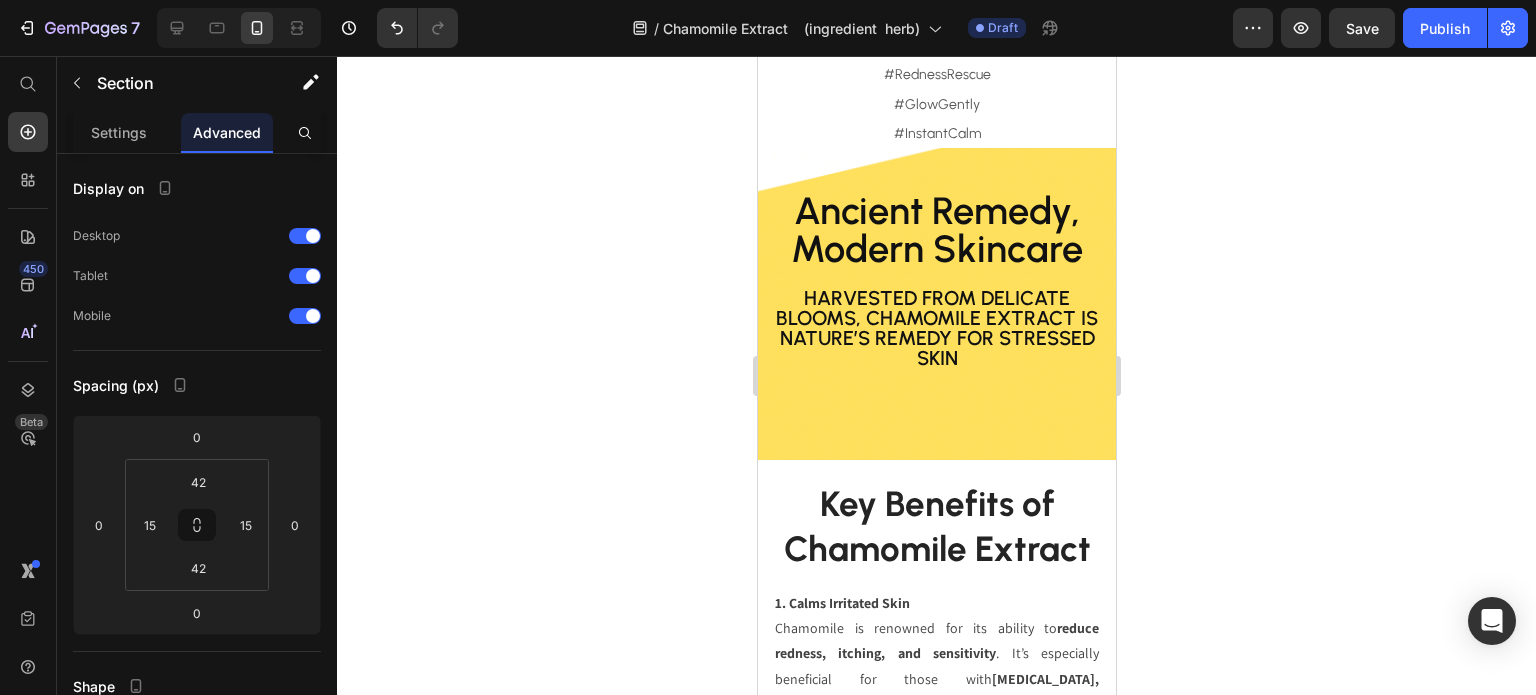 click on "Ancient Remedy, Modern Skincare Heading Harvested from delicate blooms, Chamomile Extract is nature’s remedy for stressed skin Text Block Row Section 3" at bounding box center (936, 304) 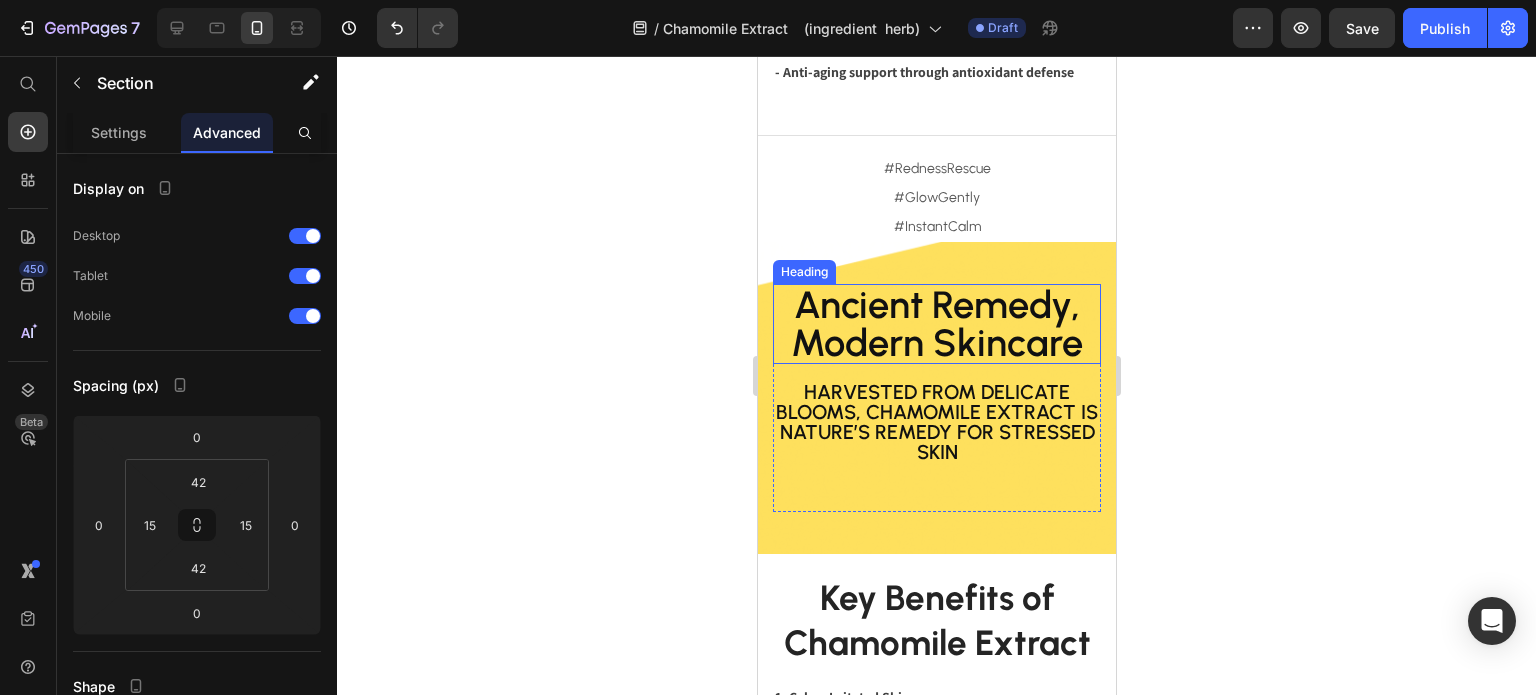 scroll, scrollTop: 1951, scrollLeft: 0, axis: vertical 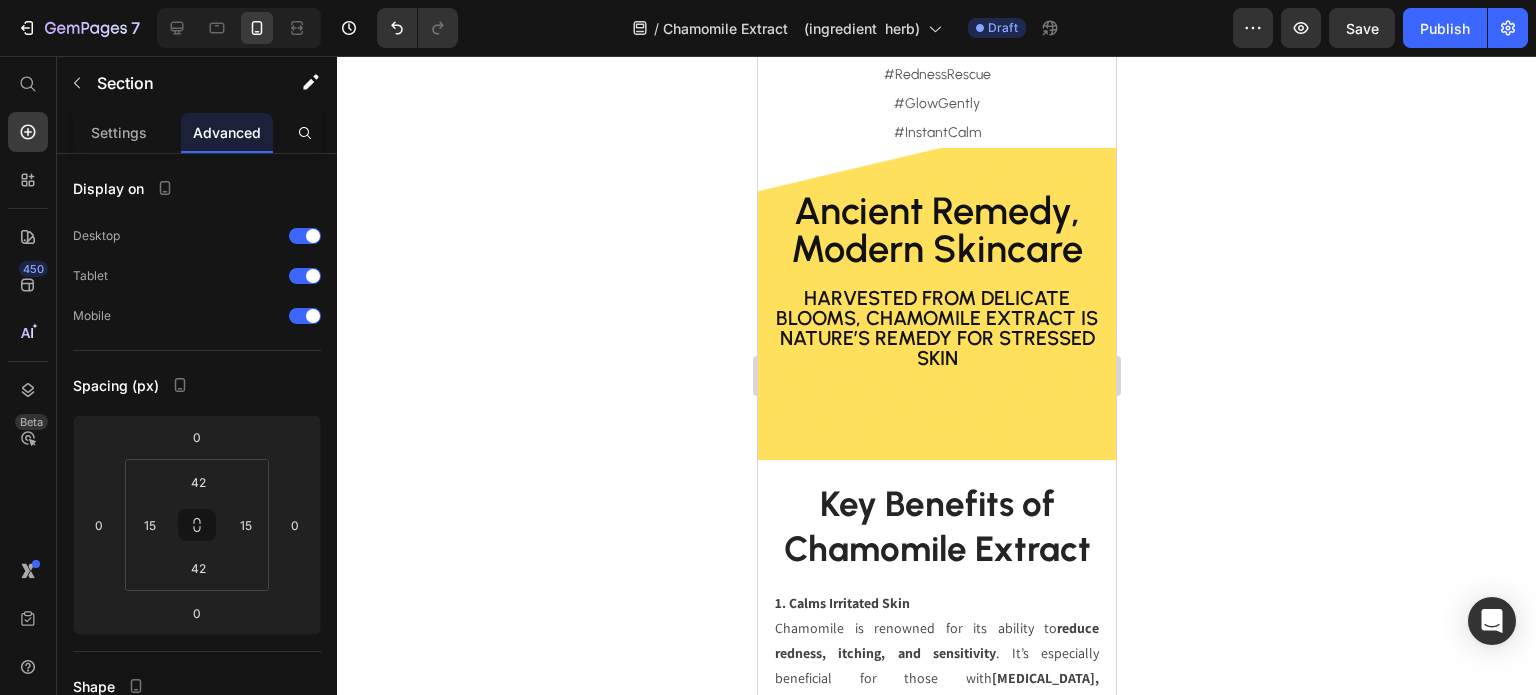 click on "Ancient Remedy, Modern Skincare Heading Harvested from delicate blooms, Chamomile Extract is nature’s remedy for stressed skin Text Block Row Section 3" at bounding box center [936, 304] 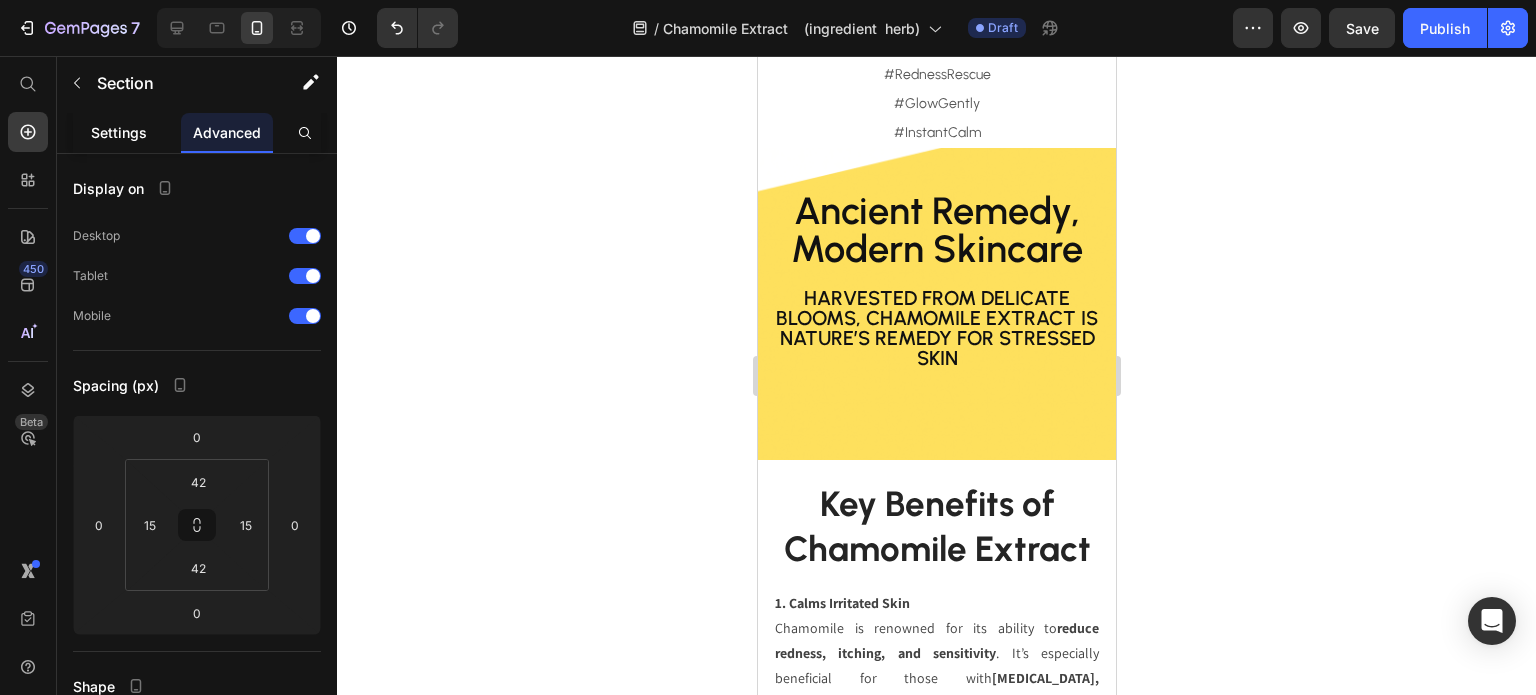 click on "Settings" at bounding box center (119, 132) 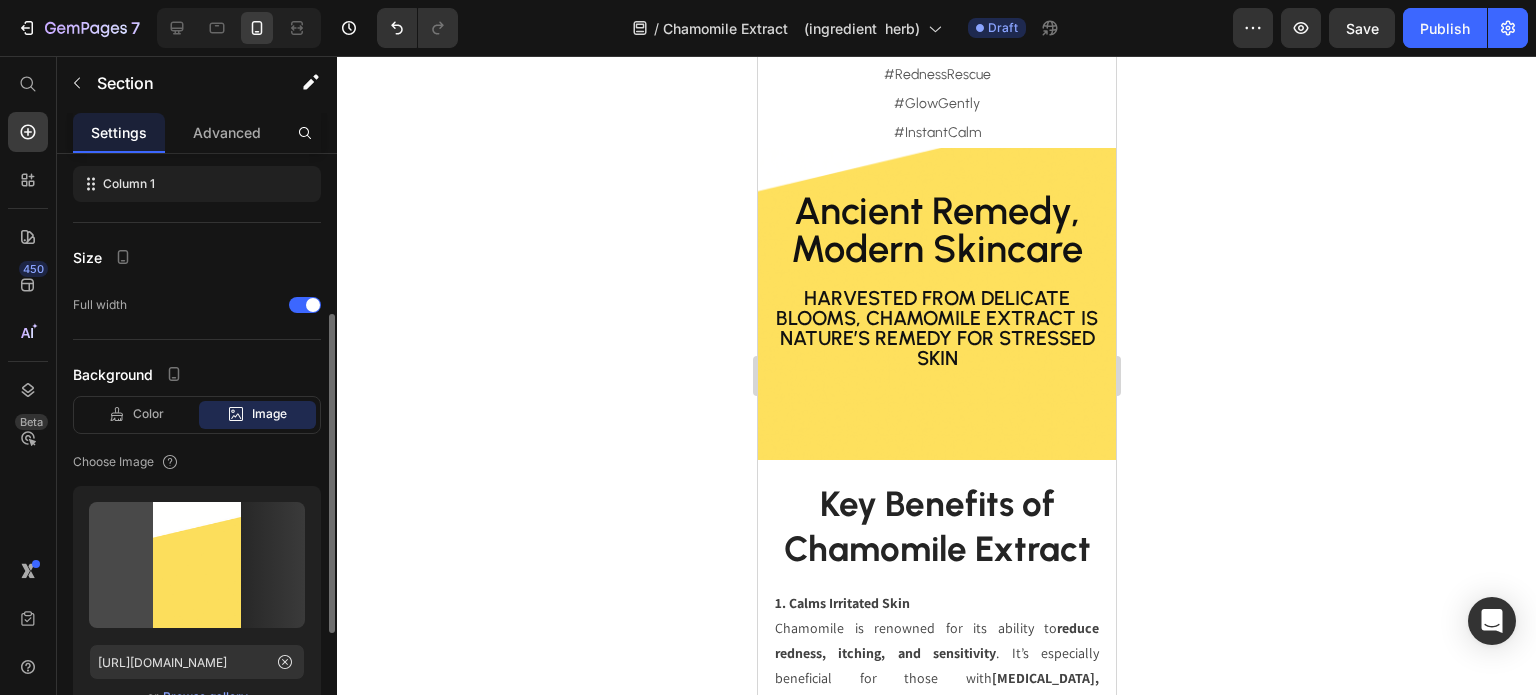 scroll, scrollTop: 520, scrollLeft: 0, axis: vertical 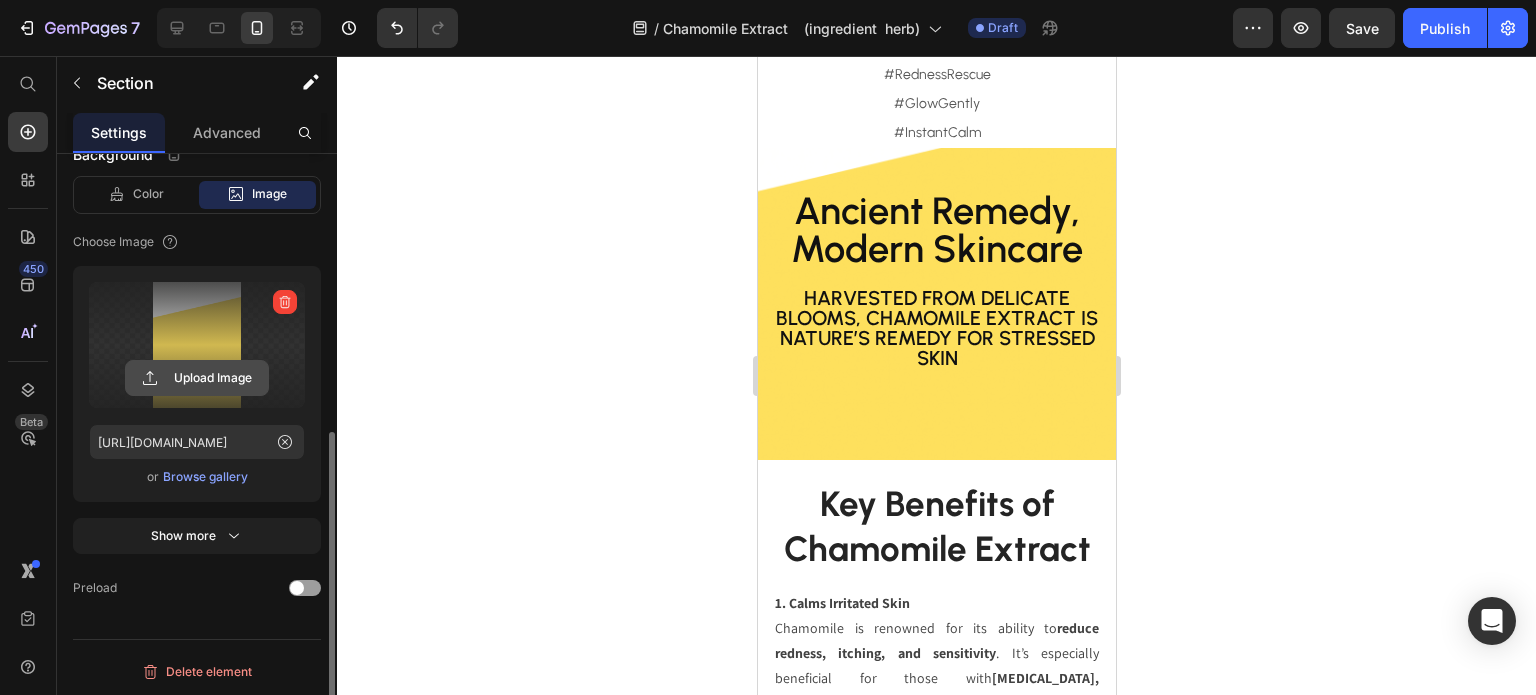 click 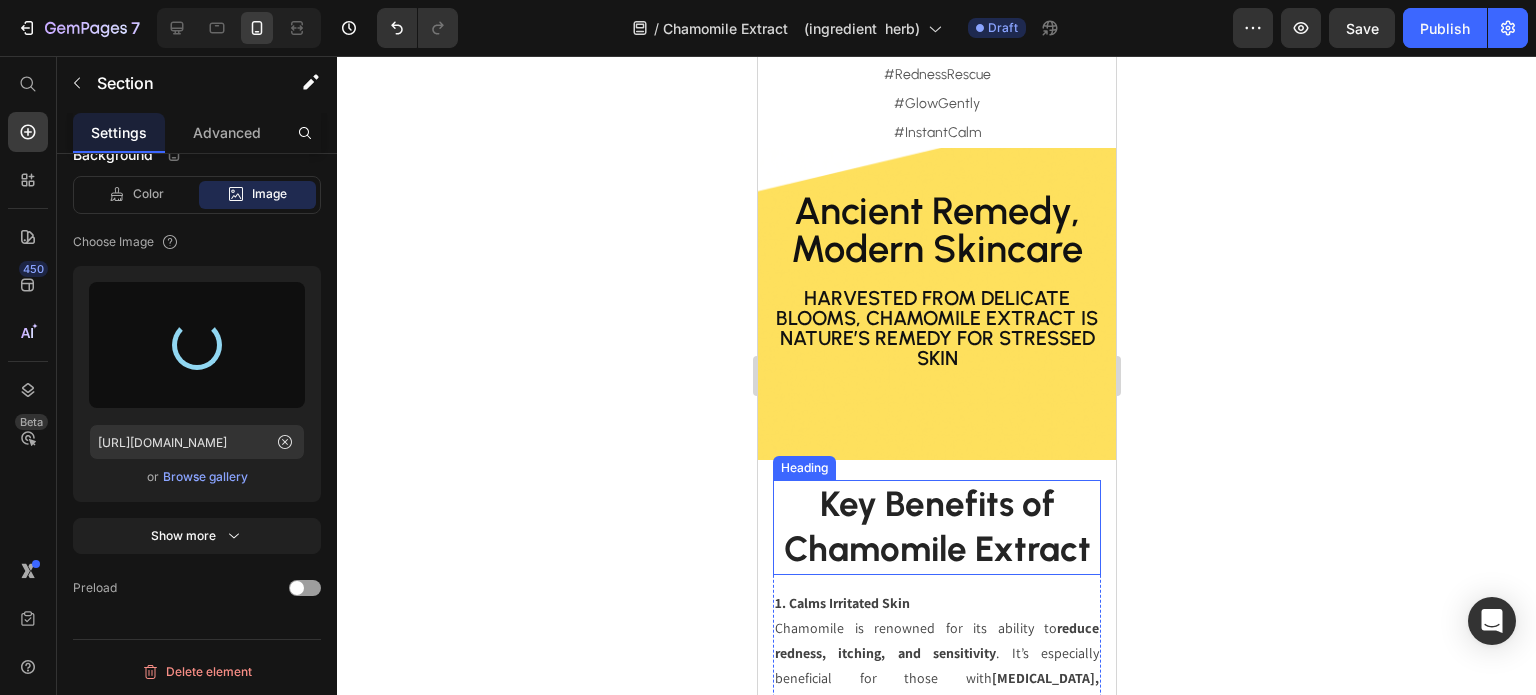 type on "[URL][DOMAIN_NAME]" 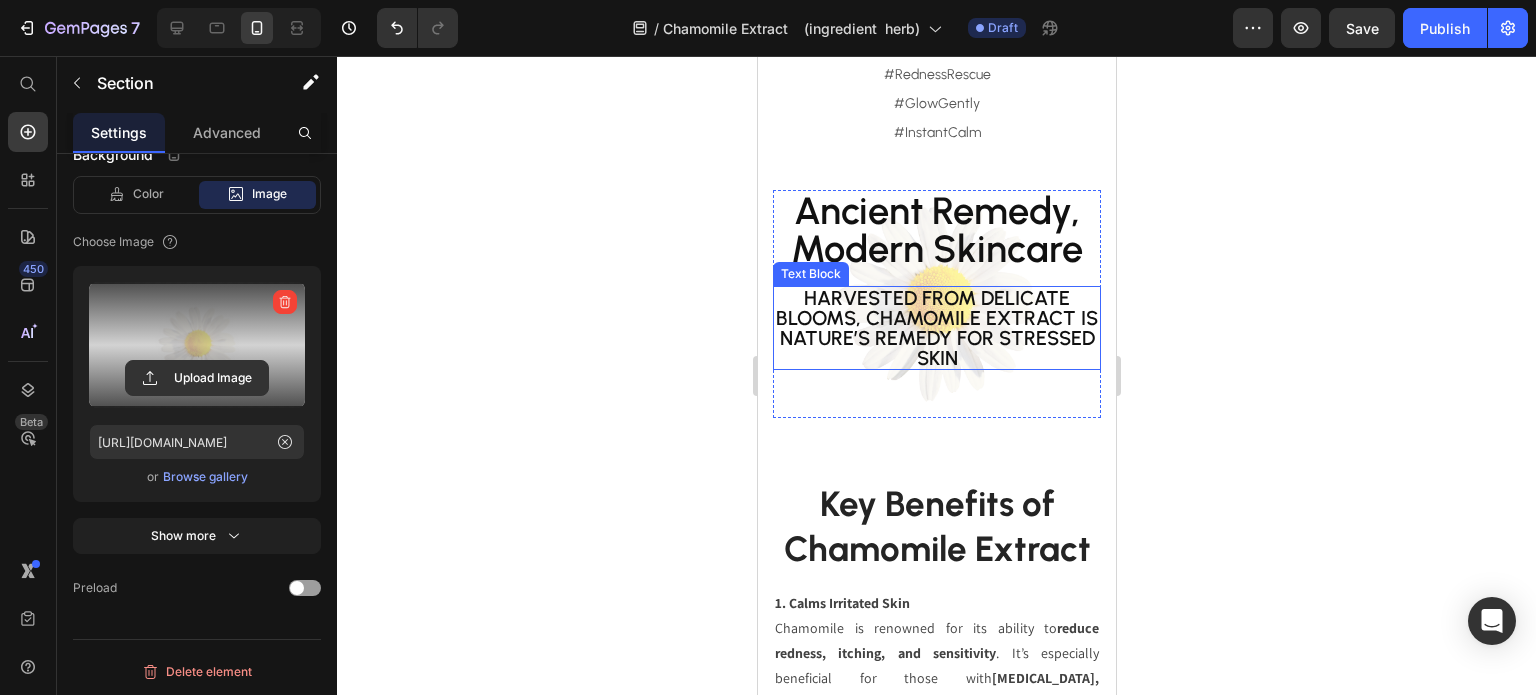 click on "Harvested from delicate blooms, Chamomile Extract is nature’s remedy for stressed skin" at bounding box center [936, 328] 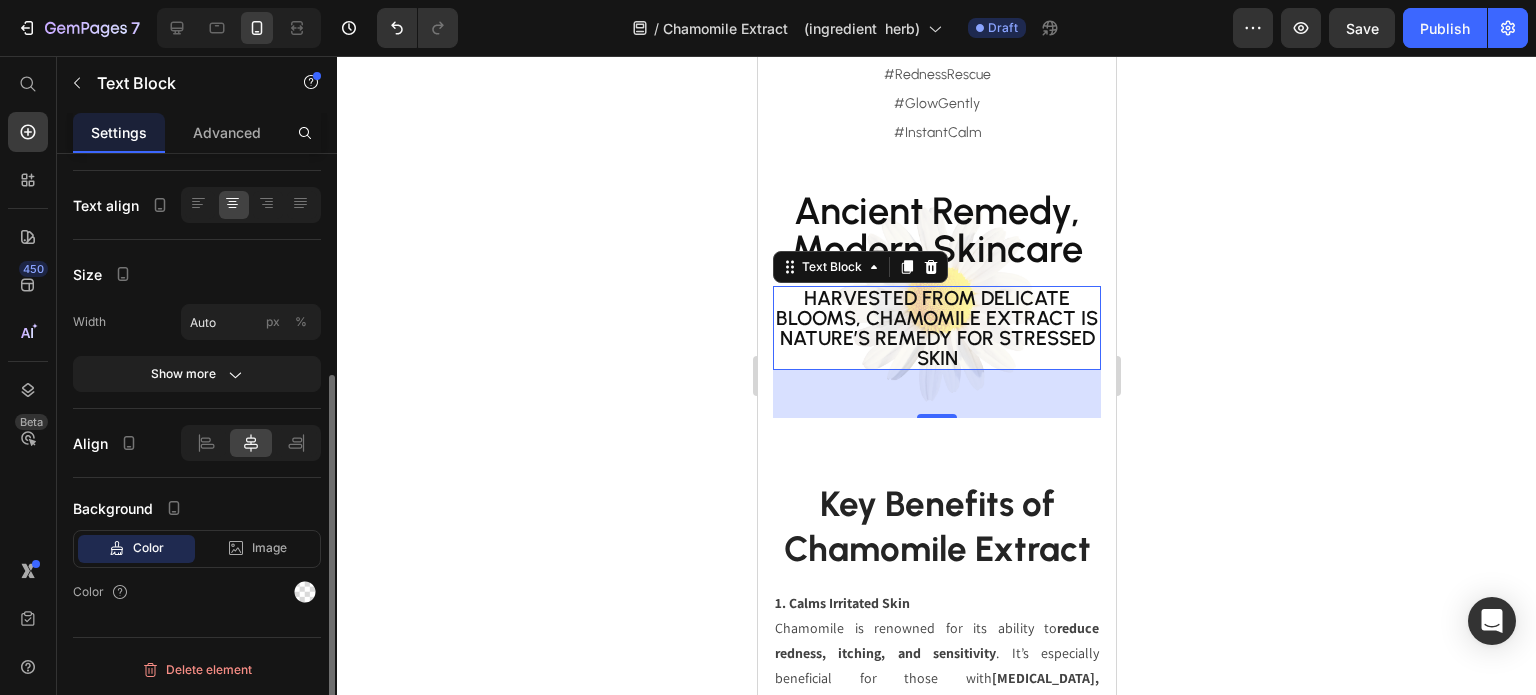 scroll, scrollTop: 0, scrollLeft: 0, axis: both 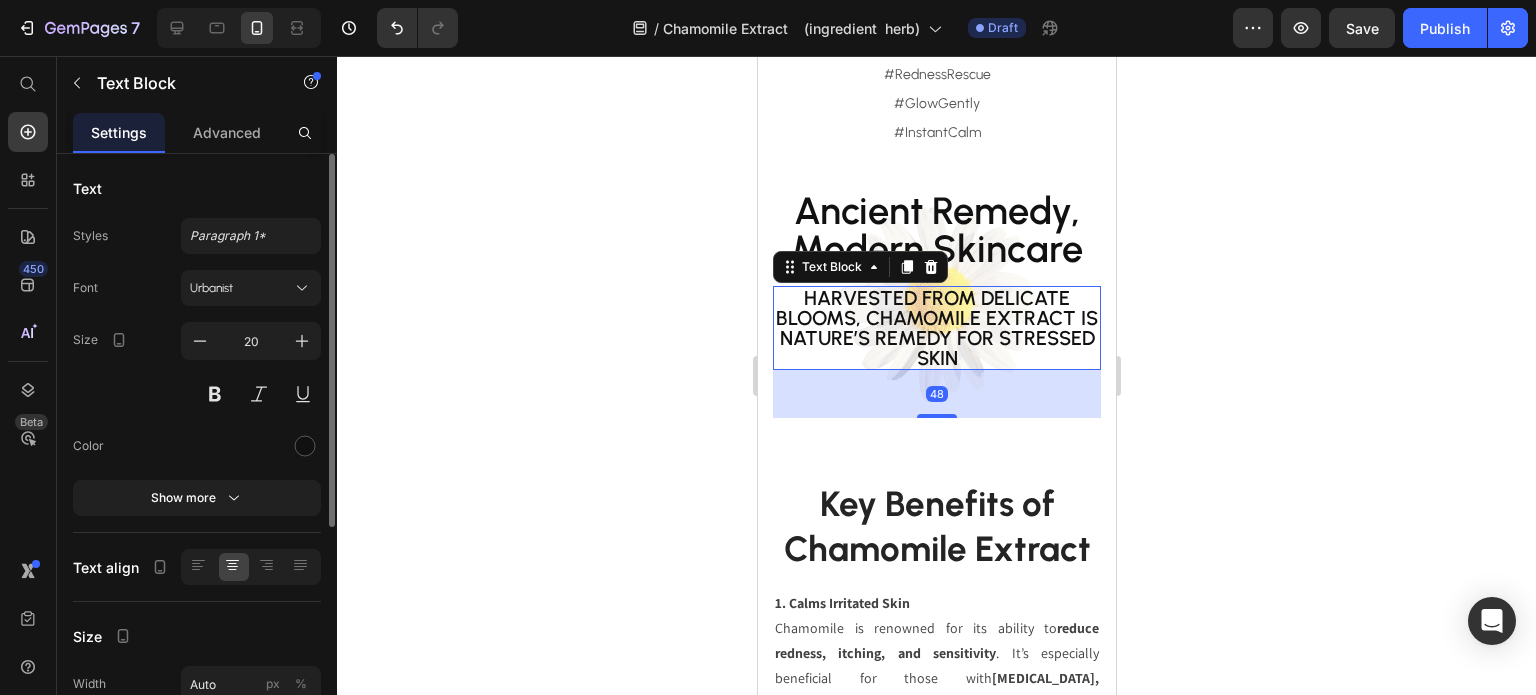 click on "Harvested from delicate blooms, Chamomile Extract is nature’s remedy for stressed skin" at bounding box center (936, 328) 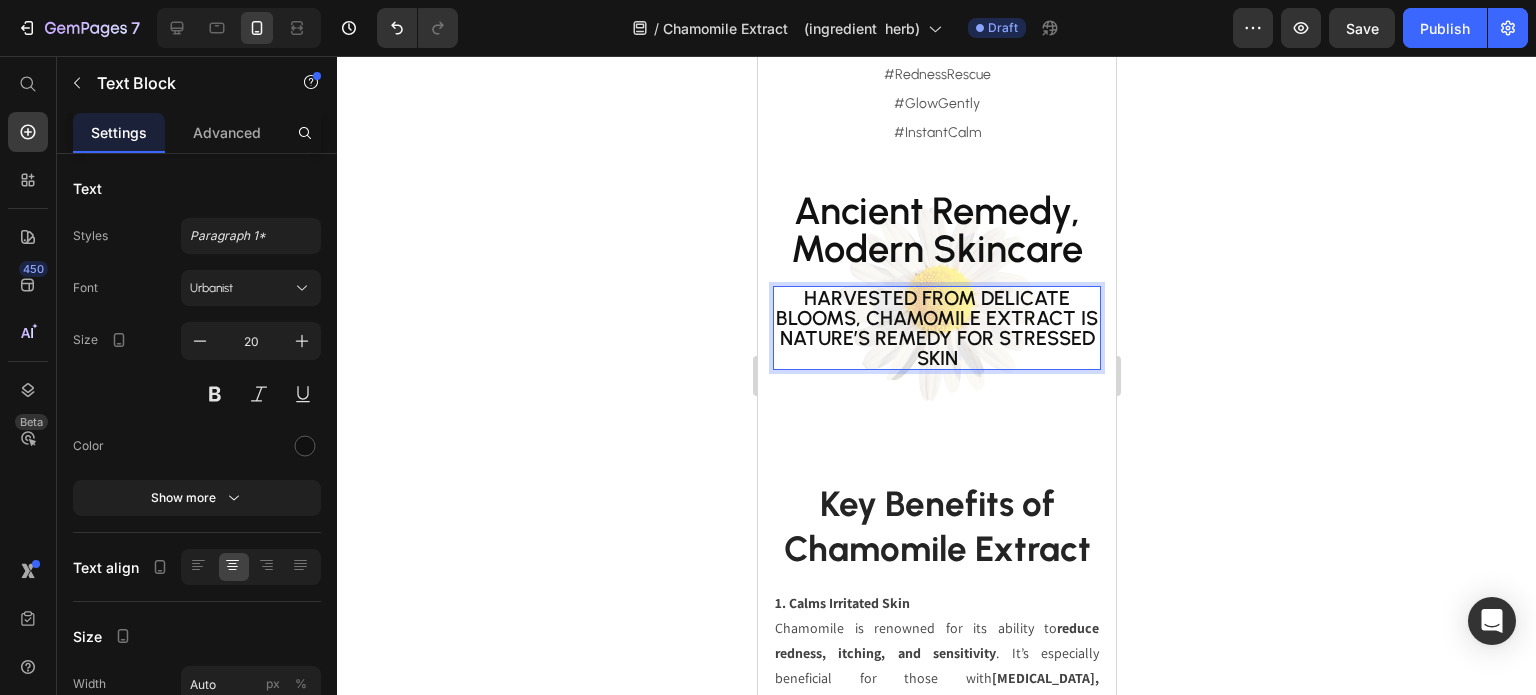 click on "Harvested from delicate blooms, Chamomile Extract is nature’s remedy for stressed skin" at bounding box center (936, 328) 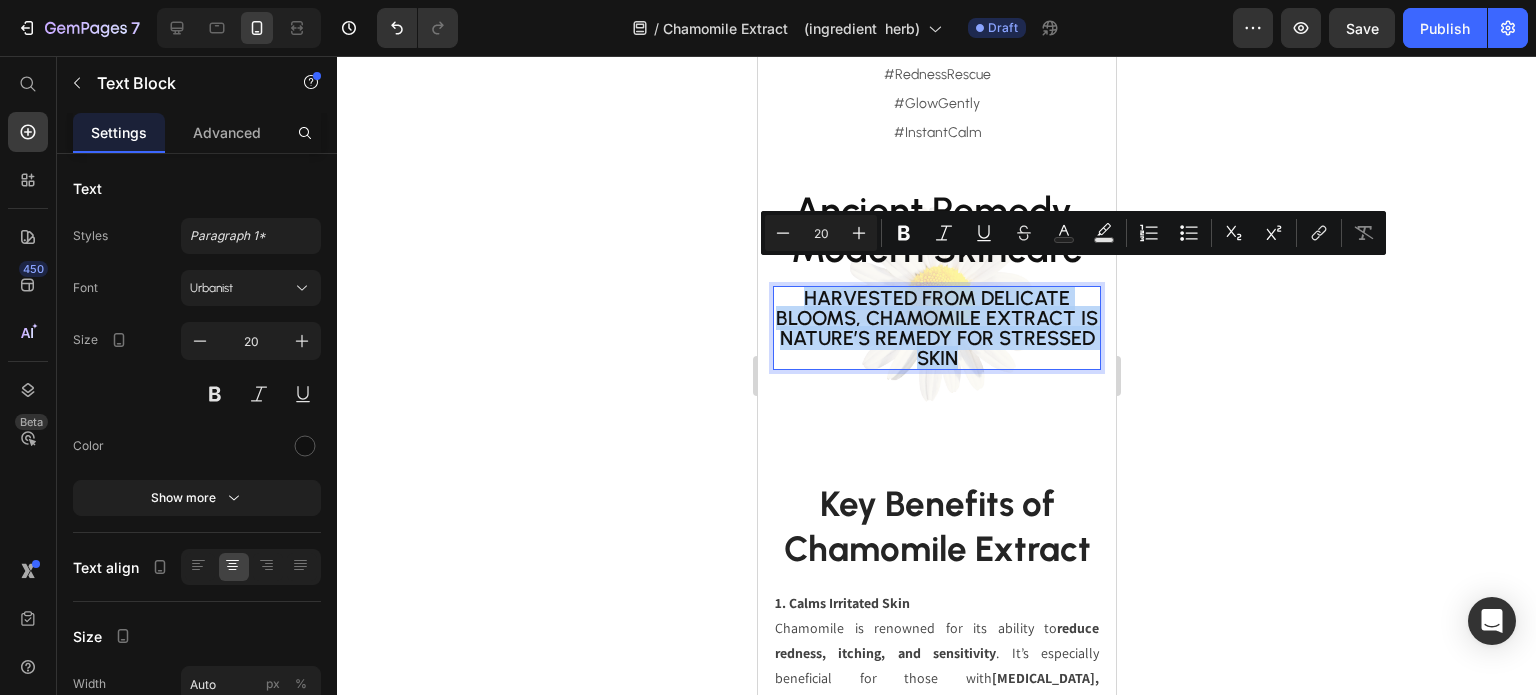 drag, startPoint x: 1015, startPoint y: 336, endPoint x: 785, endPoint y: 277, distance: 237.44684 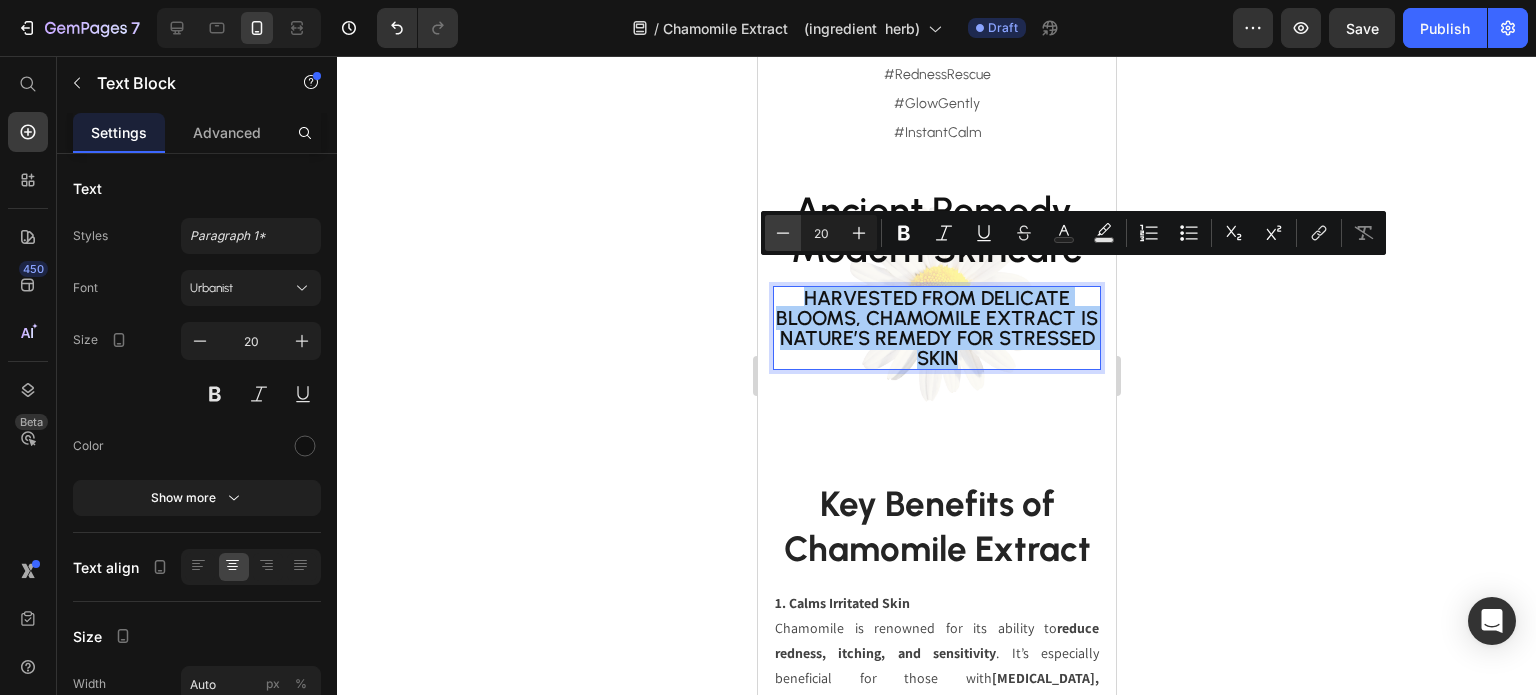 click 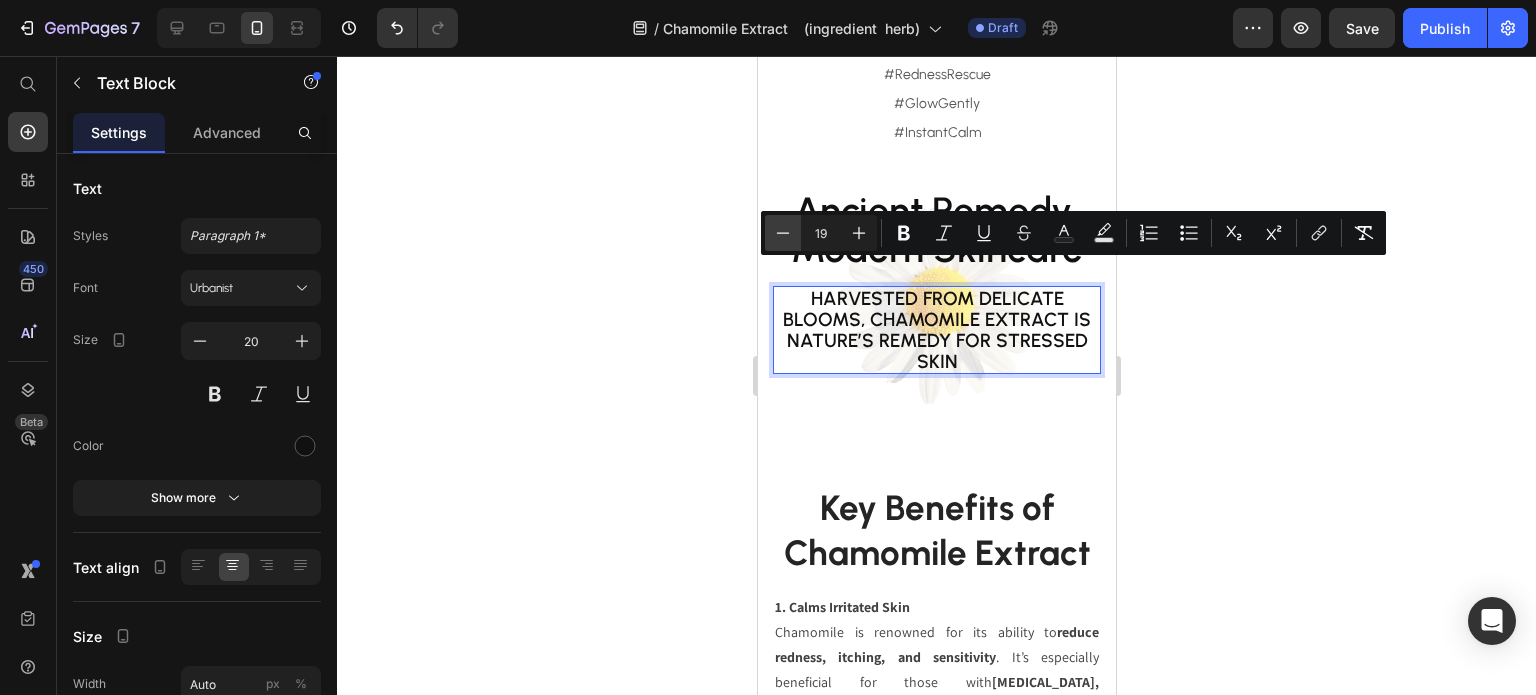 click 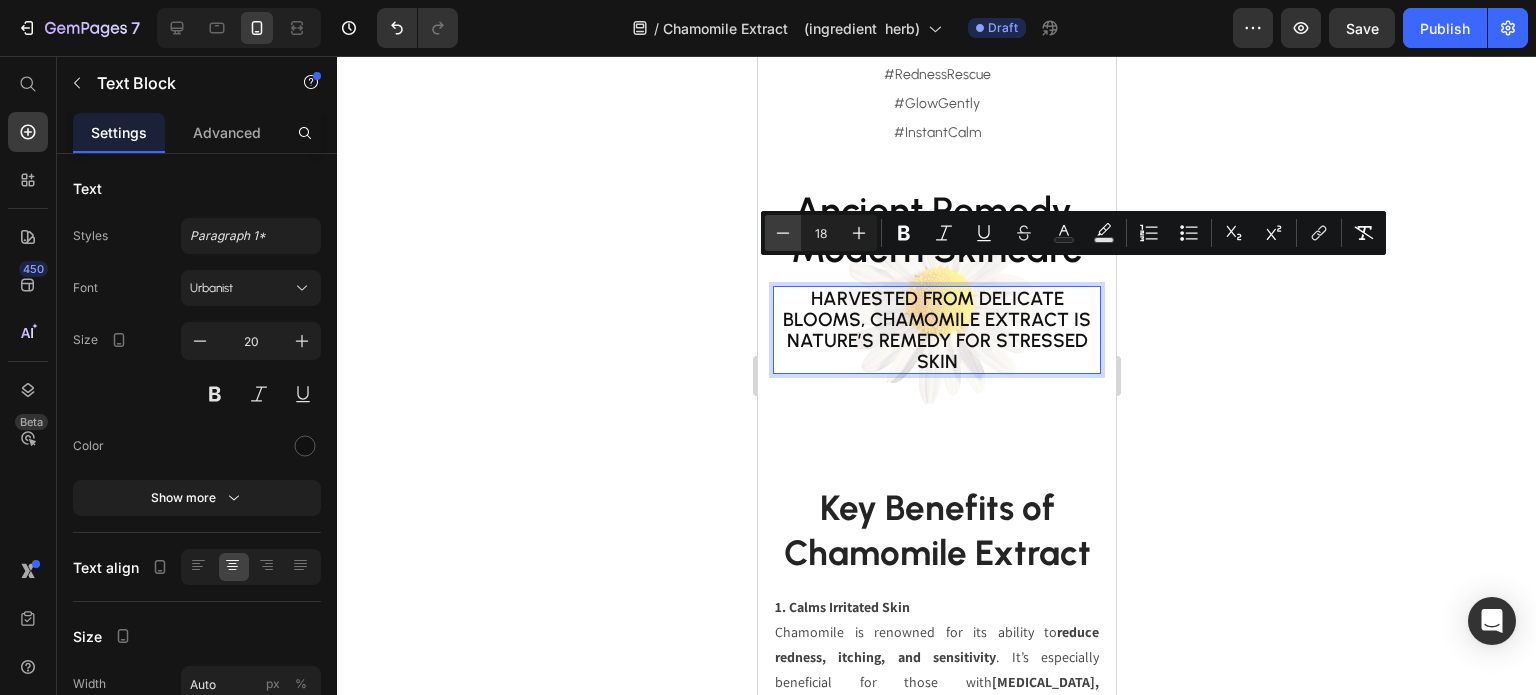 click 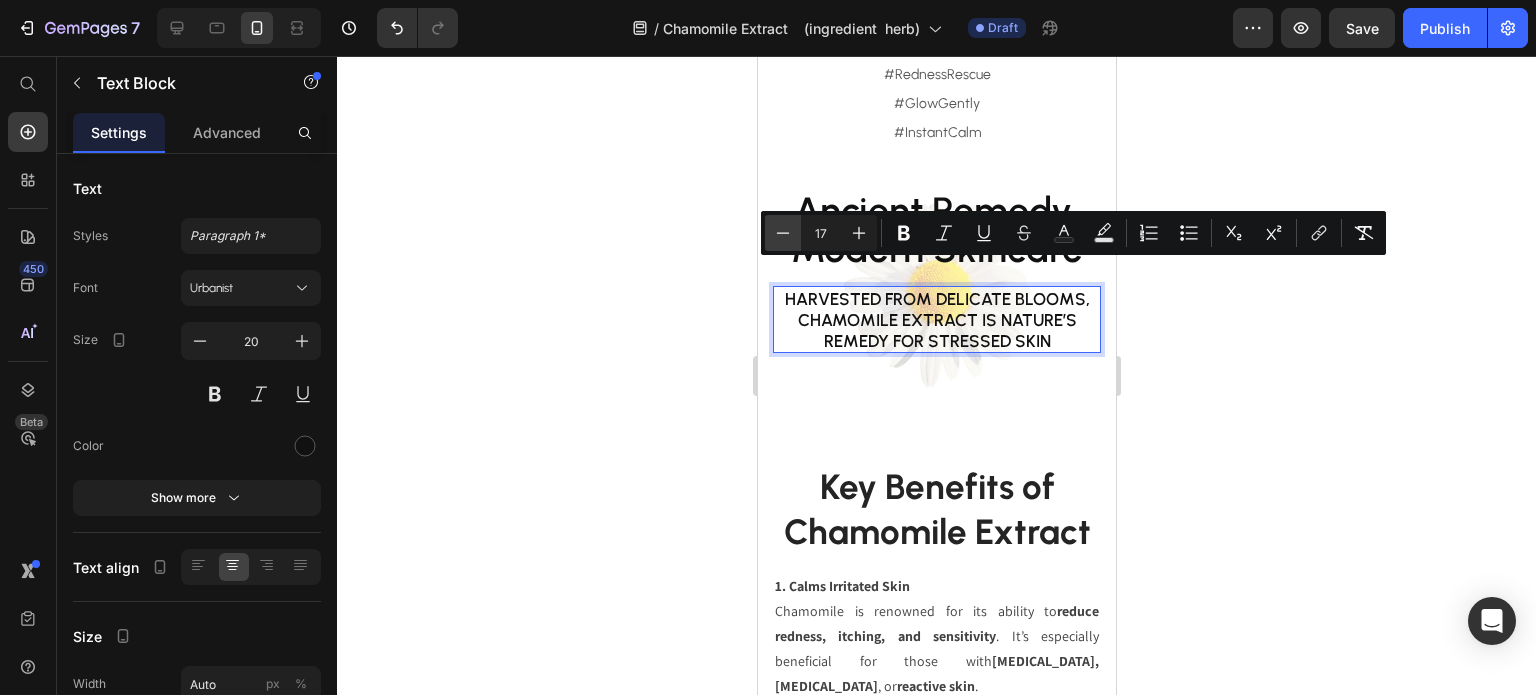 click 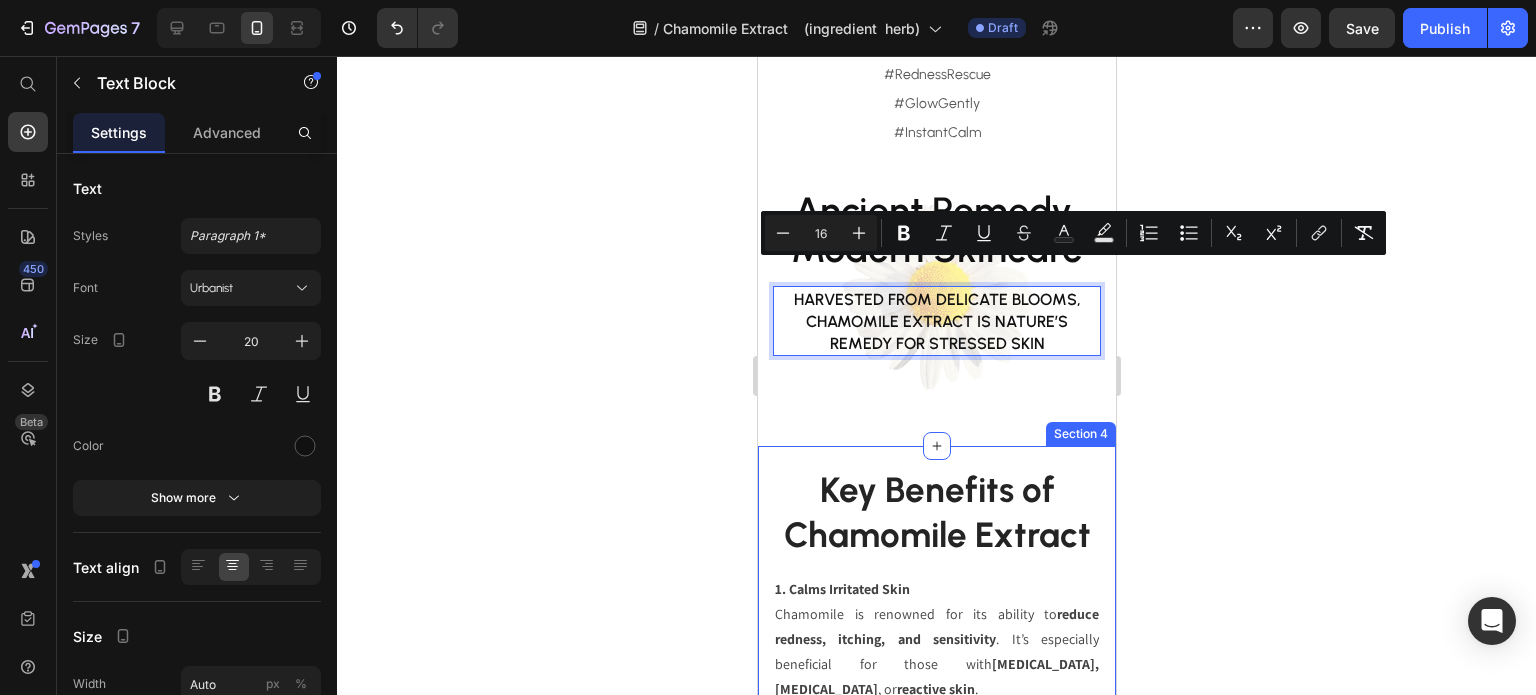 click on "Ancient Remedy, Modern Skincare Heading Harvested from delicate blooms, Chamomile Extract is nature’s remedy for stressed skin Text Block   48 Row Section 3" at bounding box center (936, 297) 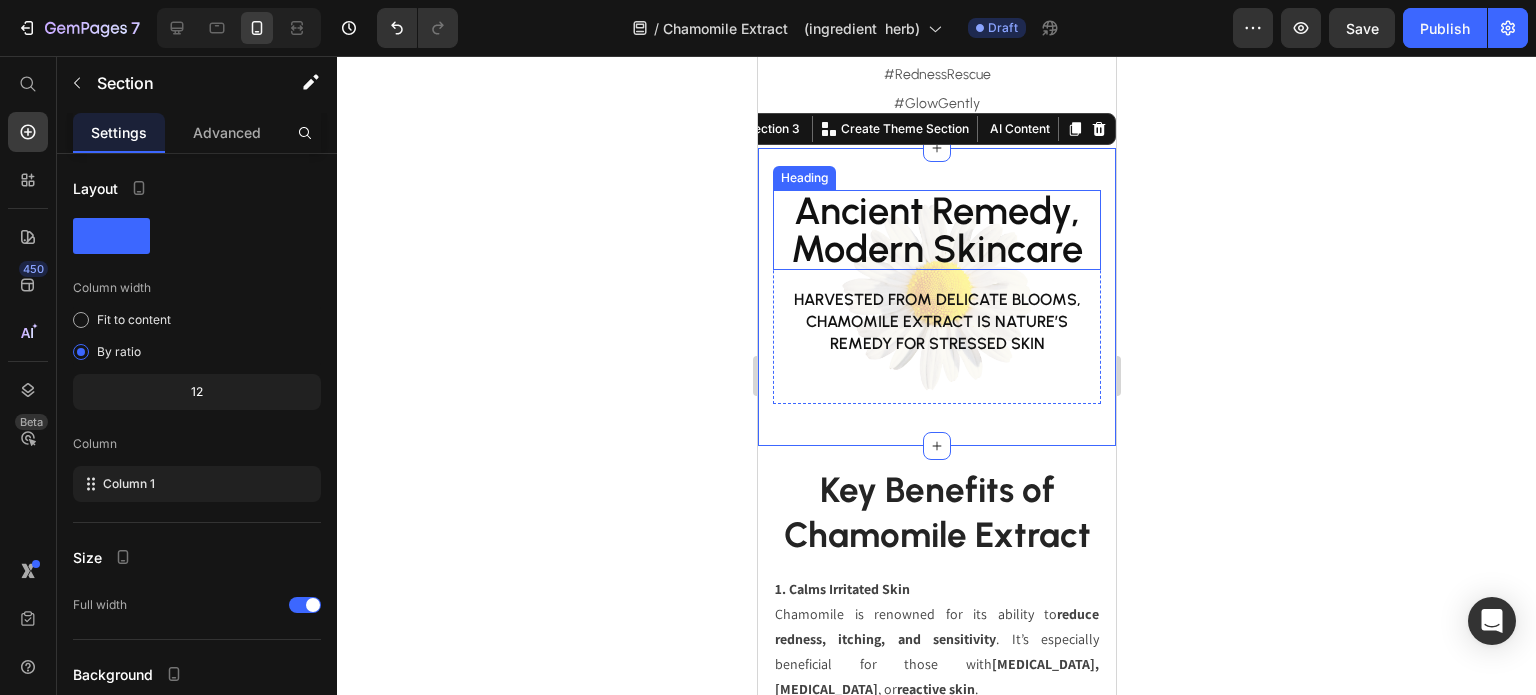 click on "Ancient Remedy, Modern Skincare" at bounding box center (936, 230) 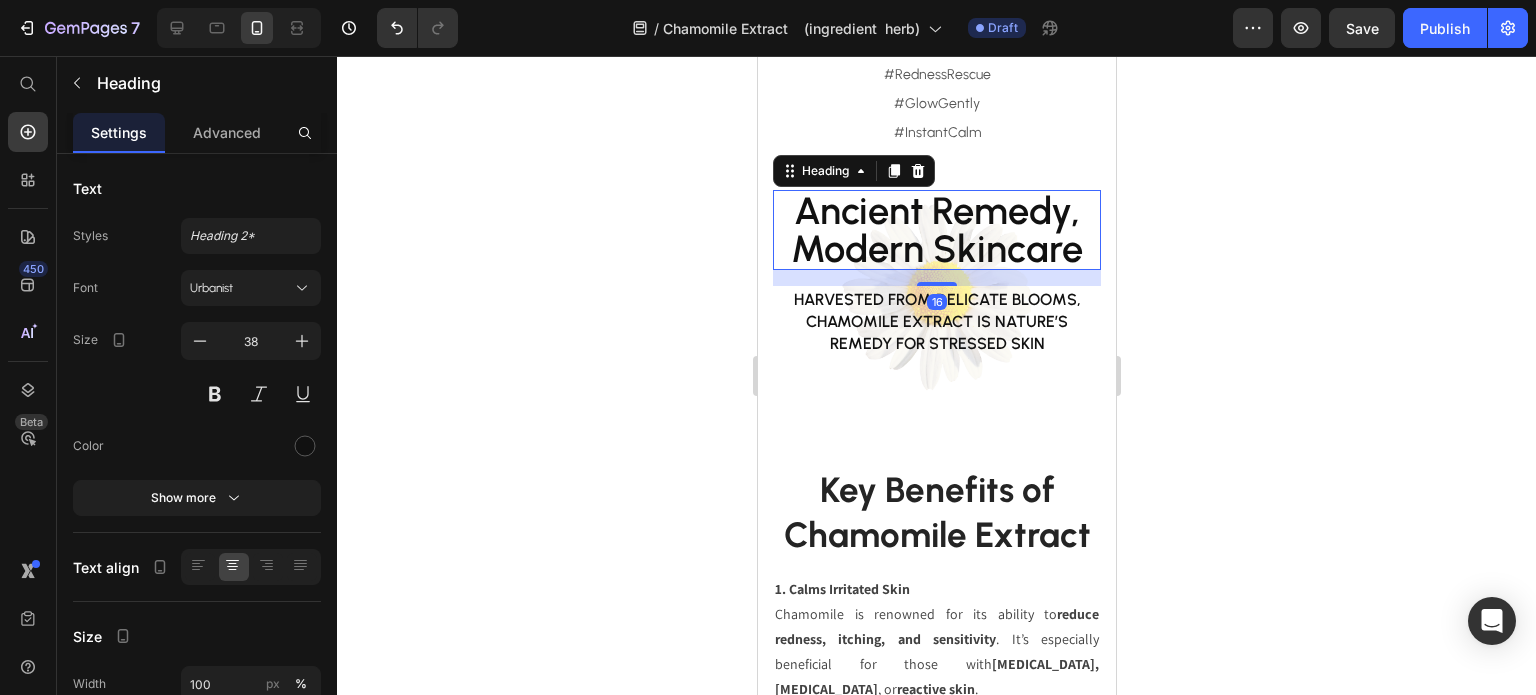 click on "Ancient Remedy, Modern Skincare" at bounding box center [936, 230] 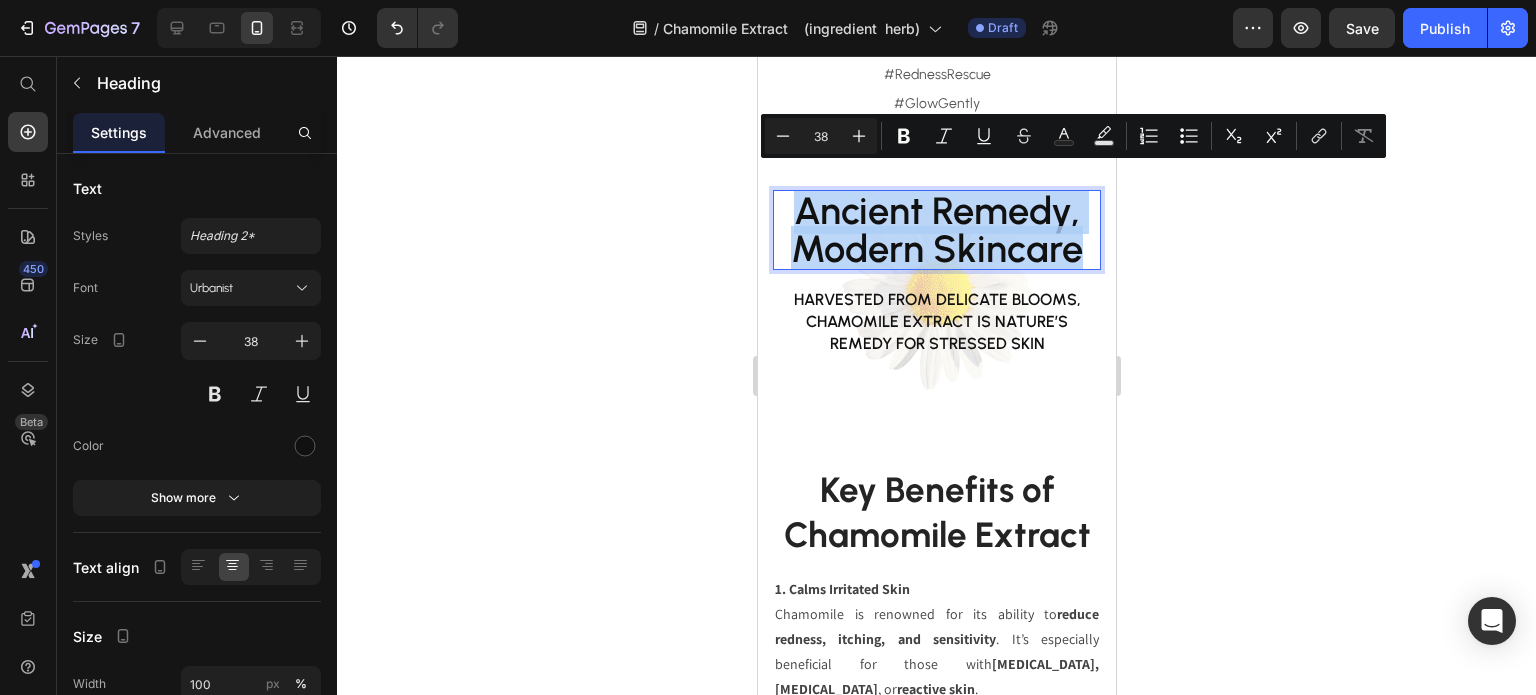 drag, startPoint x: 798, startPoint y: 185, endPoint x: 1067, endPoint y: 218, distance: 271.0166 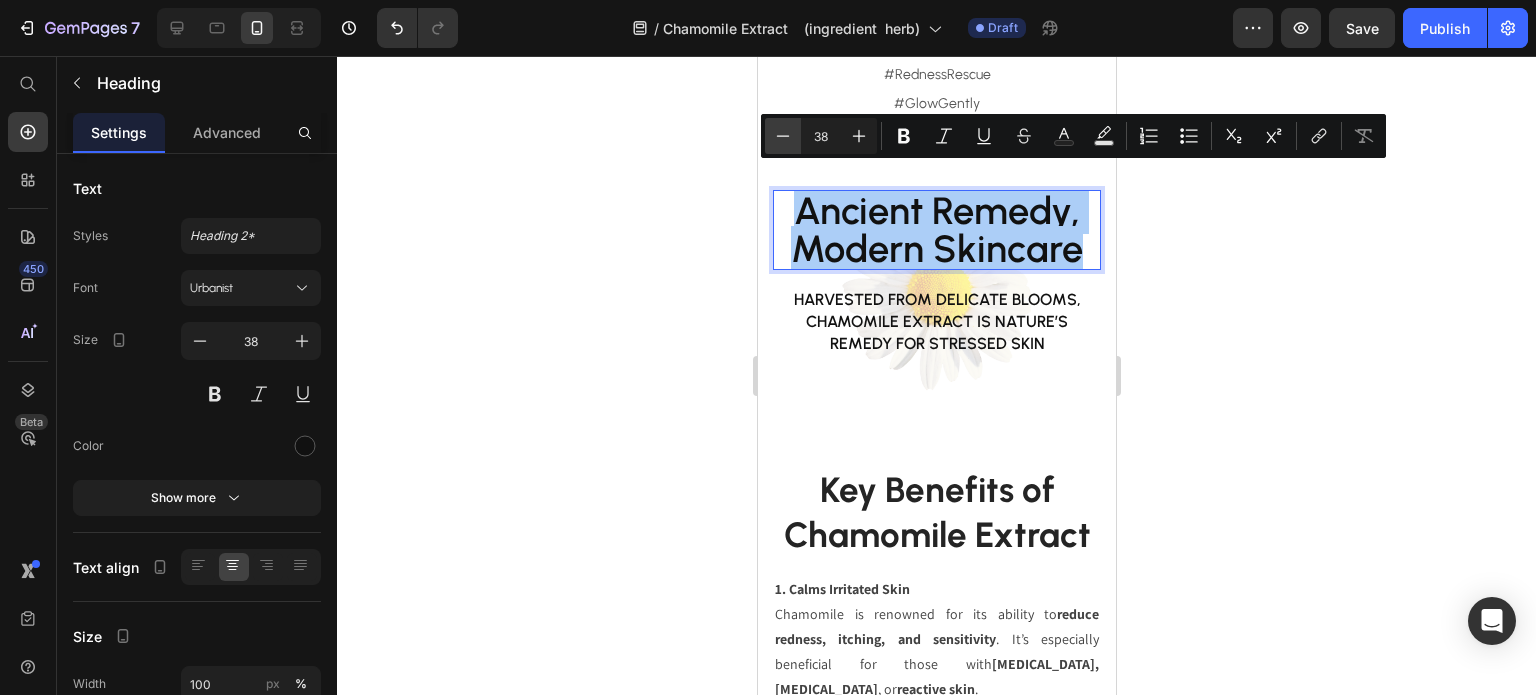 click 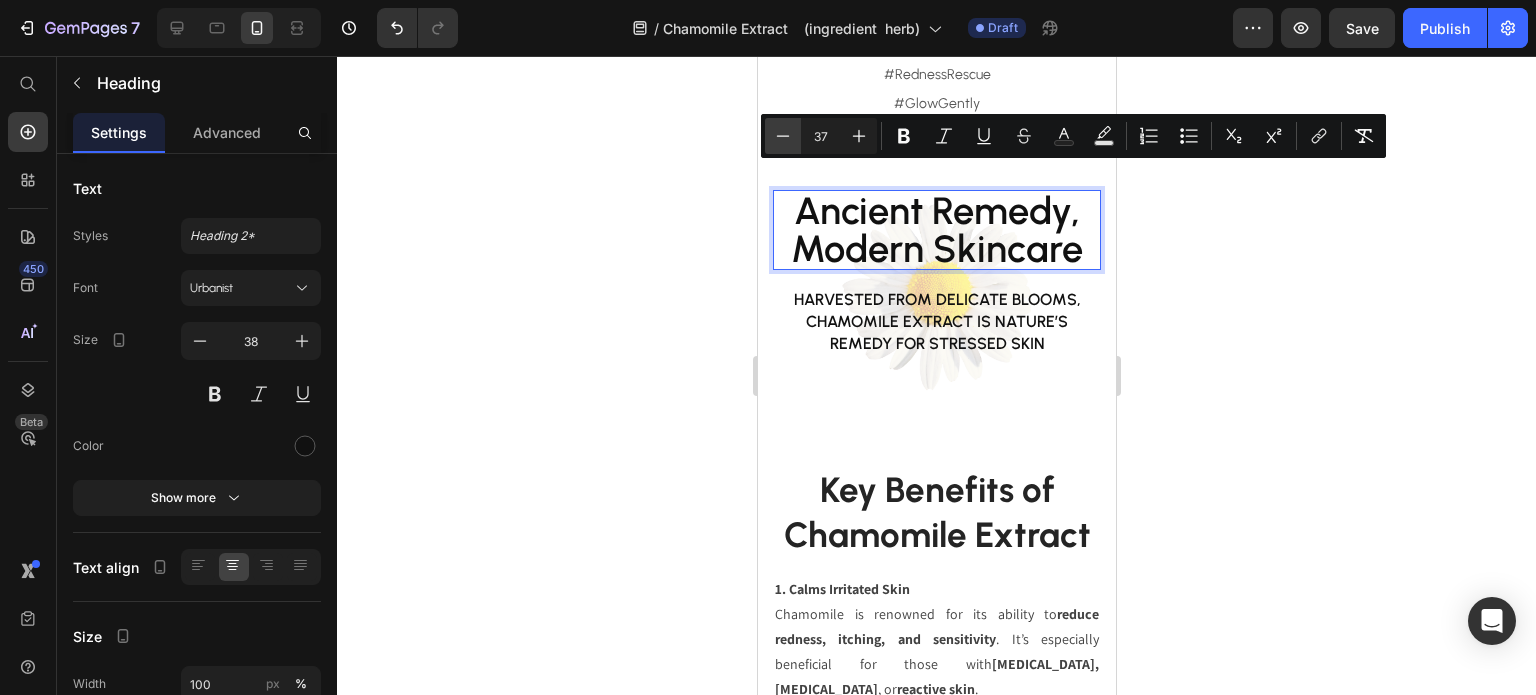 click 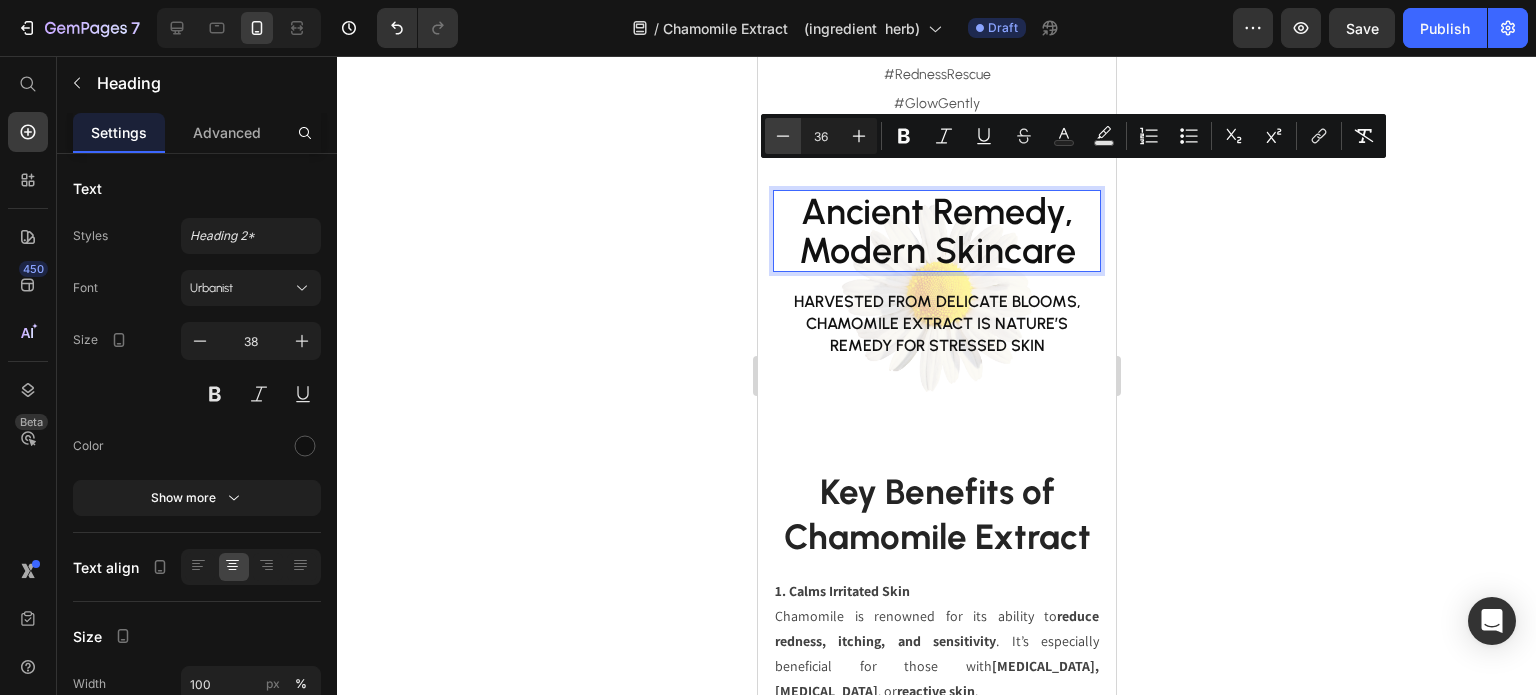 click 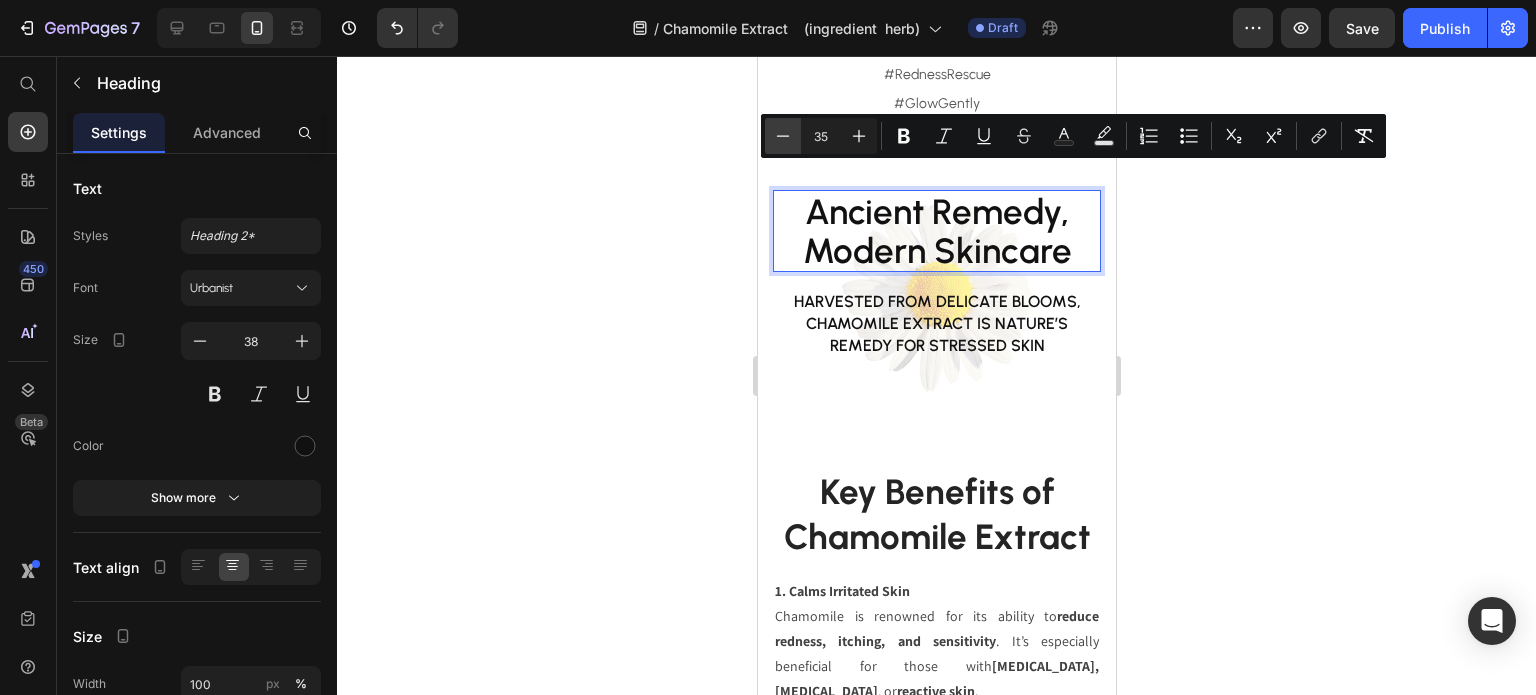 click 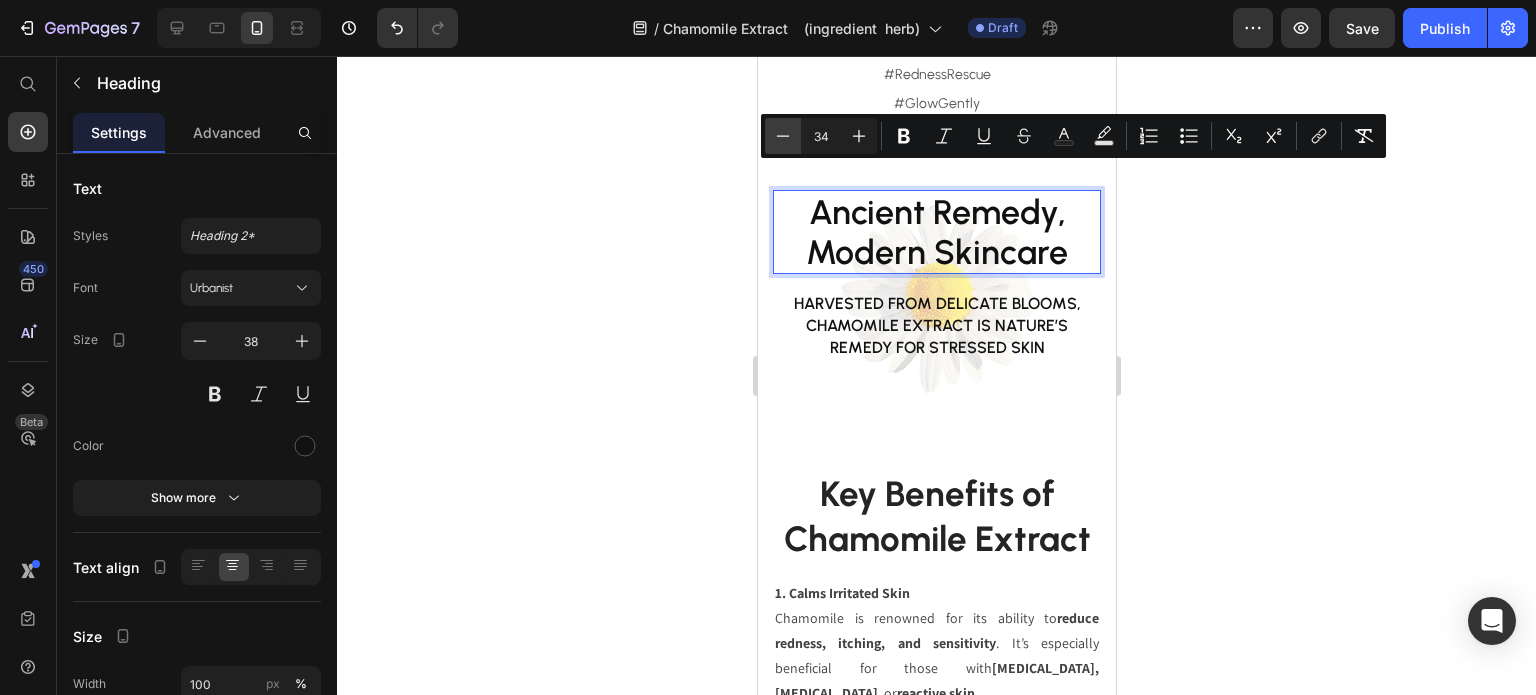 click 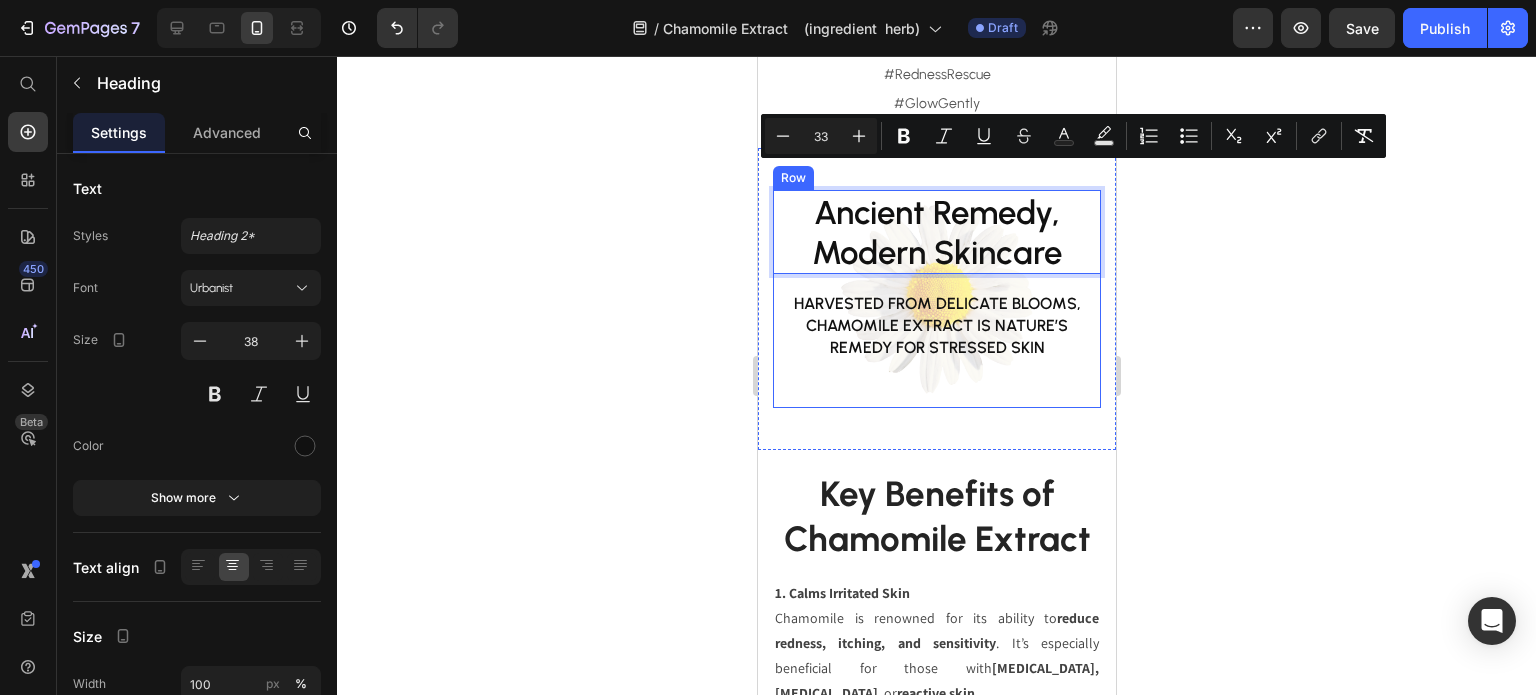 click on "Ancient Remedy, Modern Skincare Heading   16 Harvested from delicate blooms, Chamomile Extract is nature’s remedy for stressed skin Text Block" at bounding box center (936, 299) 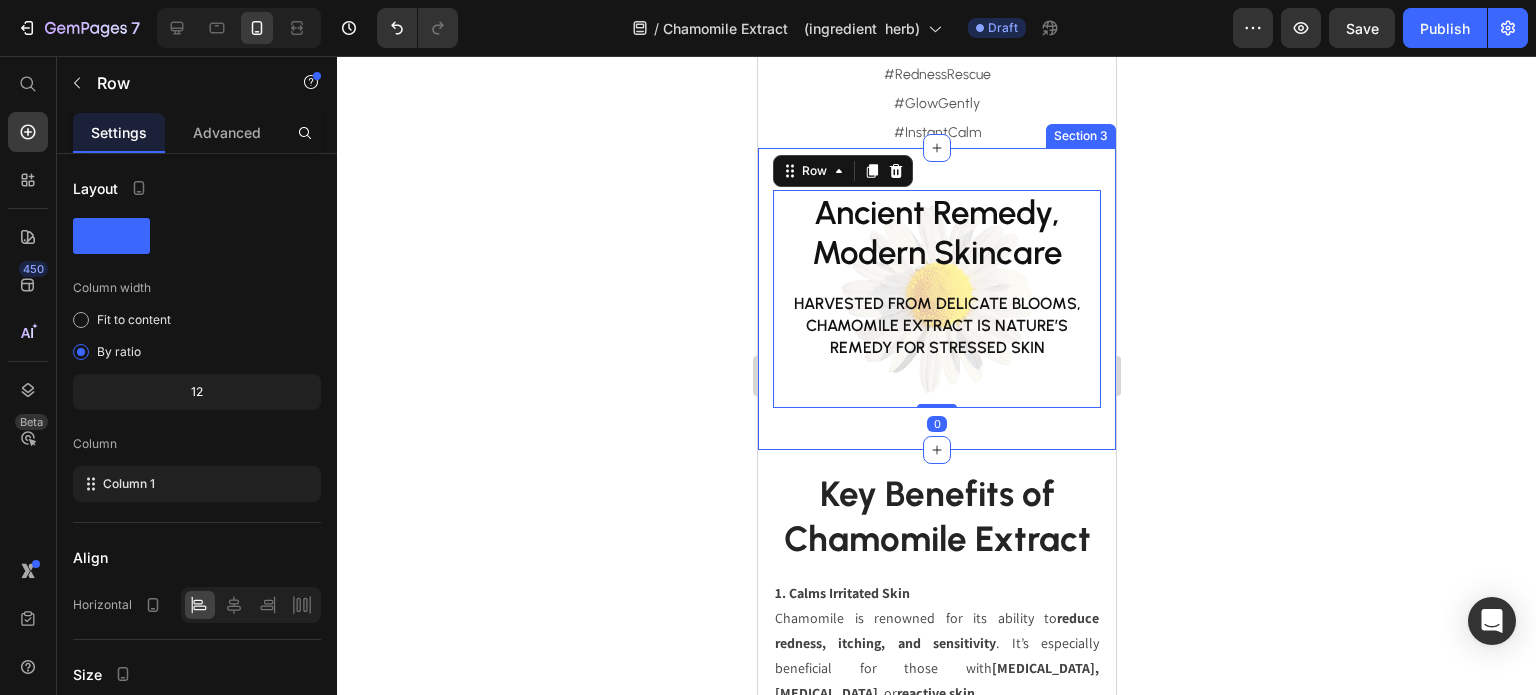 click on "⁠⁠⁠⁠⁠⁠⁠ Ancient Remedy, Modern Skincare Heading Harvested from delicate blooms, Chamomile Extract is nature’s remedy for stressed skin Text Block Row   0 Section 3" at bounding box center [936, 299] 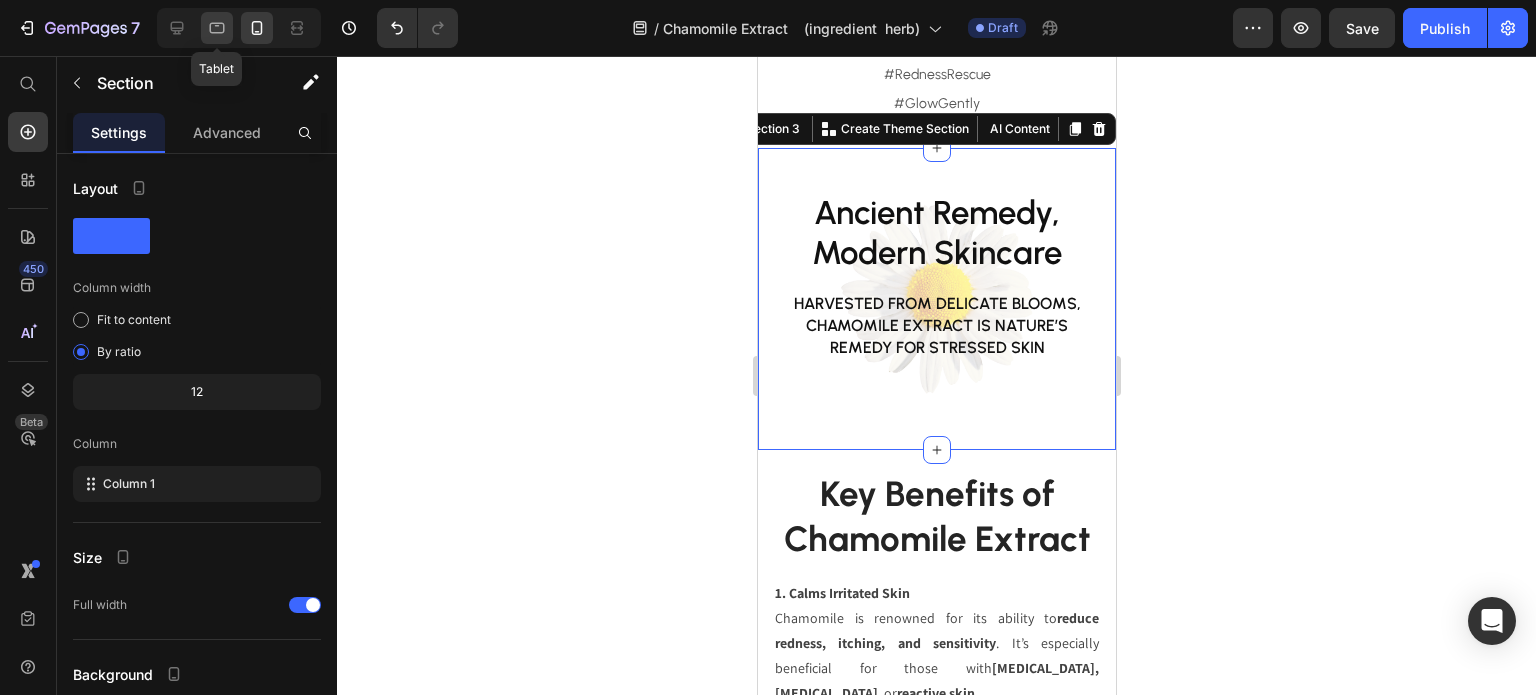 click 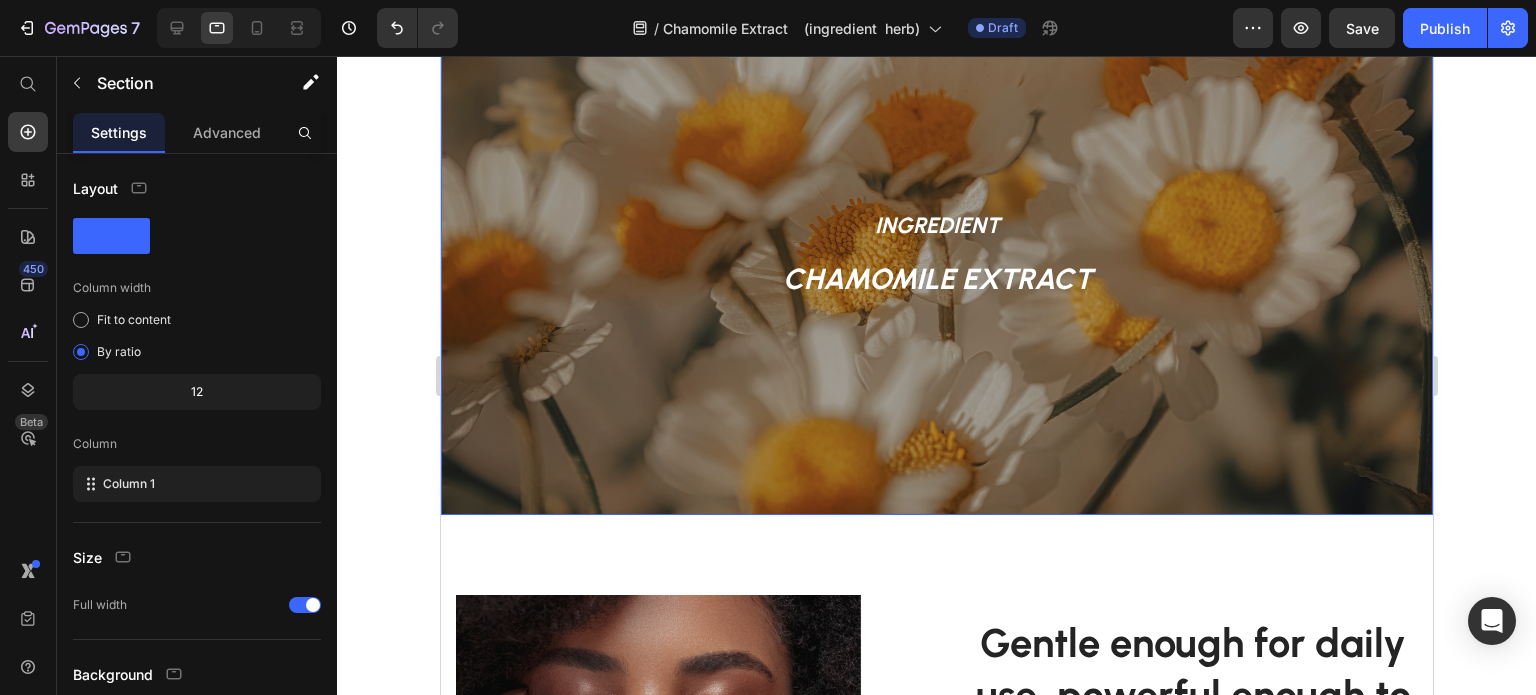 scroll, scrollTop: 200, scrollLeft: 0, axis: vertical 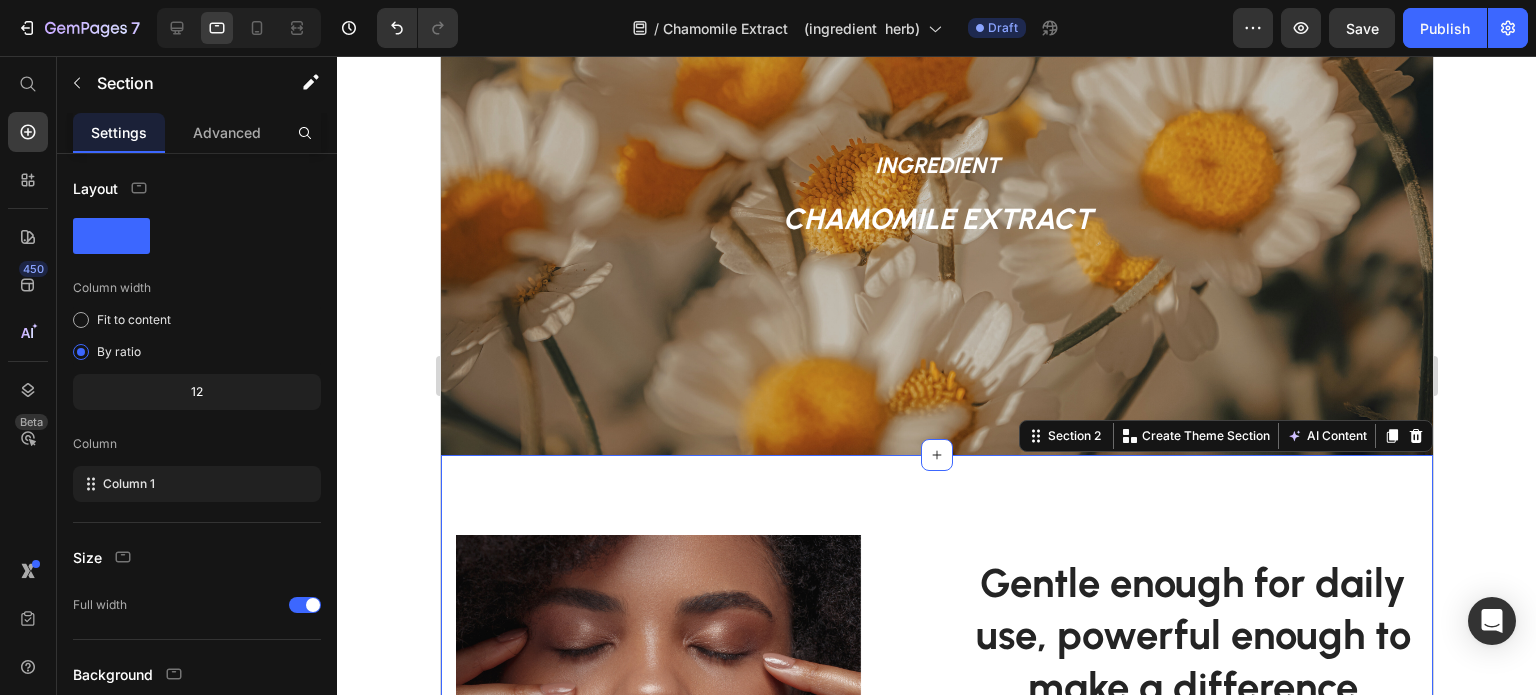 click on "Image Gentle enough for daily use, powerful enough to make a difference Heading Chamomile Extract , derived from the flowers of the  Matricaria chamomilla  (German chamomile) or  Chamaemelum [PERSON_NAME]  (Roman chamomile), has been used for centuries in traditional medicine and beauty rituals. In modern skincare, it is celebrated for its  soothing, anti-inflammatory, and antioxidant  properties.    - Natural and plant-based  - Works well with other calming ingredients (like aloe [PERSON_NAME] or calendula)  - Helps soothe post-treatment skin (e.g., after peels, [MEDICAL_DATA], or shaving)  - Reduces appearance of  redness, blotchiness, and fine lines  over time   Ideal For:  - Sensitive and inflamed skin  - Post-procedure care  - Daily hydration and balance  - Anti-aging support through antioxidant defense Text block                Title Line #RednessRescue Text block #GlowGently Text block #InstantCalm Text block Row Row Section 2   You can create reusable sections Create Theme Section AI Content Write with GemAI" at bounding box center [936, 972] 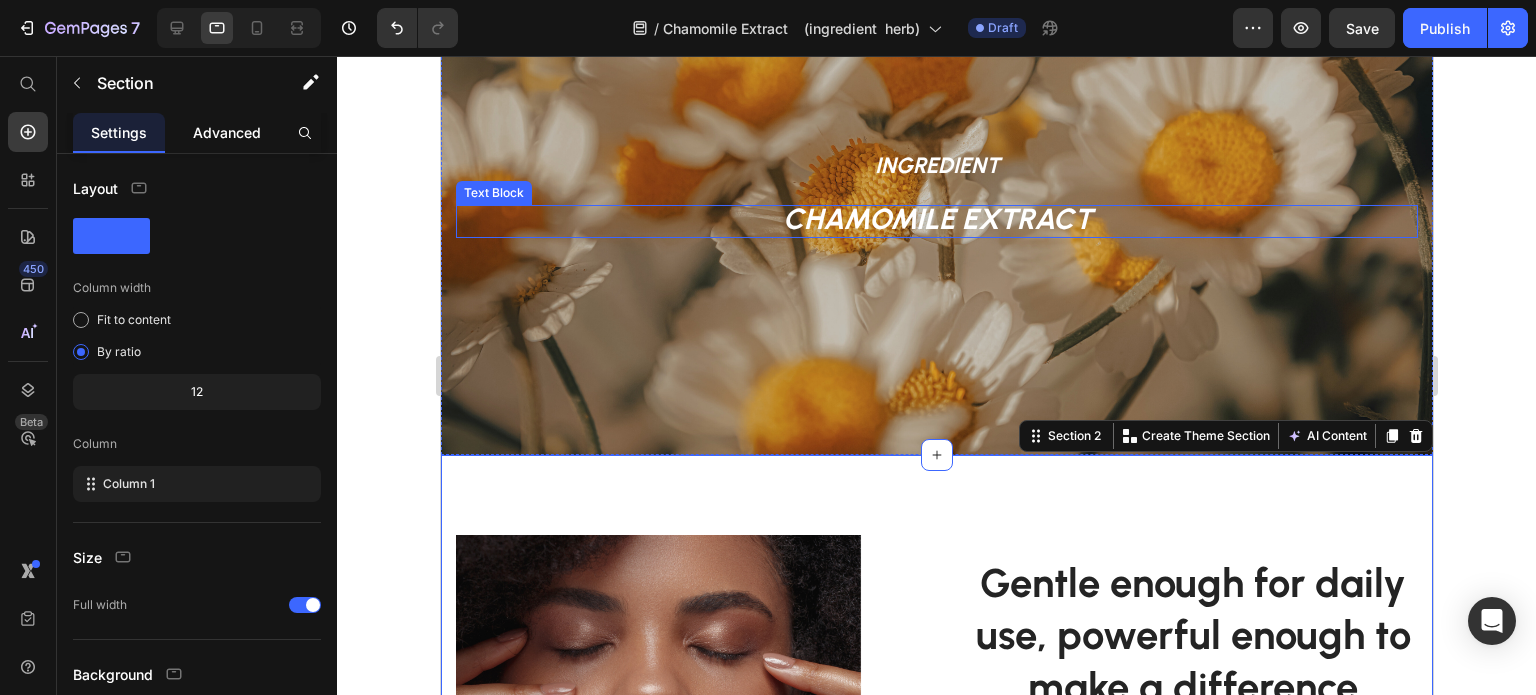 click on "Advanced" at bounding box center [227, 132] 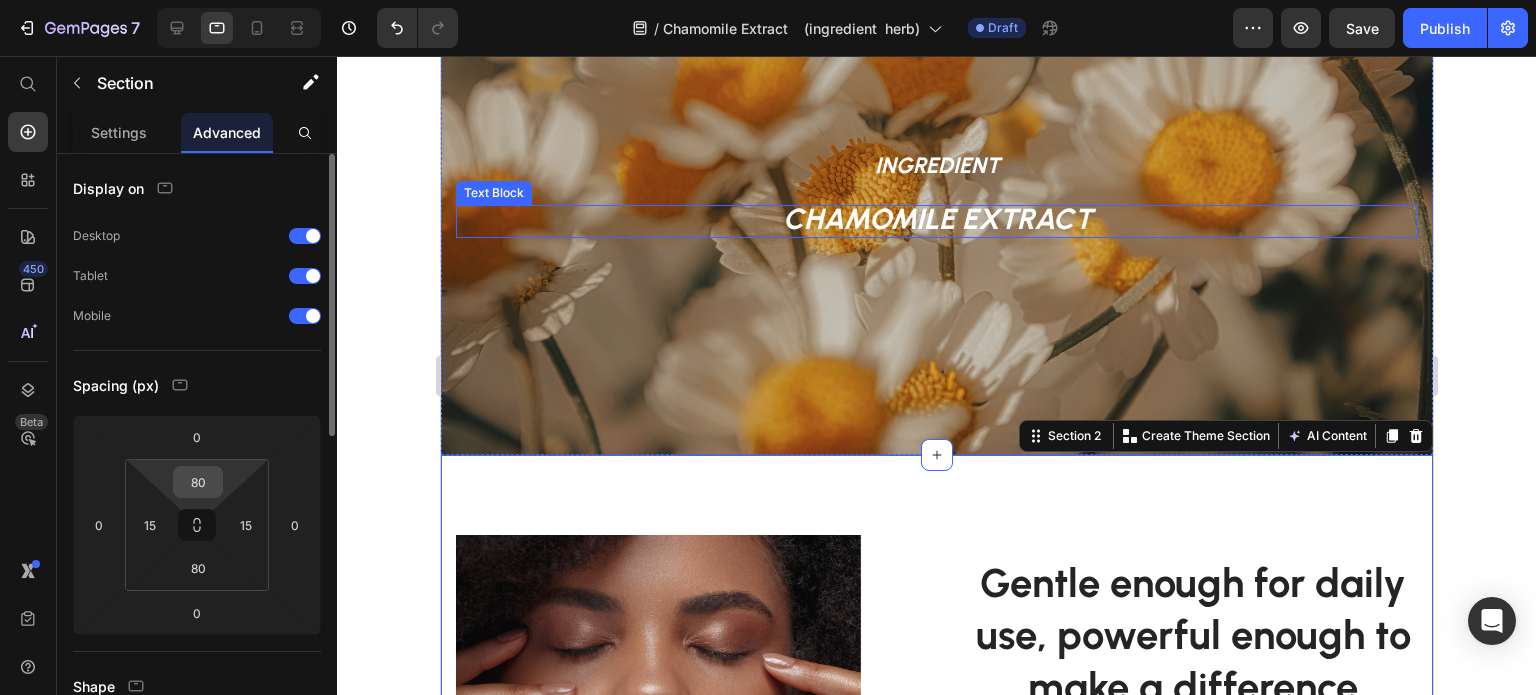 click on "80" at bounding box center [198, 482] 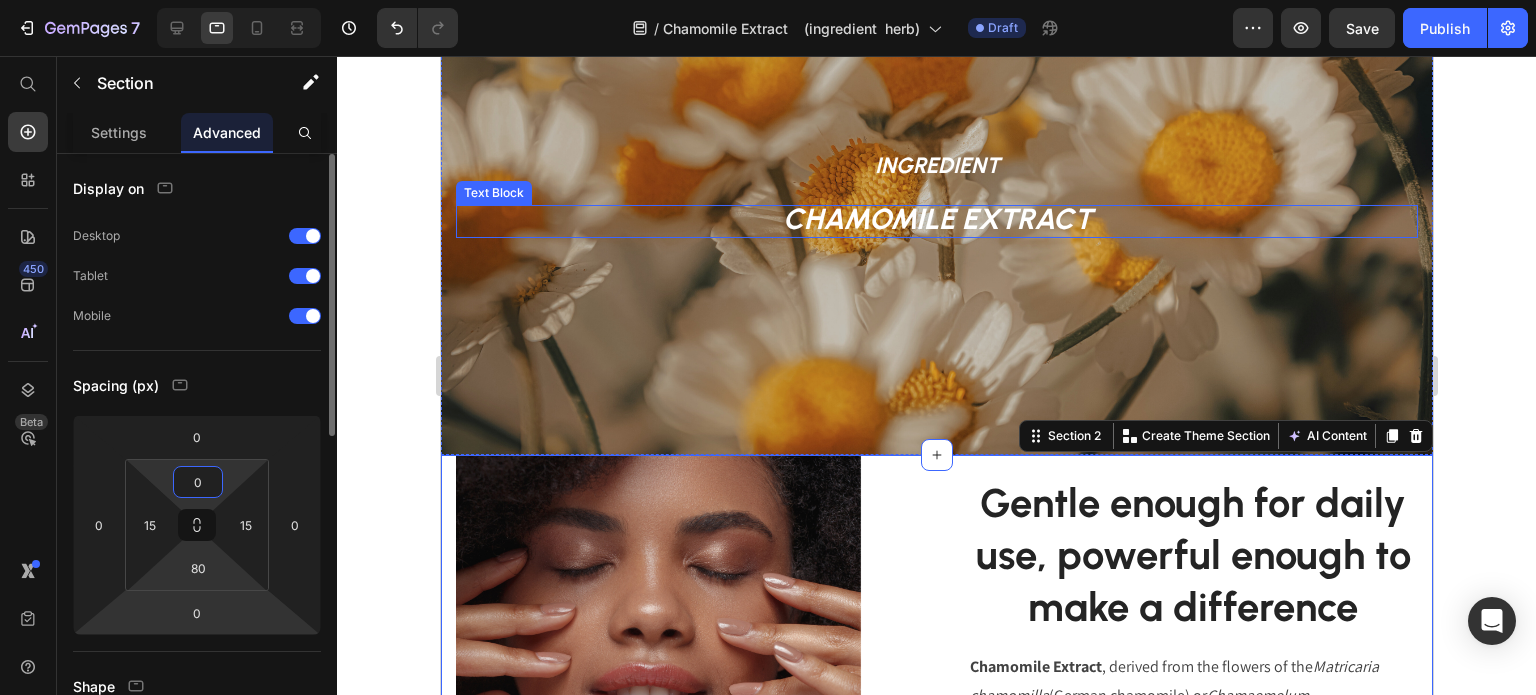 scroll, scrollTop: 100, scrollLeft: 0, axis: vertical 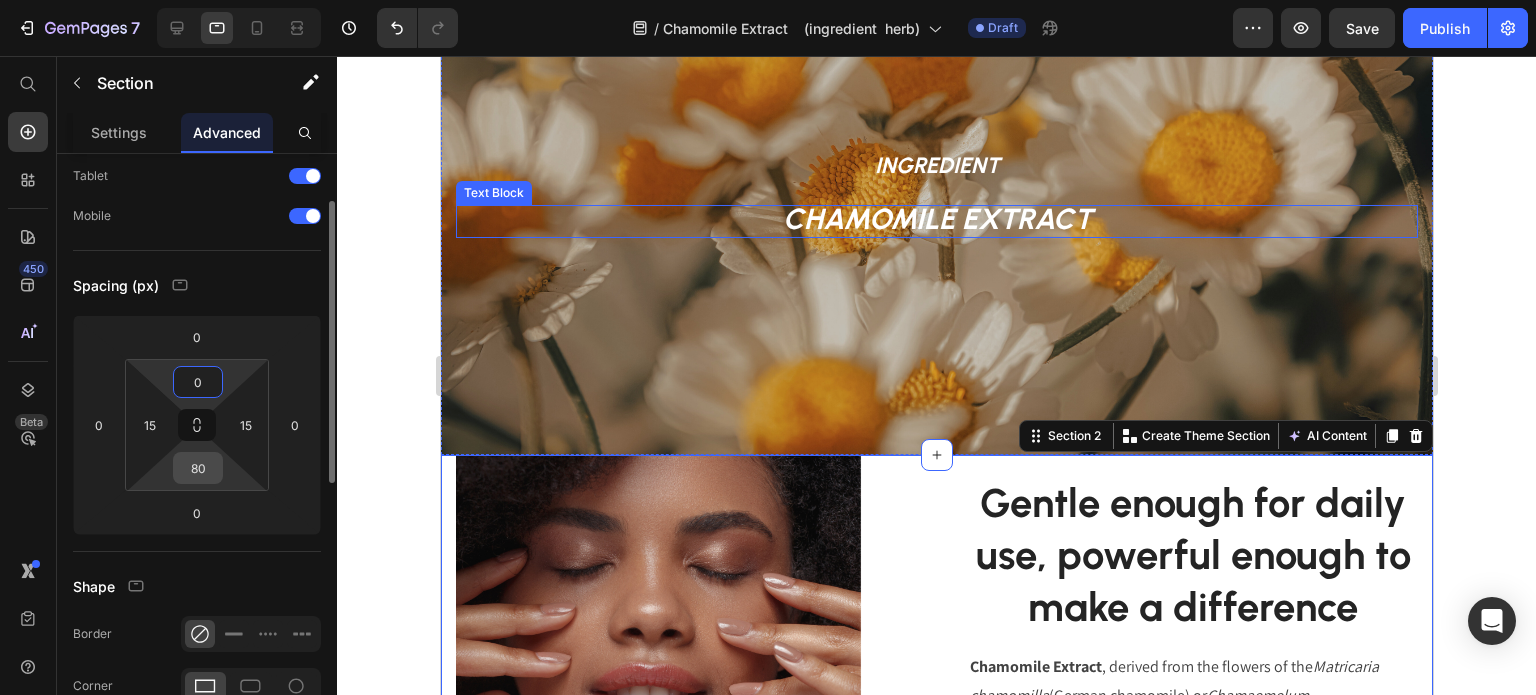 type on "0" 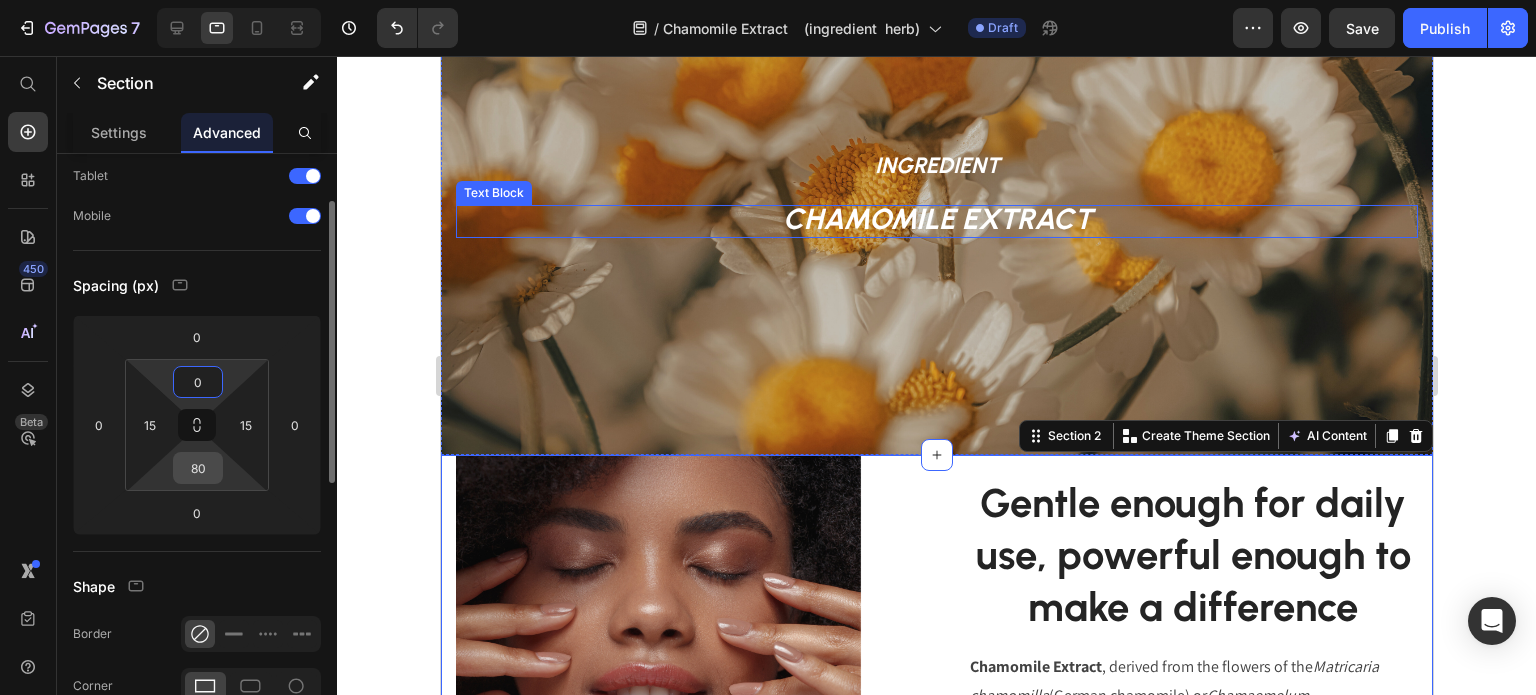 click on "80" at bounding box center (198, 468) 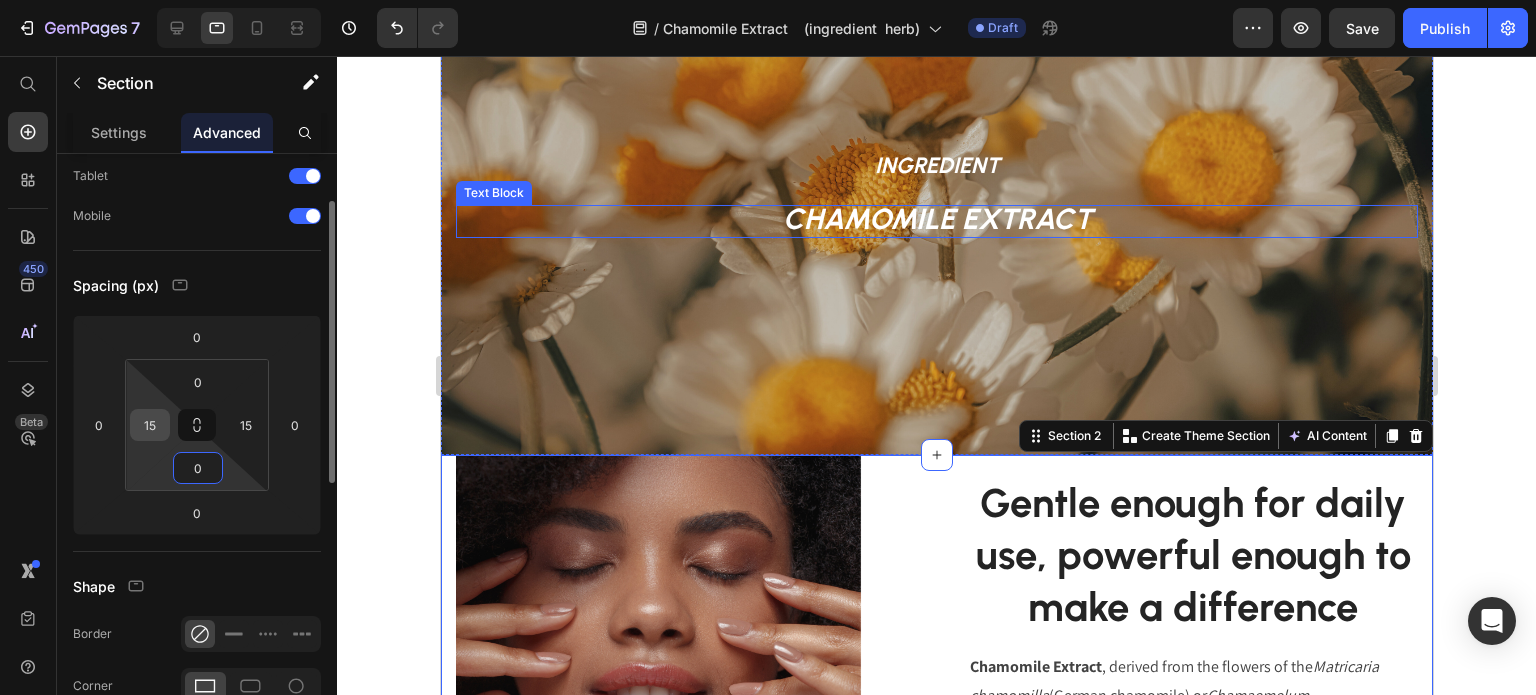 type on "0" 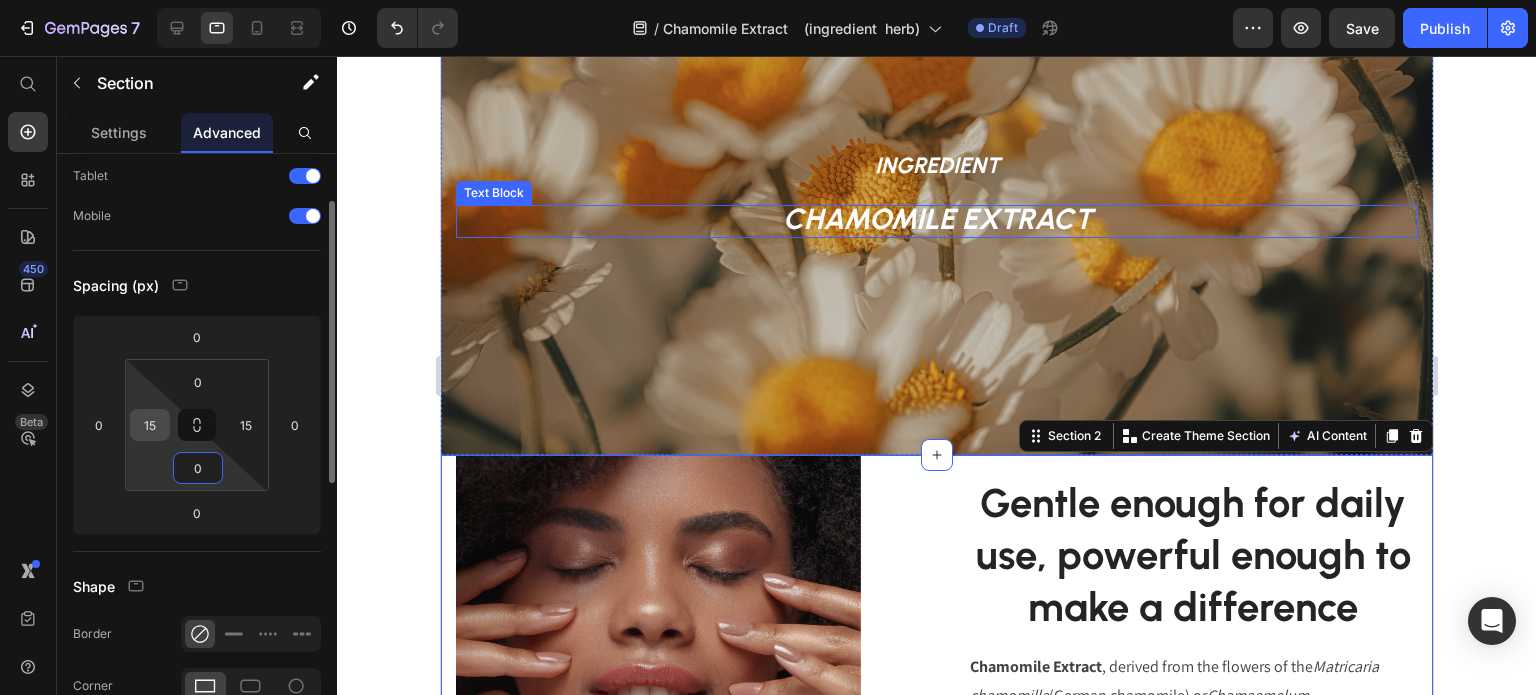 click on "15" at bounding box center [150, 425] 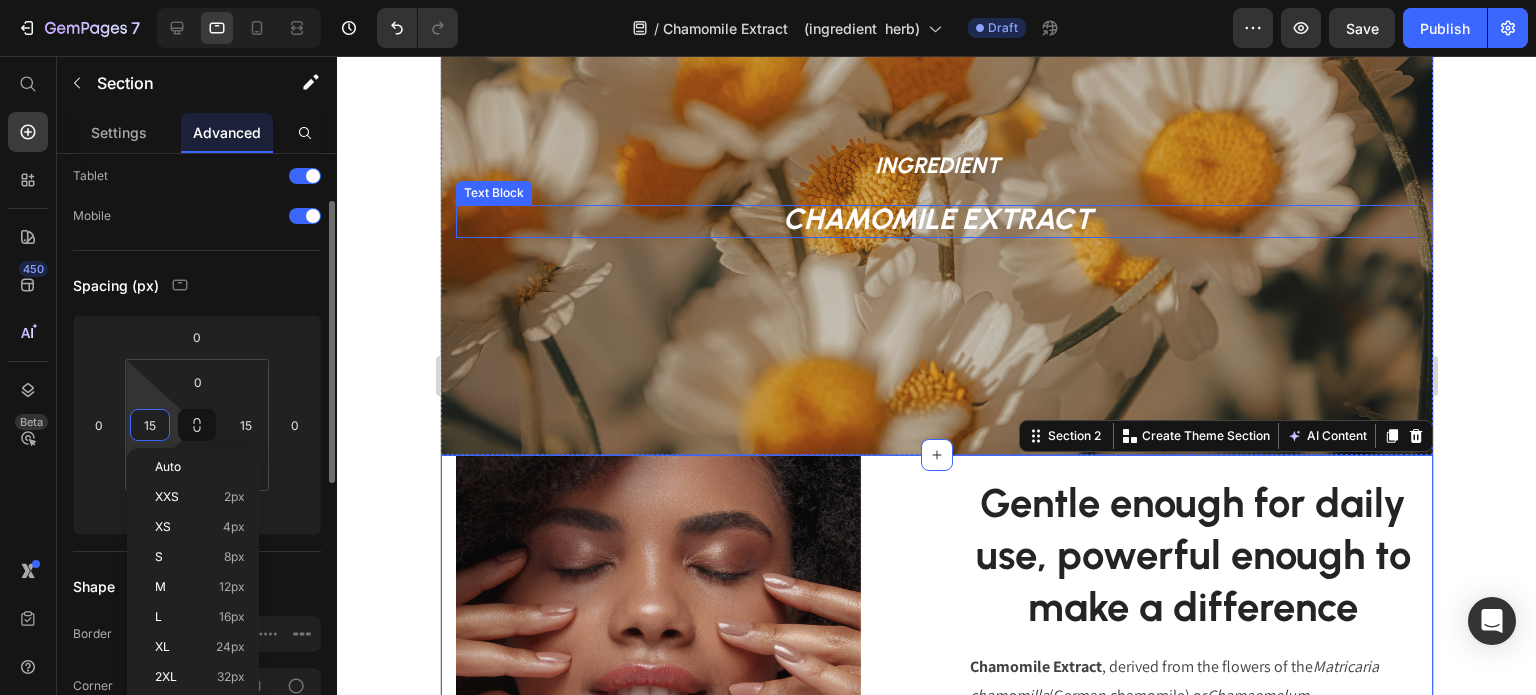 type on "0" 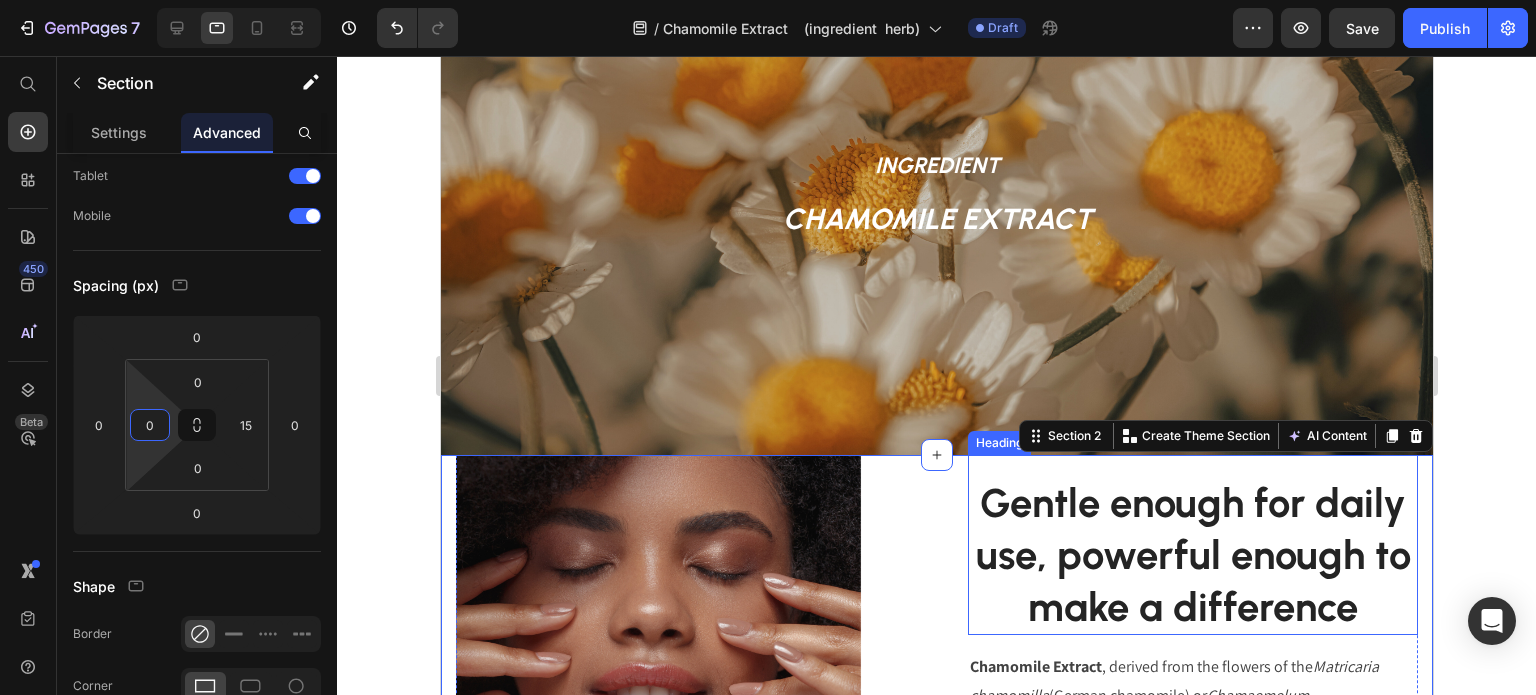 click on "Gentle enough for daily use, powerful enough to make a difference" at bounding box center [1192, 555] 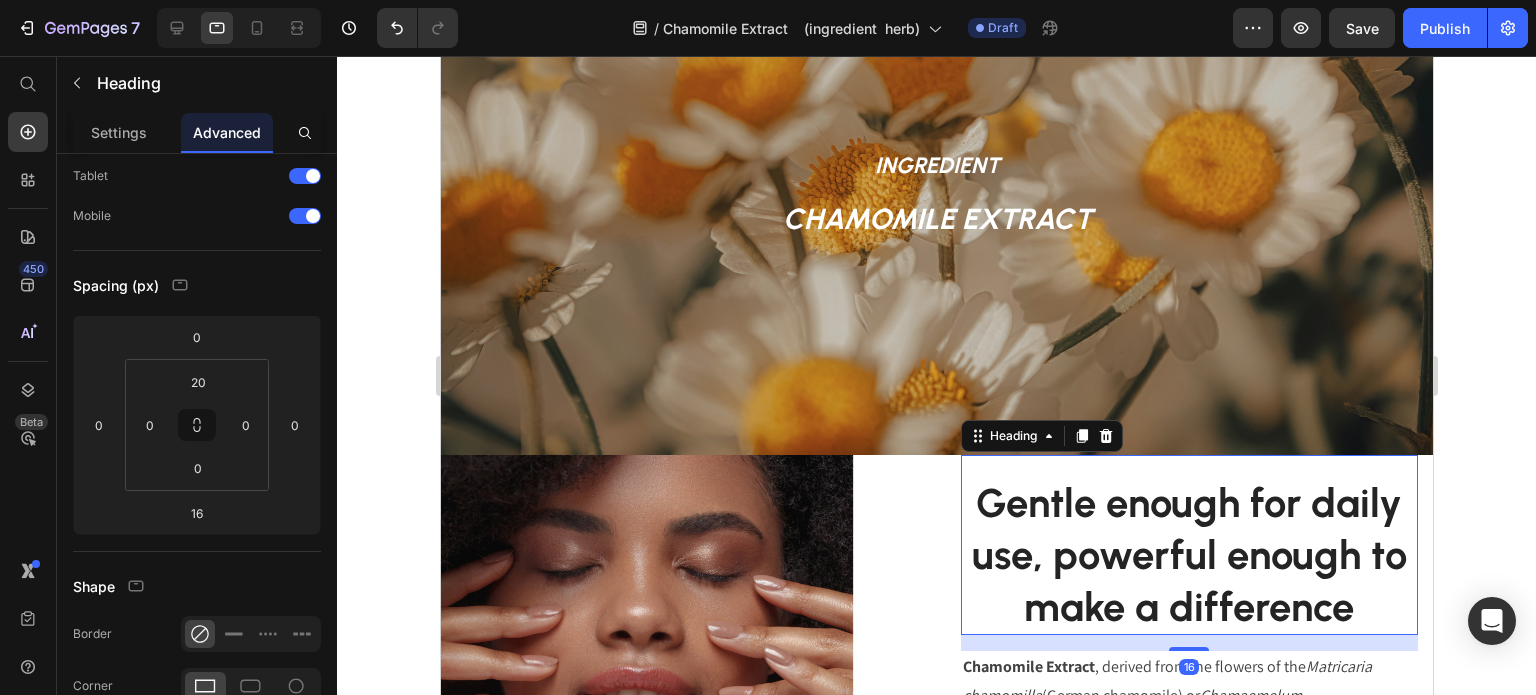 scroll, scrollTop: 0, scrollLeft: 0, axis: both 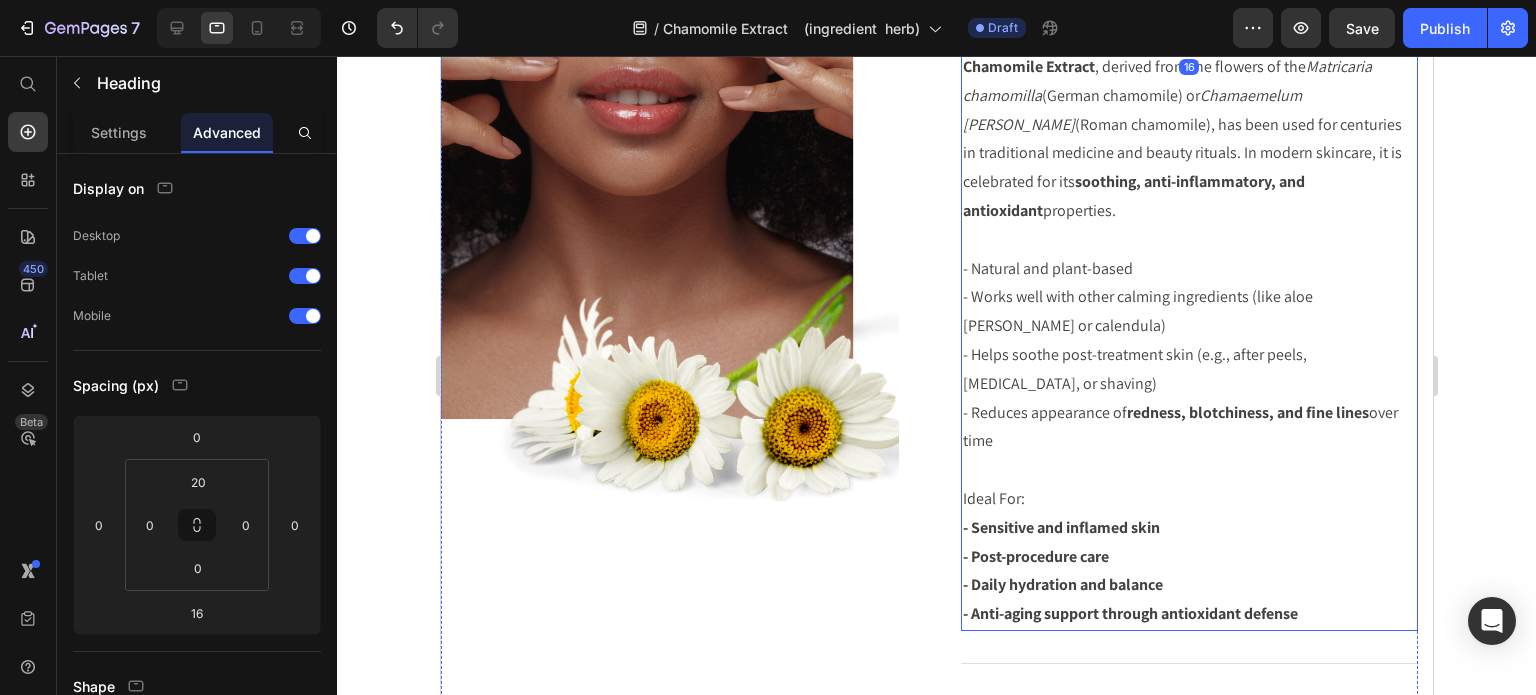 click at bounding box center (1189, 470) 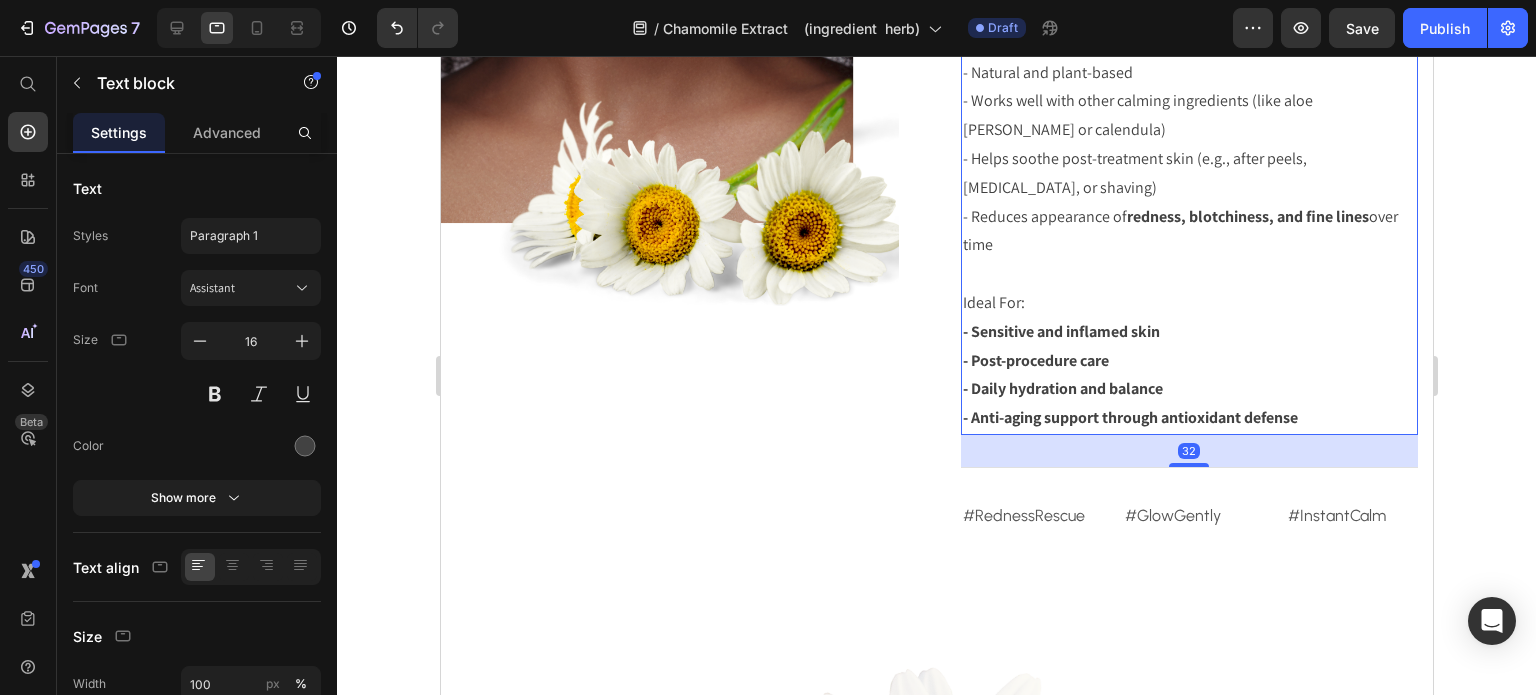 scroll, scrollTop: 1000, scrollLeft: 0, axis: vertical 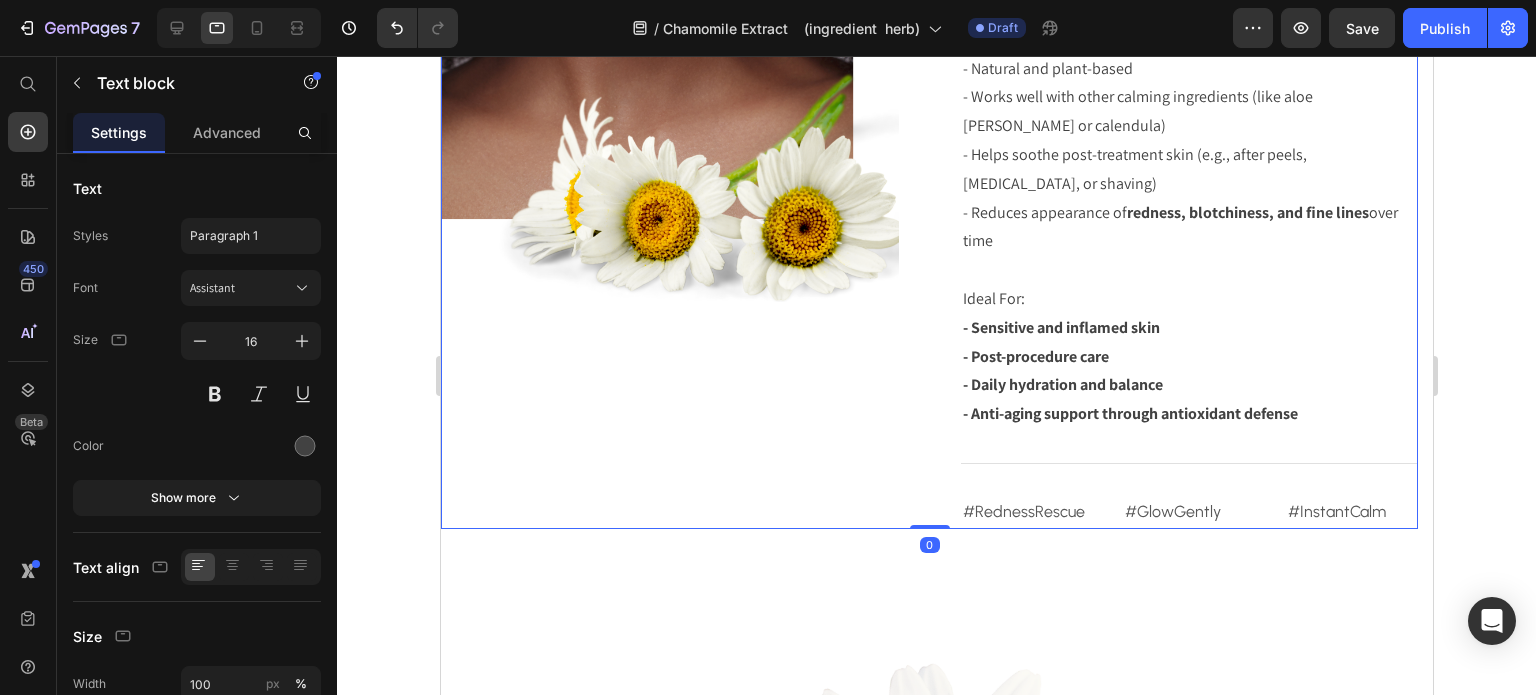 click on "Image" at bounding box center (669, 92) 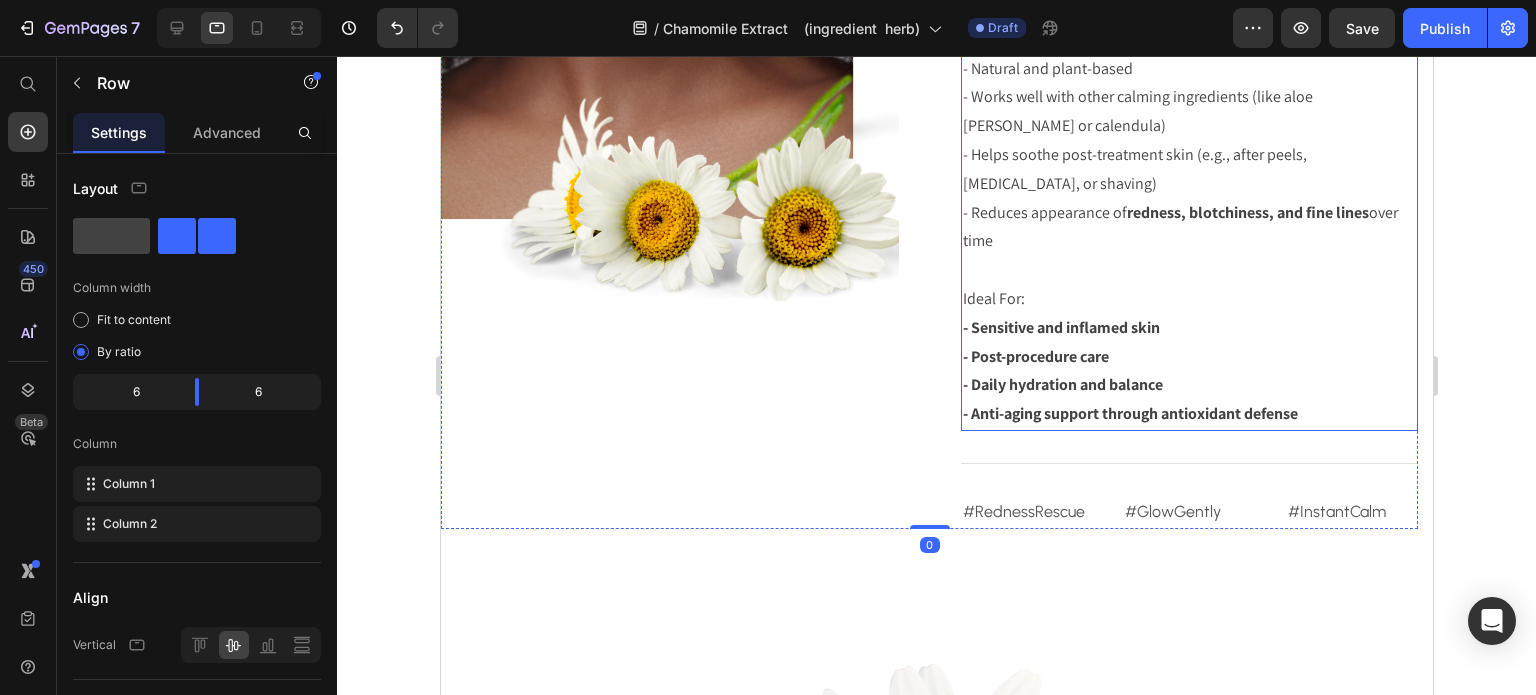 click on "- Anti-aging support through antioxidant defense" at bounding box center (1129, 413) 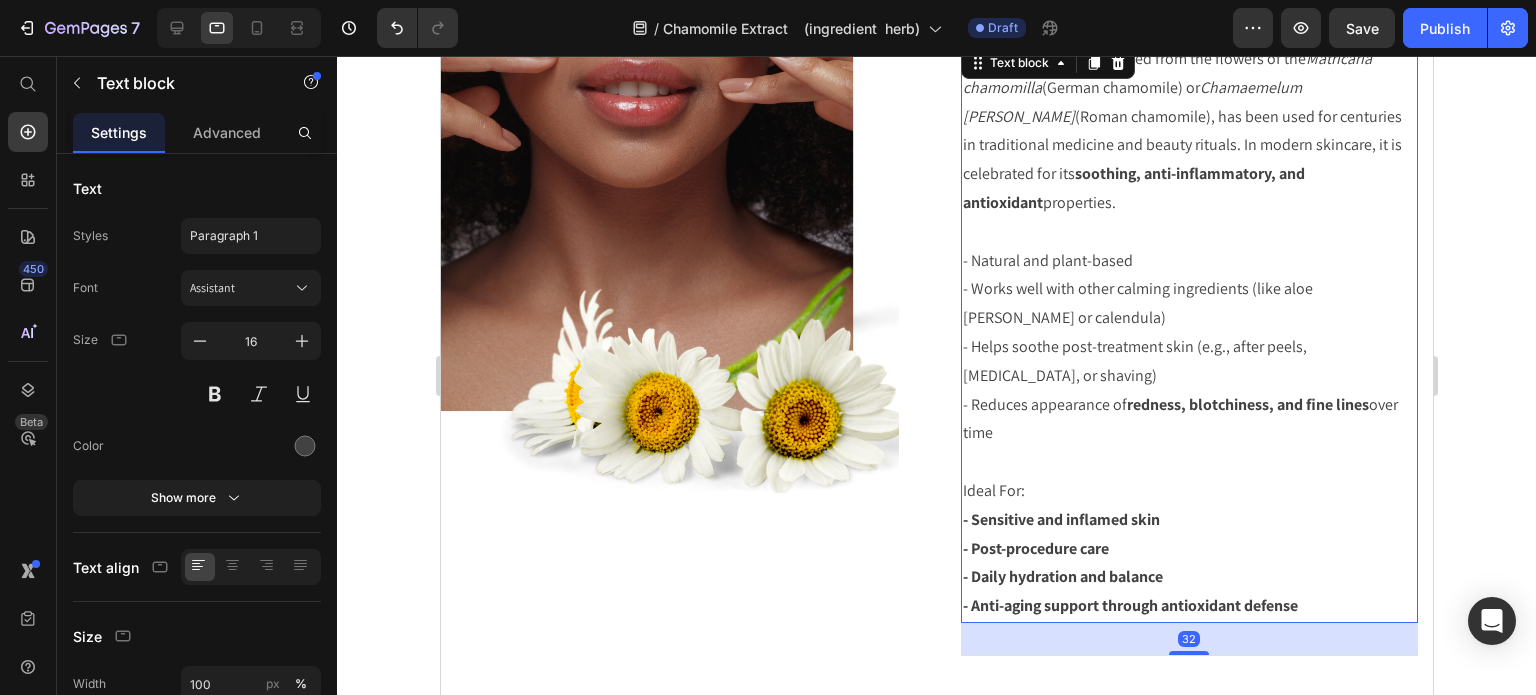 scroll, scrollTop: 800, scrollLeft: 0, axis: vertical 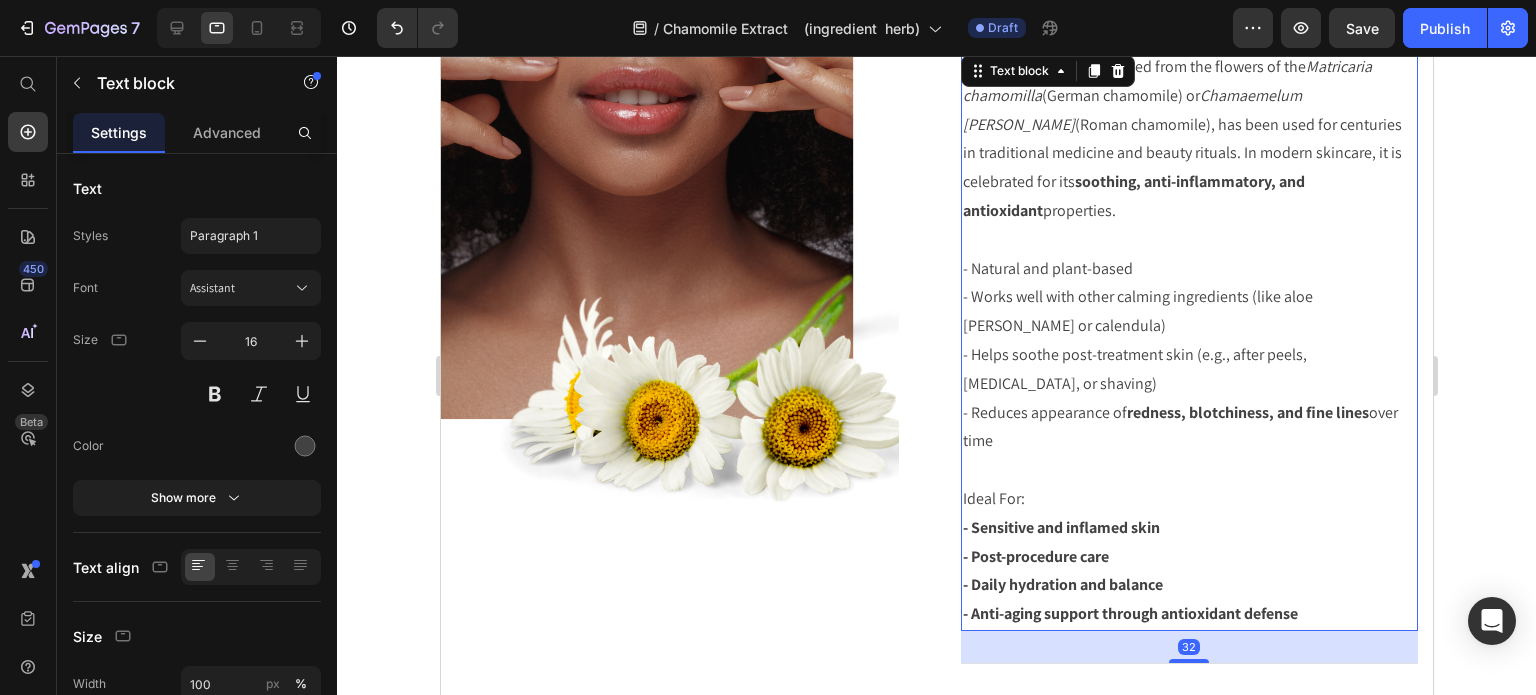 click on "- Post-procedure care" at bounding box center (1189, 557) 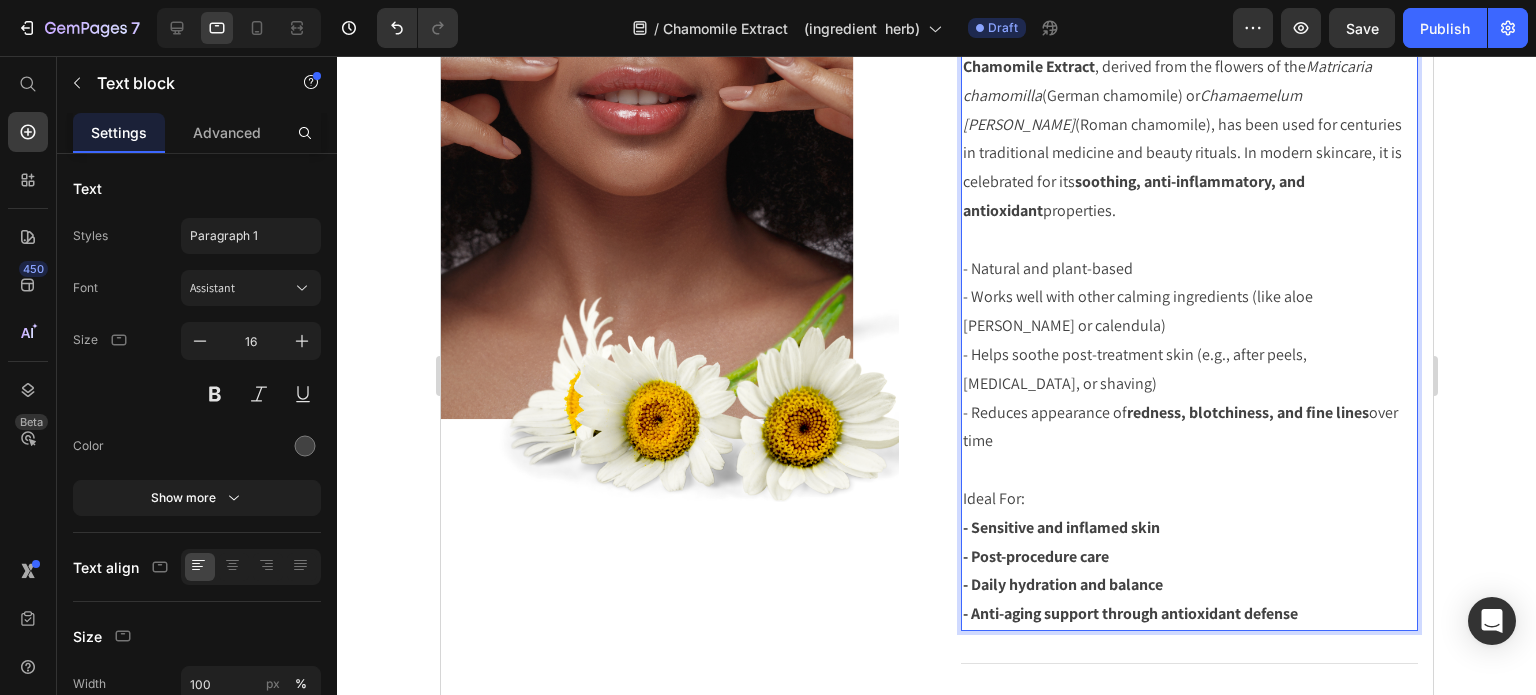 drag, startPoint x: 1324, startPoint y: 570, endPoint x: 973, endPoint y: 114, distance: 575.44507 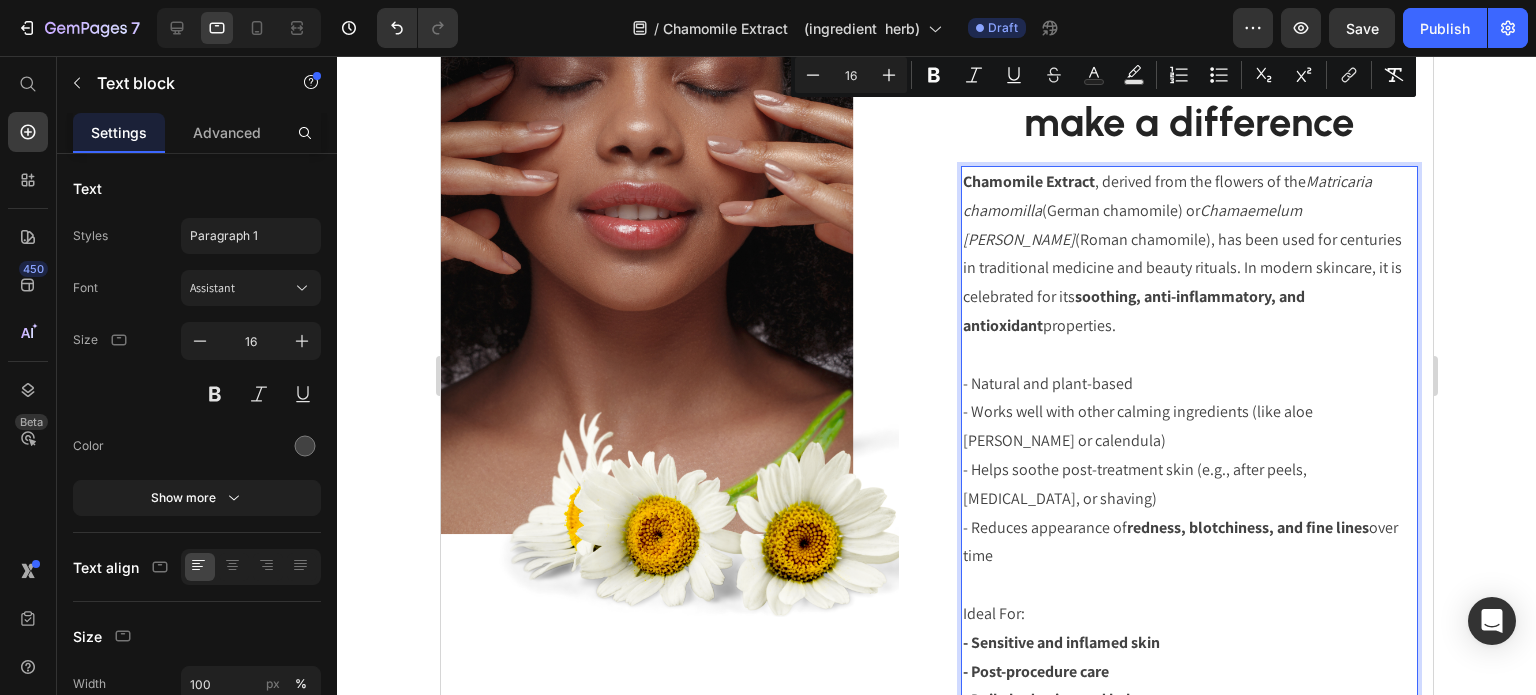scroll, scrollTop: 600, scrollLeft: 0, axis: vertical 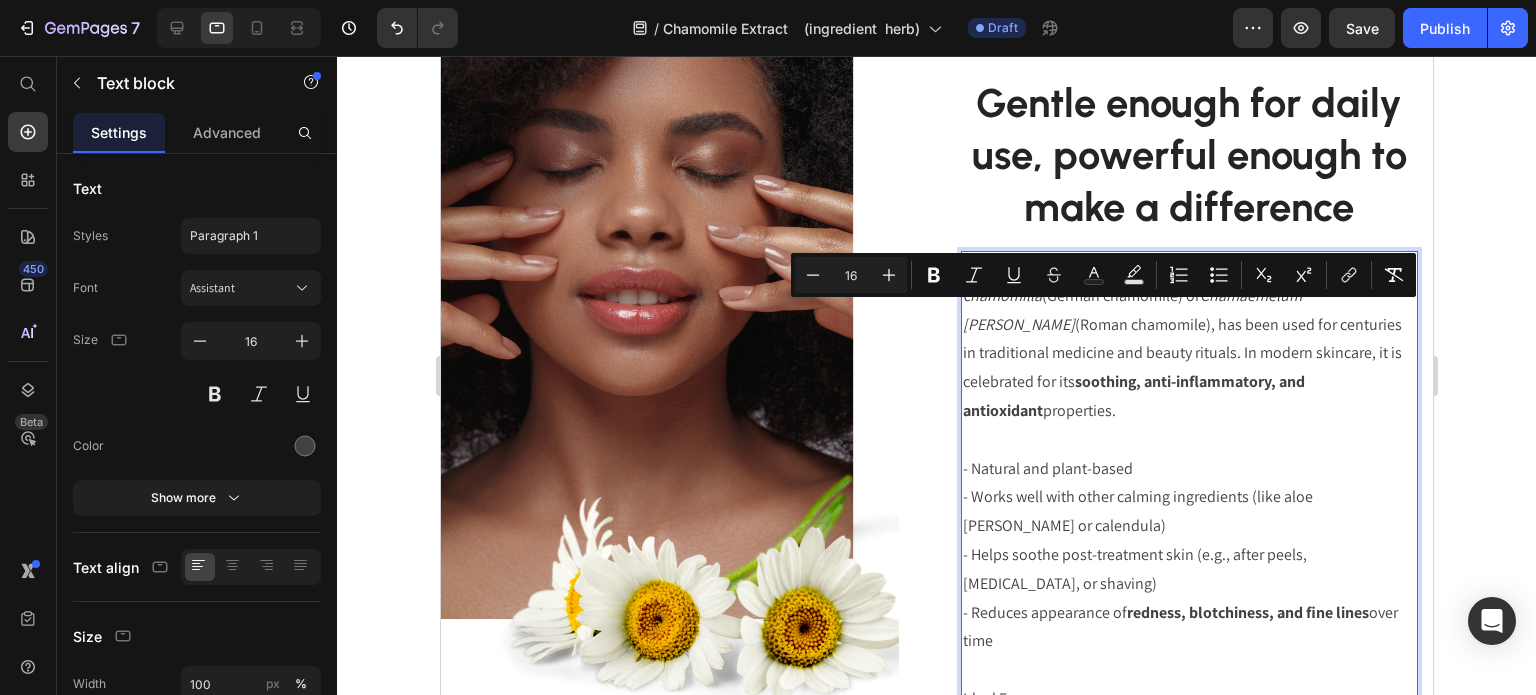 click on "Chamomile Extract , derived from the flowers of the  Matricaria chamomilla  (German chamomile) or  Chamaemelum [PERSON_NAME]  (Roman chamomile), has been used for centuries in traditional medicine and beauty rituals. In modern skincare, it is celebrated for its  soothing, anti-inflammatory, and antioxidant  properties." at bounding box center (1189, 339) 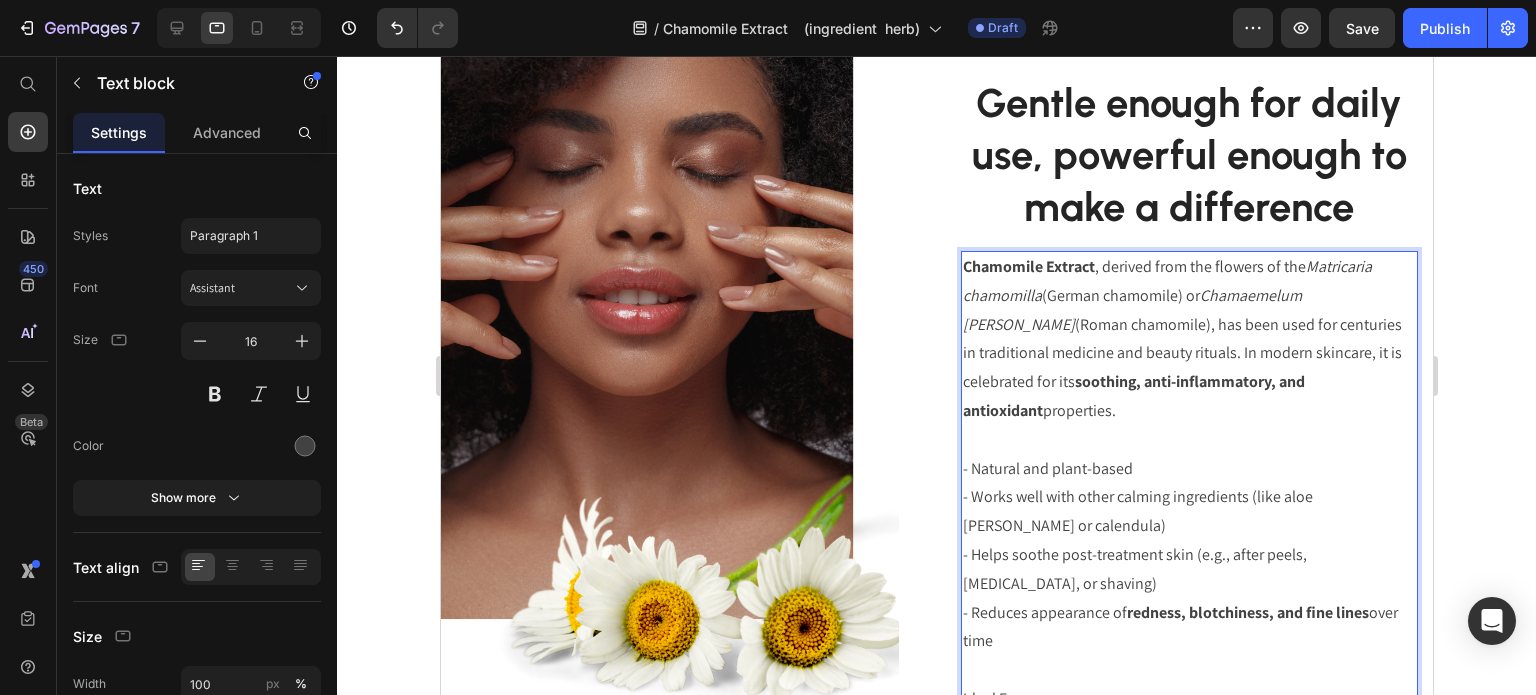 drag, startPoint x: 958, startPoint y: 256, endPoint x: 1095, endPoint y: 321, distance: 151.63773 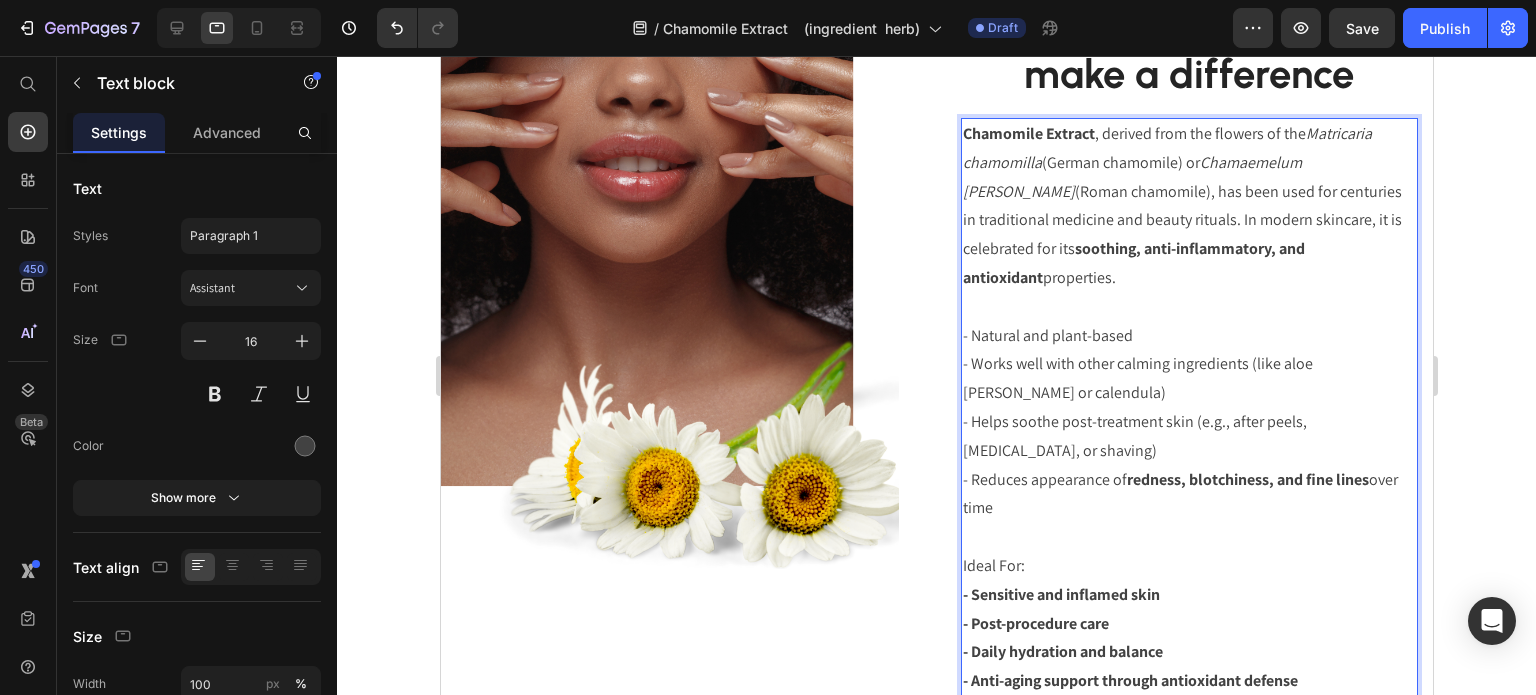 scroll, scrollTop: 700, scrollLeft: 0, axis: vertical 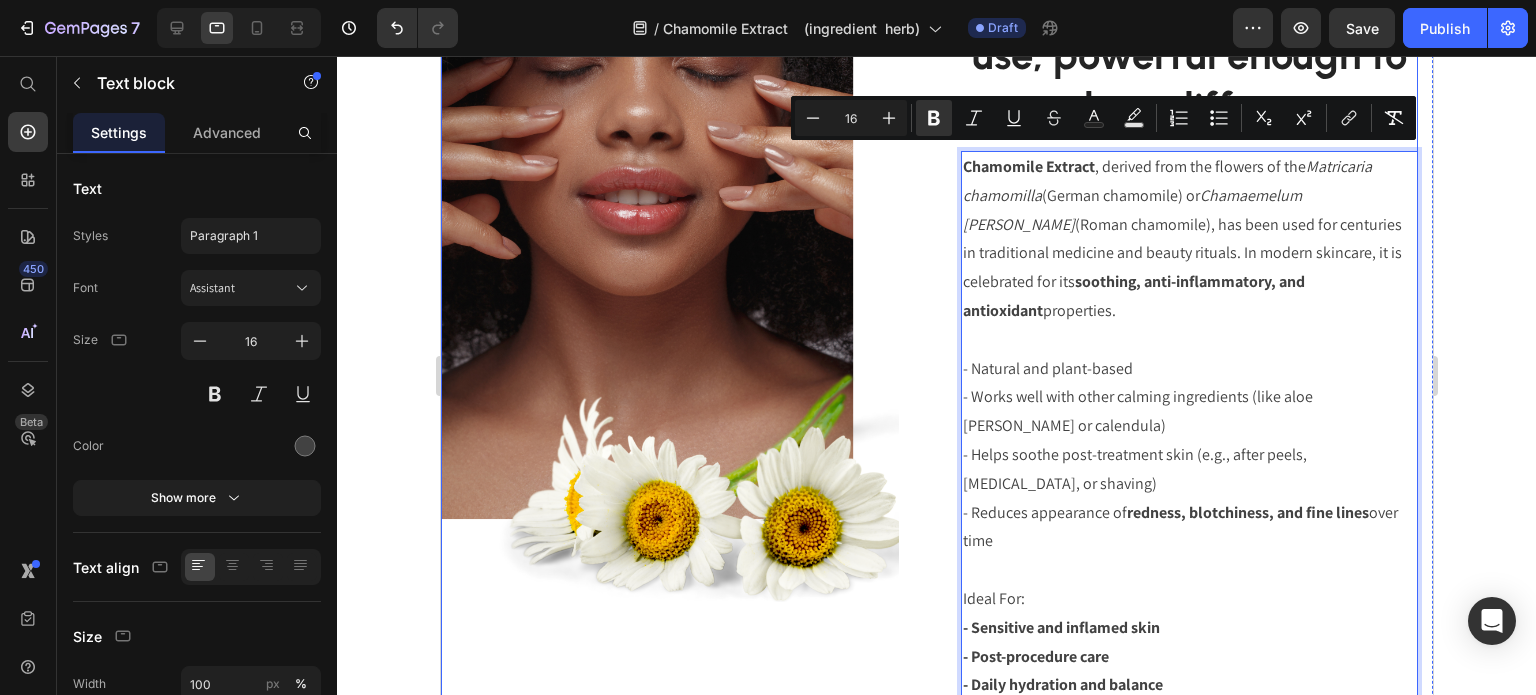drag, startPoint x: 1313, startPoint y: 674, endPoint x: 938, endPoint y: 140, distance: 652.519 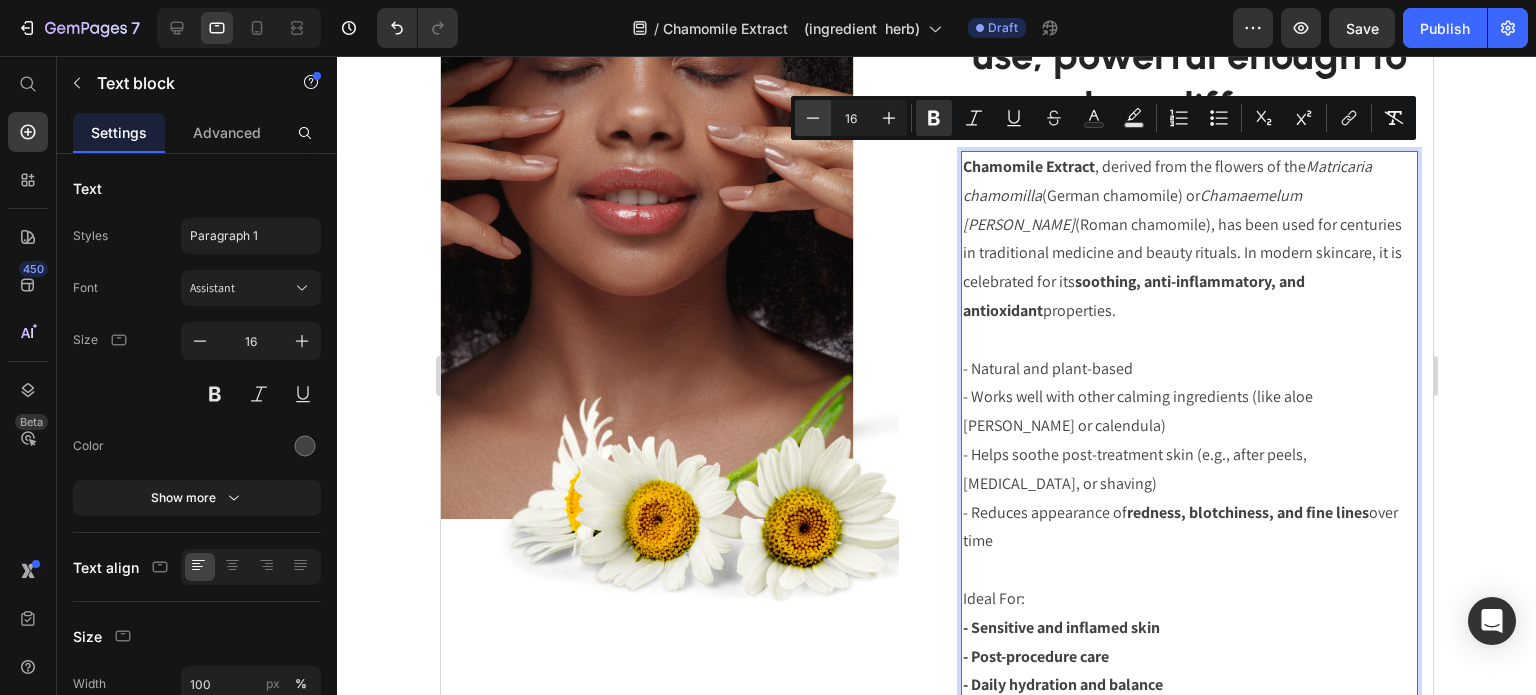 click on "Minus" at bounding box center [813, 118] 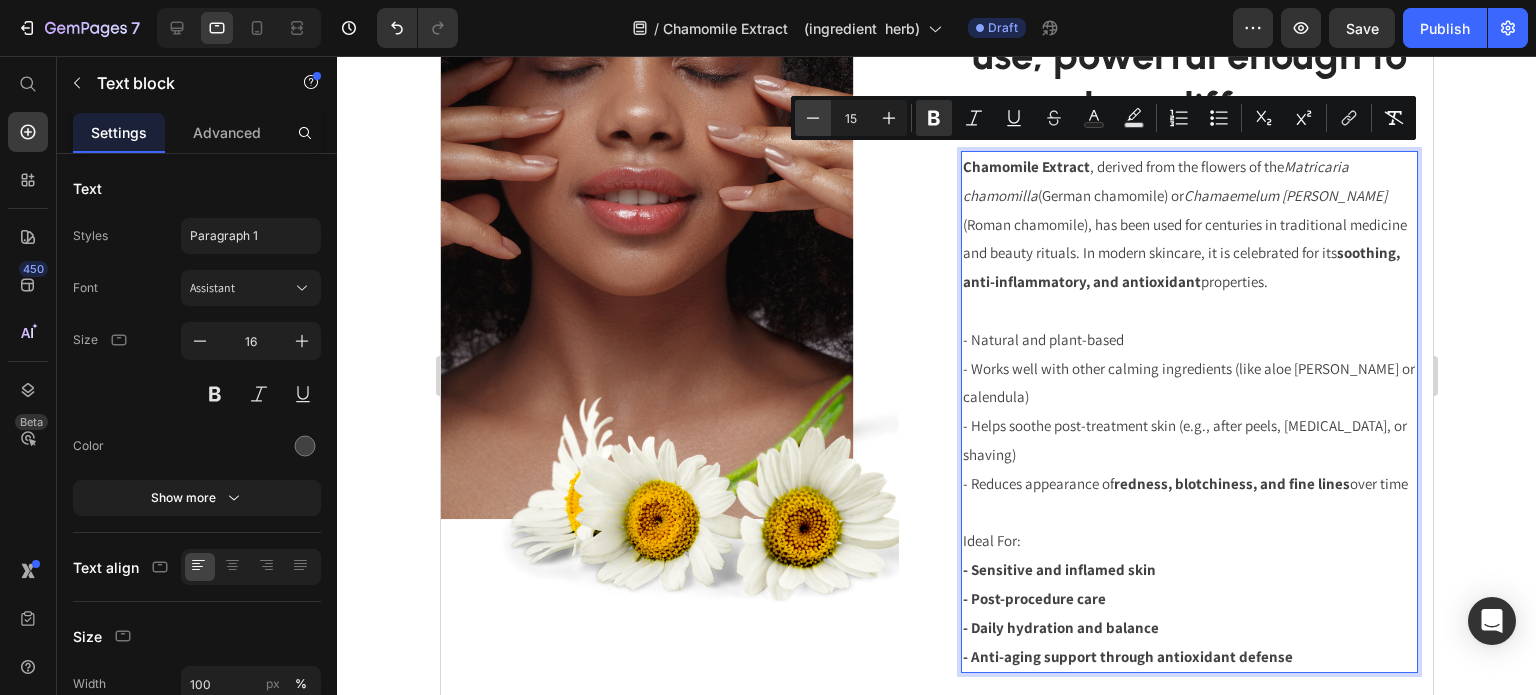 click on "Minus" at bounding box center [813, 118] 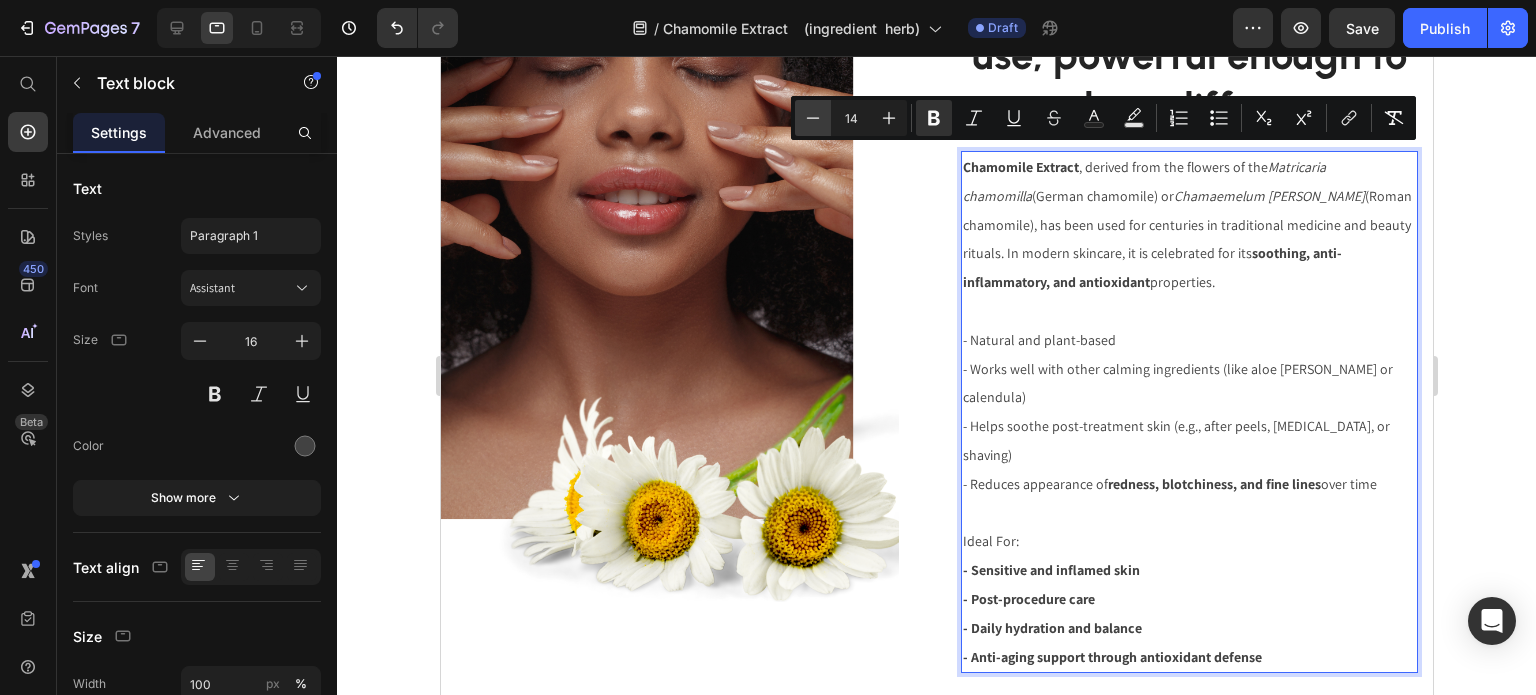 click on "Minus" at bounding box center (813, 118) 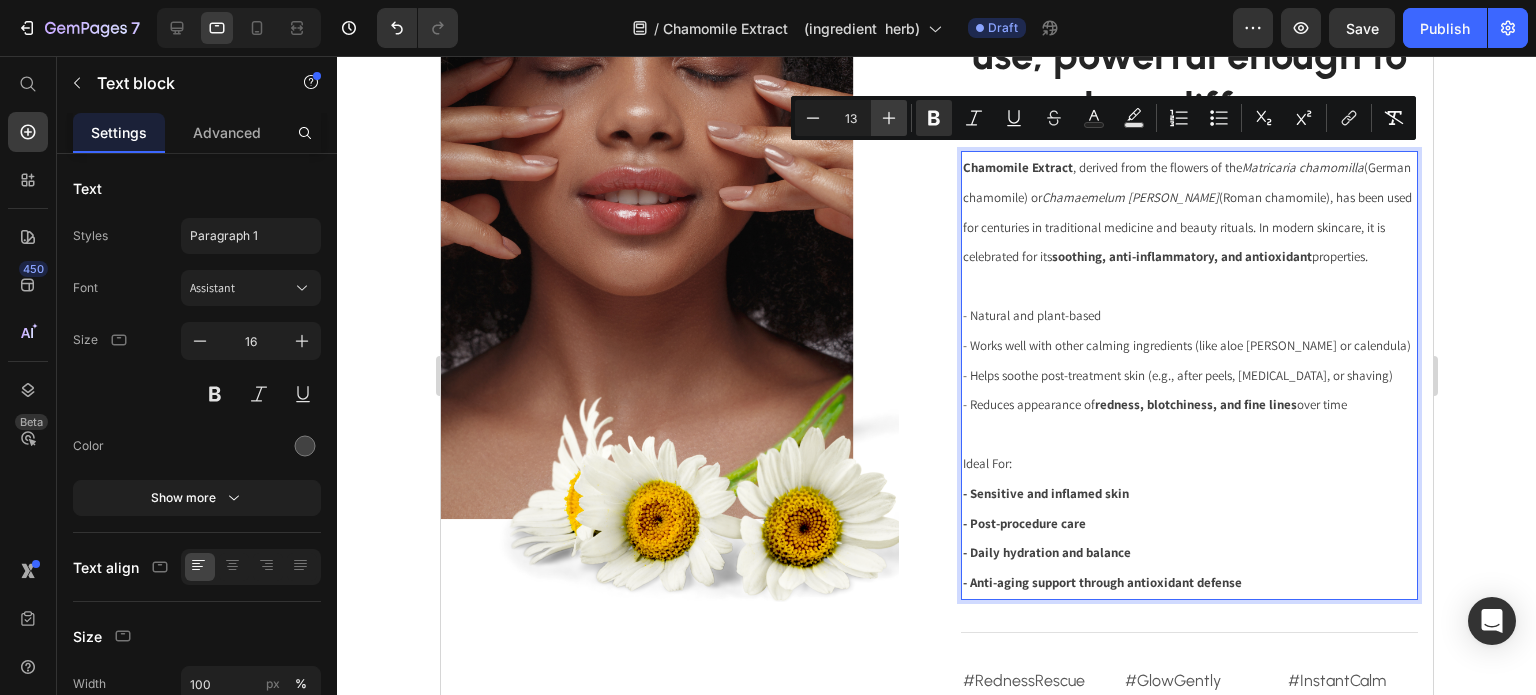 click 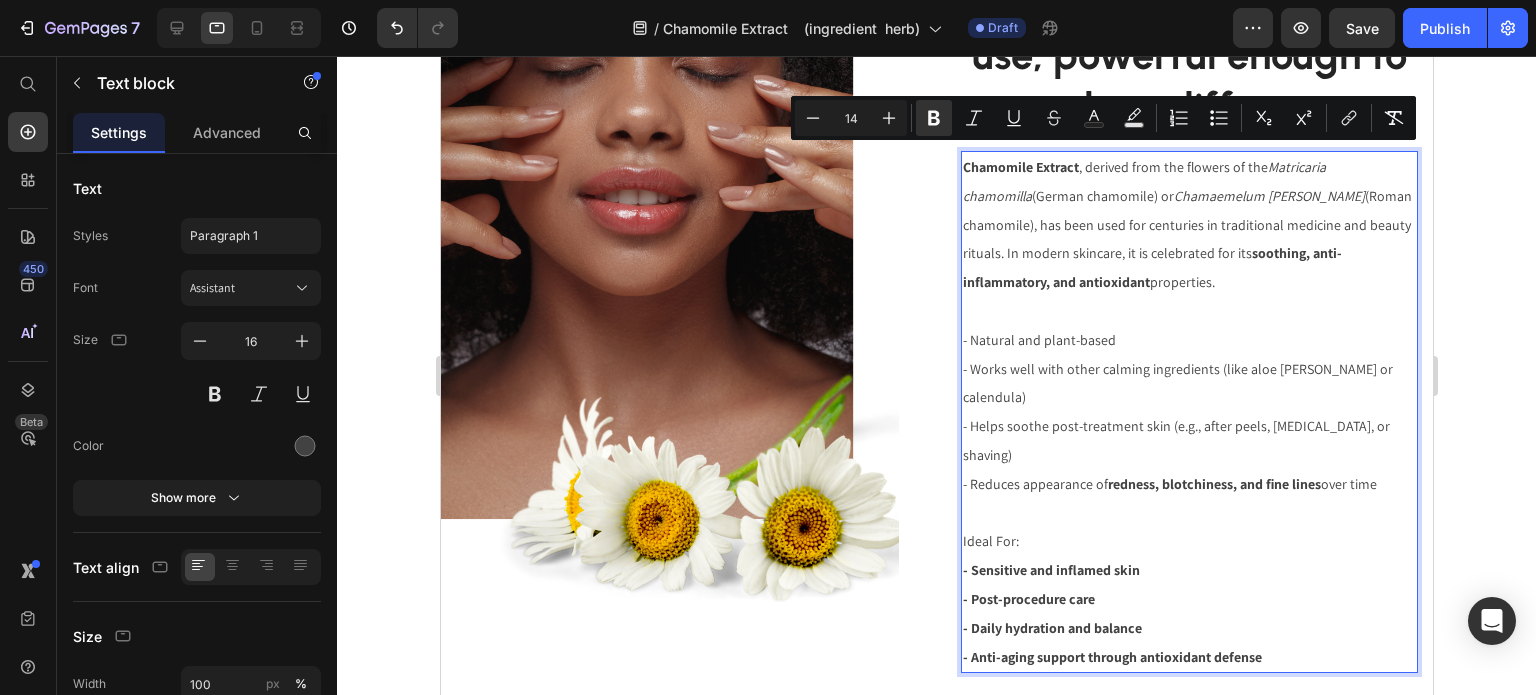 click at bounding box center (1189, 513) 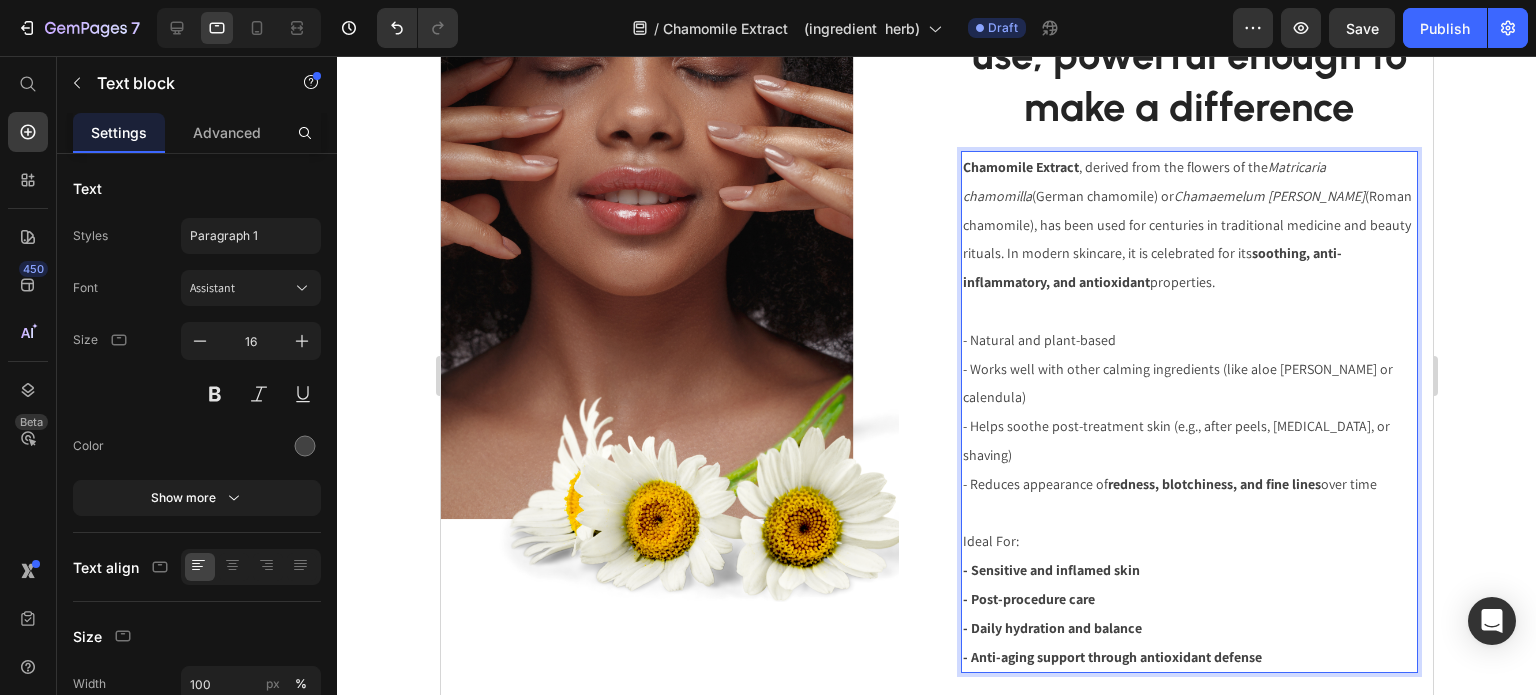 scroll, scrollTop: 900, scrollLeft: 0, axis: vertical 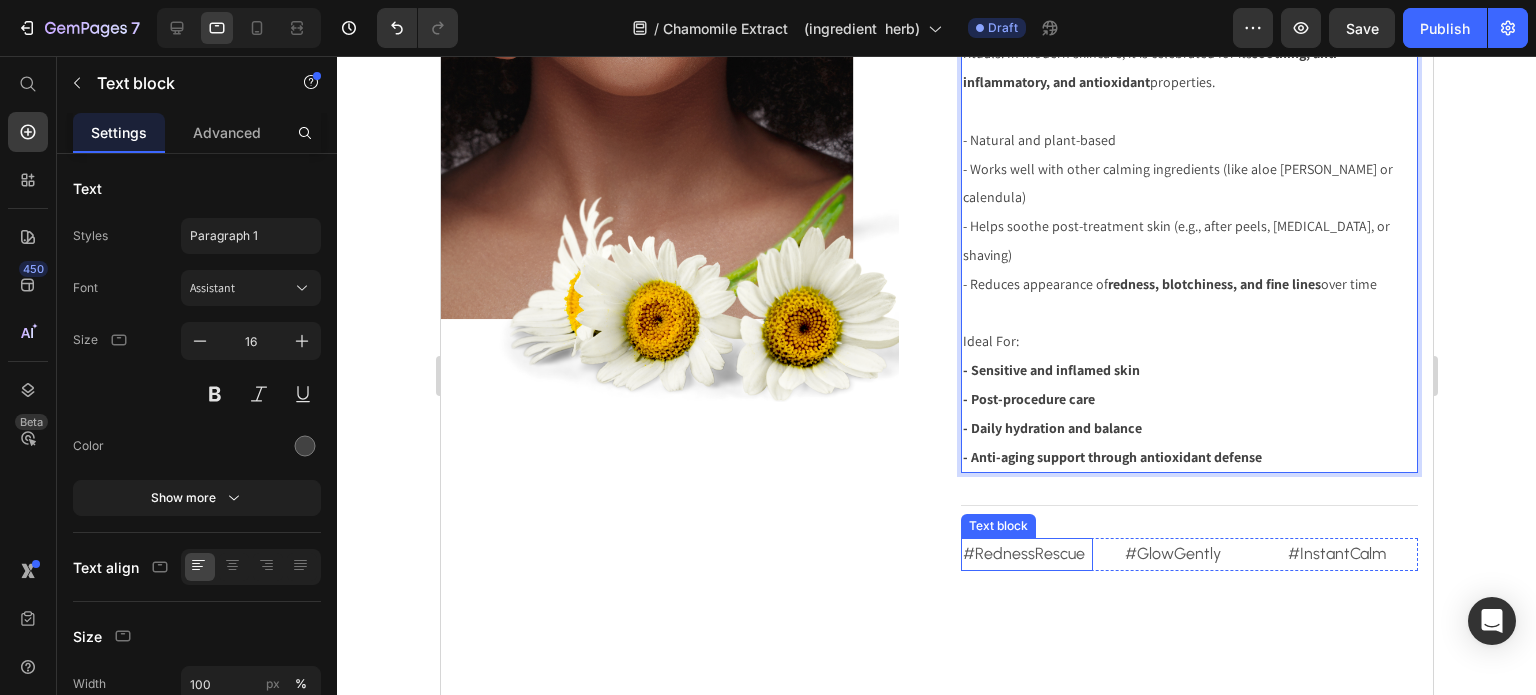 click on "#RednessRescue" at bounding box center (1026, 554) 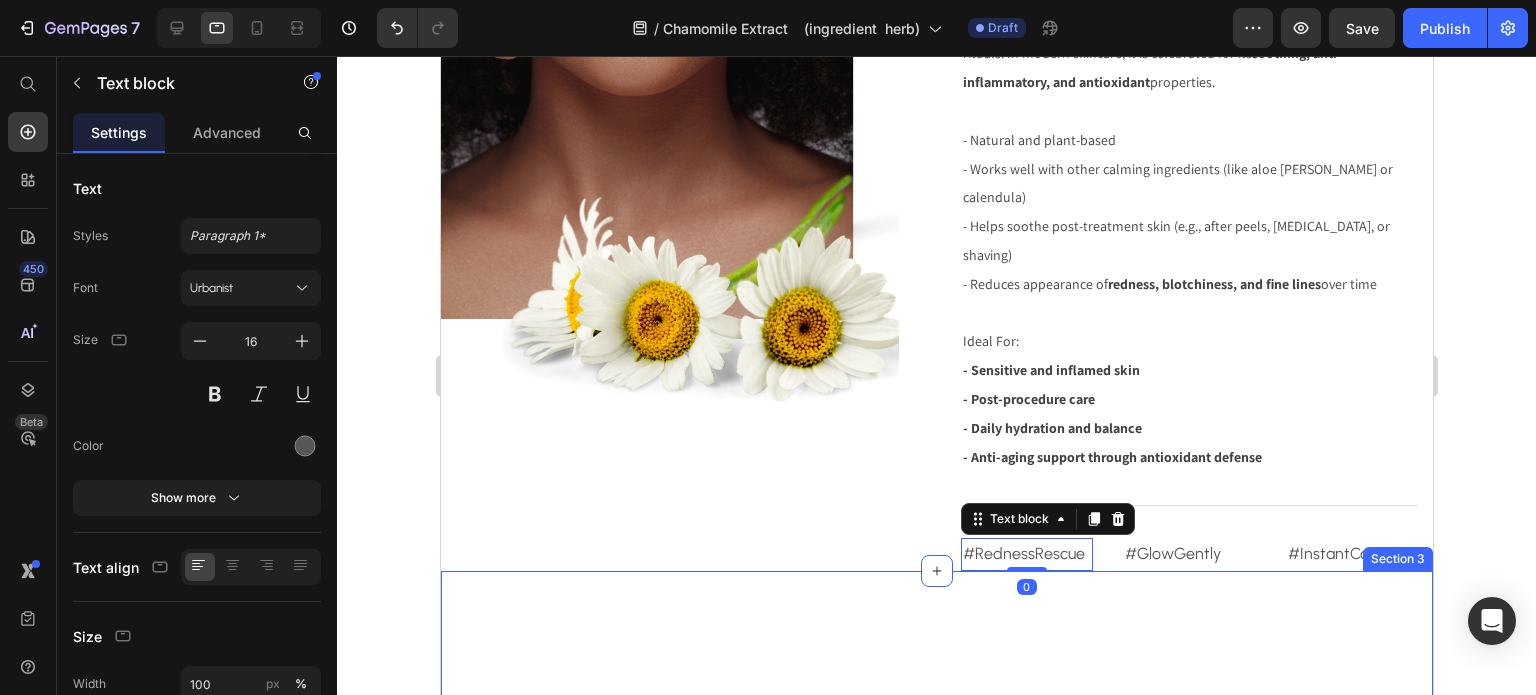 click on "Ancient Remedy, Modern Skincare Heading Harvested from delicate blooms, Chamomile Extract is nature’s remedy for stressed skin Text Block Row Section 3" at bounding box center (936, 929) 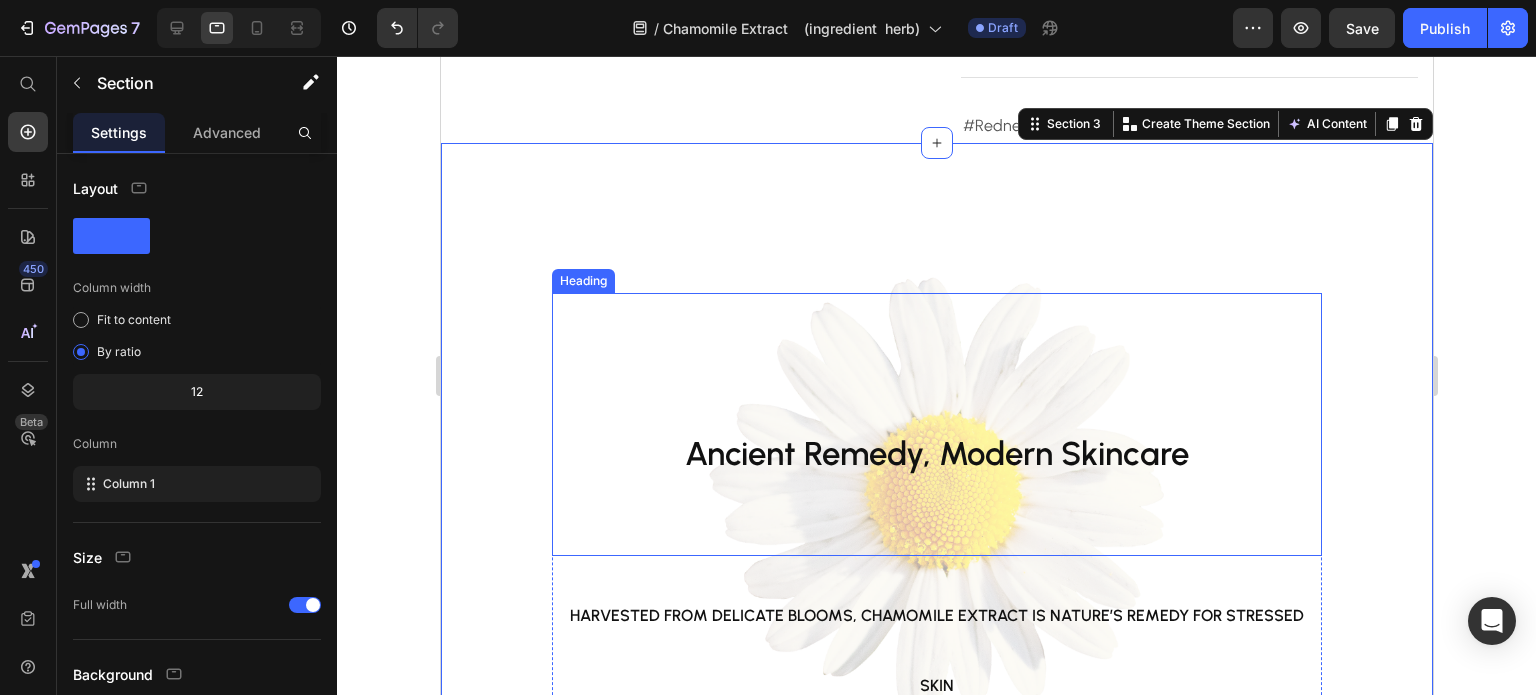 scroll, scrollTop: 1500, scrollLeft: 0, axis: vertical 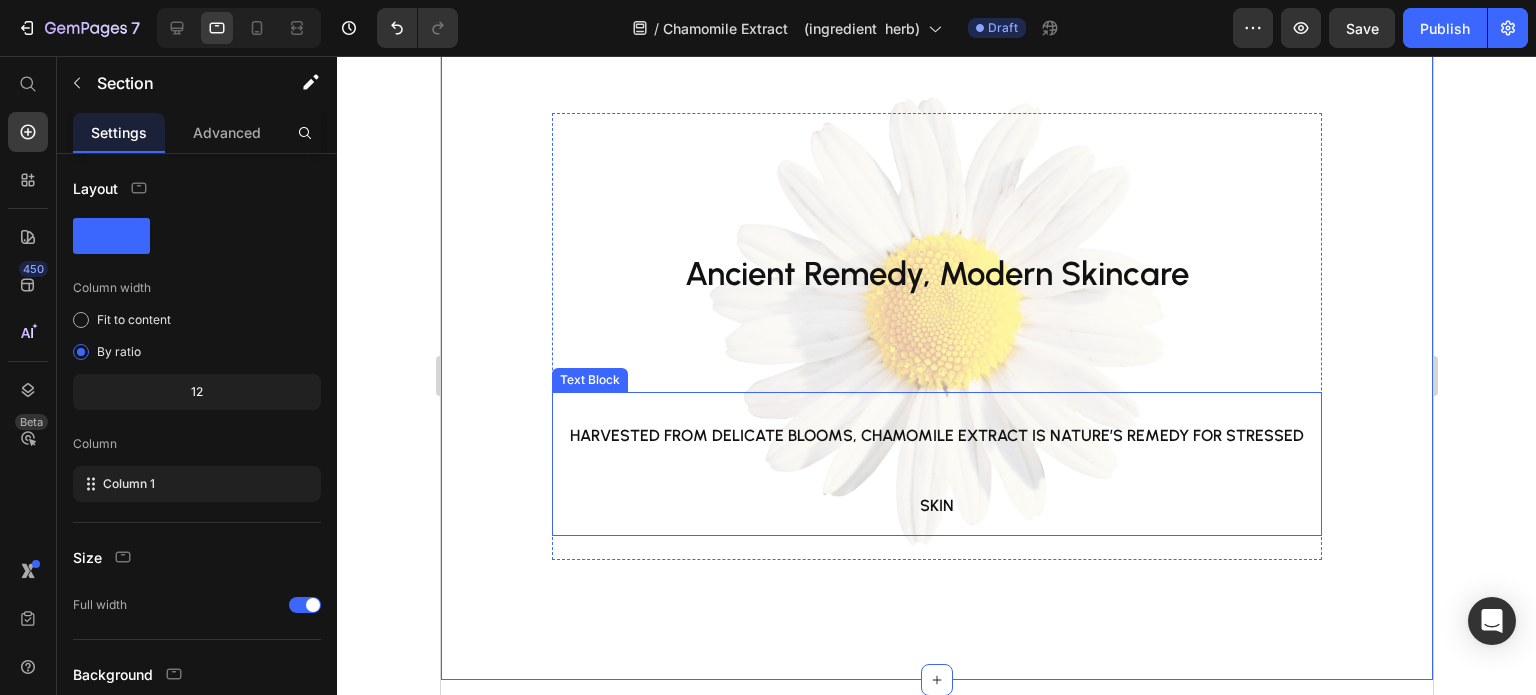 click on "Harvested from delicate blooms, Chamomile Extract is nature’s remedy for stressed skin" at bounding box center [936, 470] 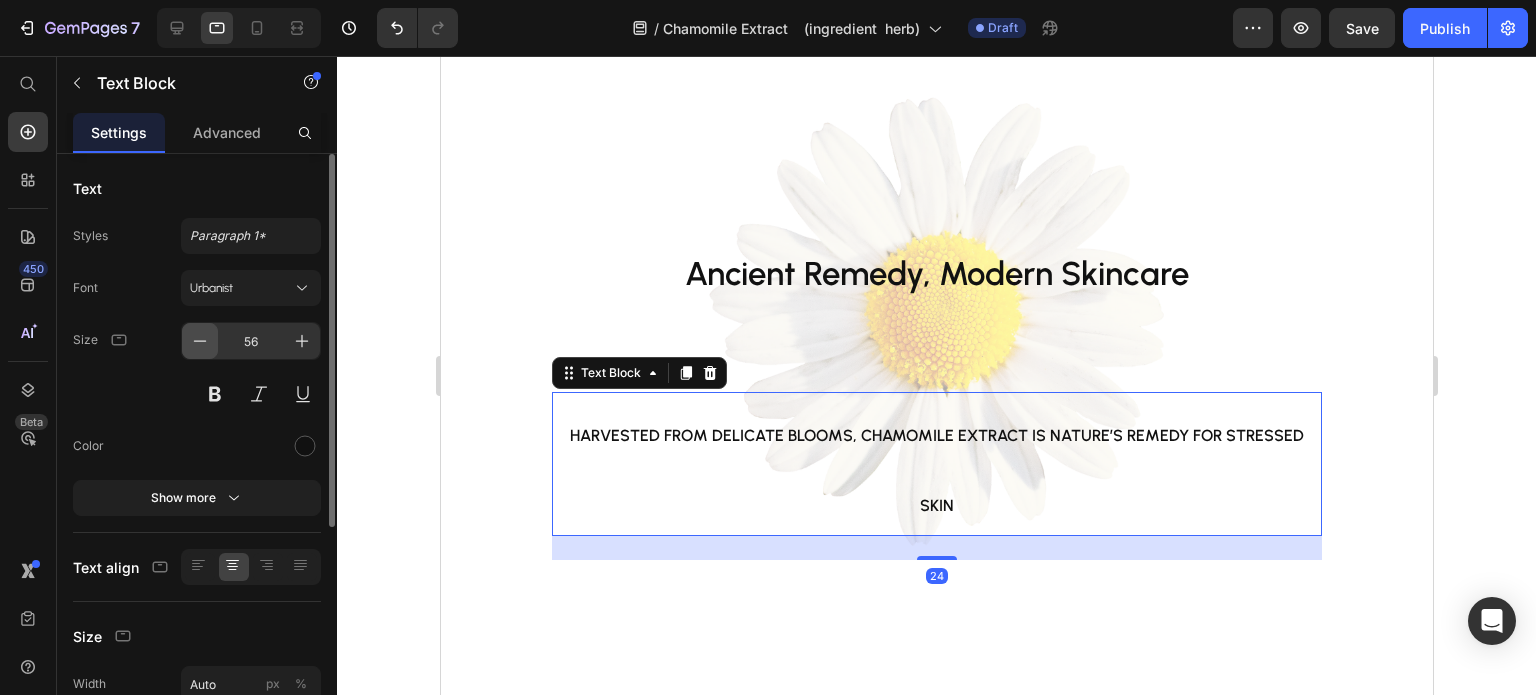 click at bounding box center (200, 341) 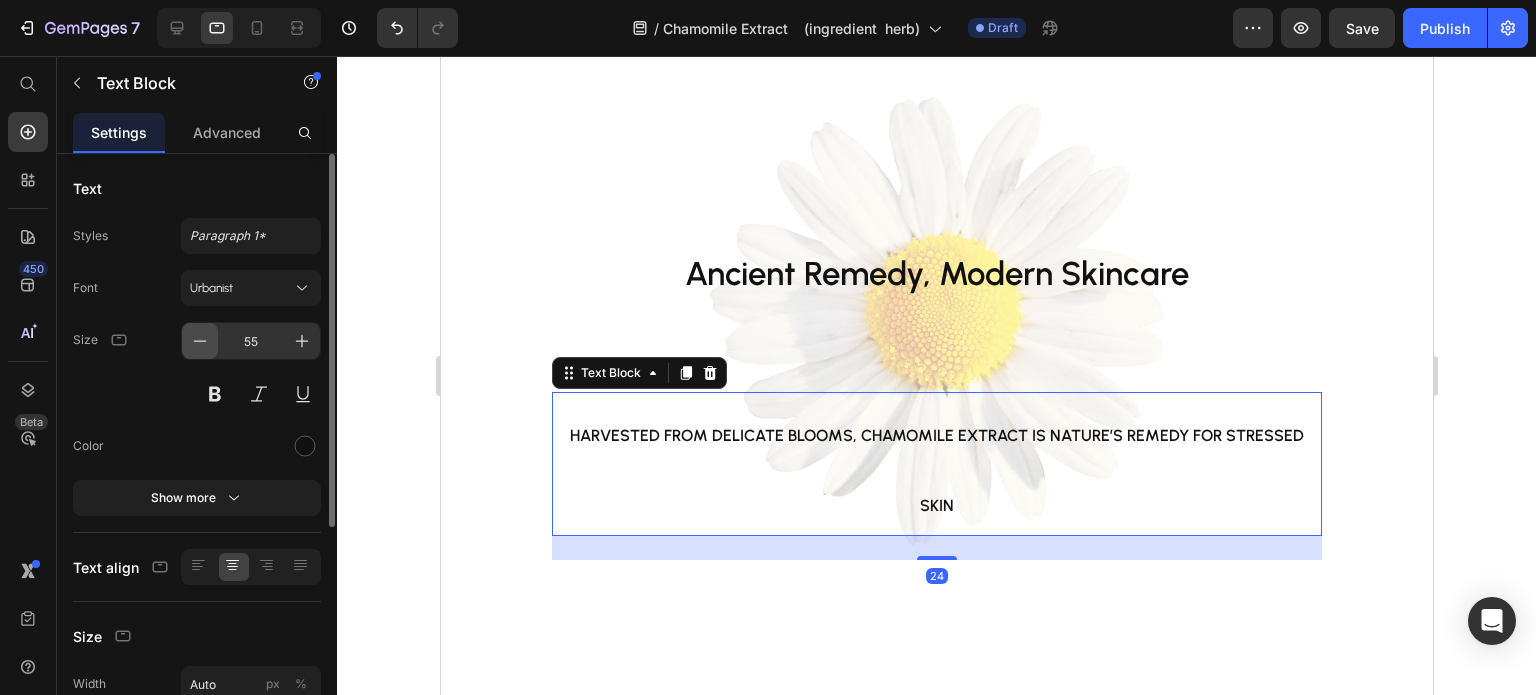 click at bounding box center (200, 341) 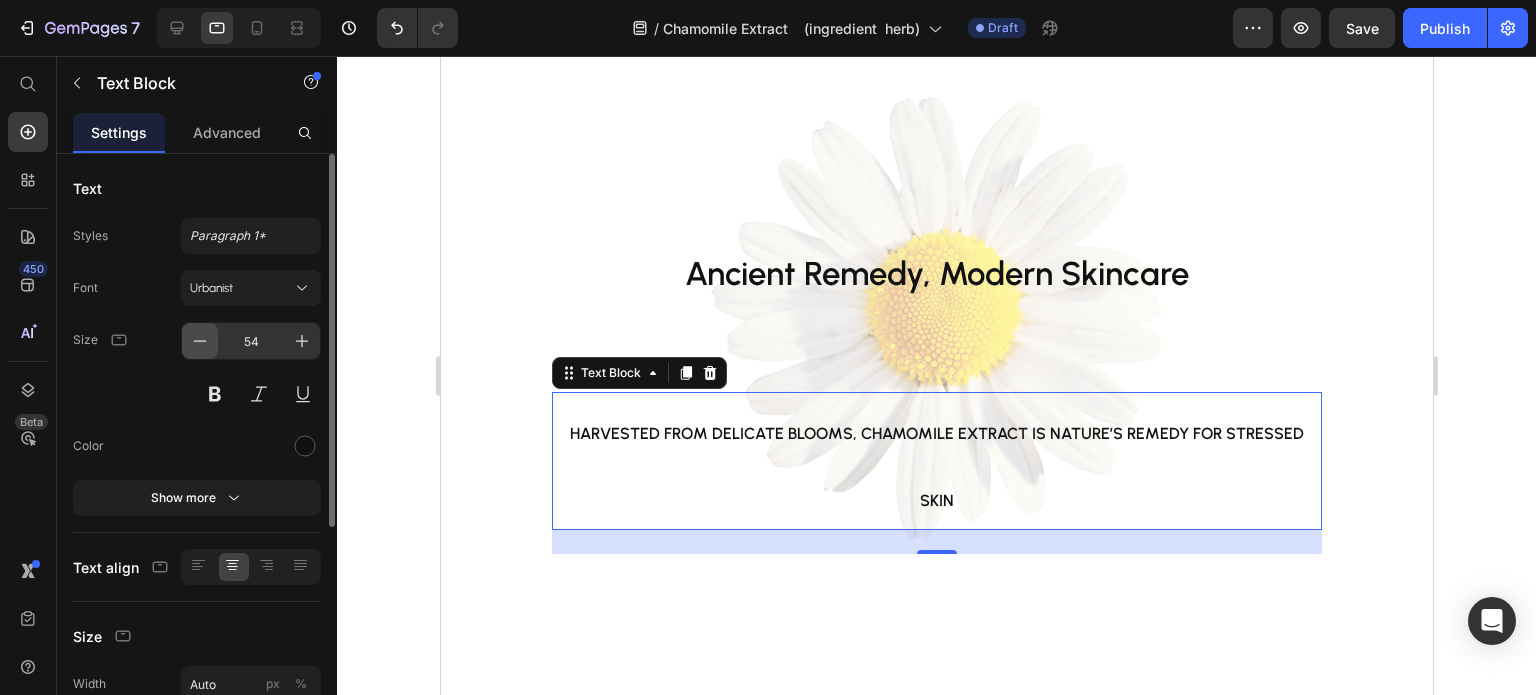 click at bounding box center [200, 341] 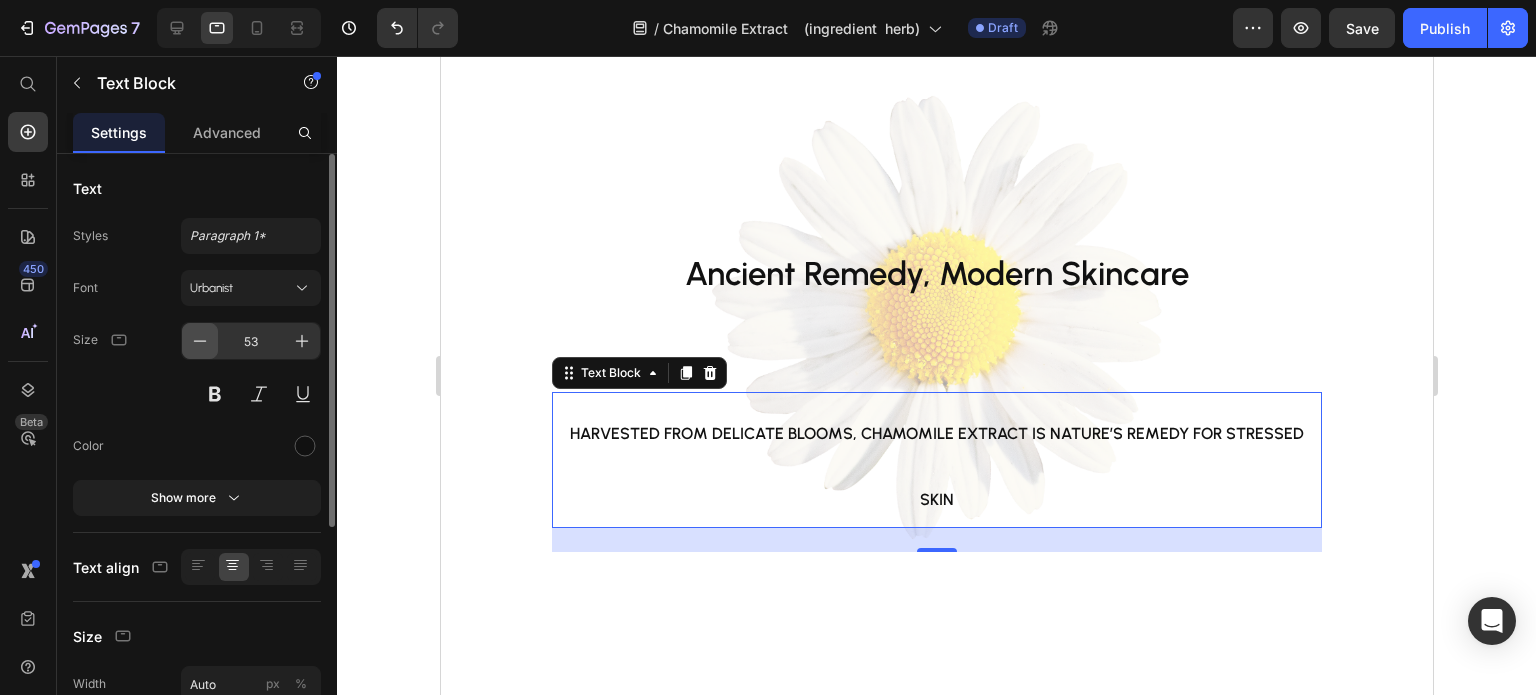 click at bounding box center [200, 341] 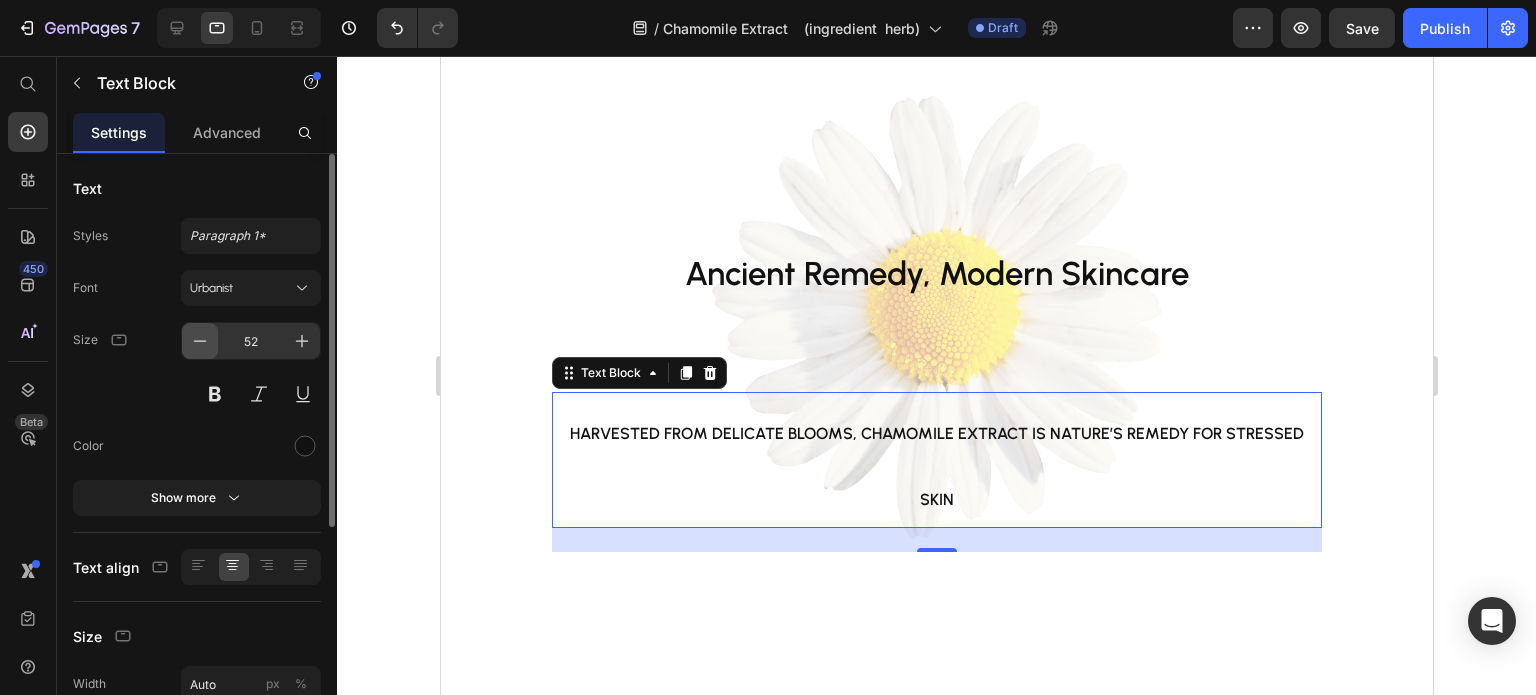 click at bounding box center (200, 341) 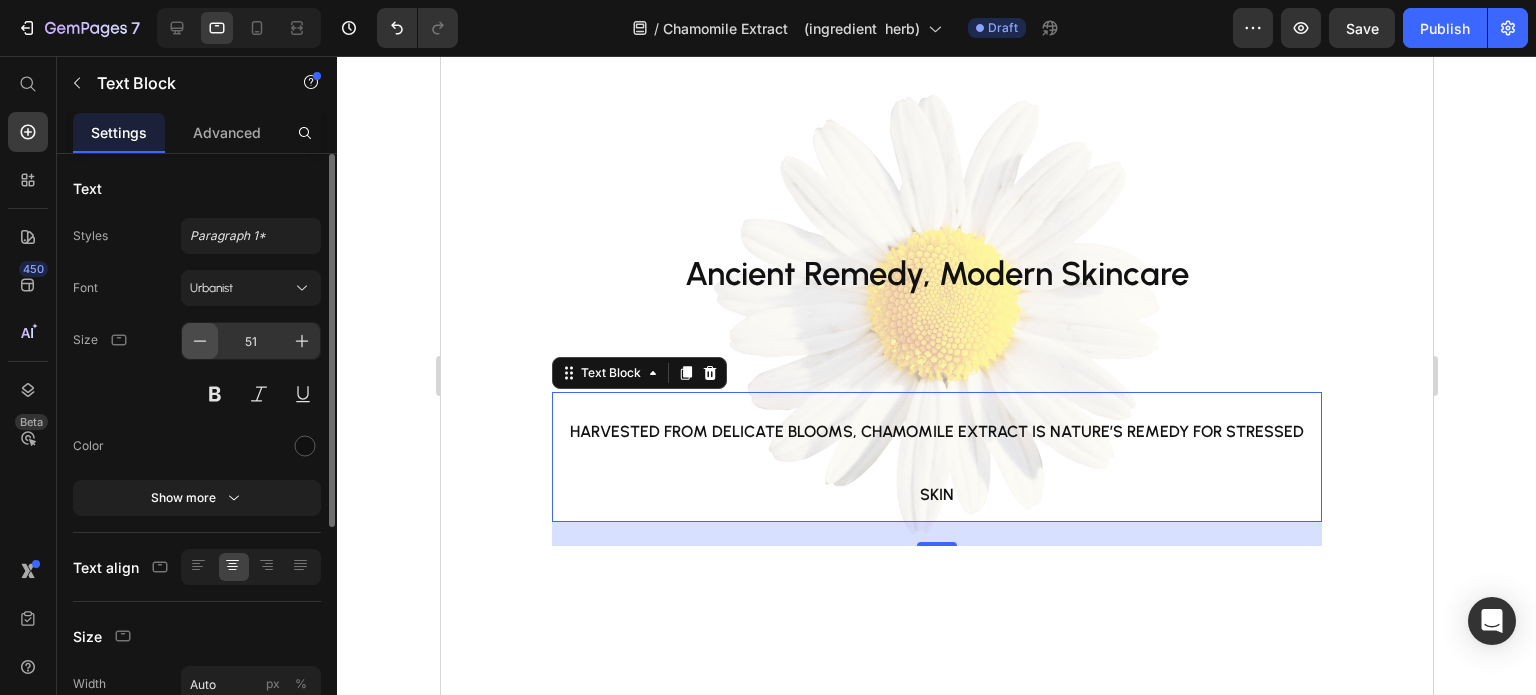 click at bounding box center (200, 341) 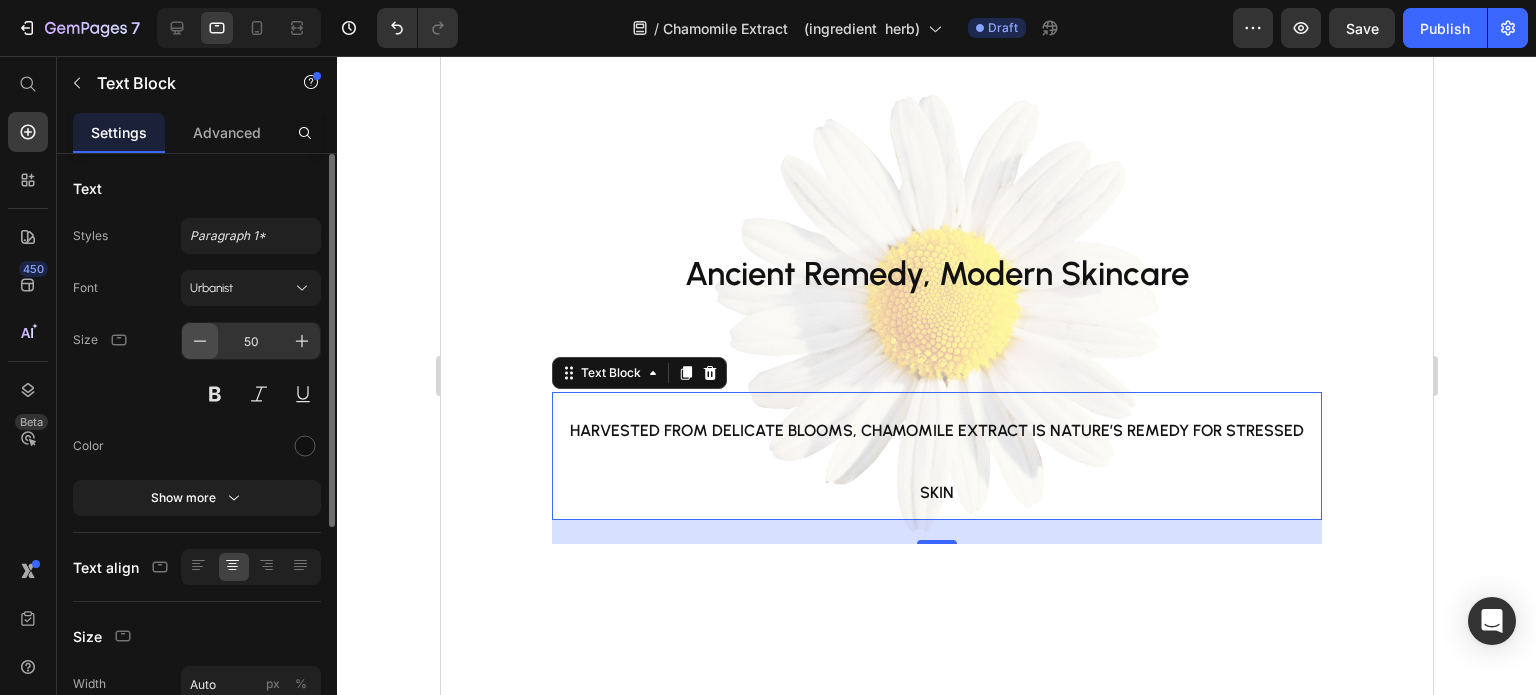 click at bounding box center (200, 341) 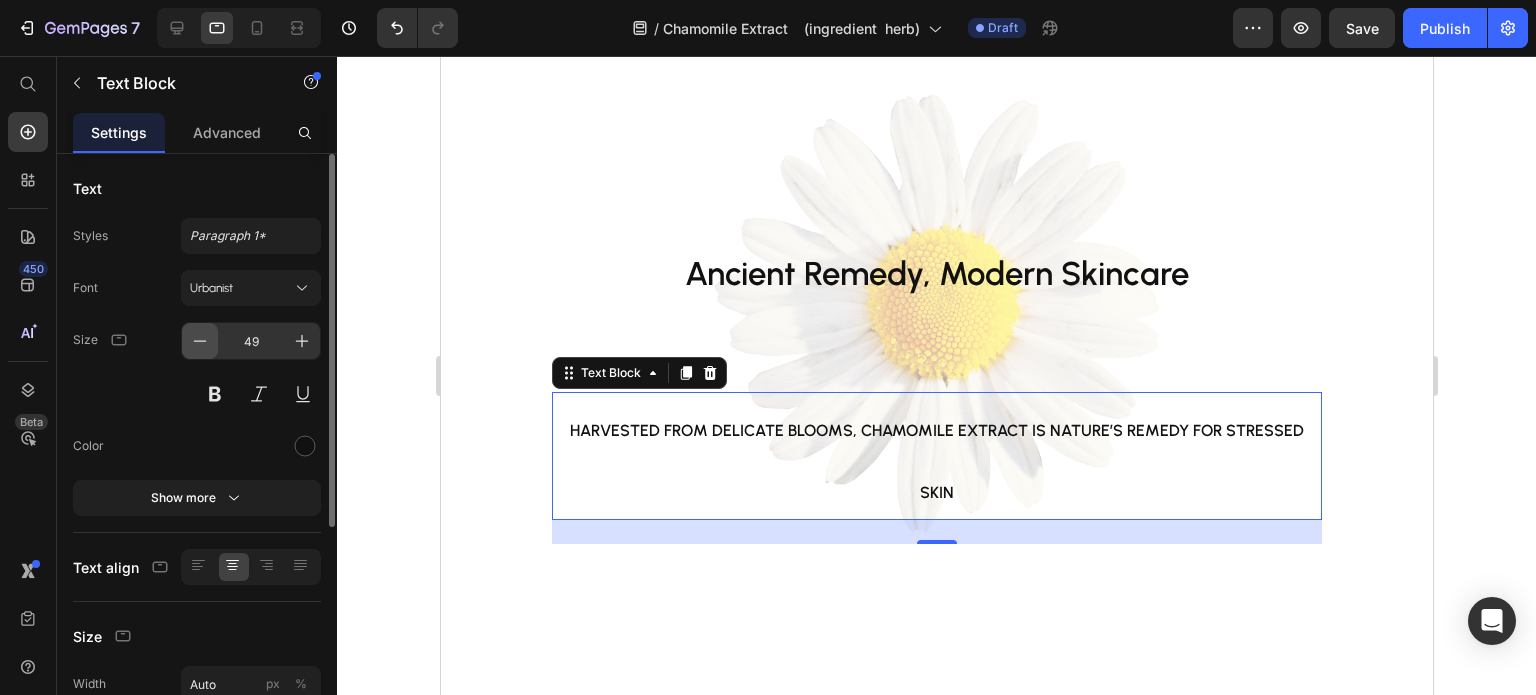 click at bounding box center [200, 341] 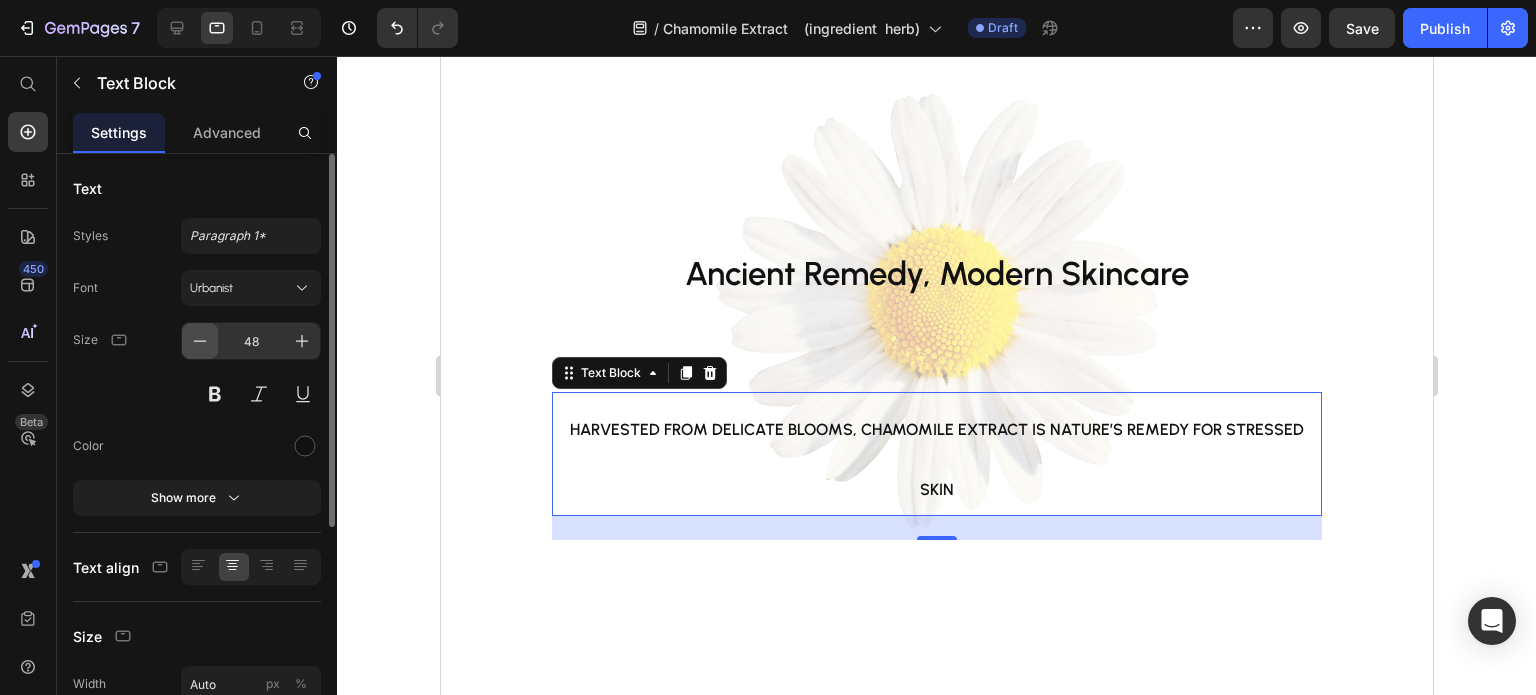 click at bounding box center (200, 341) 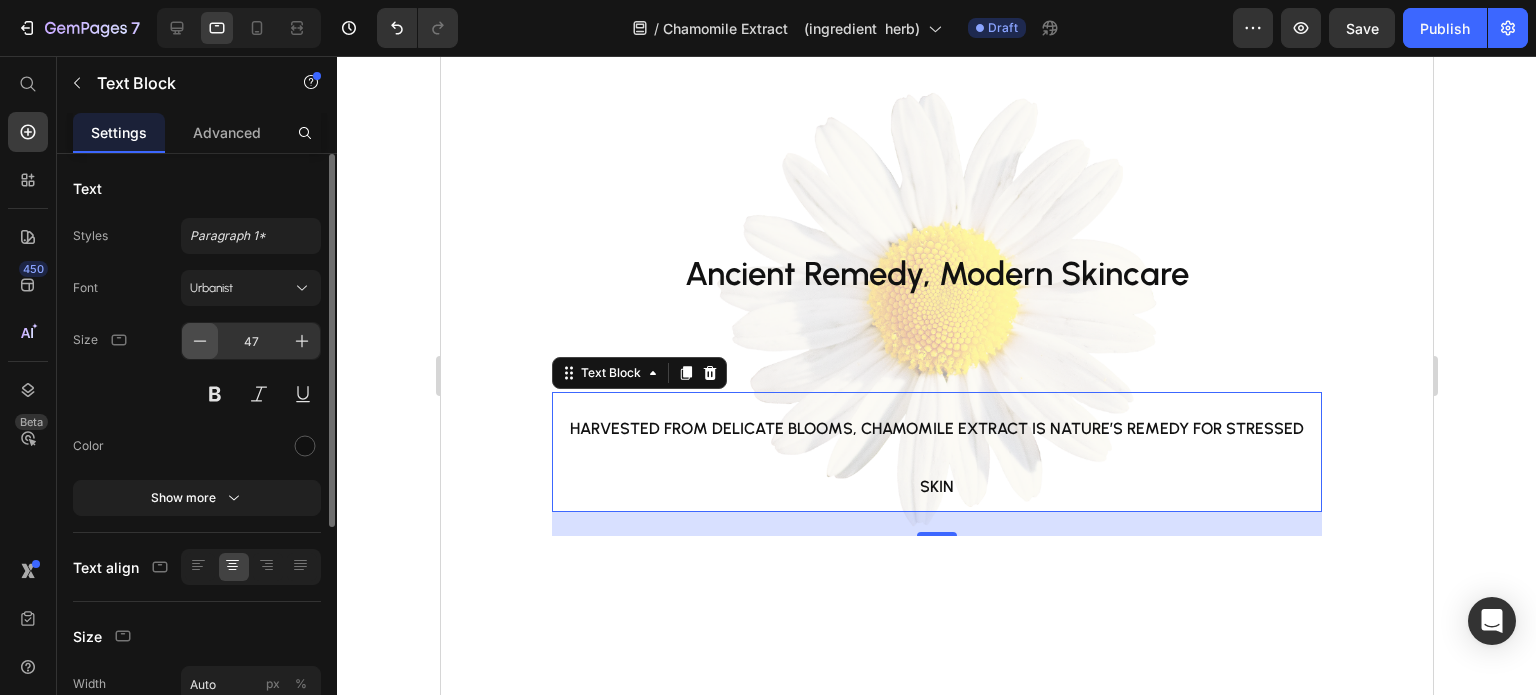 click at bounding box center [200, 341] 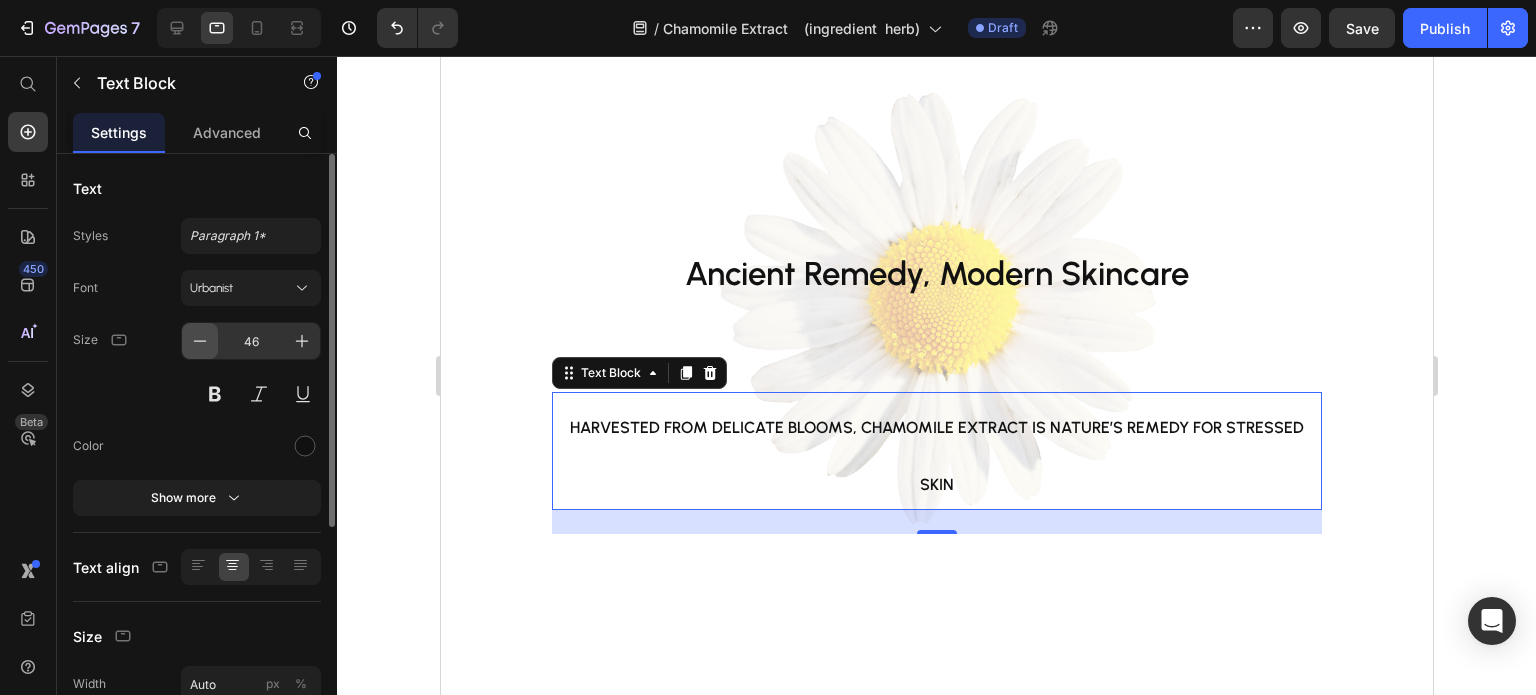 click at bounding box center (200, 341) 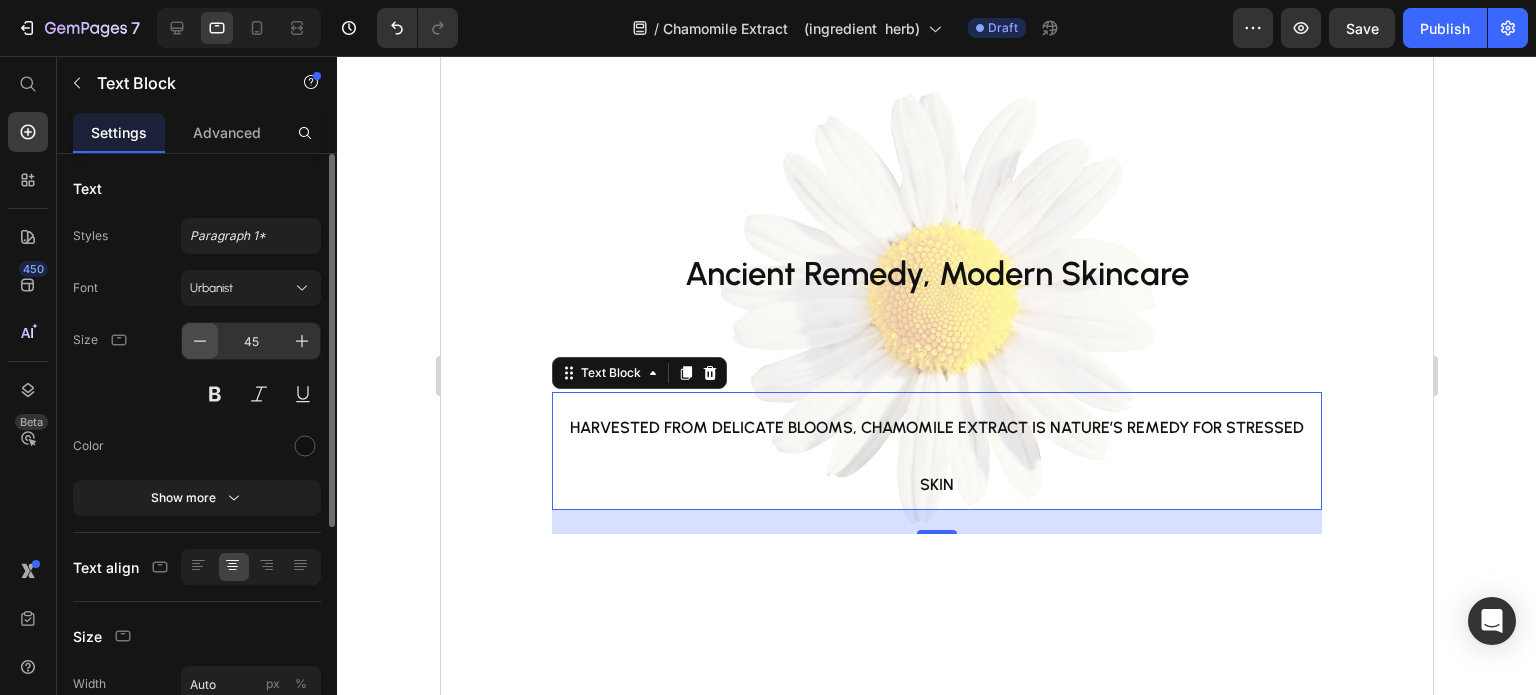 click at bounding box center (200, 341) 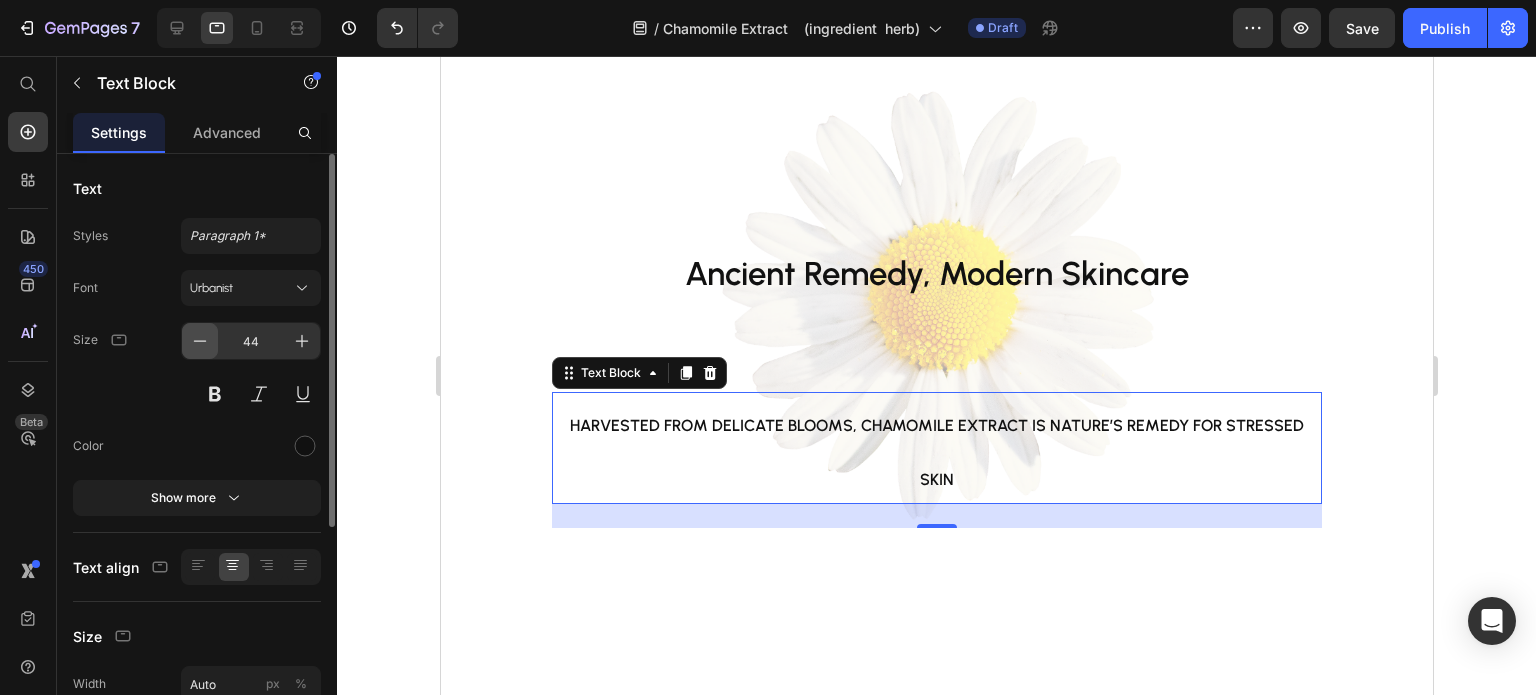 click at bounding box center (200, 341) 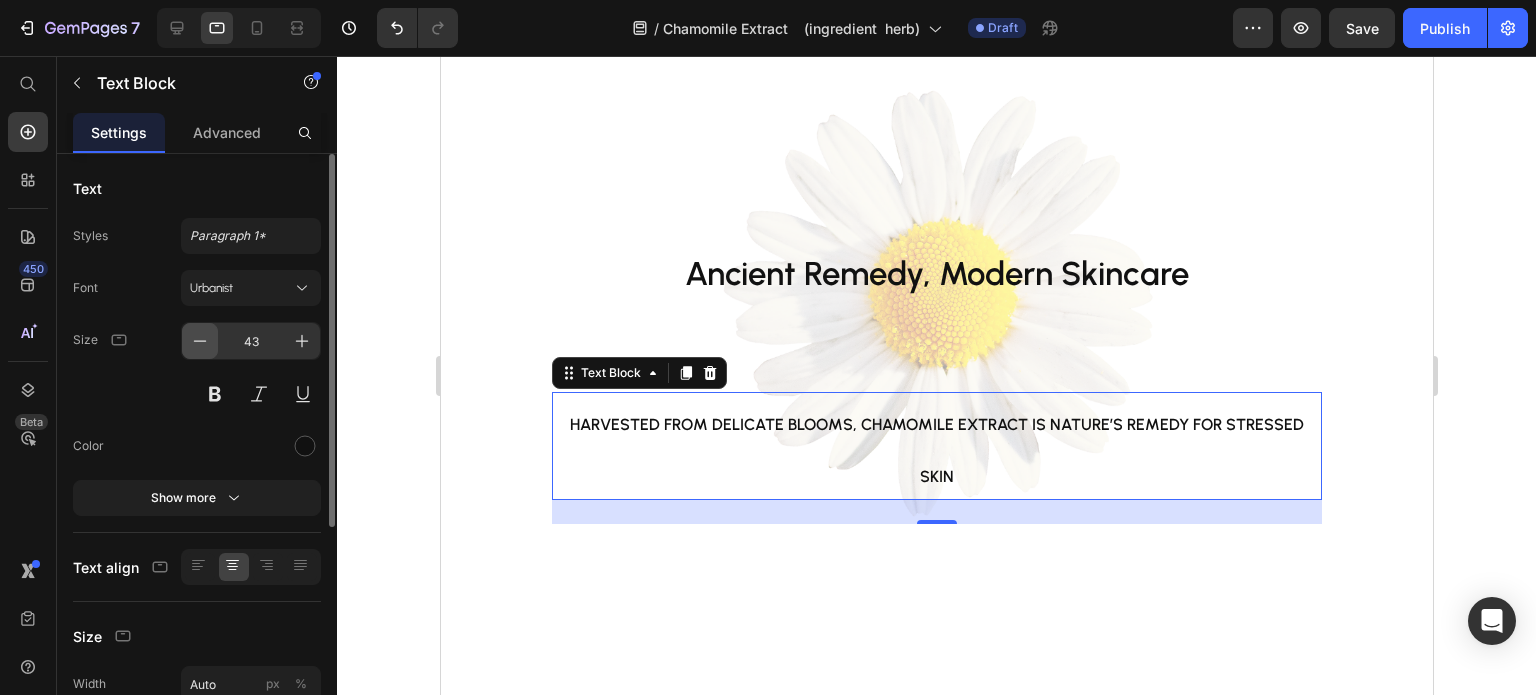 click at bounding box center [200, 341] 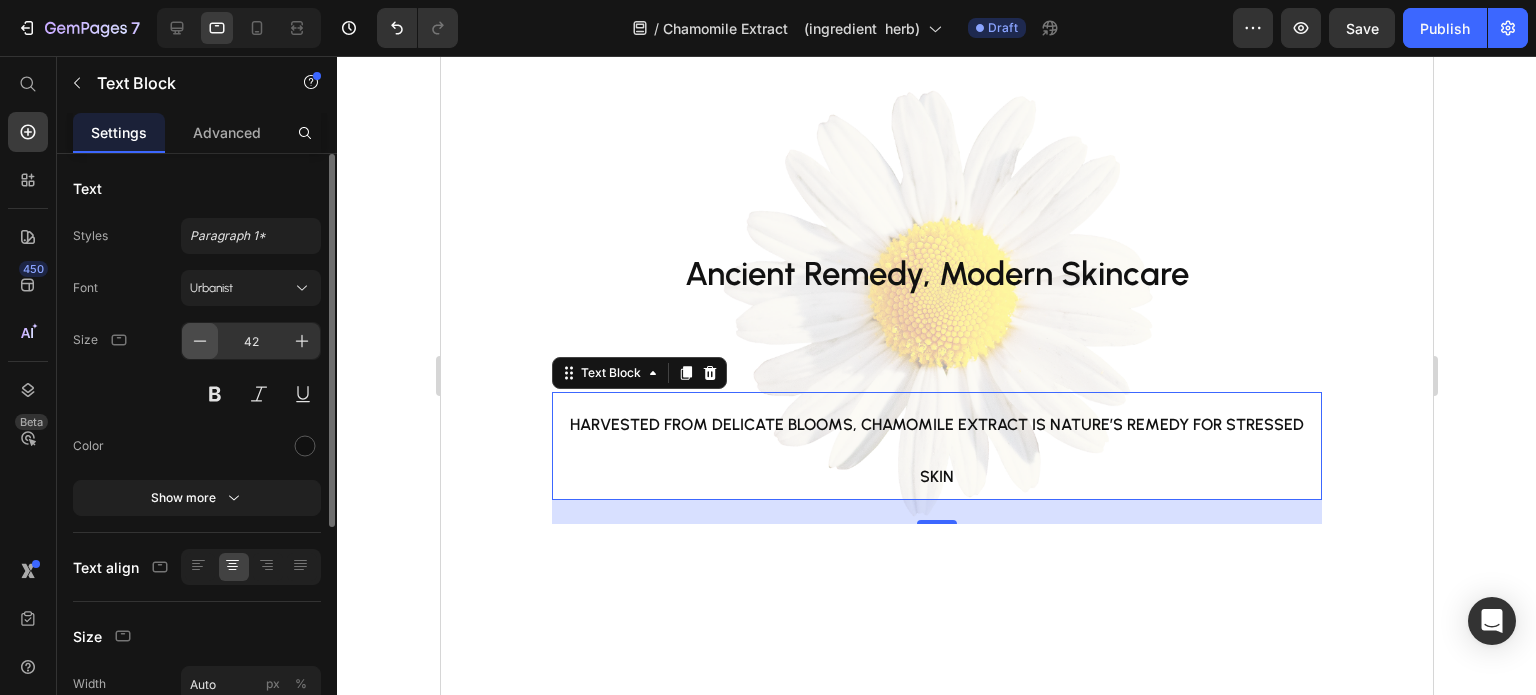 click at bounding box center (200, 341) 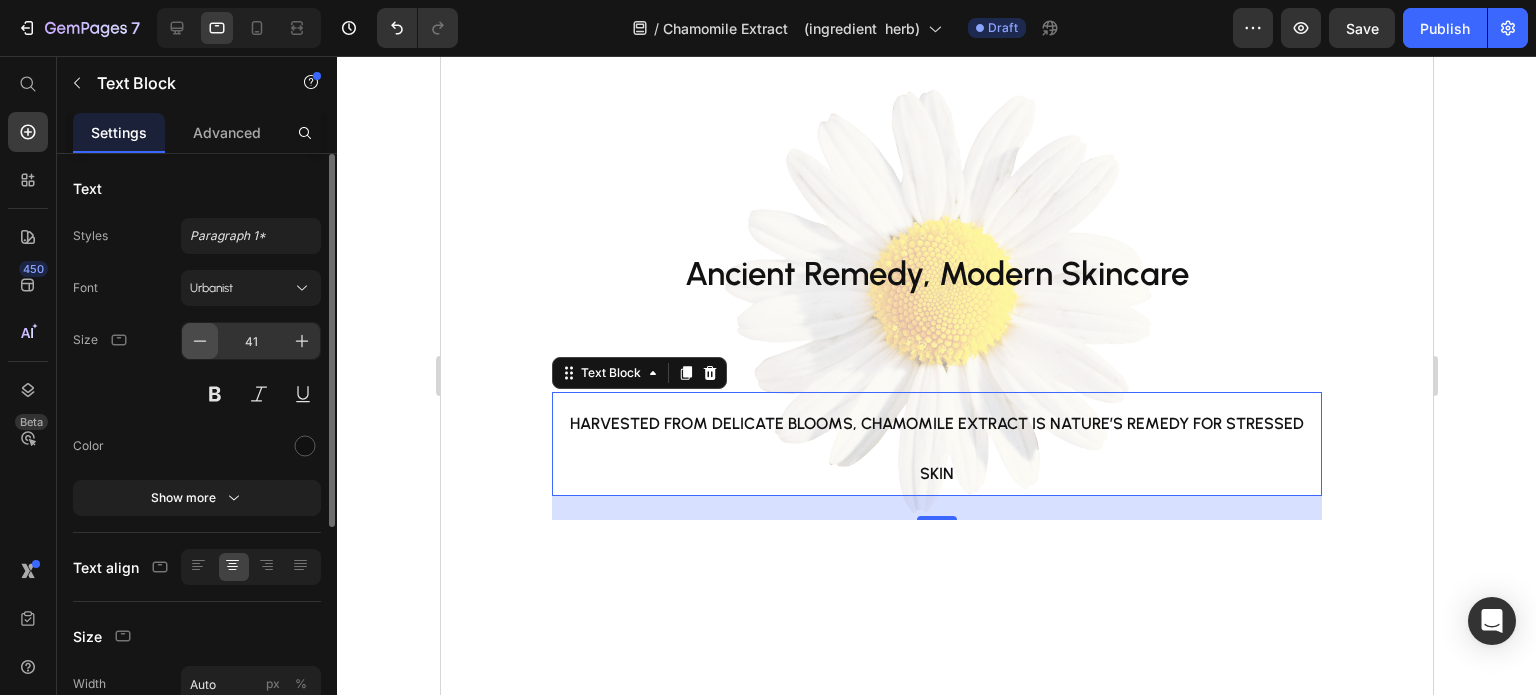 click at bounding box center (200, 341) 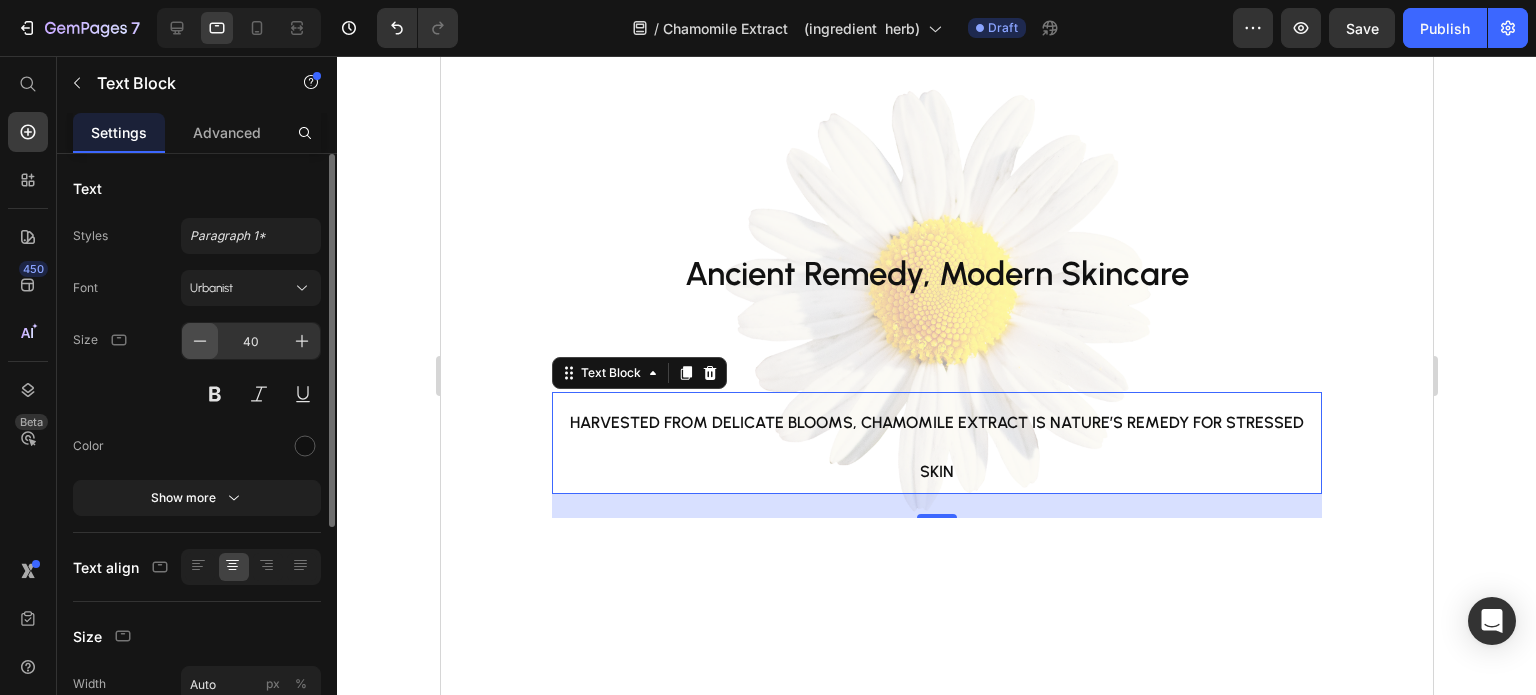 click at bounding box center [200, 341] 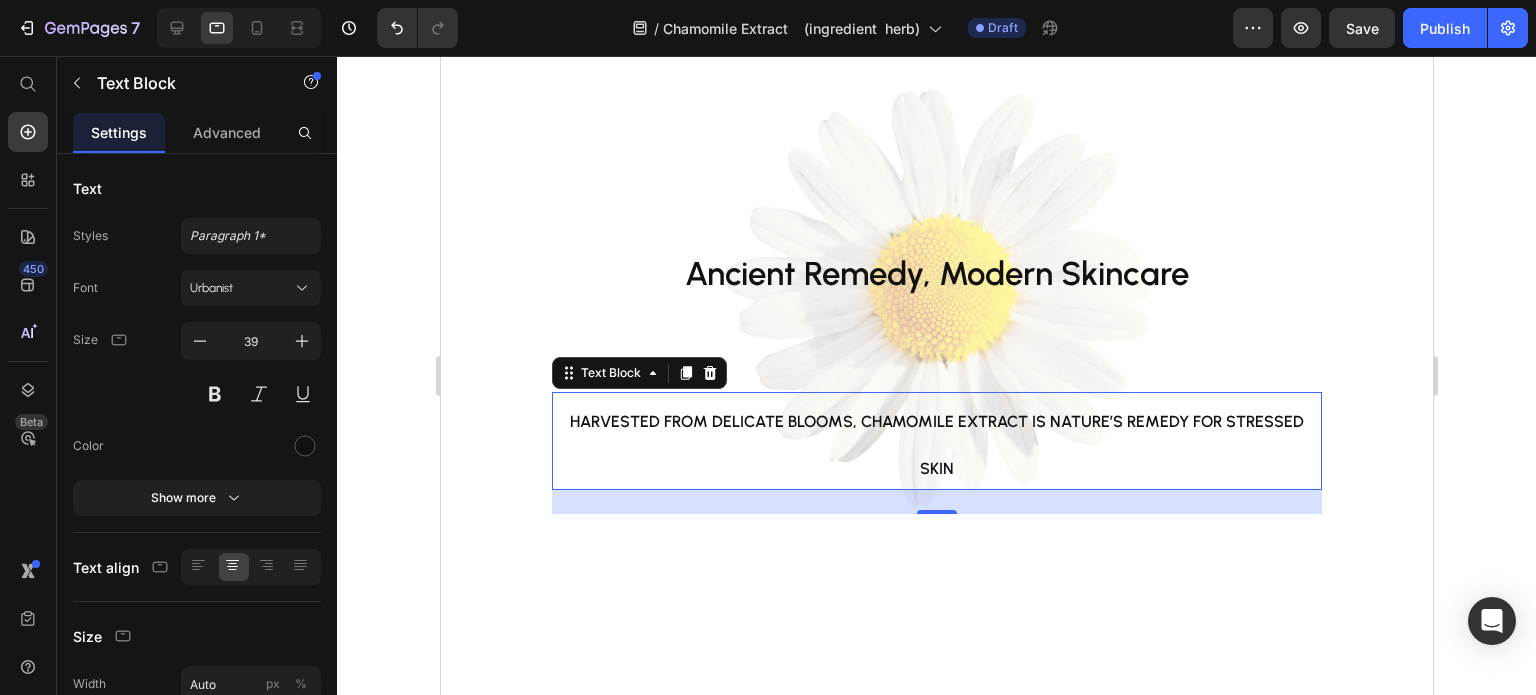 click on "Harvested from delicate blooms, Chamomile Extract is nature’s remedy for stressed skin" at bounding box center [936, 441] 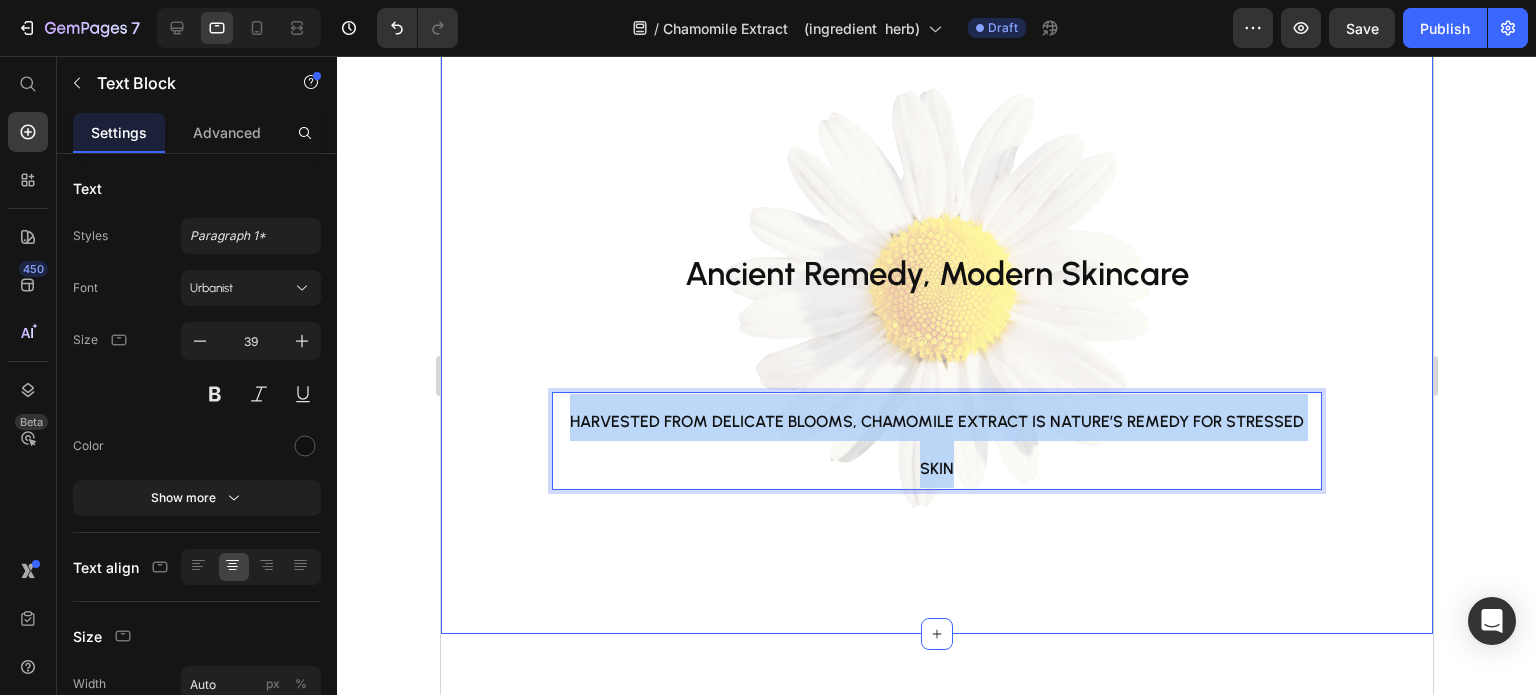 drag, startPoint x: 997, startPoint y: 447, endPoint x: 519, endPoint y: 387, distance: 481.75098 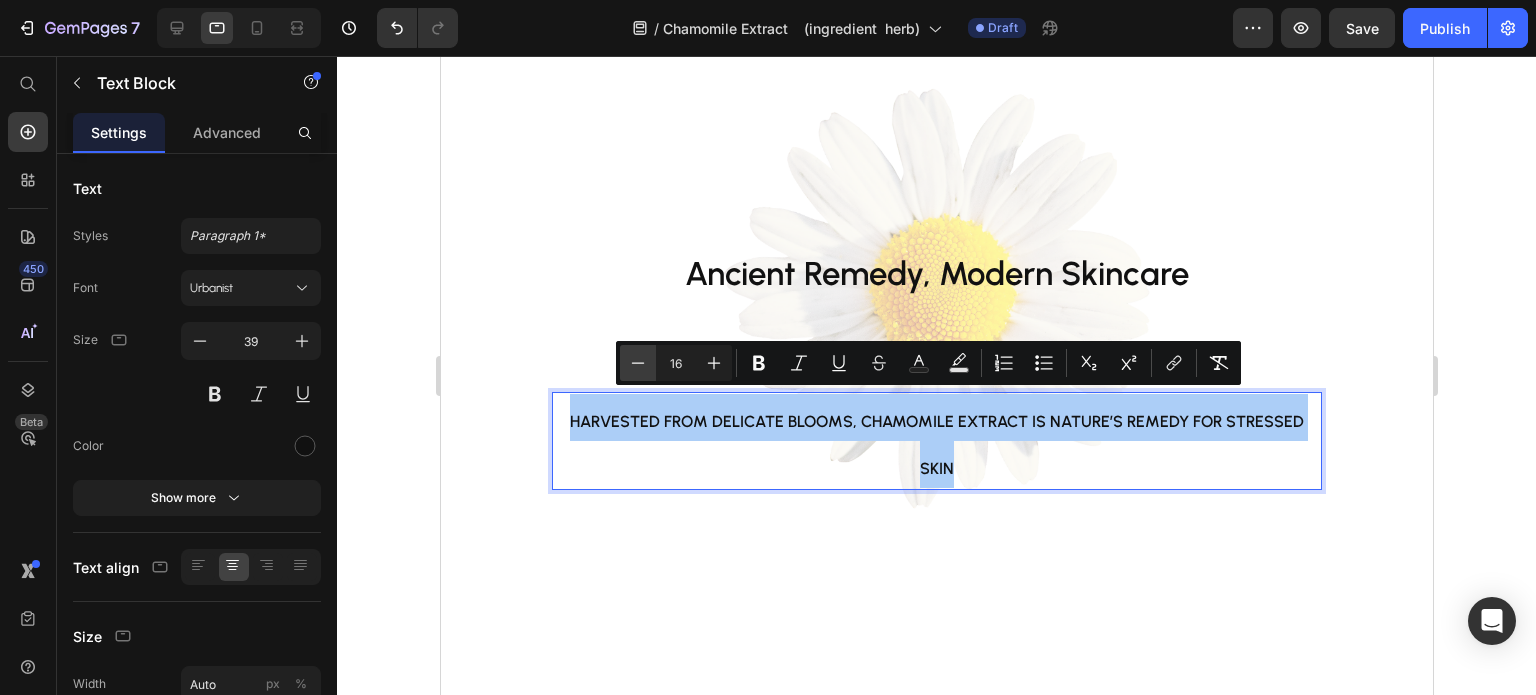 click on "Minus" at bounding box center (638, 363) 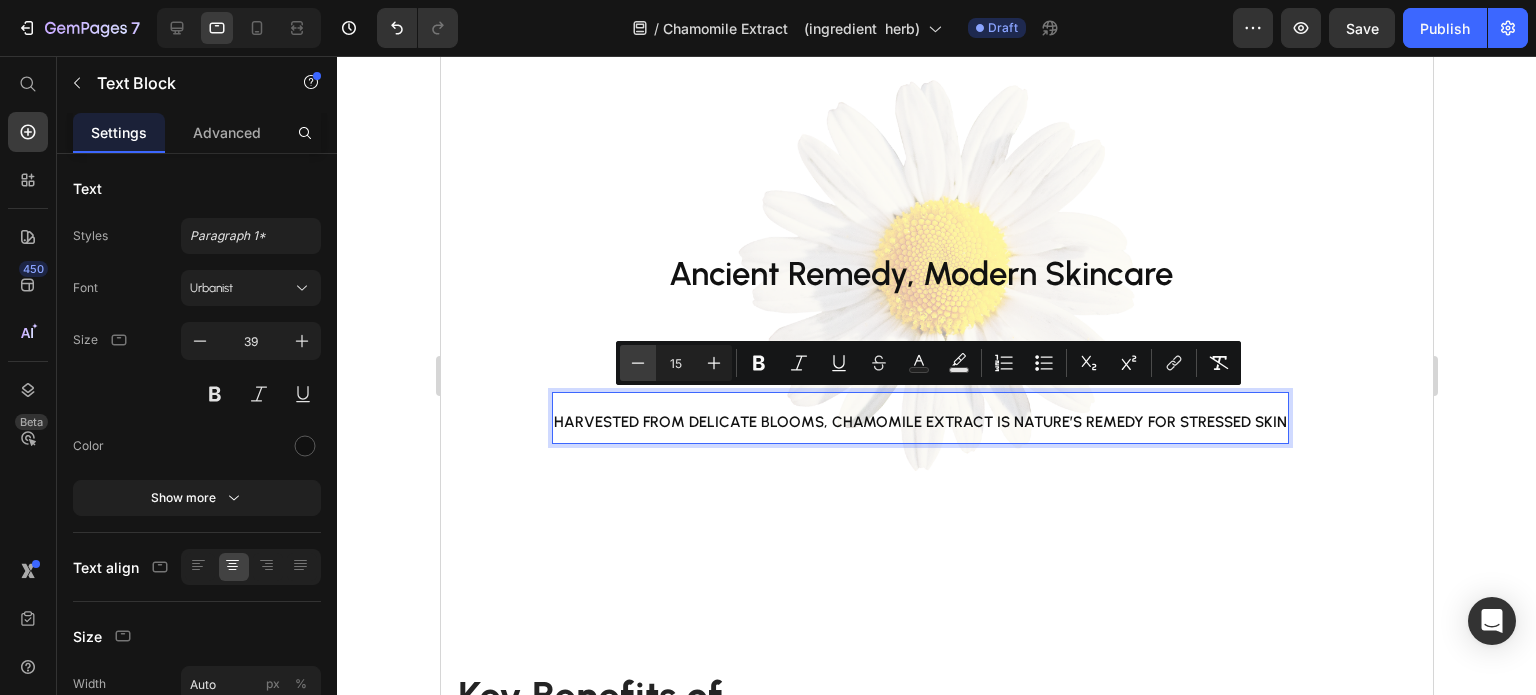 click on "Minus" at bounding box center (638, 363) 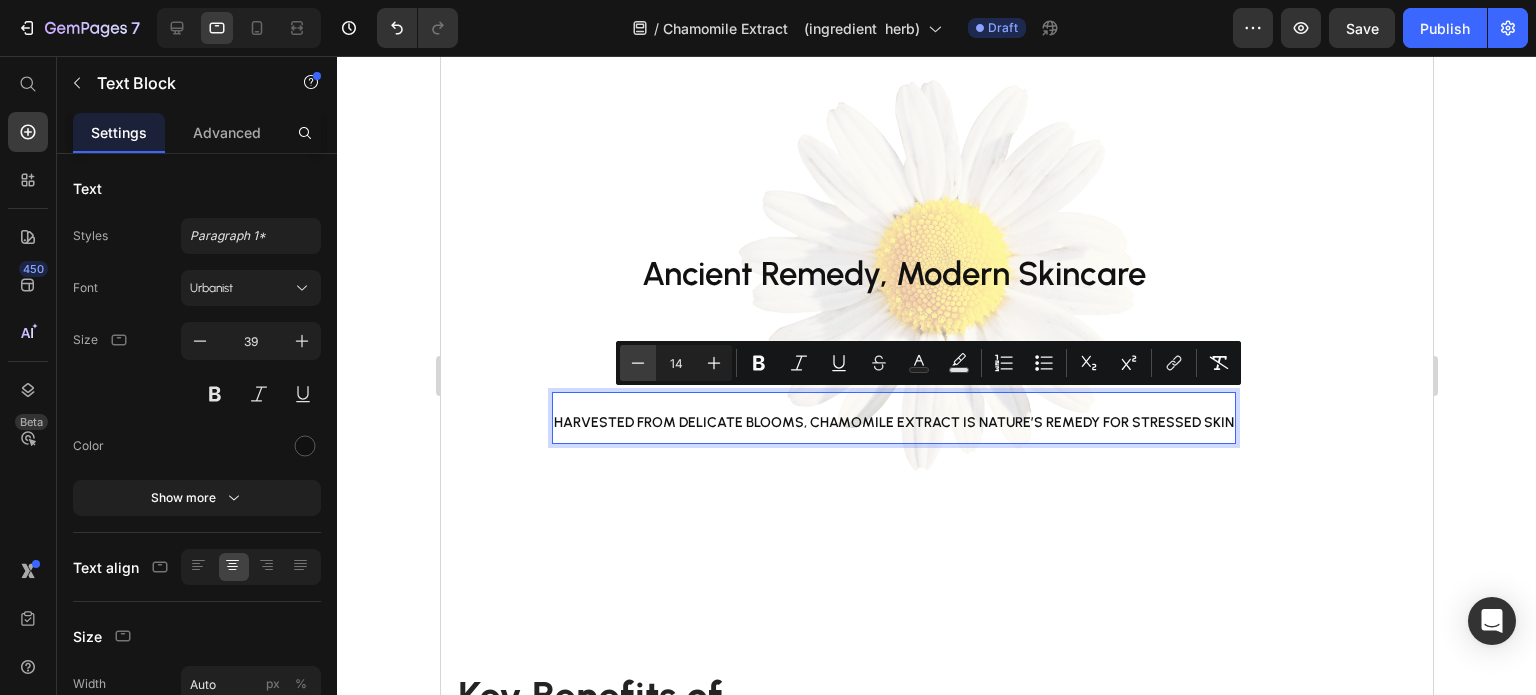 click on "Minus" at bounding box center (638, 363) 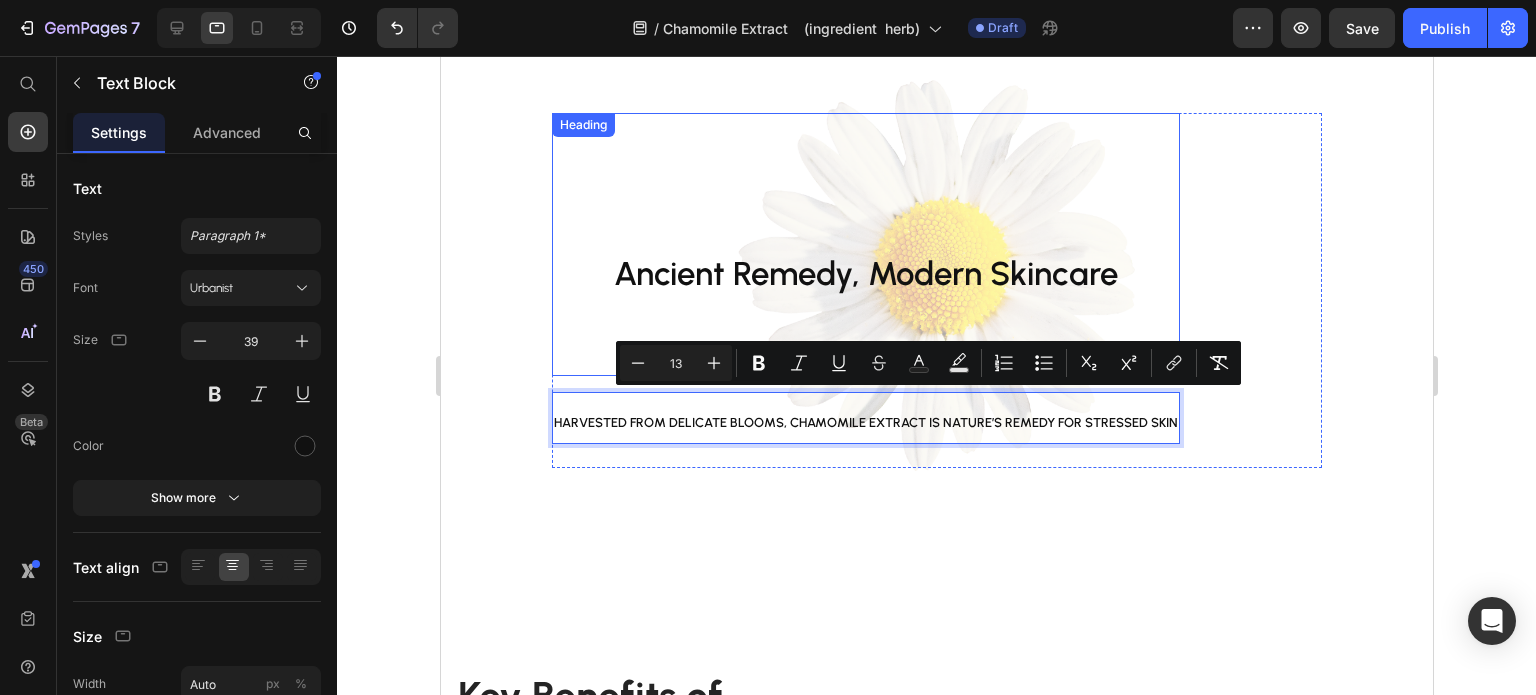 click on "Ancient Remedy, Modern Skincare" at bounding box center [865, 273] 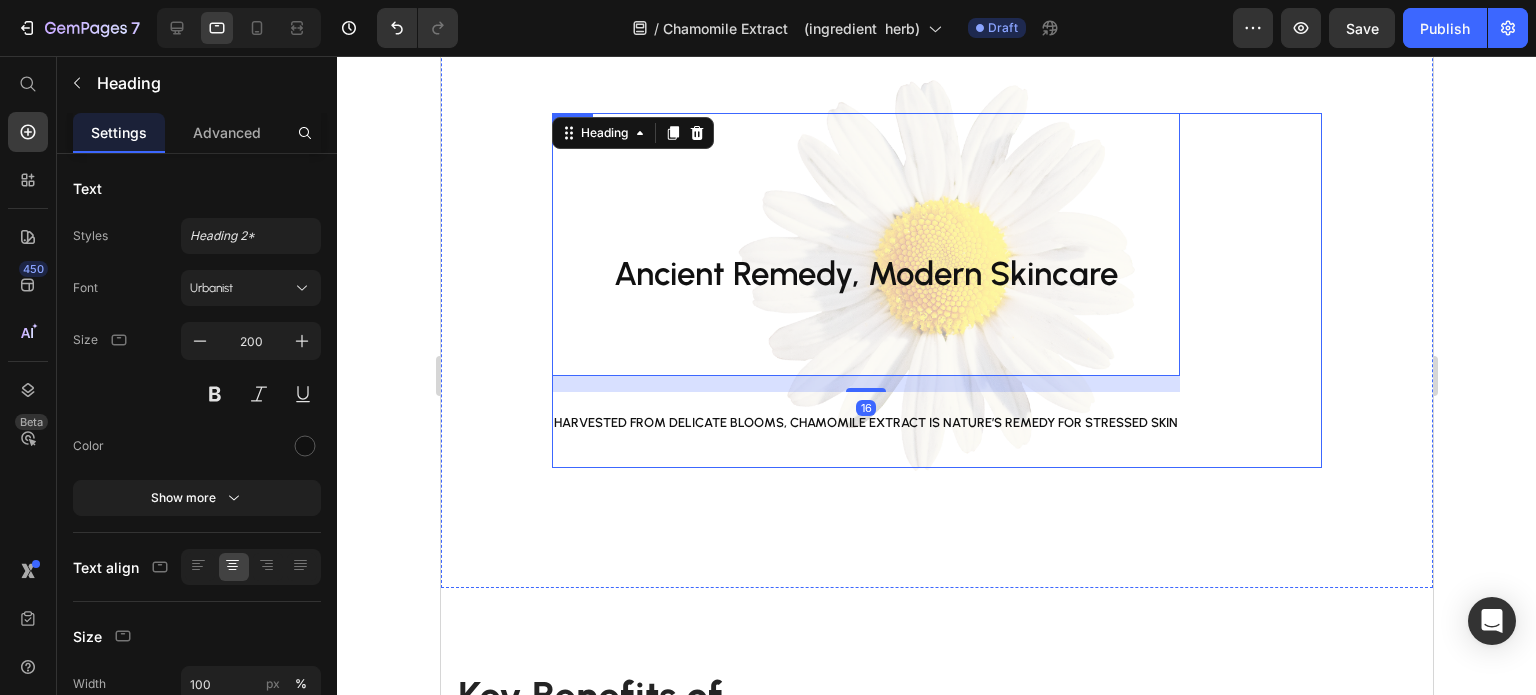 click on "Ancient Remedy, Modern Skincare Heading   16 Harvested from delicate blooms, Chamomile Extract is nature’s remedy for stressed skin Text Block Row" at bounding box center [936, 290] 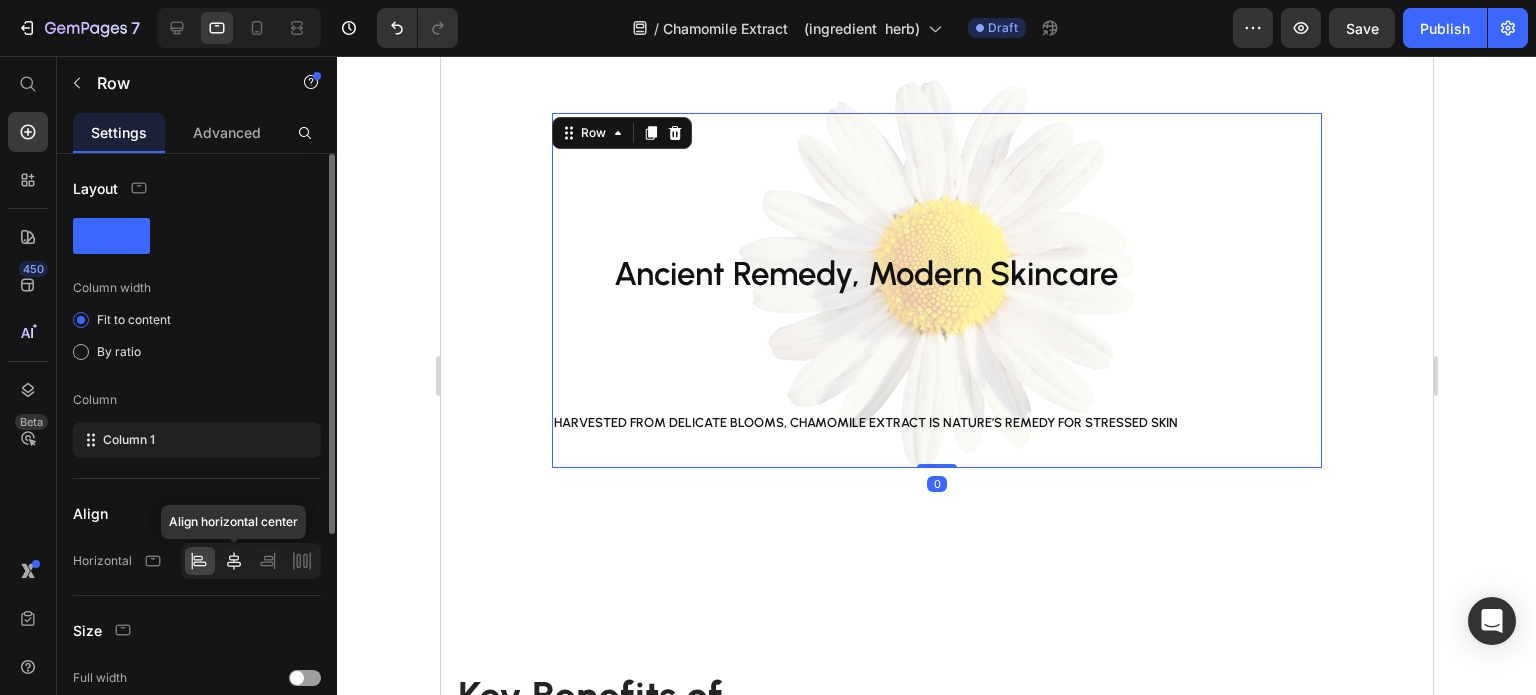 click 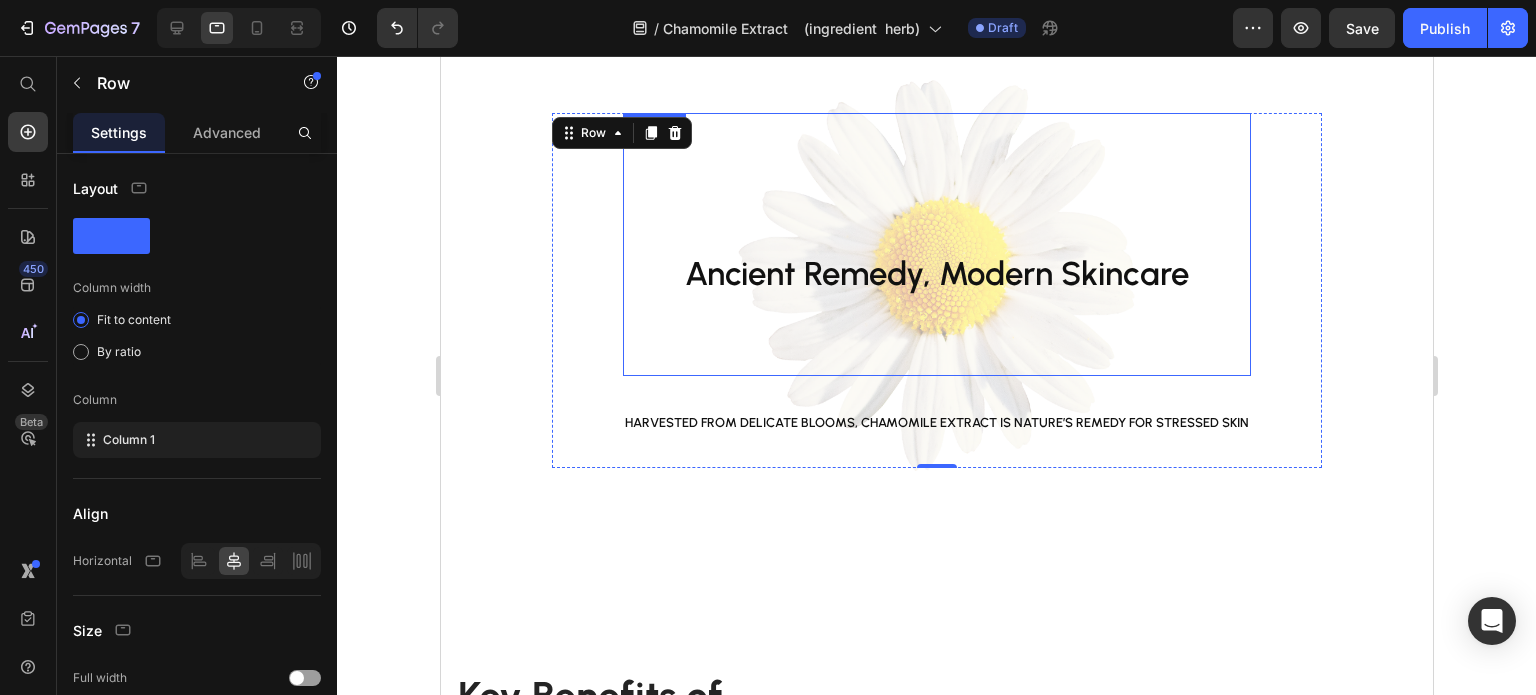 click on "Ancient Remedy, Modern Skincare" at bounding box center [936, 273] 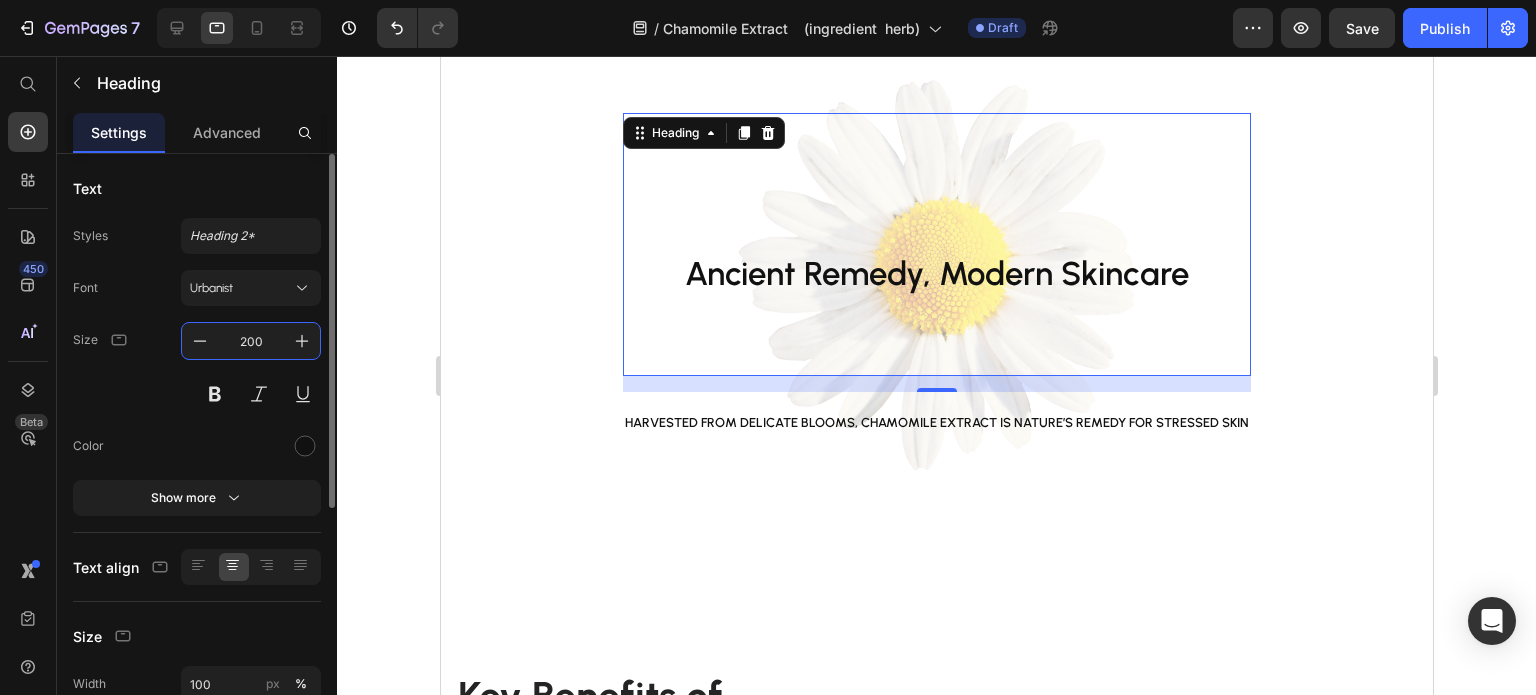 click on "200" at bounding box center (251, 341) 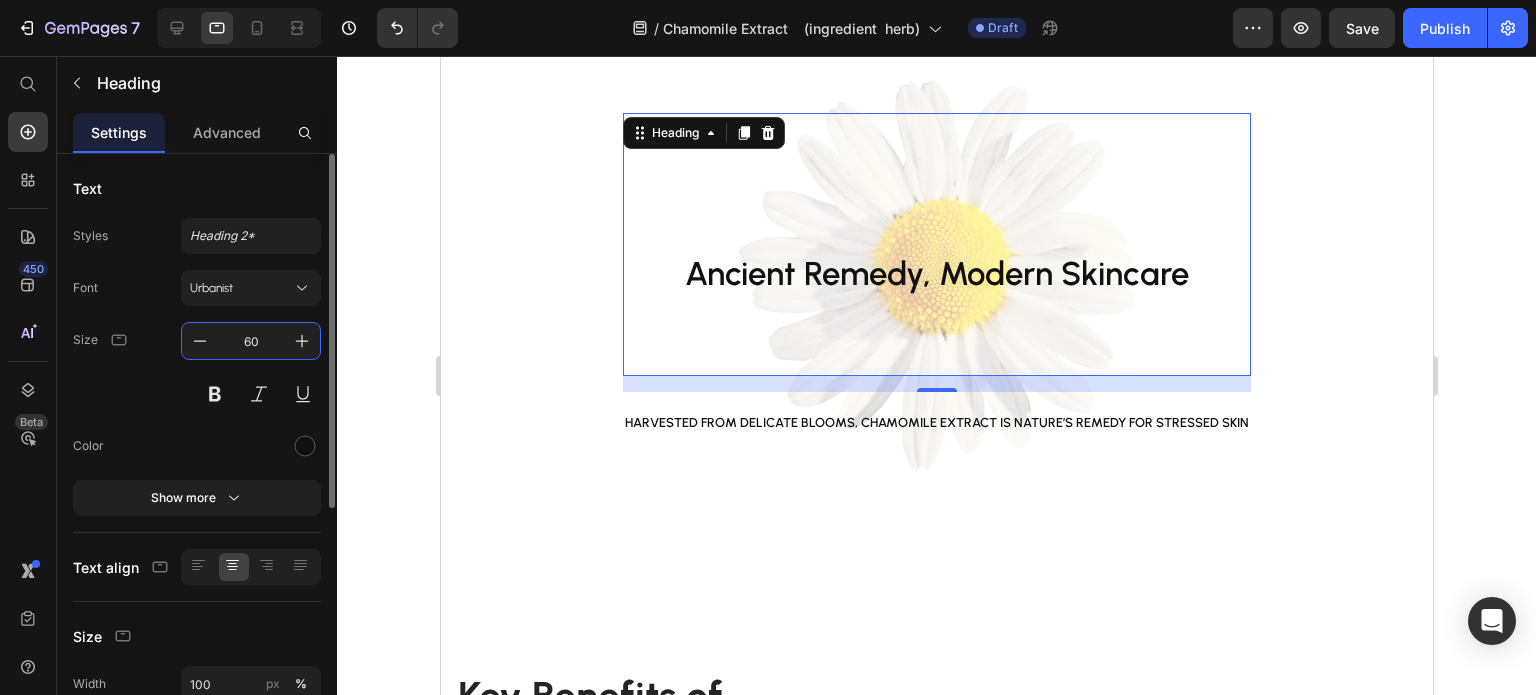 type on "60" 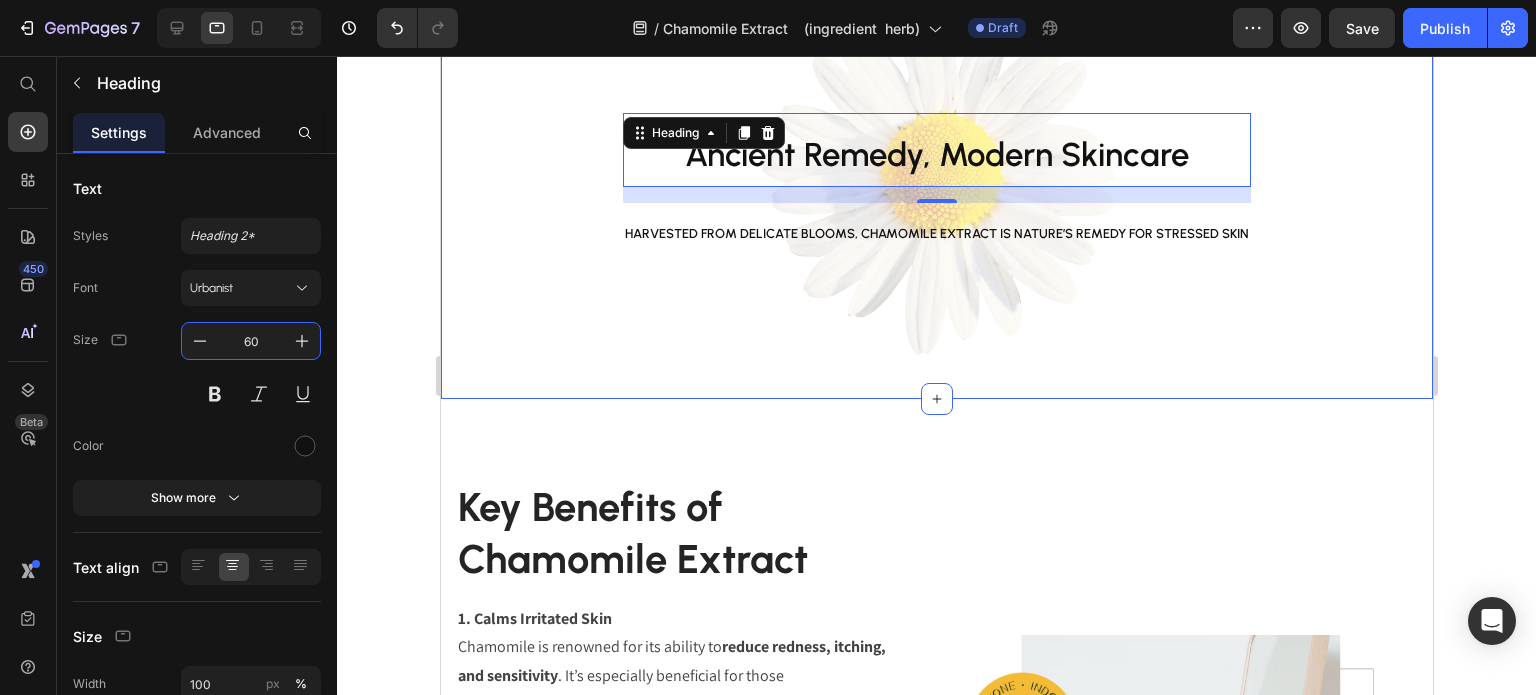 click on "Ancient Remedy, Modern Skincare Heading   16 Harvested from delicate blooms, Chamomile Extract is nature’s remedy for stressed skin Text Block Row Section 3" at bounding box center (936, 181) 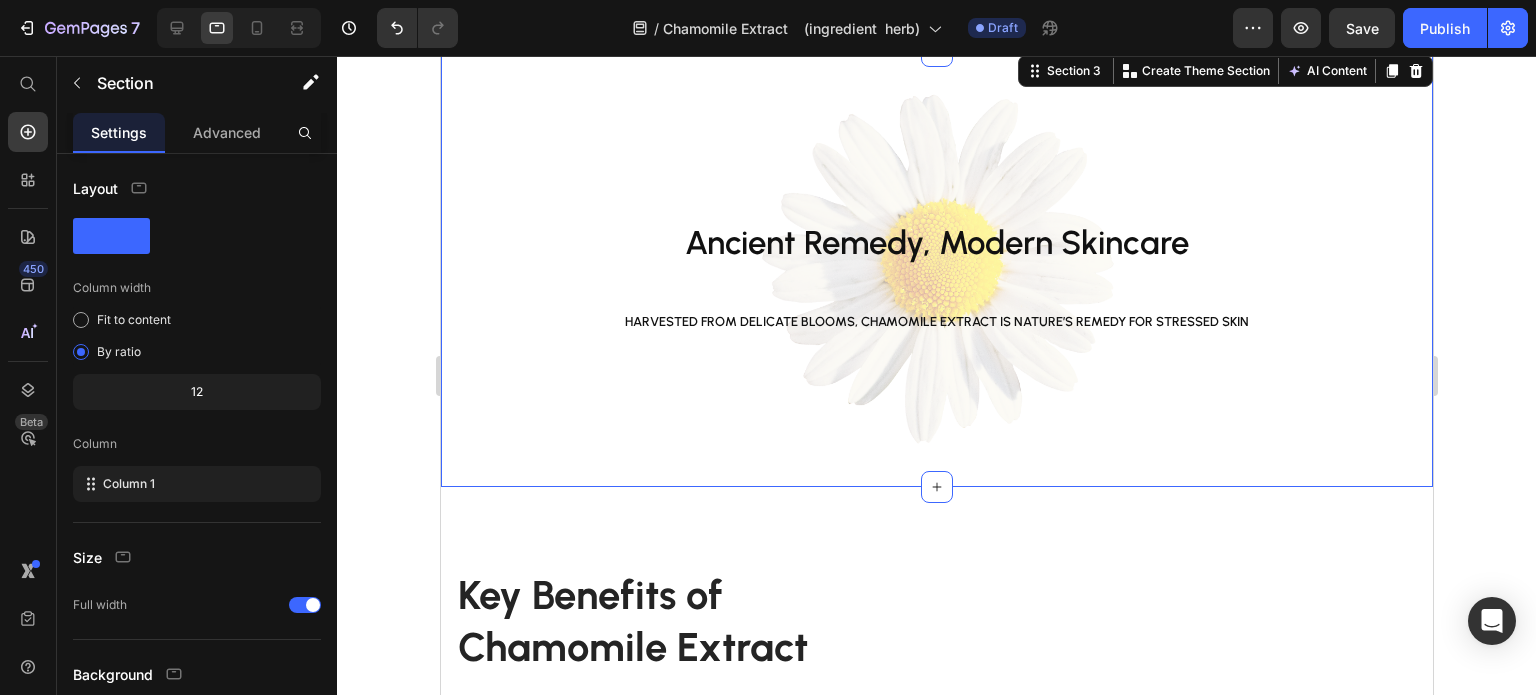 scroll, scrollTop: 1300, scrollLeft: 0, axis: vertical 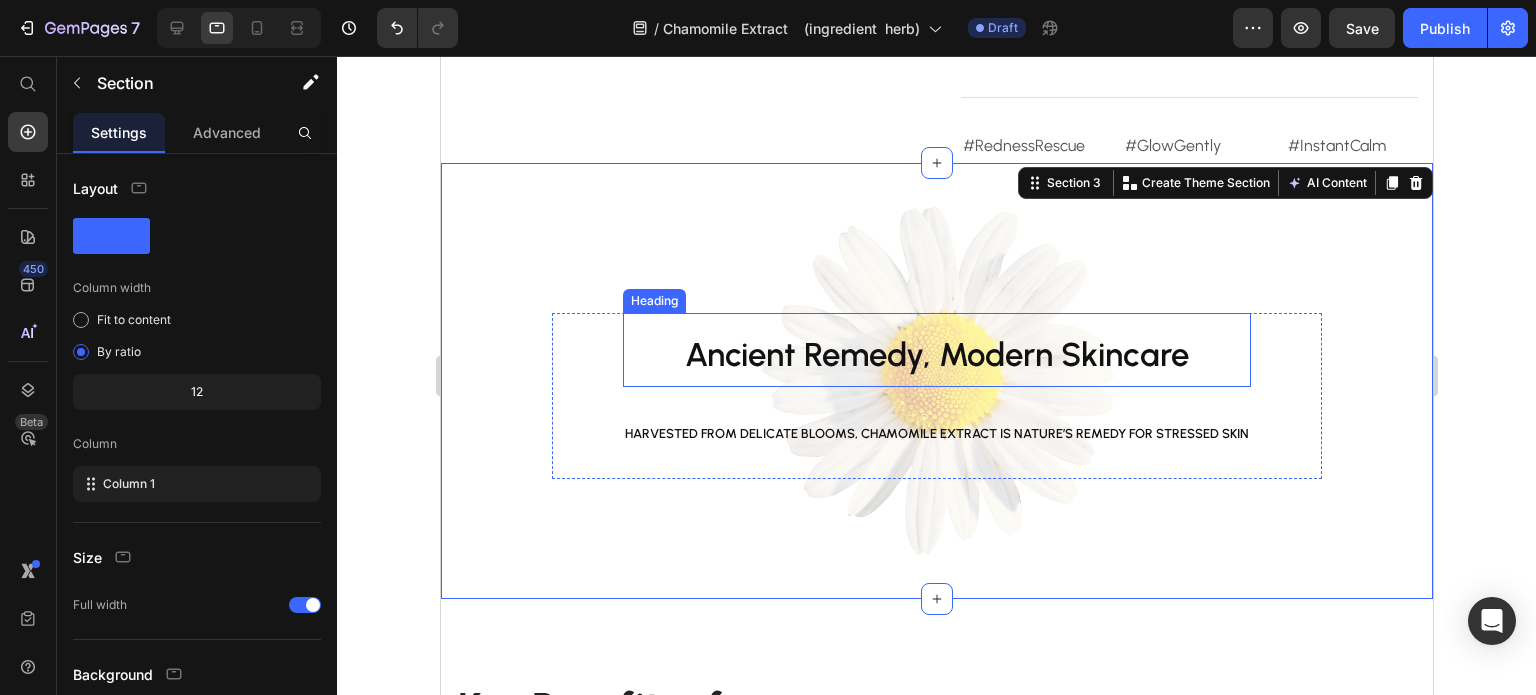 click on "Ancient Remedy, Modern Skincare" at bounding box center (936, 354) 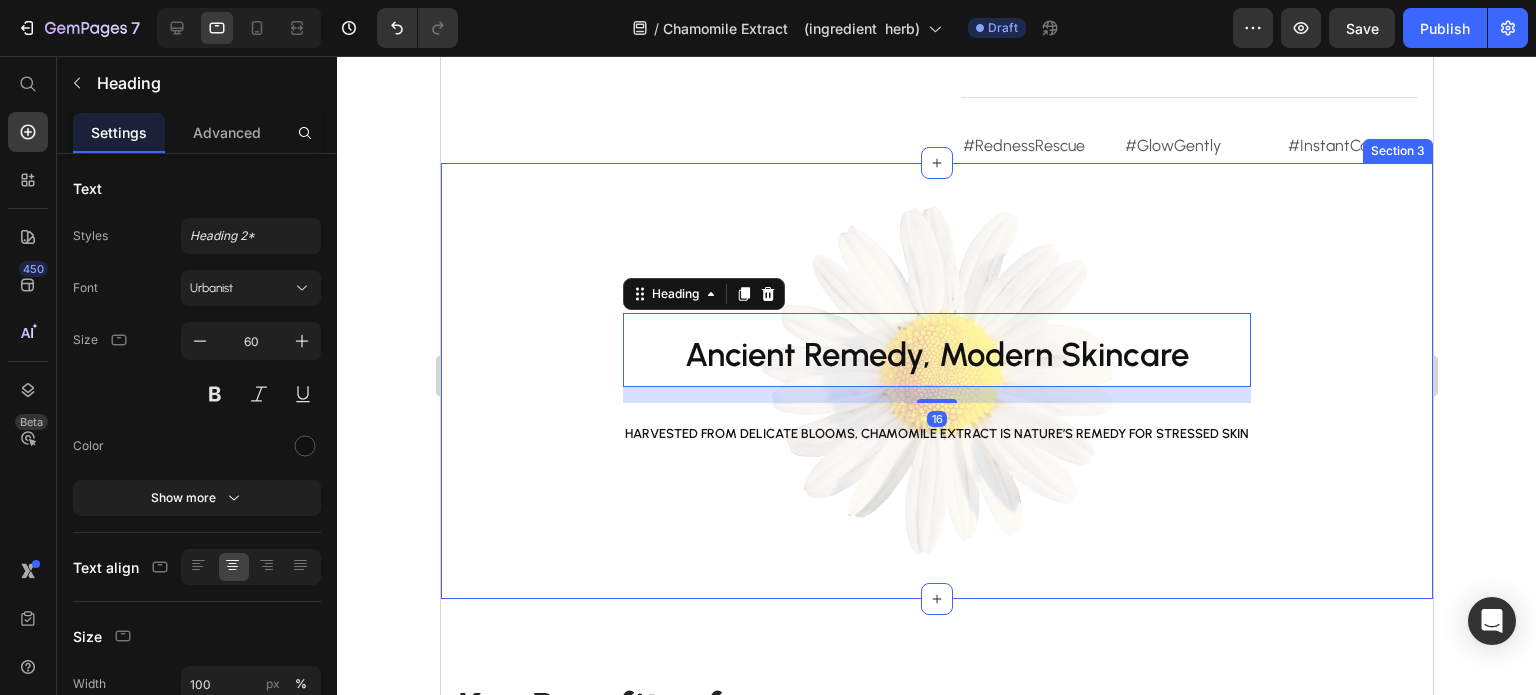 click on "Ancient Remedy, Modern Skincare Heading   16 Harvested from delicate blooms, Chamomile Extract is nature’s remedy for stressed skin Text Block Row Section 3" at bounding box center (936, 381) 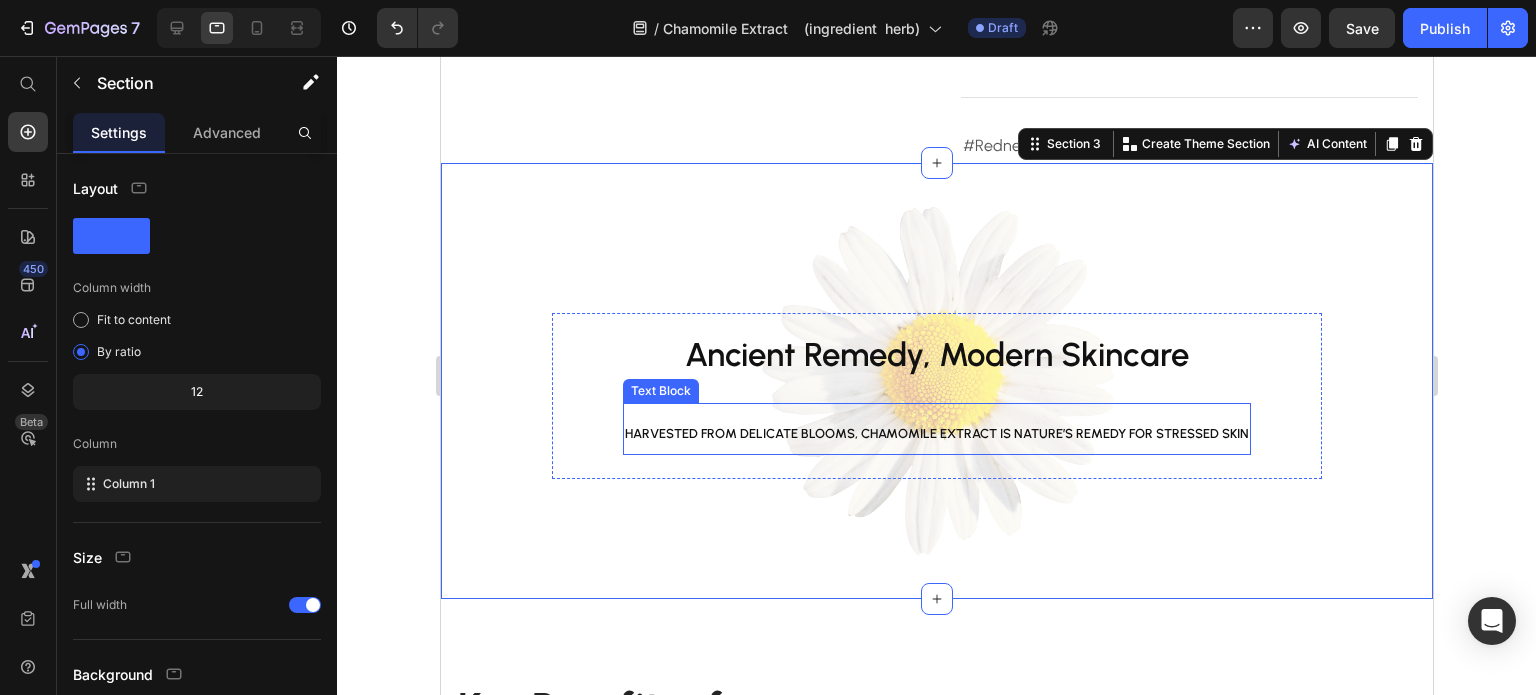 click on "Harvested from delicate blooms, Chamomile Extract is nature’s remedy for stressed skin" at bounding box center (936, 433) 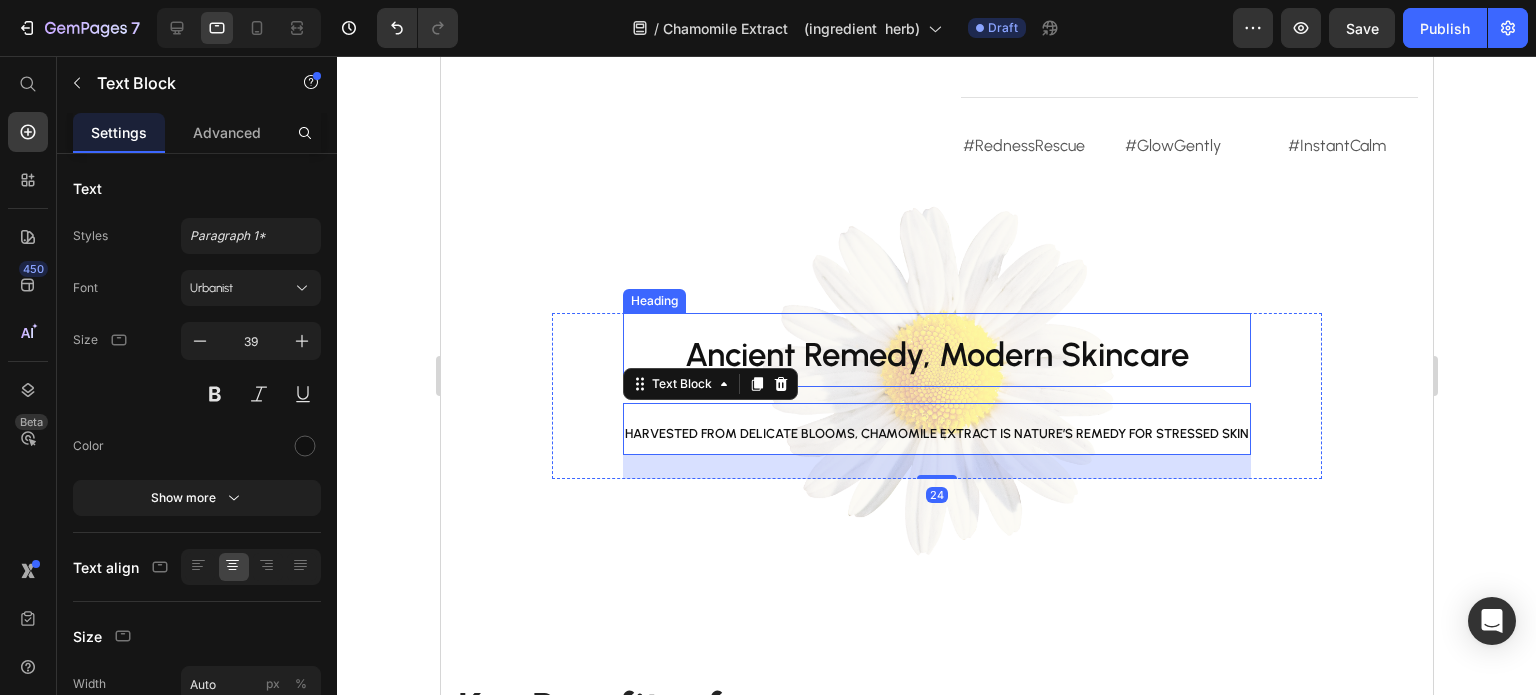 click on "Ancient Remedy, Modern Skincare" at bounding box center (936, 354) 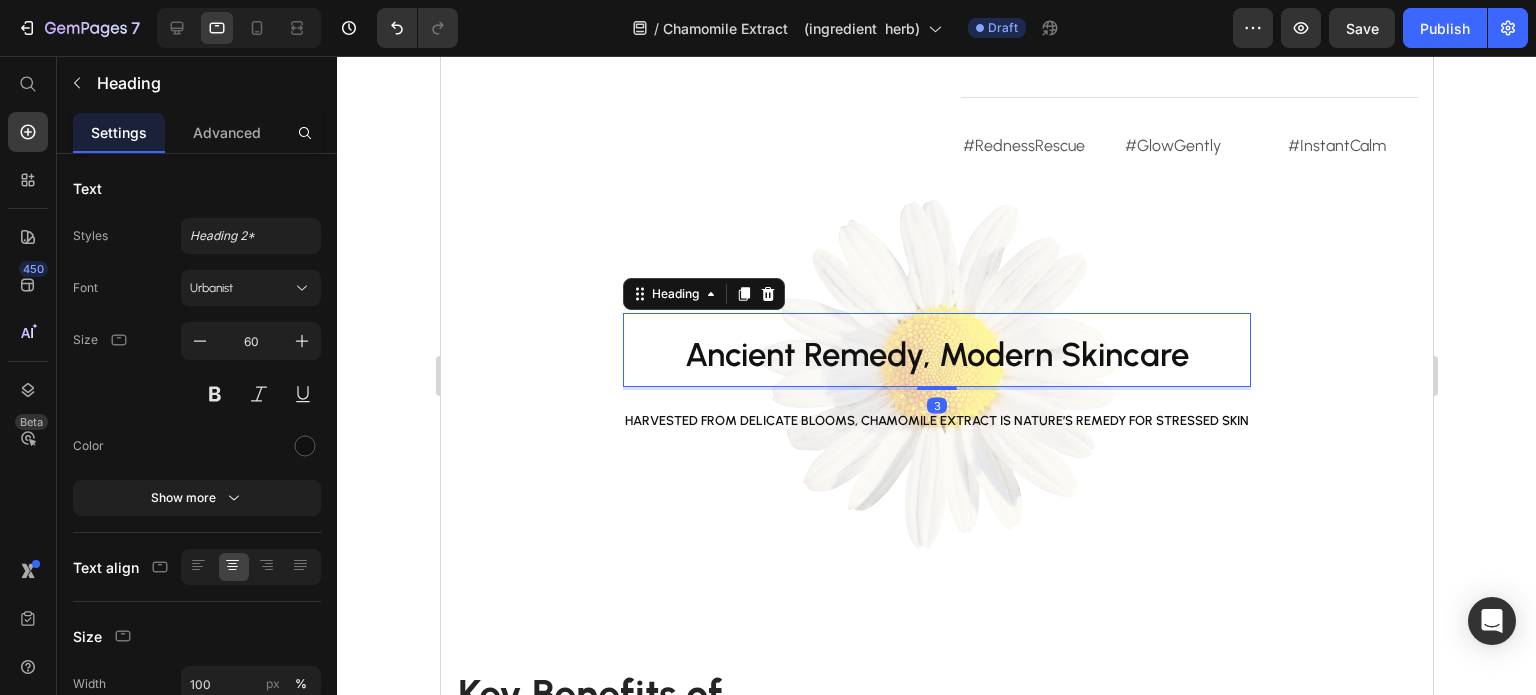 drag, startPoint x: 936, startPoint y: 379, endPoint x: 945, endPoint y: 350, distance: 30.364452 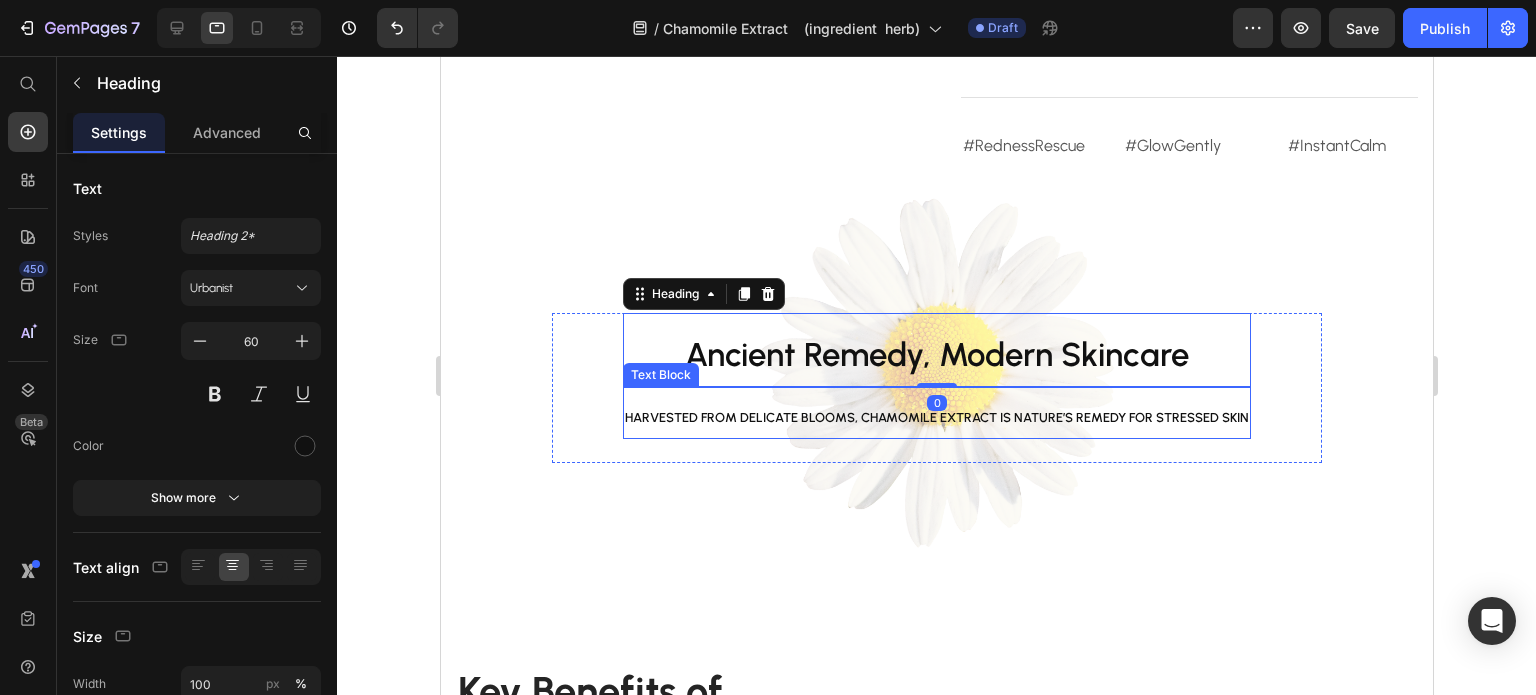 click on "Harvested from delicate blooms, Chamomile Extract is nature’s remedy for stressed skin" at bounding box center (936, 417) 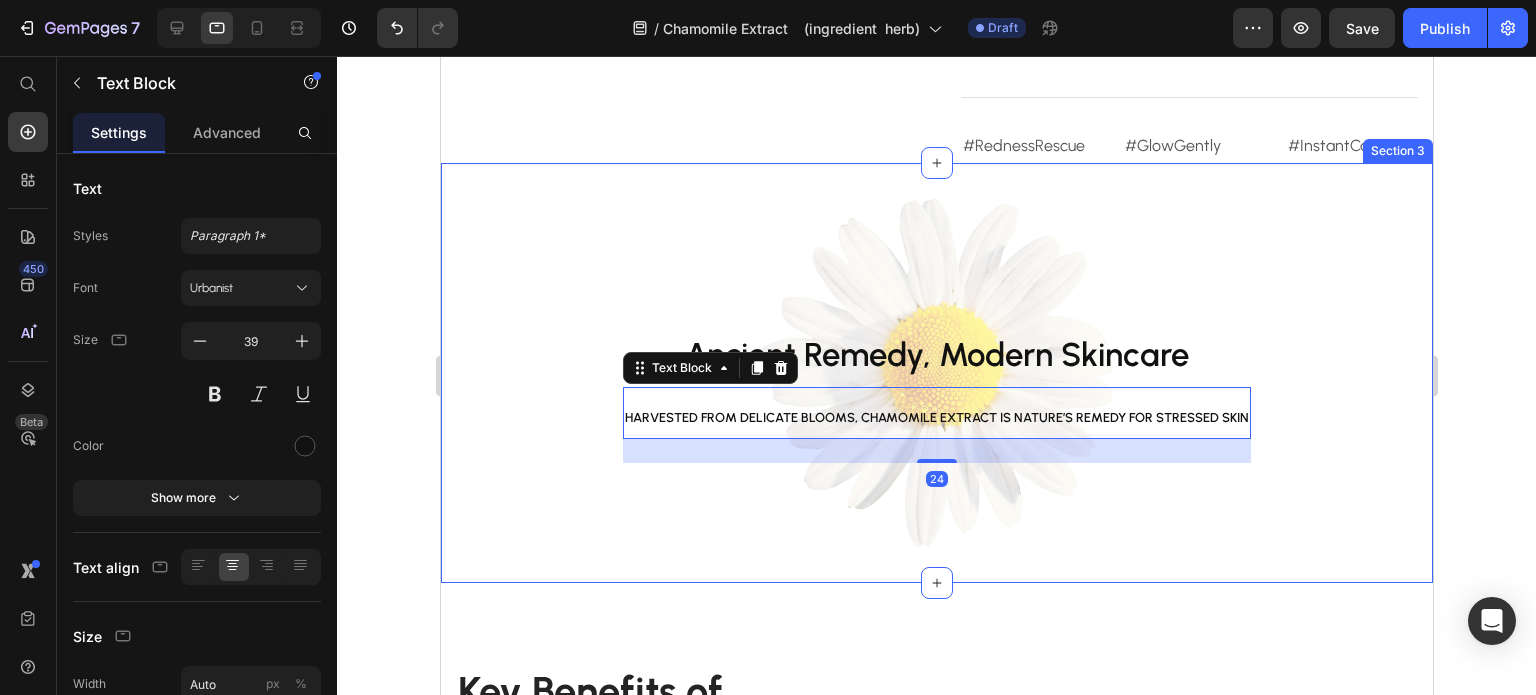 click on "Ancient Remedy, Modern Skincare Heading Harvested from delicate blooms, Chamomile Extract is nature’s remedy for stressed skin Text Block   24 Row Section 3" at bounding box center [936, 373] 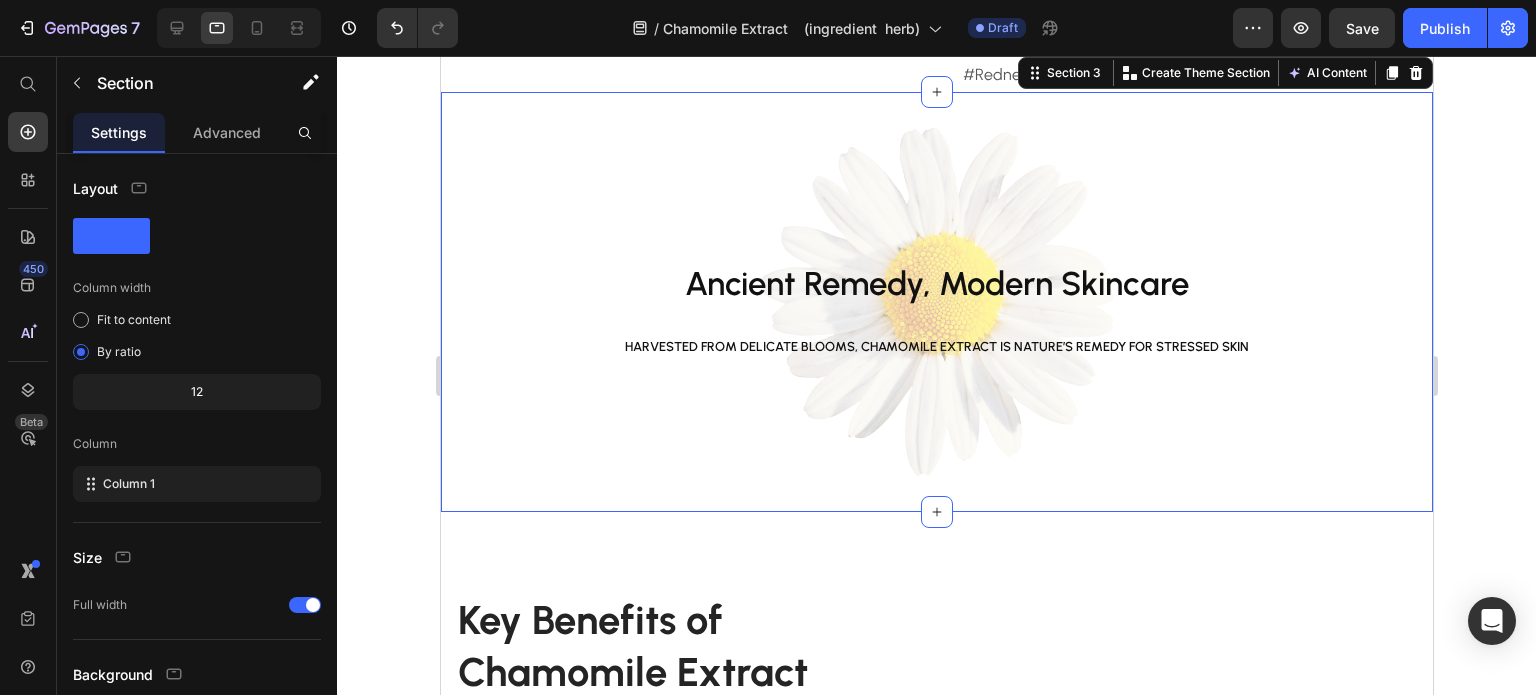 scroll, scrollTop: 1500, scrollLeft: 0, axis: vertical 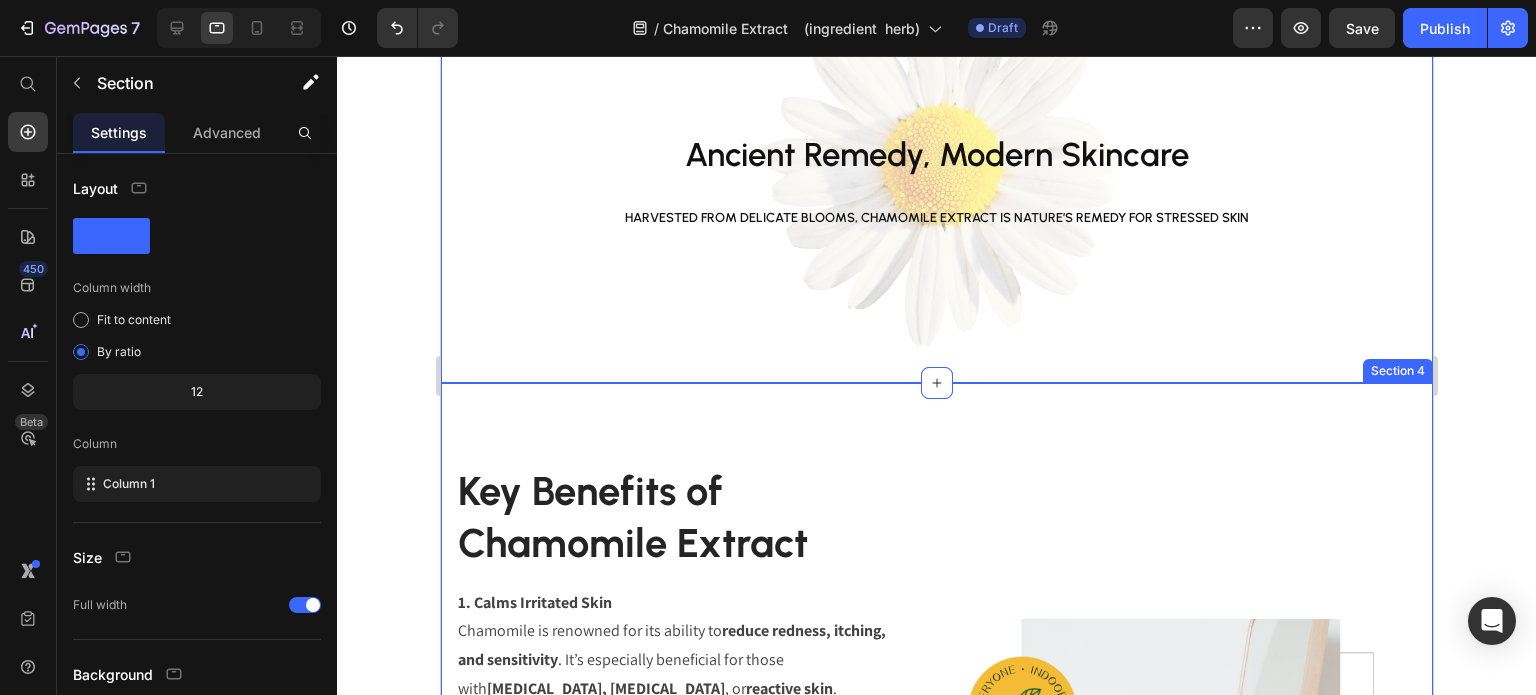 click on "Key Benefits of Chamomile Extract Heading 1. Calms Irritated Skin Chamomile is renowned for its ability to  reduce redness, itching, and sensitivity . It’s especially beneficial for those with  [MEDICAL_DATA], [MEDICAL_DATA] , or  reactive skin .   2. Anti-Inflammatory Action Thanks to compounds like  azulene  and  bisabolol , chamomile helps calm inflammation and support the skin’s natural healing process.   3. Antioxidant Protection Chamomile is rich in  [MEDICAL_DATA] , which help  protect the skin from free radicals  and environmental stressors, slowing visible signs of aging.   4. Gentle on [MEDICAL_DATA] Unlike harsher active ingredients, chamomile is  non-irritating  and suitable for all skin types, including  baby skin .   5. Supports Skin Barrier Its nourishing components help  restore the skin’s natural moisture barrier , enhancing resilience and softness. Text block Image Row Section 4" at bounding box center (936, 853) 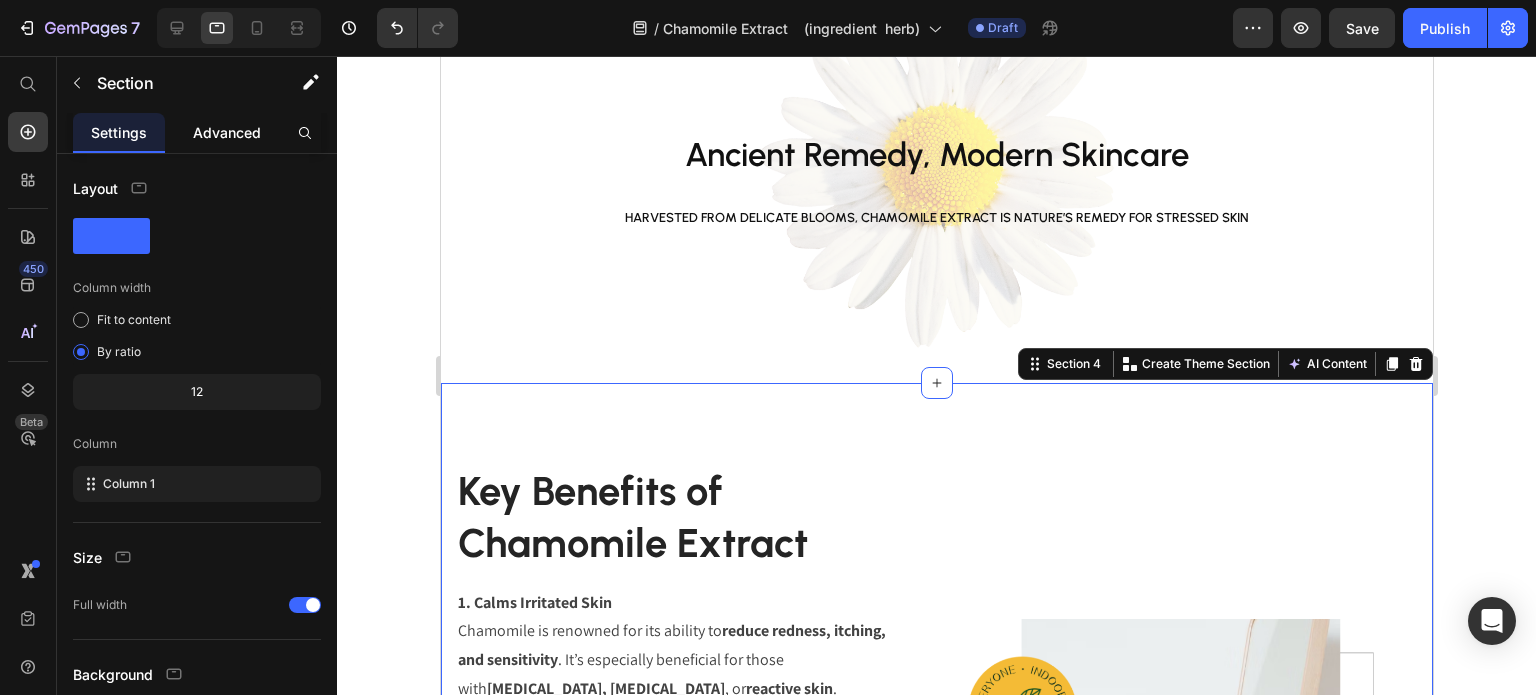 click on "Advanced" at bounding box center (227, 132) 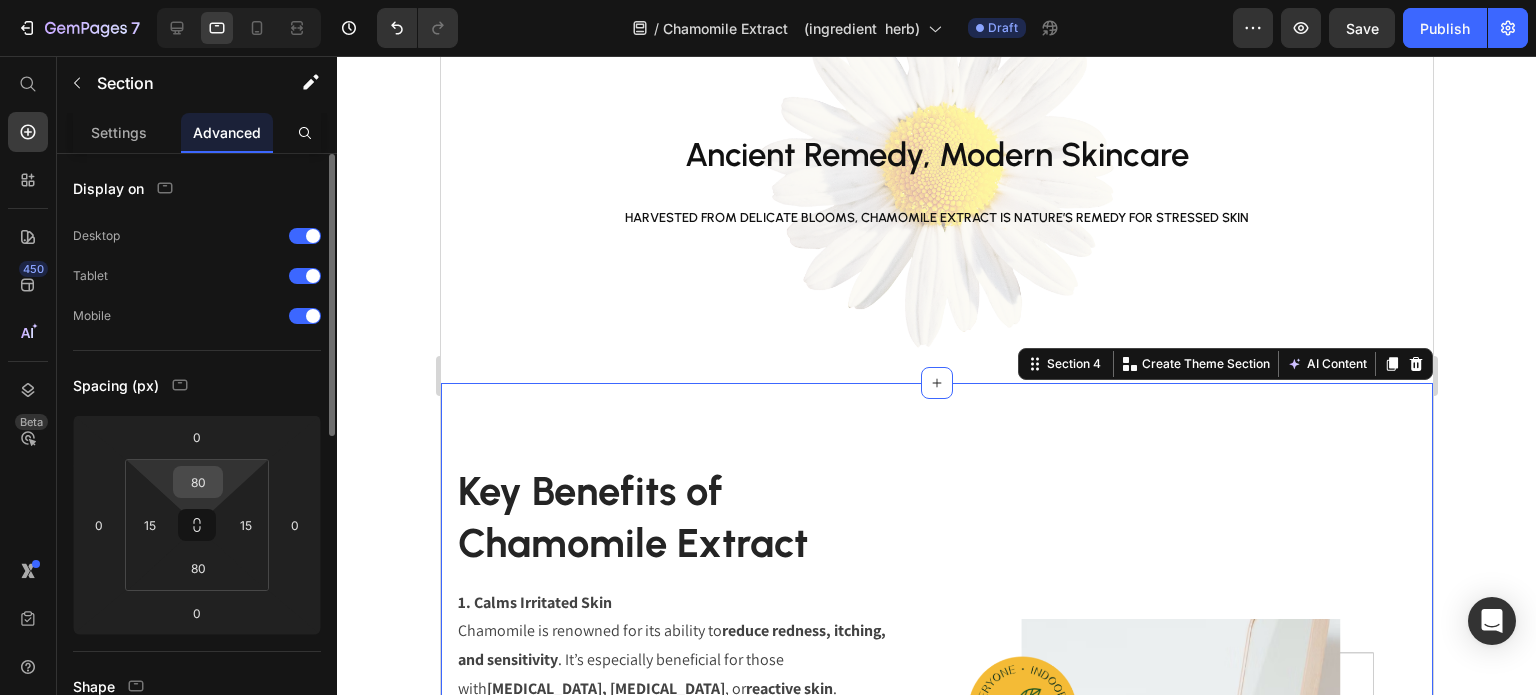 click on "80" at bounding box center [198, 482] 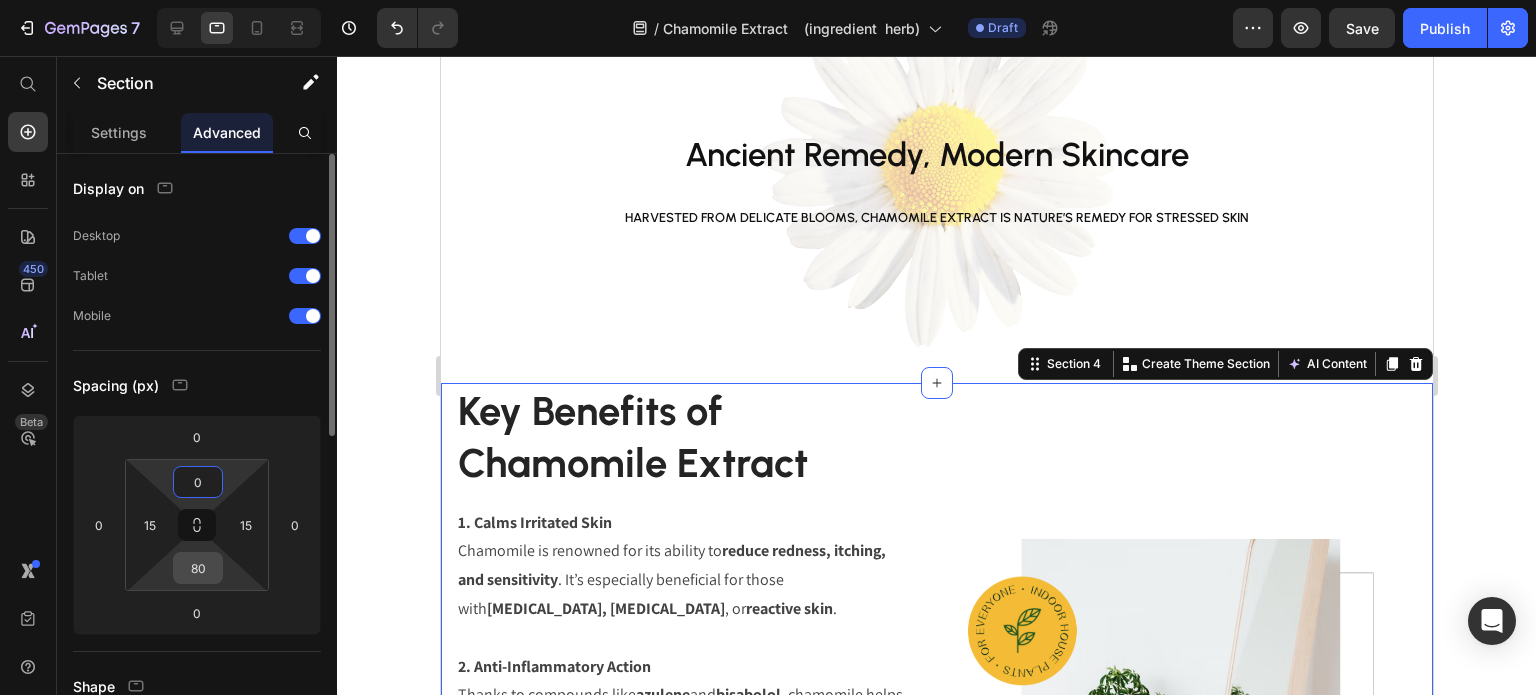 scroll, scrollTop: 100, scrollLeft: 0, axis: vertical 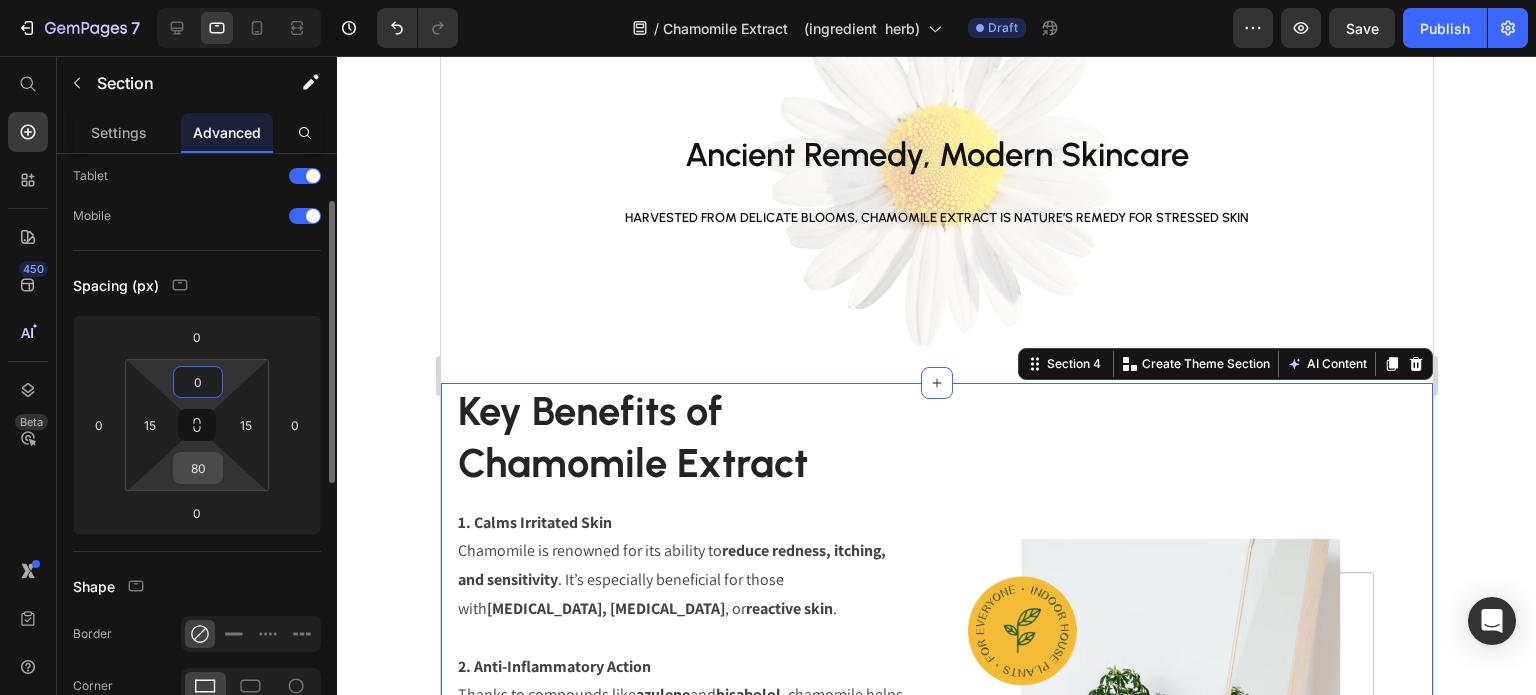 type on "0" 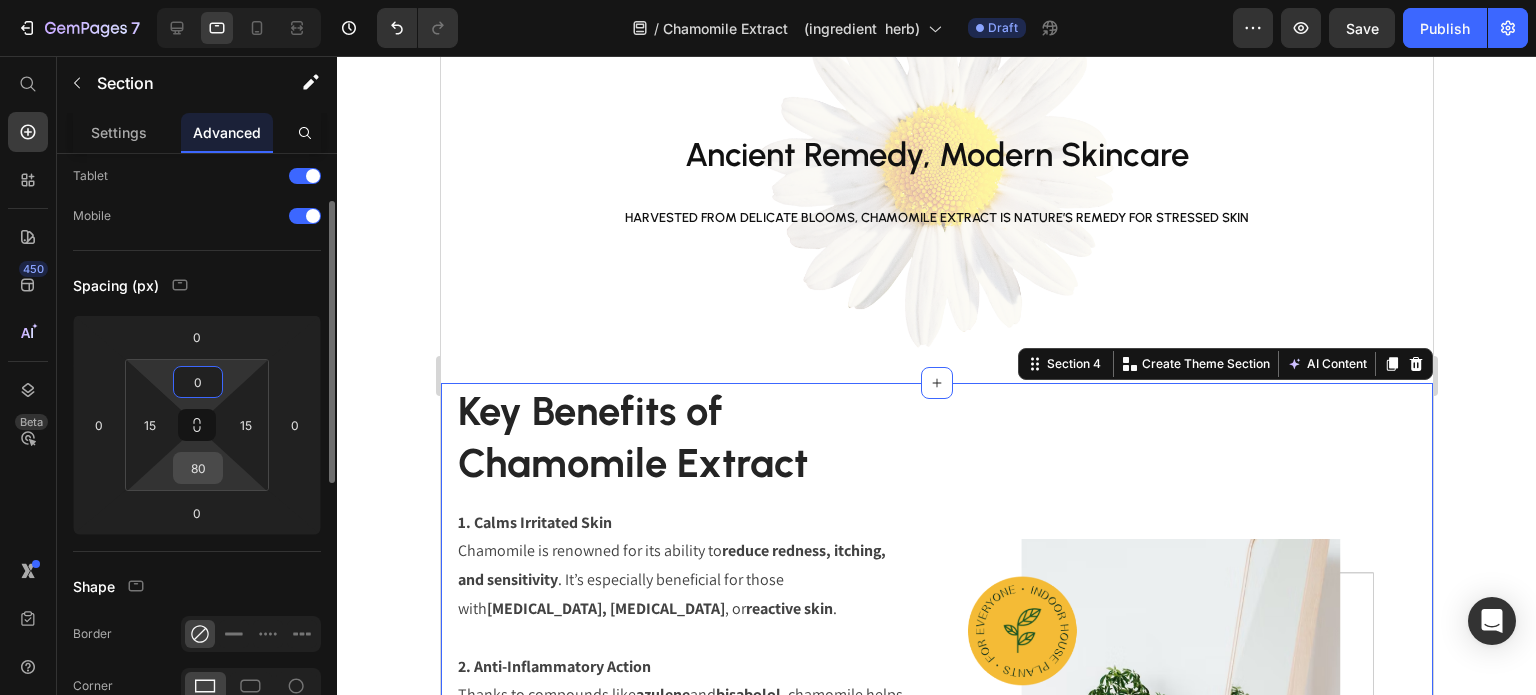 click on "80" at bounding box center (198, 468) 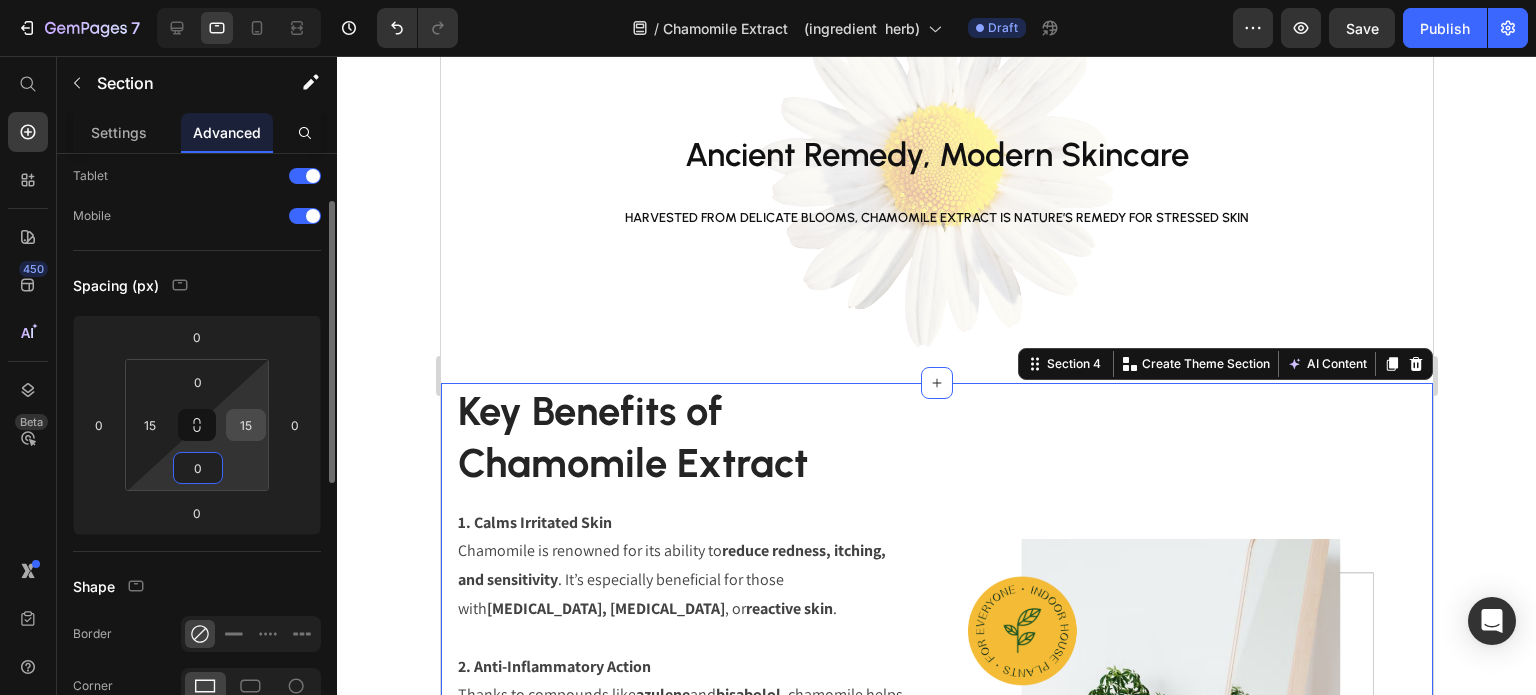 type on "0" 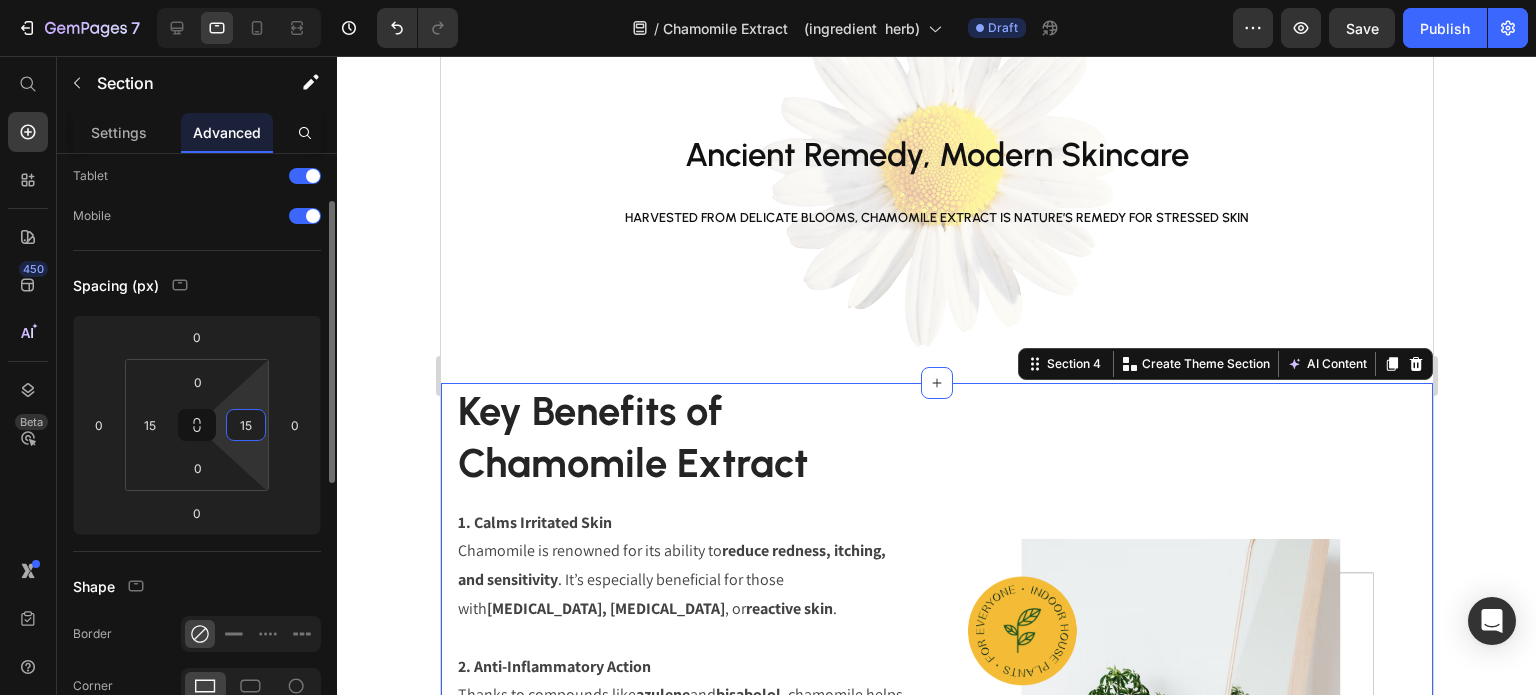 click on "15" at bounding box center (246, 425) 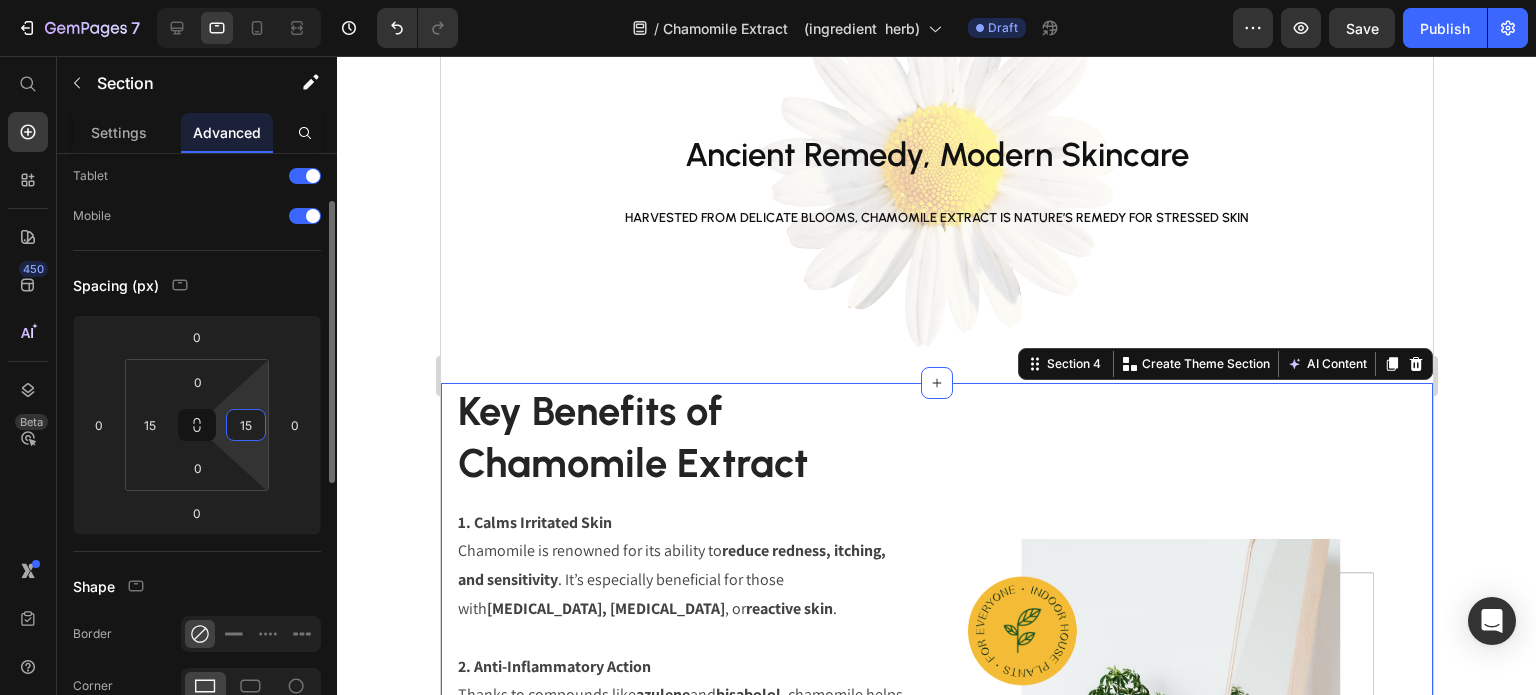 type on "0" 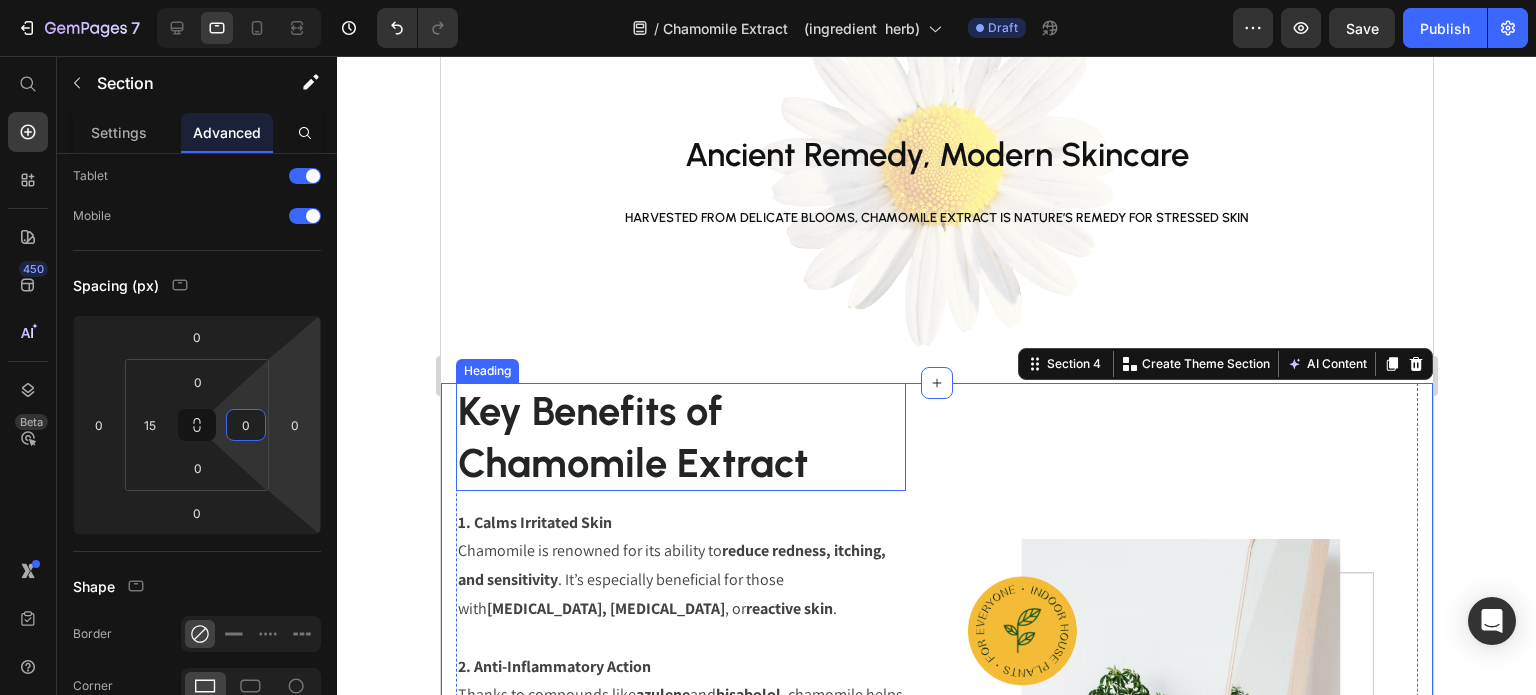 click on "Key Benefits of Chamomile Extract Heading 1. Calms Irritated Skin Chamomile is renowned for its ability to  reduce redness, itching, and sensitivity . It’s especially beneficial for those with  [MEDICAL_DATA], [MEDICAL_DATA] , or  reactive skin .   2. Anti-Inflammatory Action Thanks to compounds like  azulene  and  bisabolol , chamomile helps calm inflammation and support the skin’s natural healing process.   3. Antioxidant Protection Chamomile is rich in  [MEDICAL_DATA] , which help  protect the skin from free radicals  and environmental stressors, slowing visible signs of aging.   4. Gentle on [MEDICAL_DATA] Unlike harsher active ingredients, chamomile is  non-irritating  and suitable for all skin types, including  baby skin .   5. Supports Skin Barrier Its nourishing components help  restore the skin’s natural moisture barrier , enhancing resilience and softness. Text block Image Row" at bounding box center [936, 773] 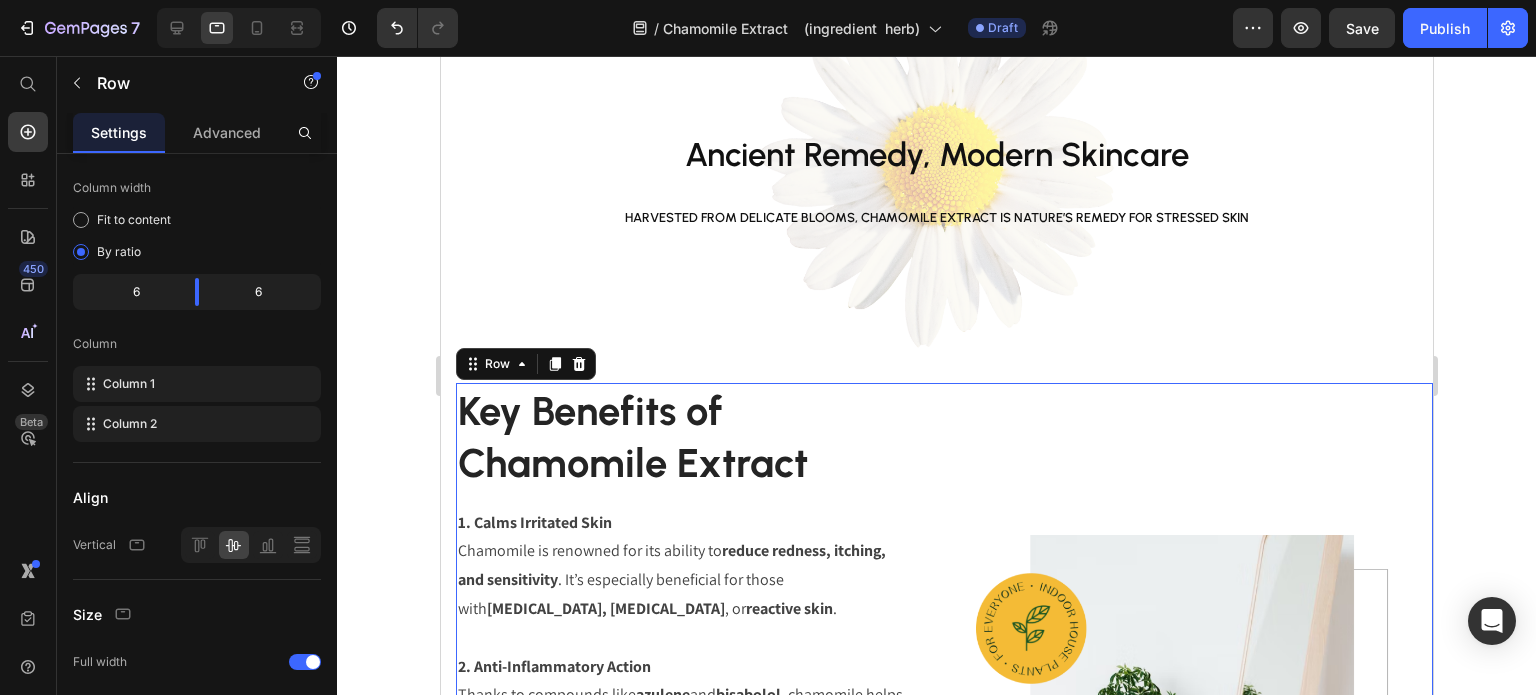 scroll, scrollTop: 0, scrollLeft: 0, axis: both 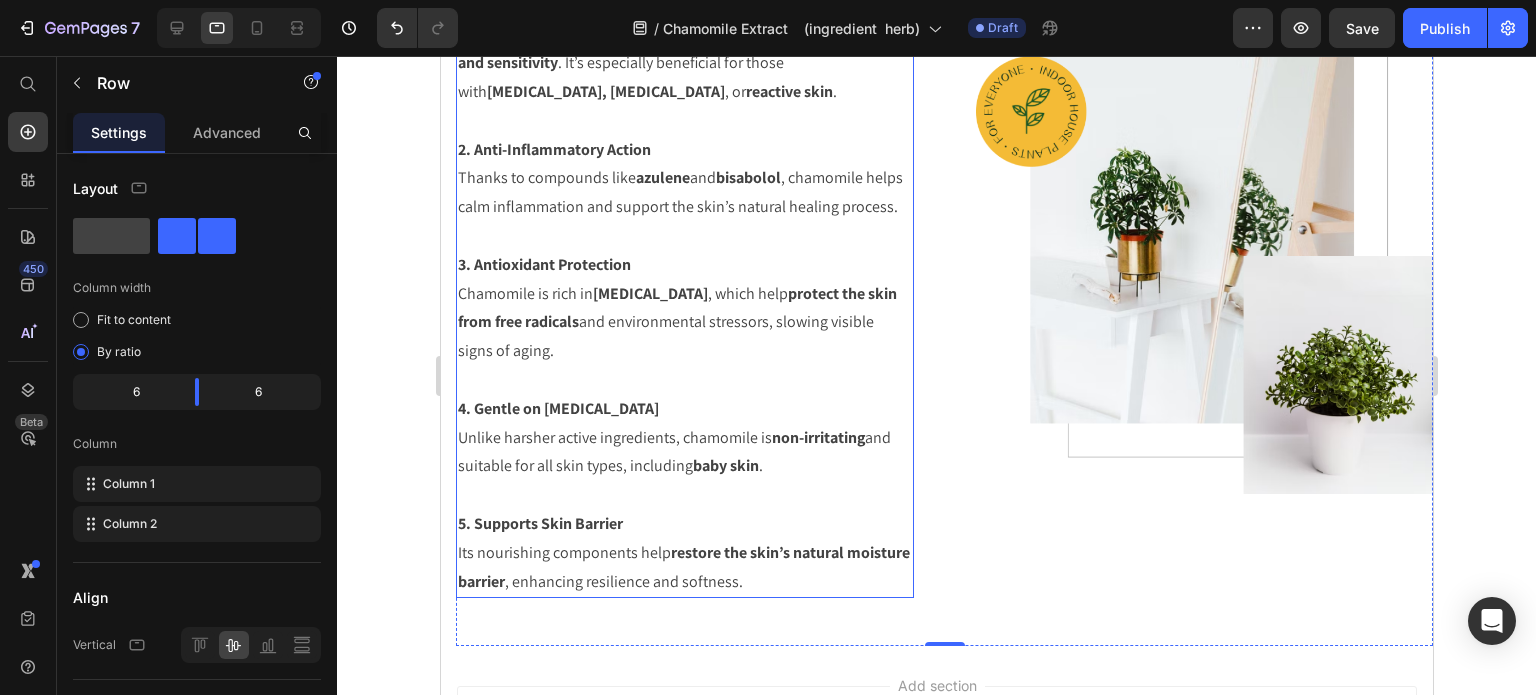 click on "4. Gentle on [MEDICAL_DATA] Unlike harsher active ingredients, chamomile is  non-irritating  and suitable for all skin types, including  baby skin ." at bounding box center (684, 438) 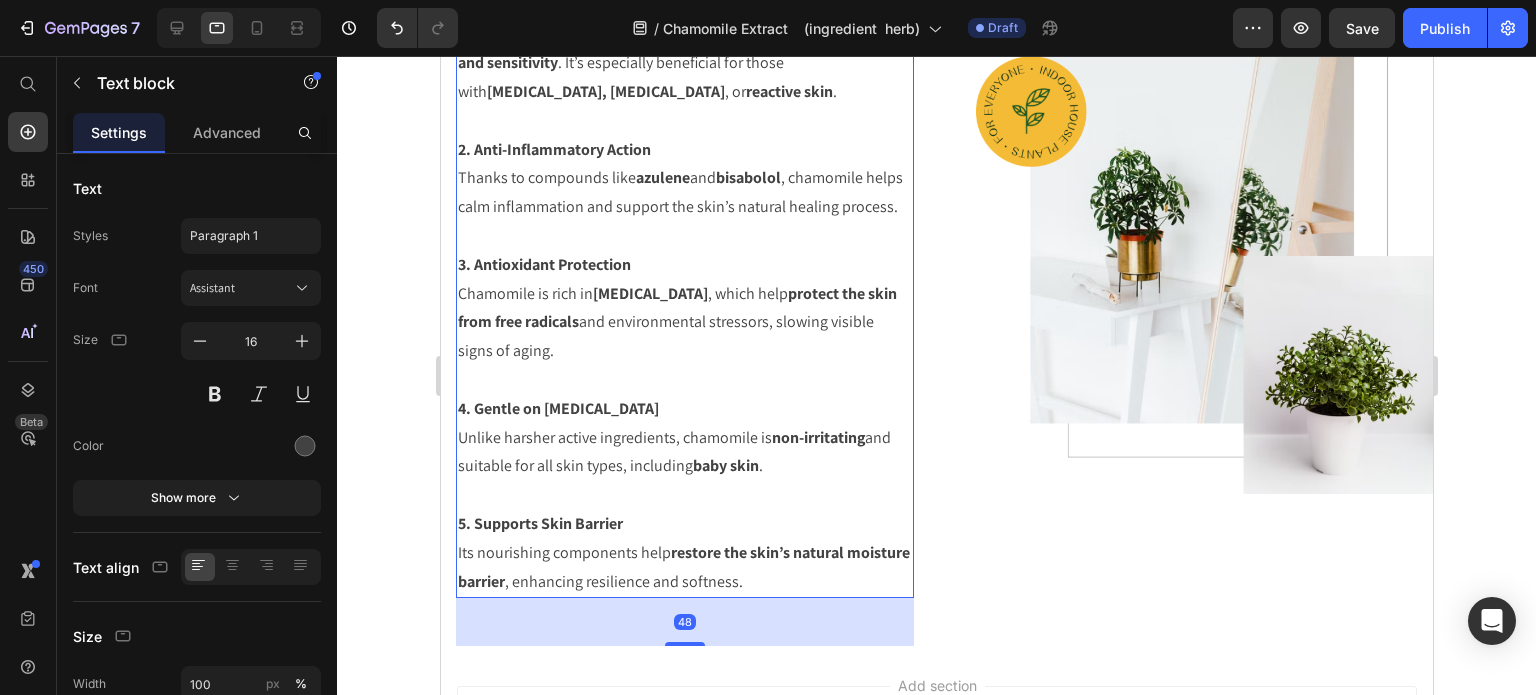 click on "5. Supports Skin Barrier Its nourishing components help  restore the skin’s natural moisture barrier , enhancing resilience and softness." at bounding box center [684, 553] 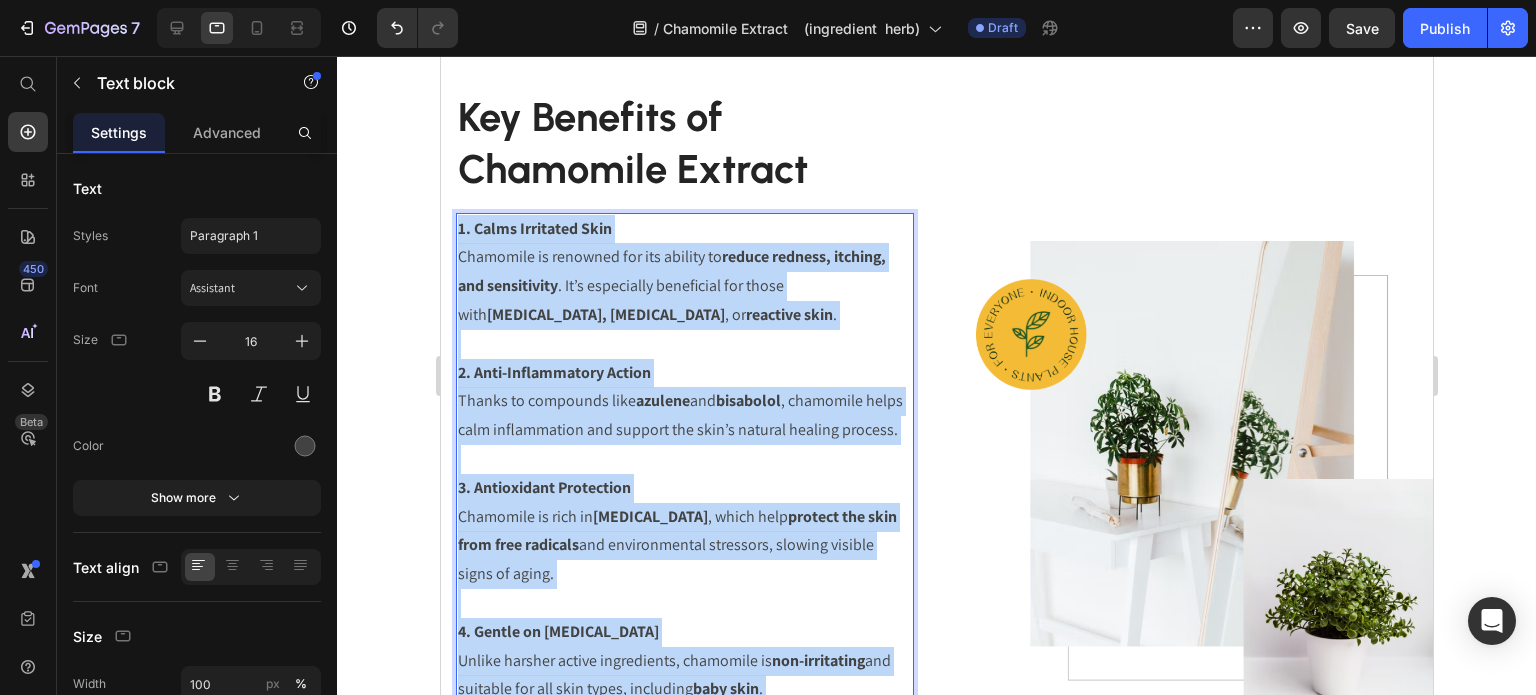 scroll, scrollTop: 1727, scrollLeft: 0, axis: vertical 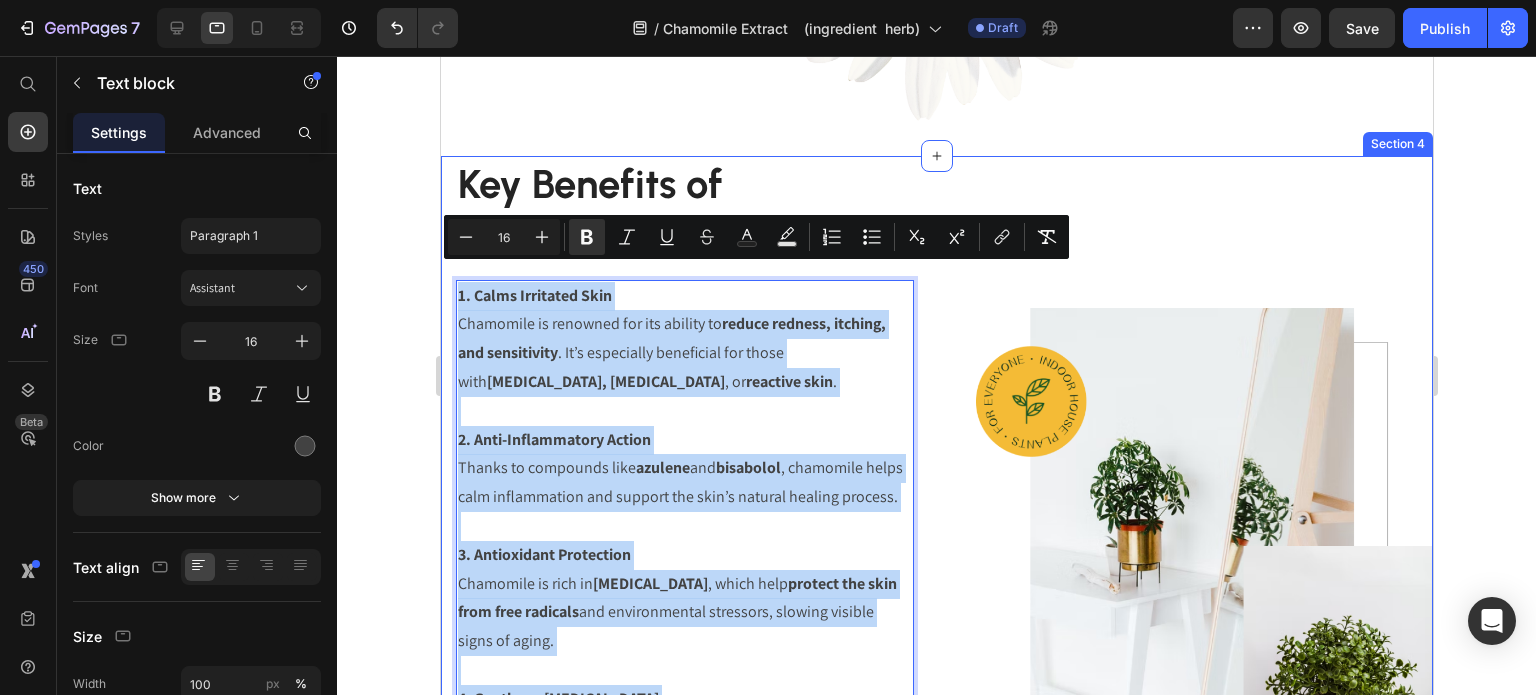 drag, startPoint x: 815, startPoint y: 613, endPoint x: 446, endPoint y: 277, distance: 499.05612 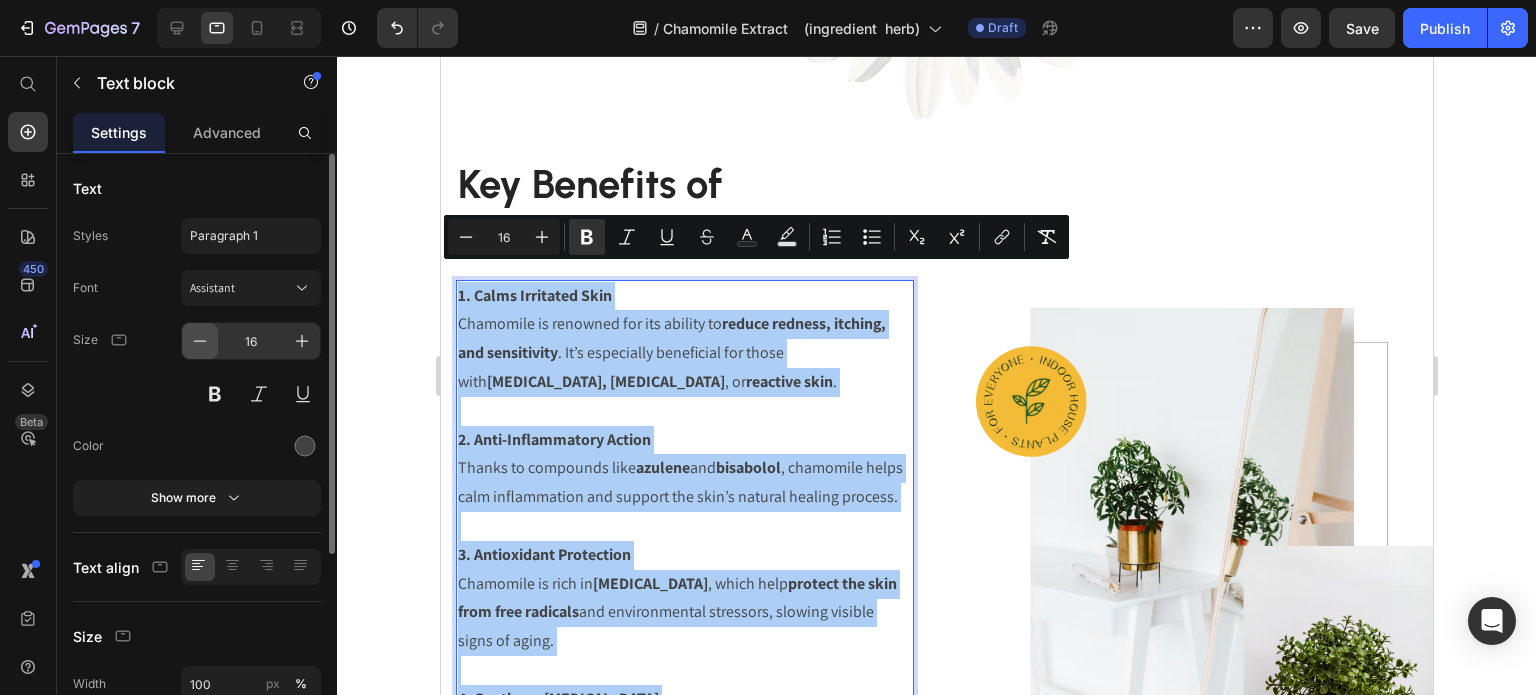 click 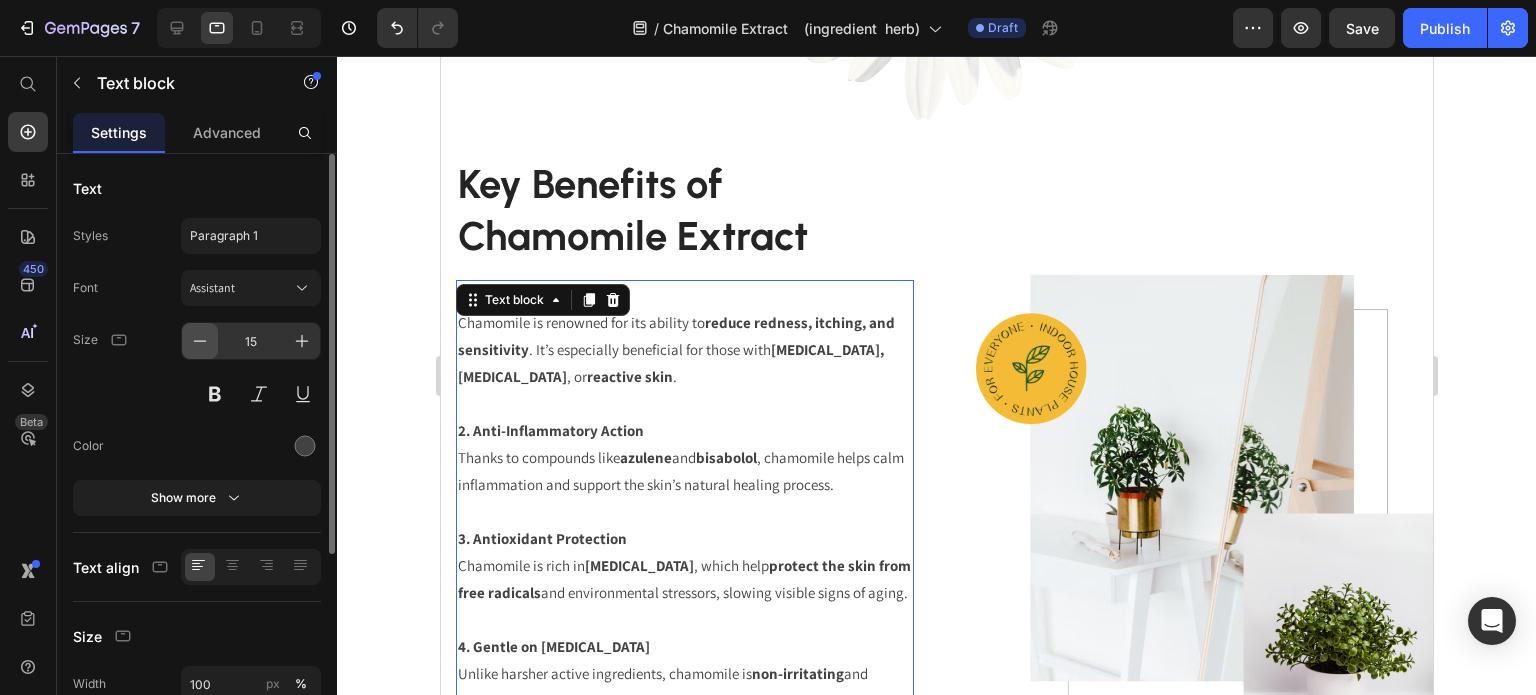 click 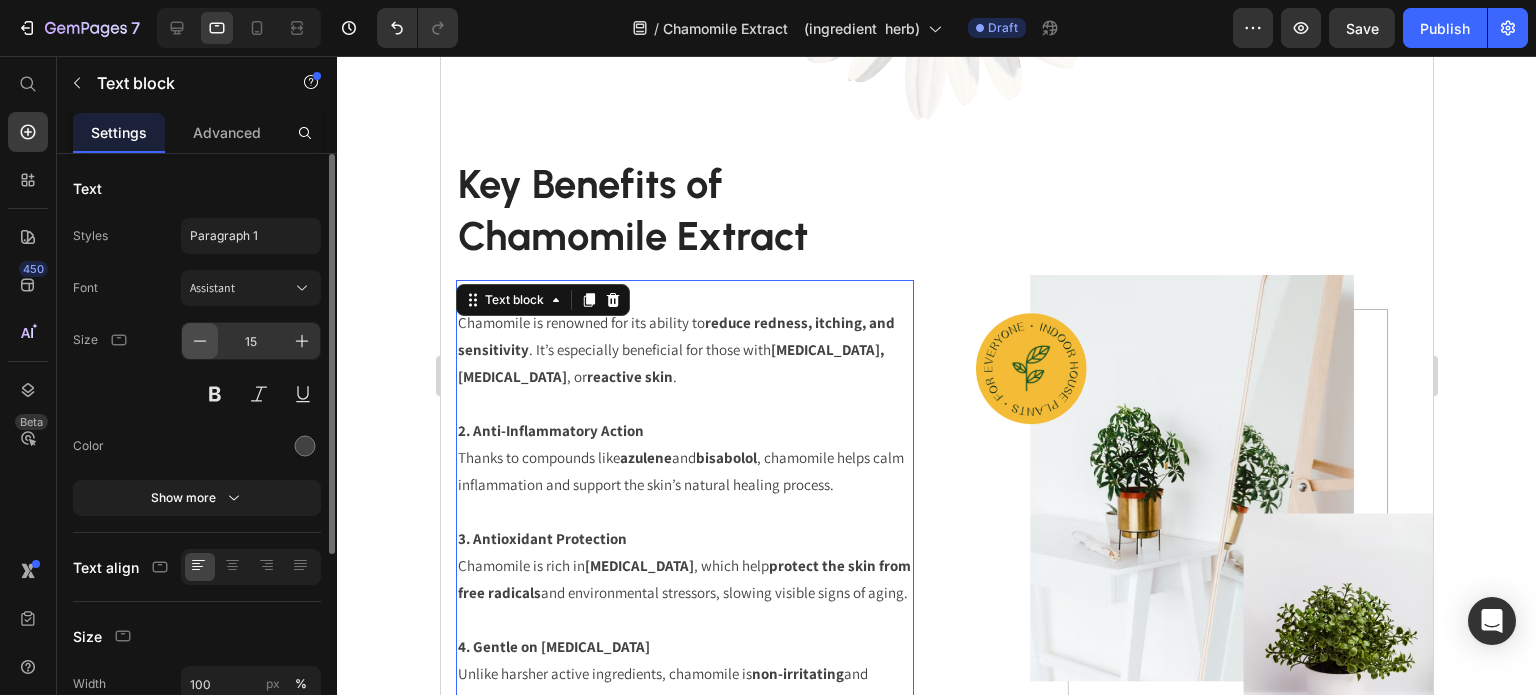 type on "14" 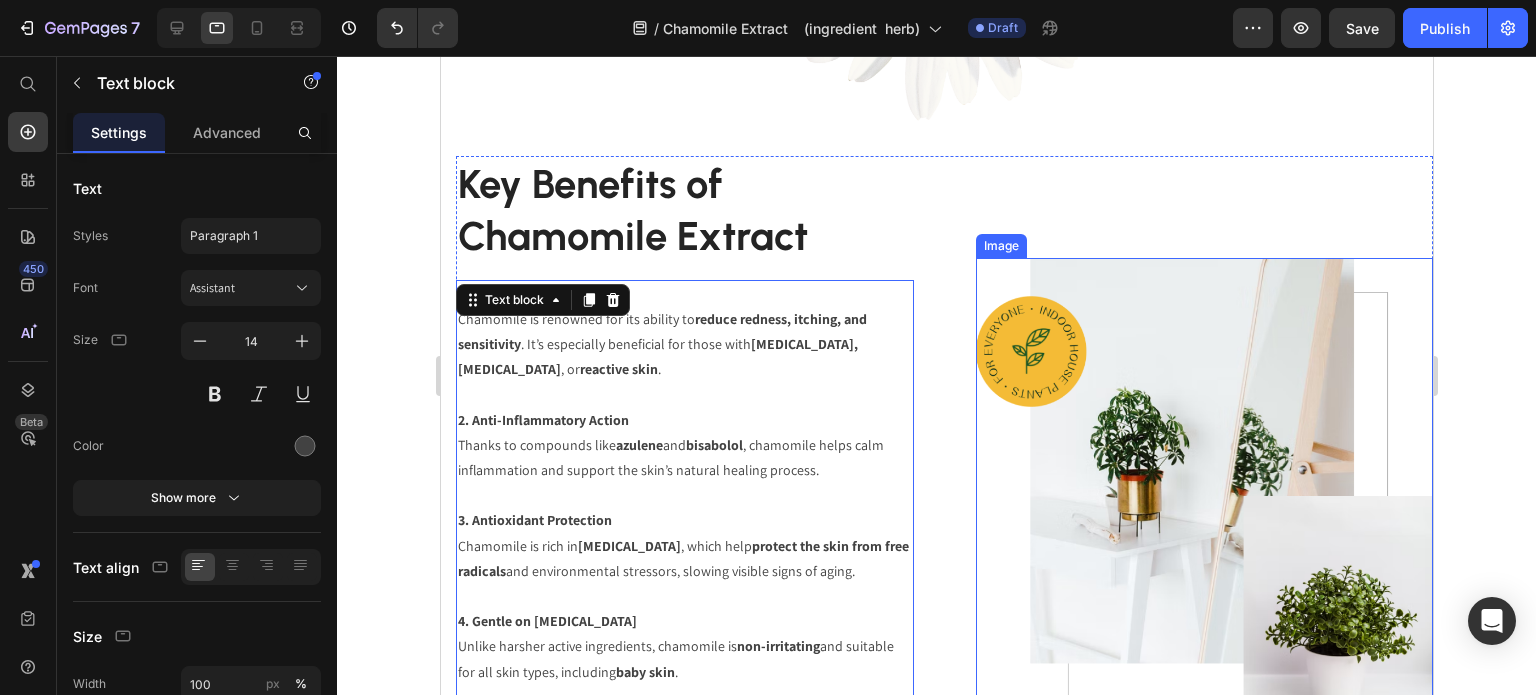 click on "Key Benefits of Chamomile Extract Heading 1. Calms Irritated Skin Chamomile is renowned for its ability to  reduce redness, itching, and sensitivity . It’s especially beneficial for those with  [MEDICAL_DATA], [MEDICAL_DATA] , or  reactive skin . 2. Anti-Inflammatory Action Thanks to compounds like  azulene  and  bisabolol , chamomile helps calm inflammation and support the skin’s natural healing process. 3. Antioxidant Protection Chamomile is rich in  [MEDICAL_DATA] , which help  protect the skin from free radicals  and environmental stressors, slowing visible signs of aging. 4. Gentle on [MEDICAL_DATA] Unlike harsher active ingredients, chamomile is  non-irritating  and suitable for all skin types, including  baby skin . 5. Supports Skin Barrier Its nourishing components help  restore the skin’s natural moisture barrier , enhancing resilience and softness. Text block   48 Image Row" at bounding box center (943, 496) 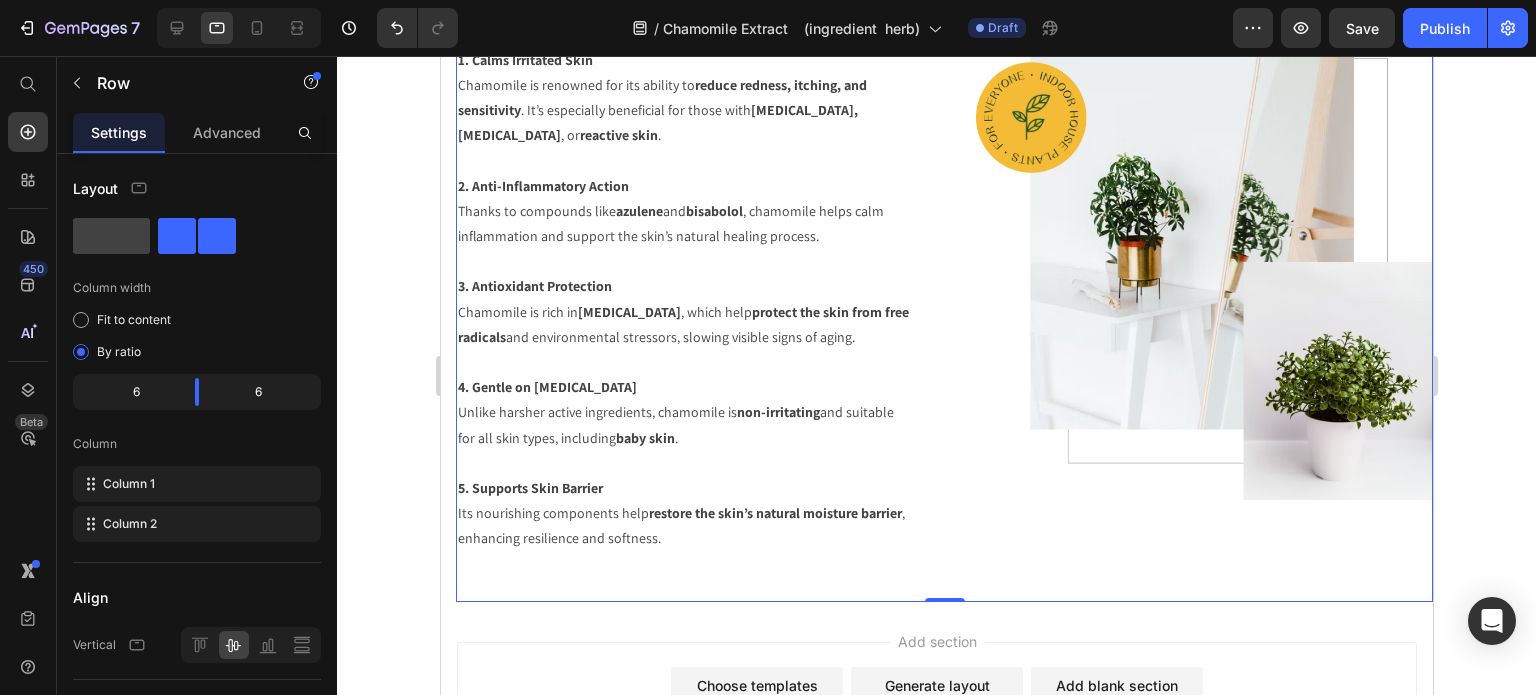 scroll, scrollTop: 2127, scrollLeft: 0, axis: vertical 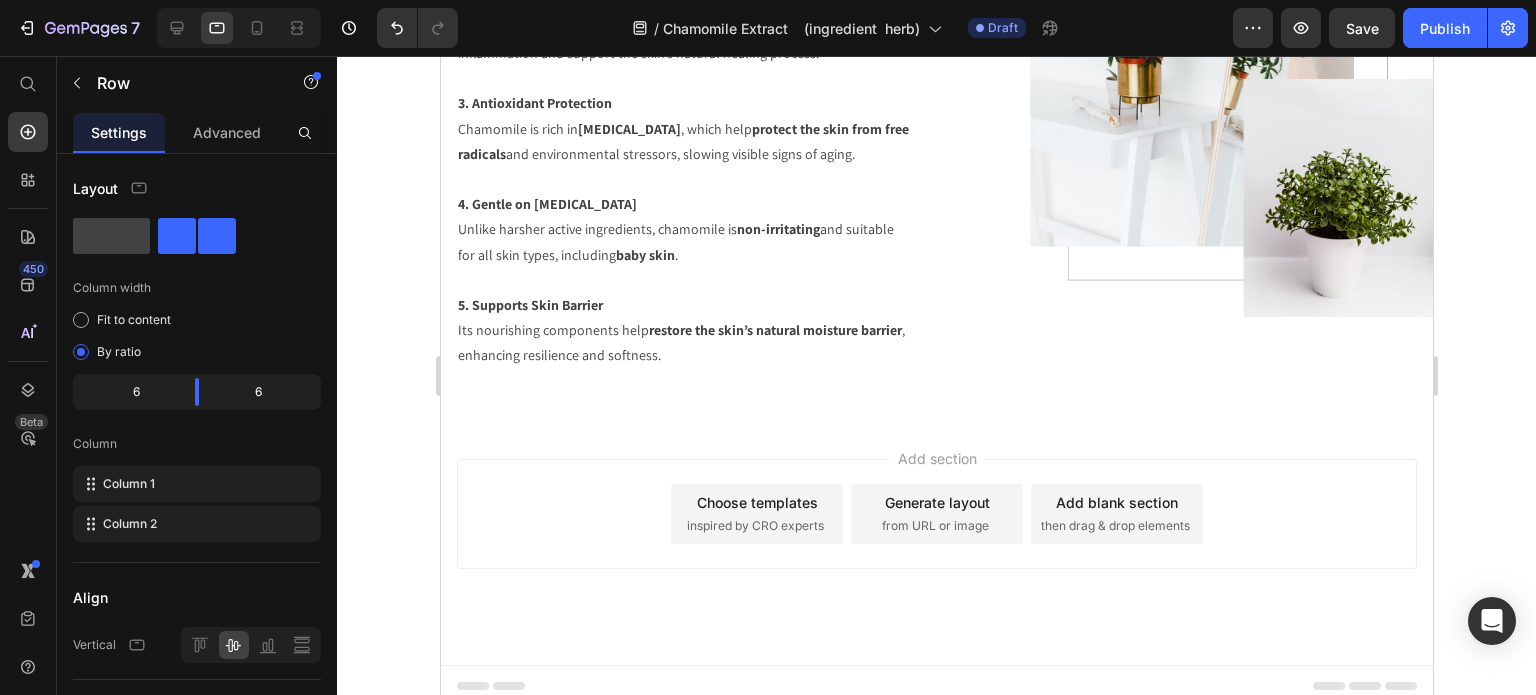 click on "Add section Choose templates inspired by CRO experts Generate layout from URL or image Add blank section then drag & drop elements" at bounding box center [936, 542] 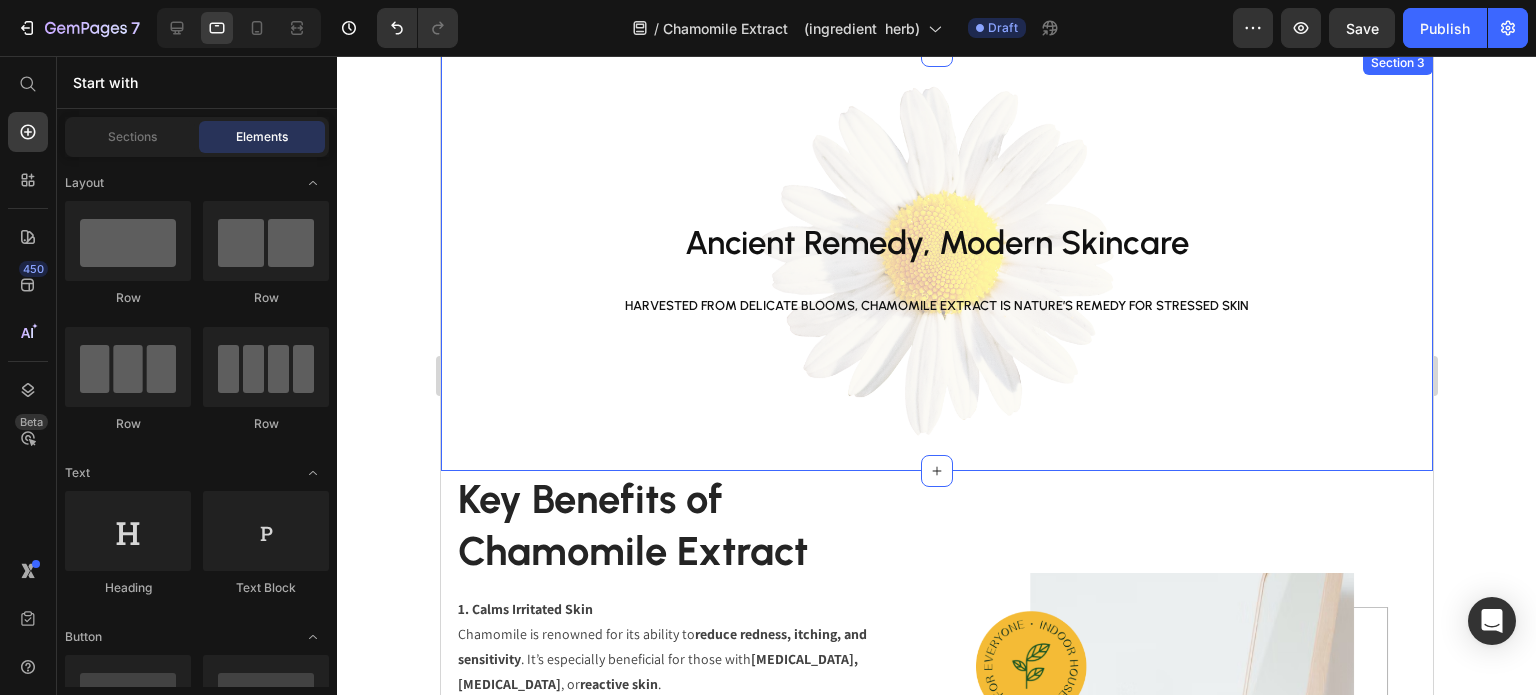 scroll, scrollTop: 1327, scrollLeft: 0, axis: vertical 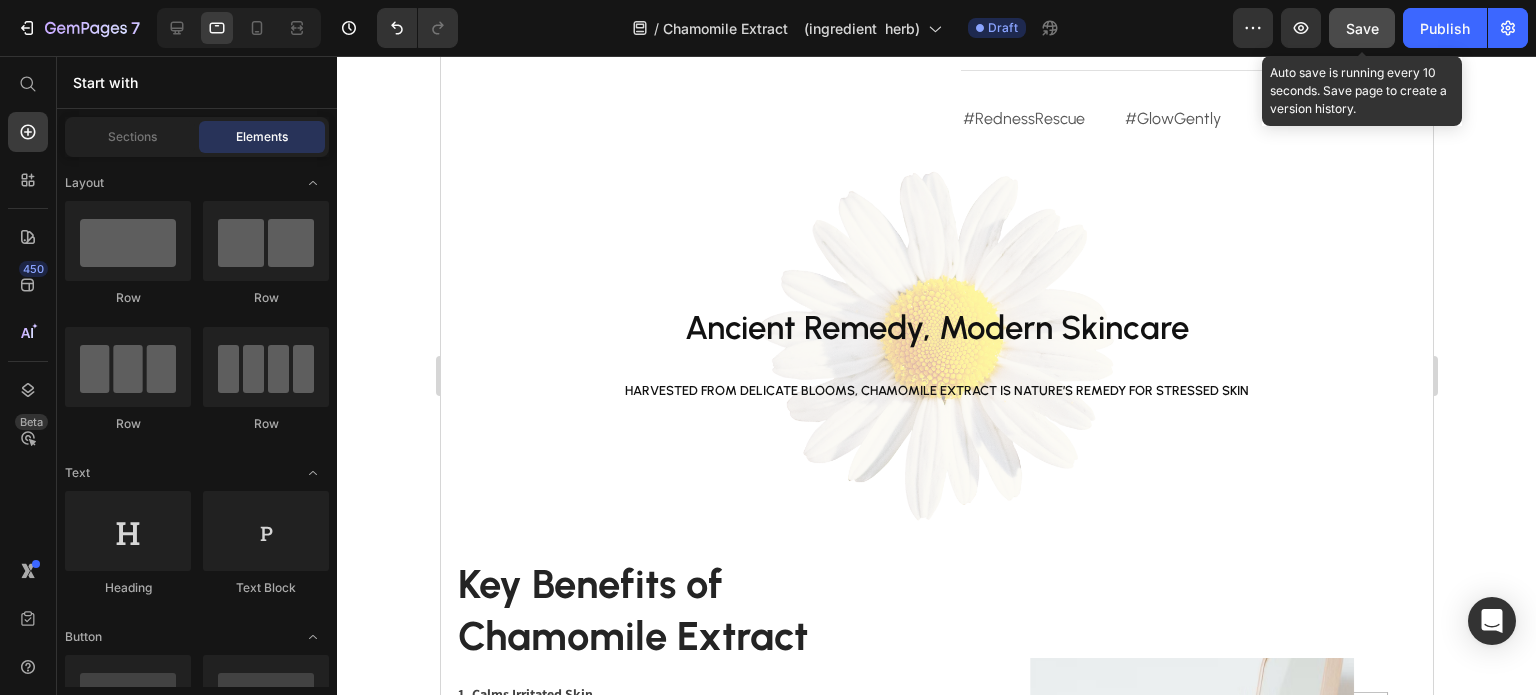 click on "Save" at bounding box center [1362, 28] 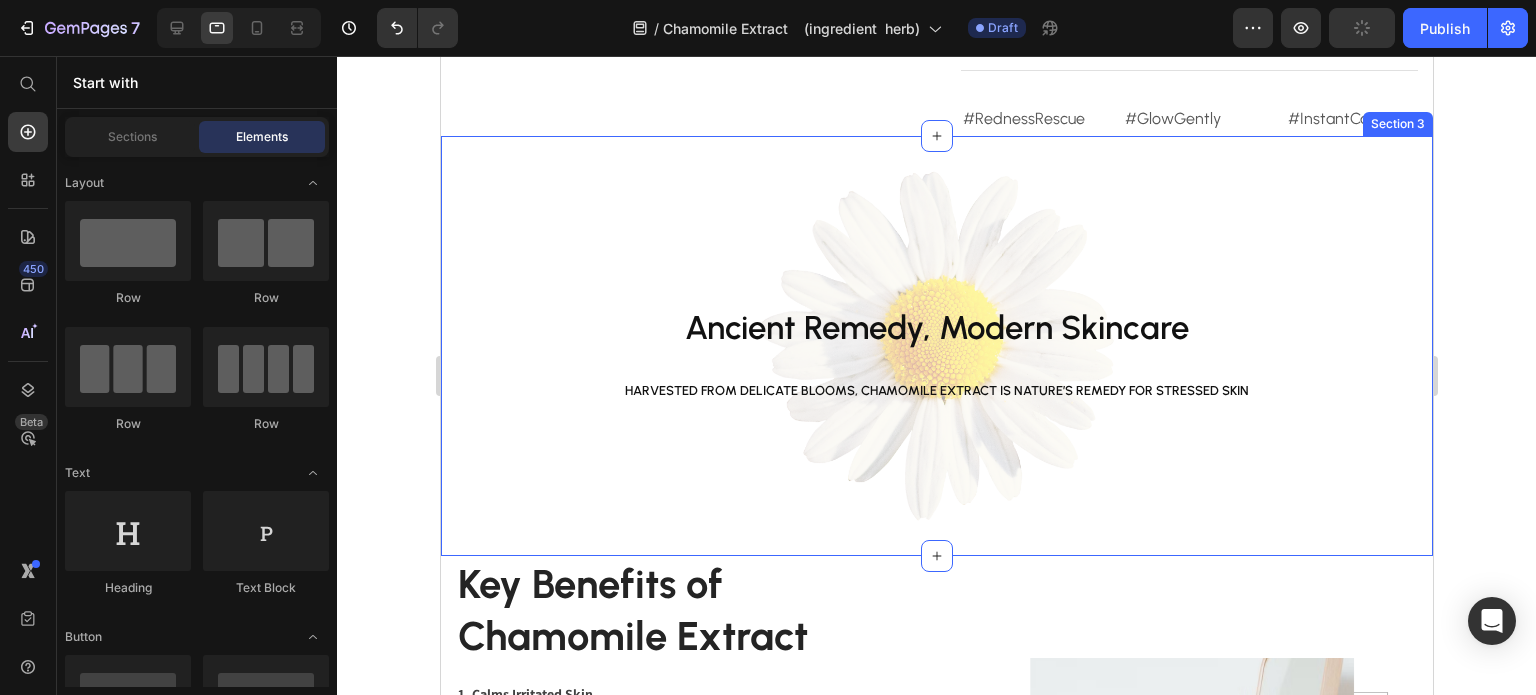 click on "Ancient Remedy, Modern Skincare Heading Harvested from delicate blooms, Chamomile Extract is nature’s remedy for stressed skin Text Block Row Section 3" at bounding box center [936, 346] 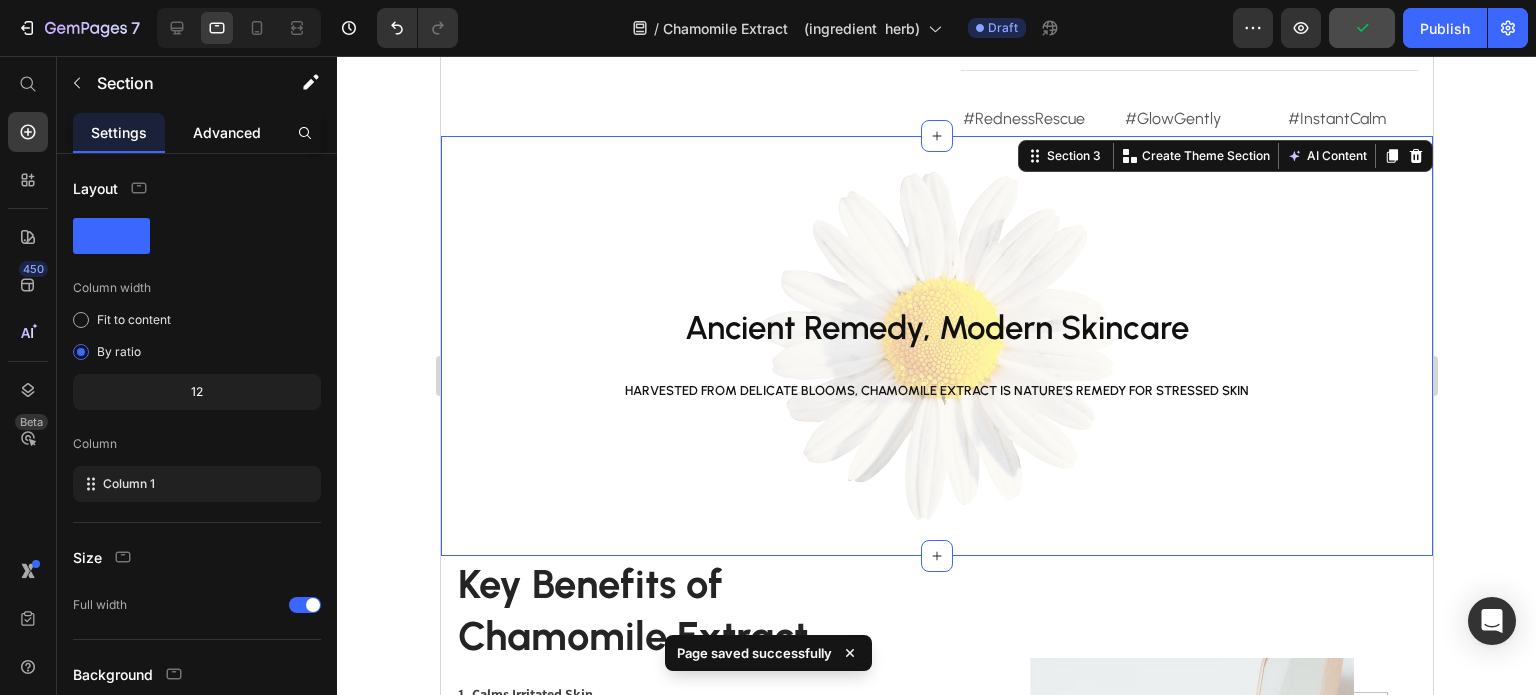 click on "Advanced" at bounding box center (227, 132) 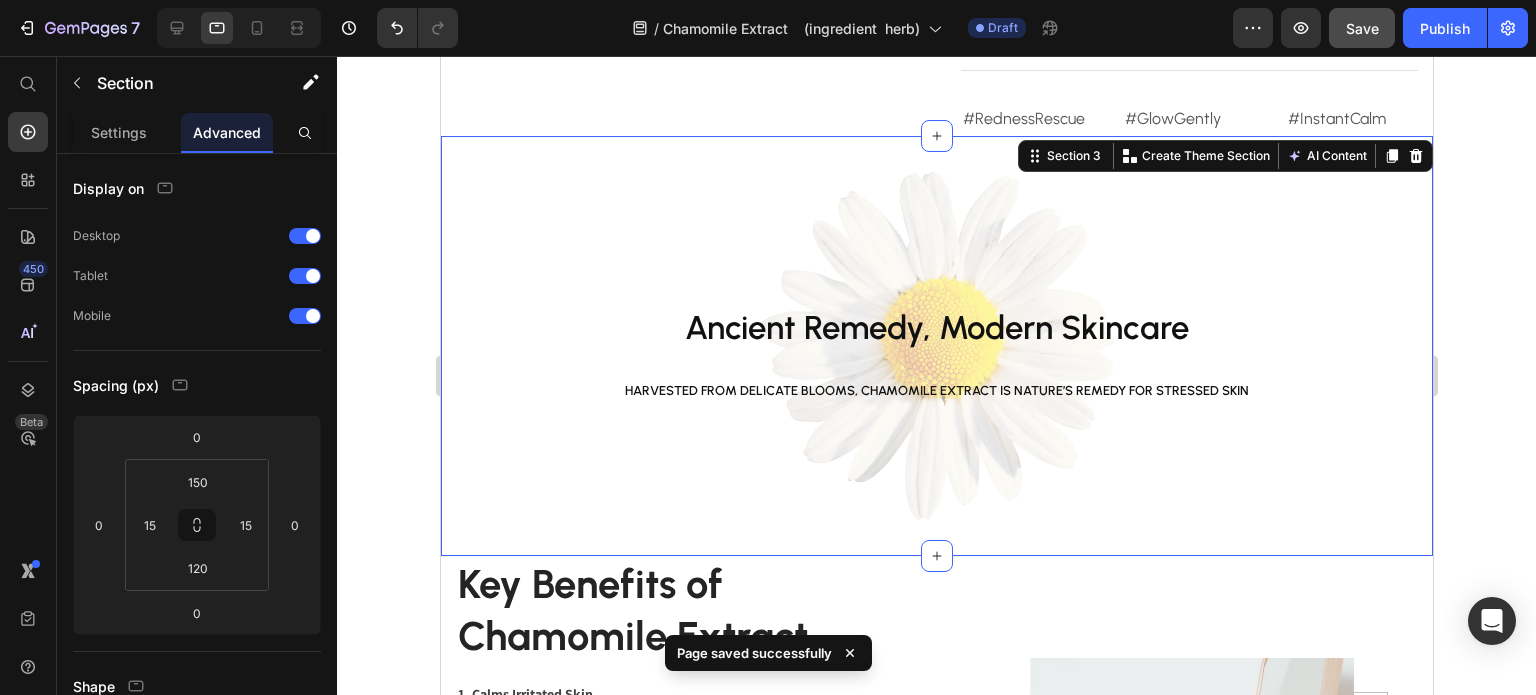 click on "Ancient Remedy, Modern Skincare Heading Harvested from delicate blooms, Chamomile Extract is nature’s remedy for stressed skin Text Block Row Section 3   You can create reusable sections Create Theme Section AI Content Write with GemAI What would you like to describe here? Tone and Voice Persuasive Product Show more Generate" at bounding box center [936, 346] 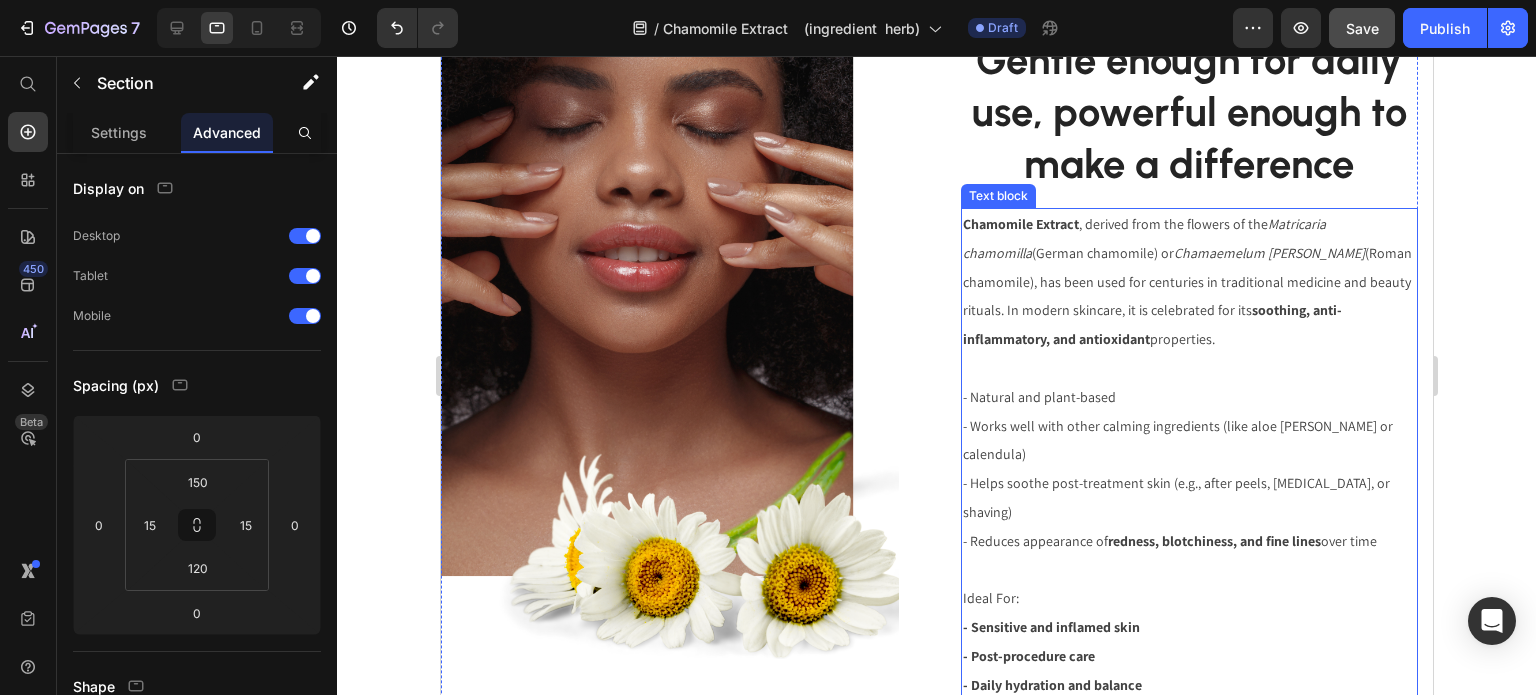 scroll, scrollTop: 427, scrollLeft: 0, axis: vertical 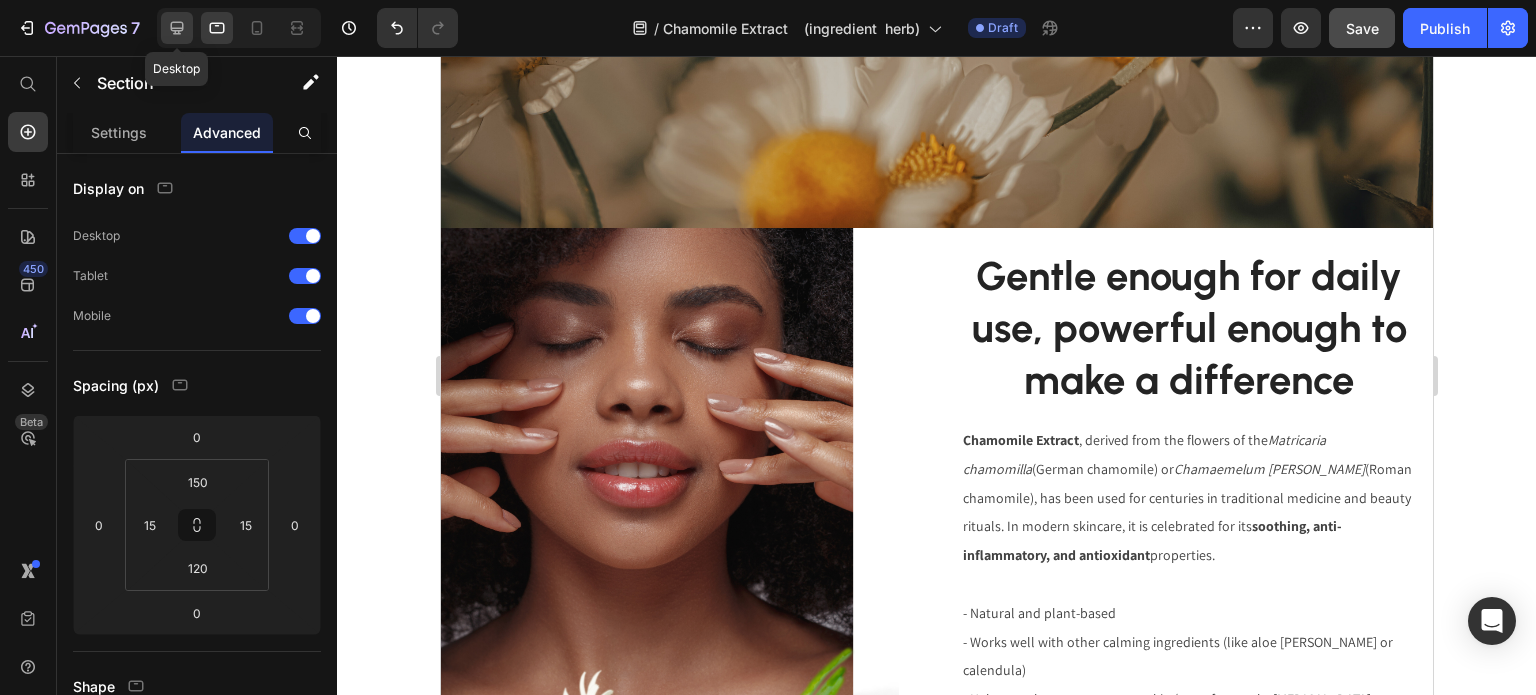 click 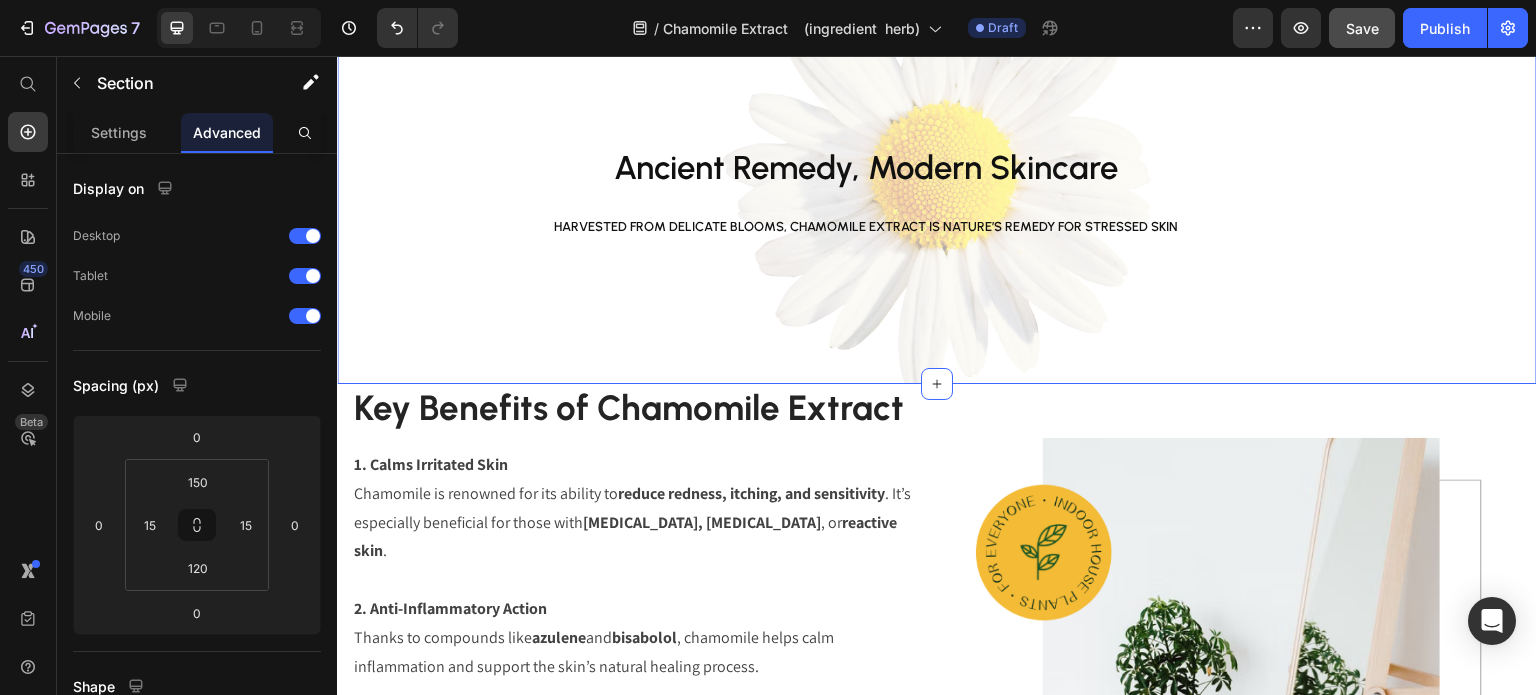 scroll, scrollTop: 1398, scrollLeft: 0, axis: vertical 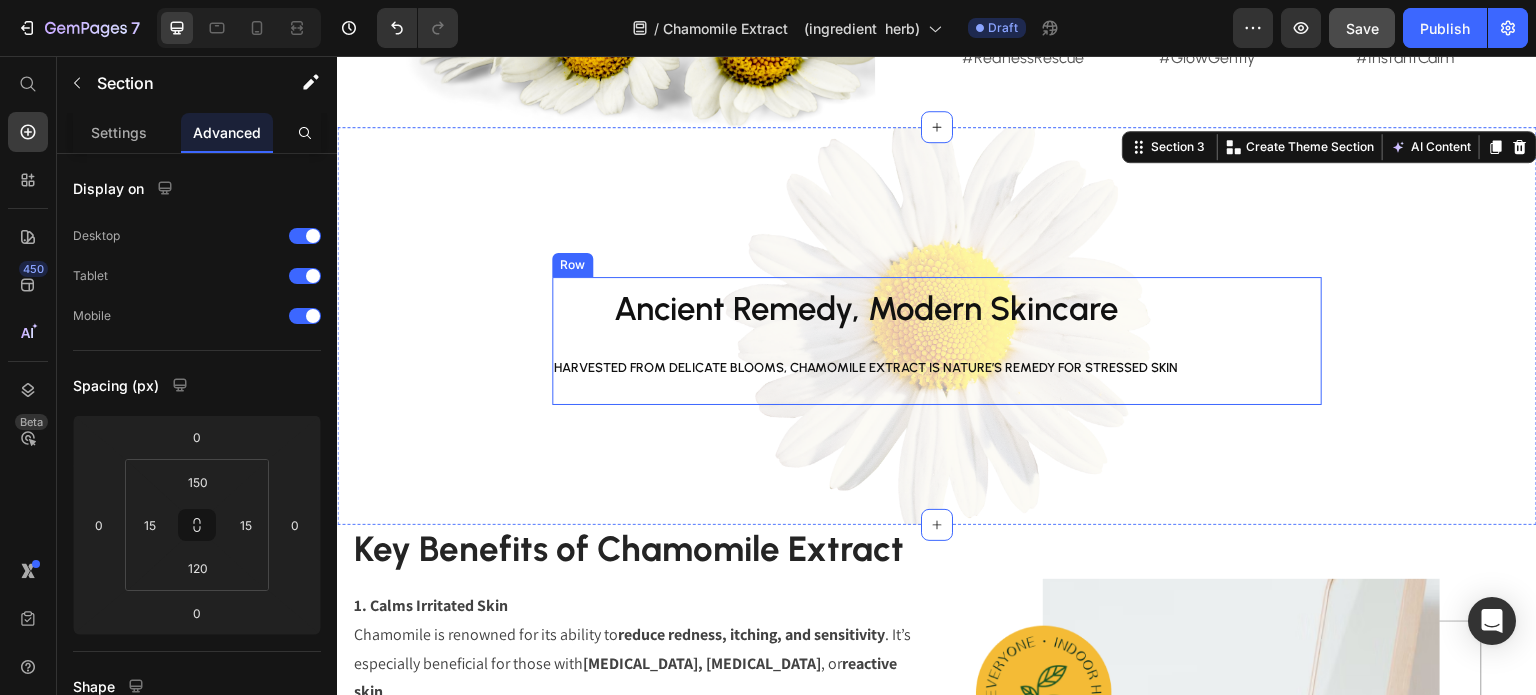 click on "Ancient Remedy, Modern Skincare Heading Harvested from delicate blooms, Chamomile Extract is nature’s remedy for stressed skin Text Block Row" at bounding box center (937, 341) 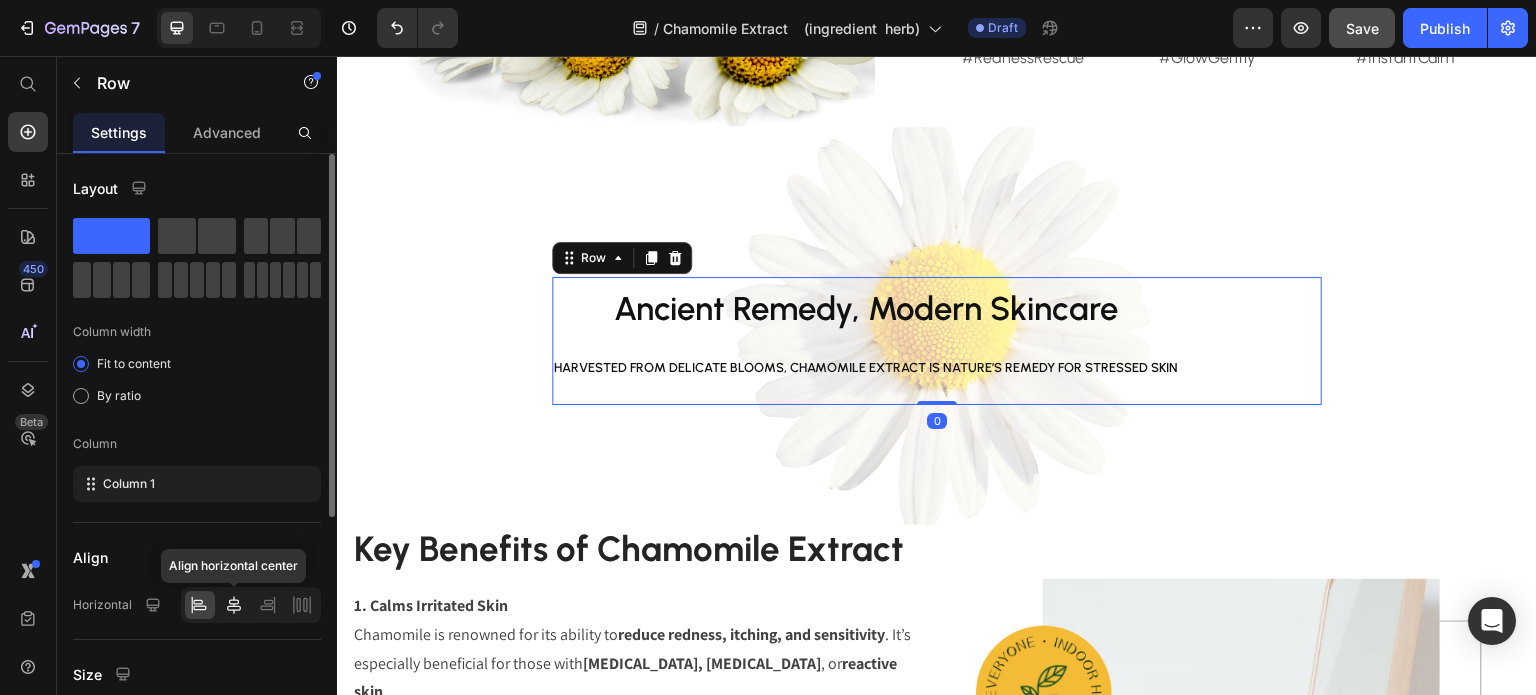 click 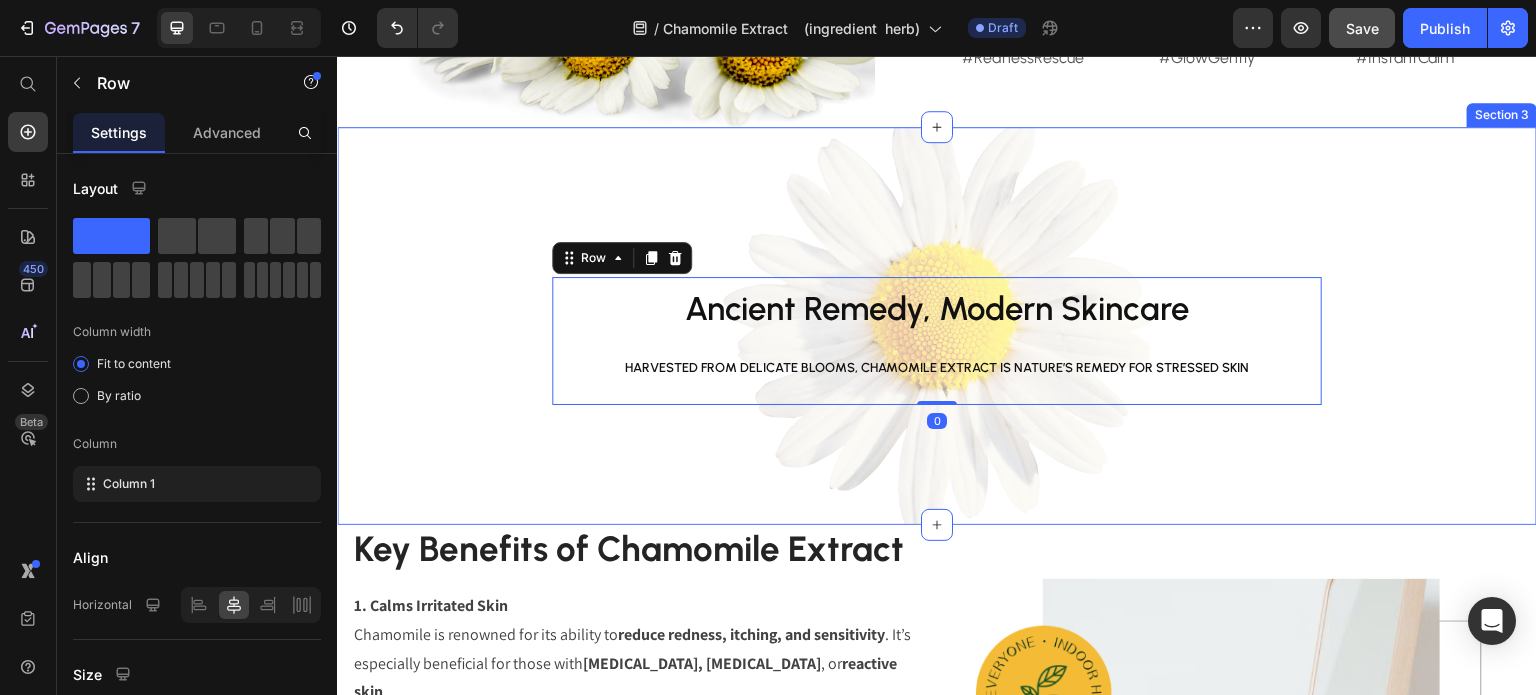 click on "Ancient Remedy, Modern Skincare Heading Harvested from delicate blooms, Chamomile Extract is nature’s remedy for stressed skin Text Block Row   0 Section 3" at bounding box center (937, 326) 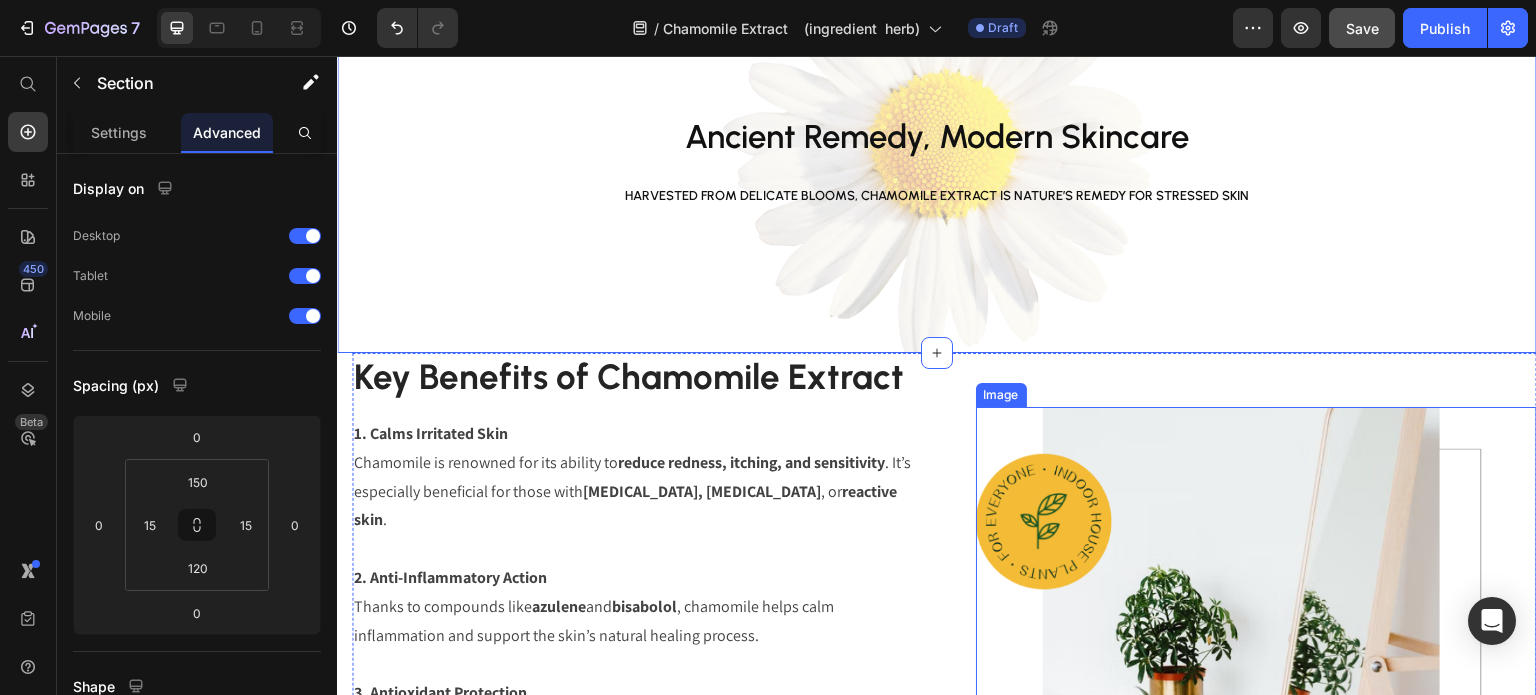 scroll, scrollTop: 1798, scrollLeft: 0, axis: vertical 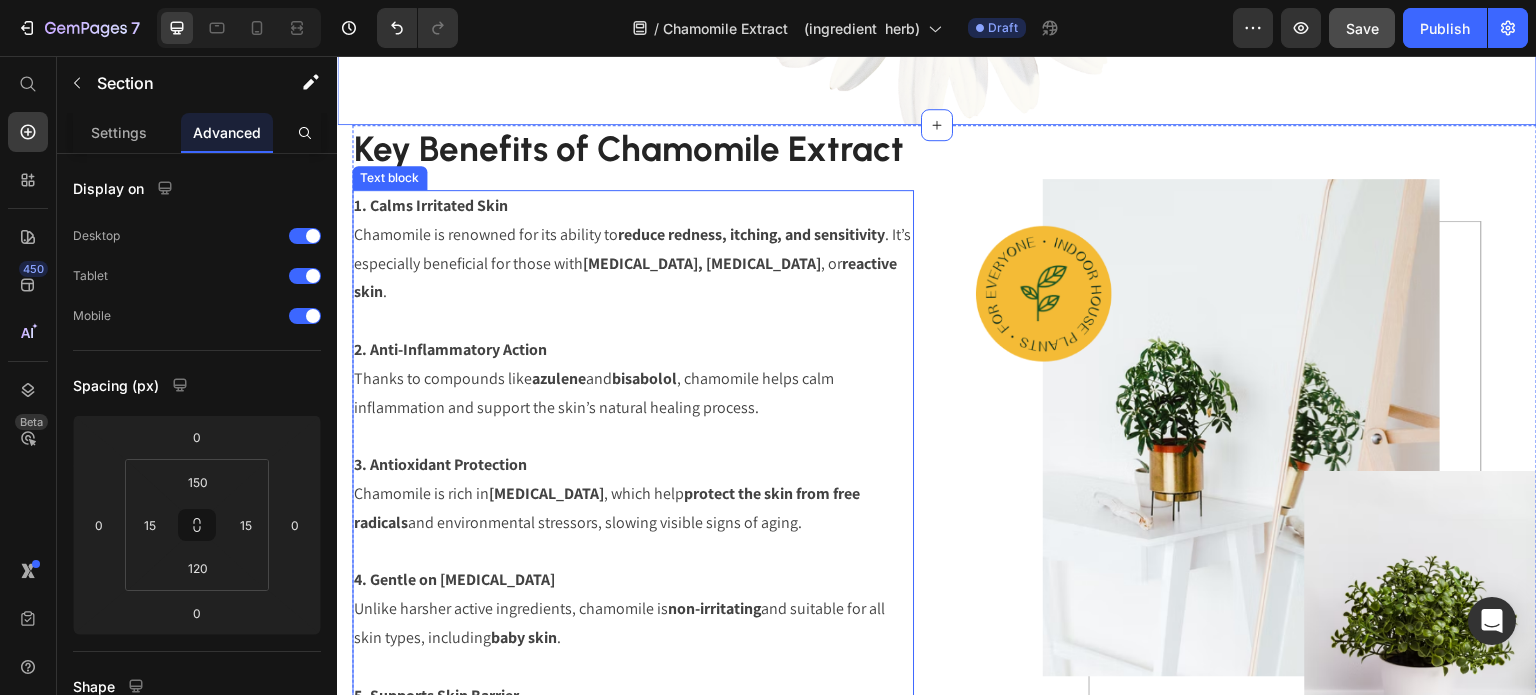 click on "protect the skin from free radicals" at bounding box center [607, 508] 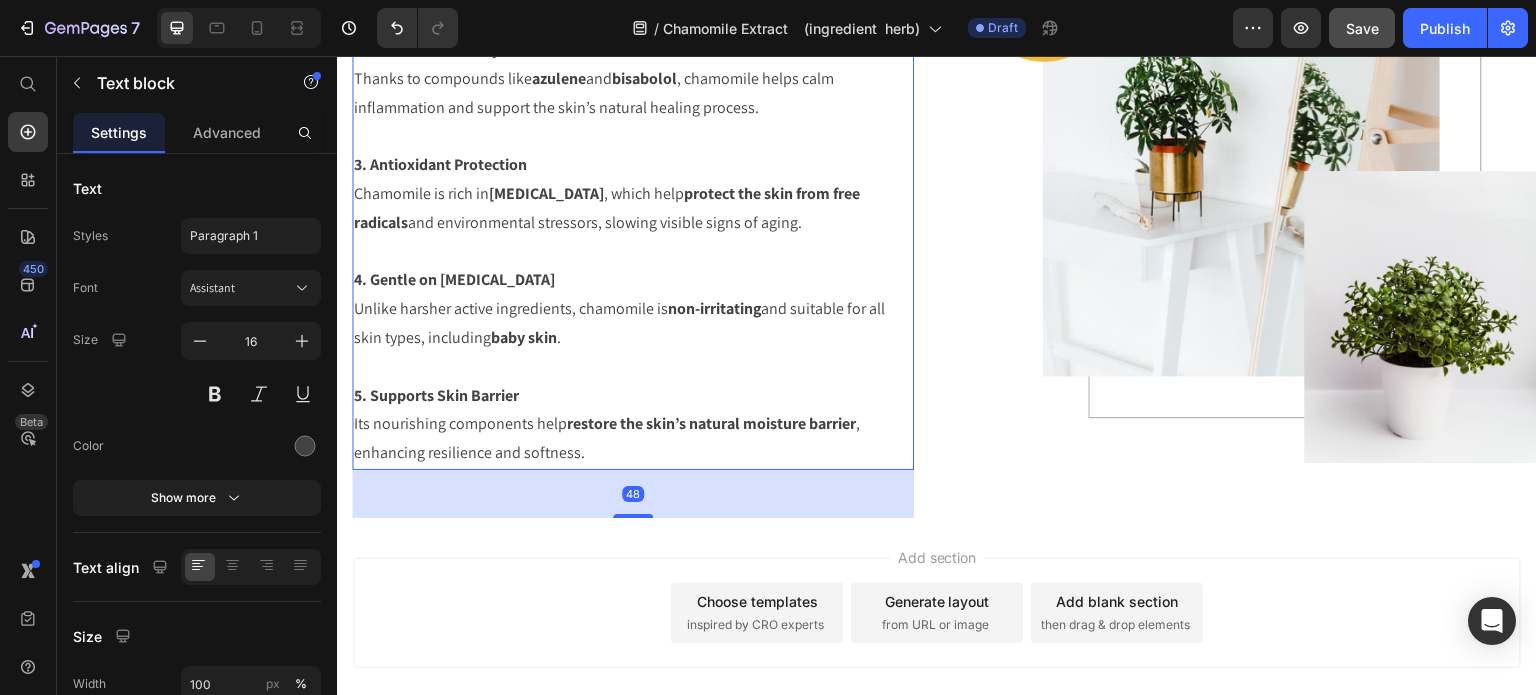 scroll, scrollTop: 1998, scrollLeft: 0, axis: vertical 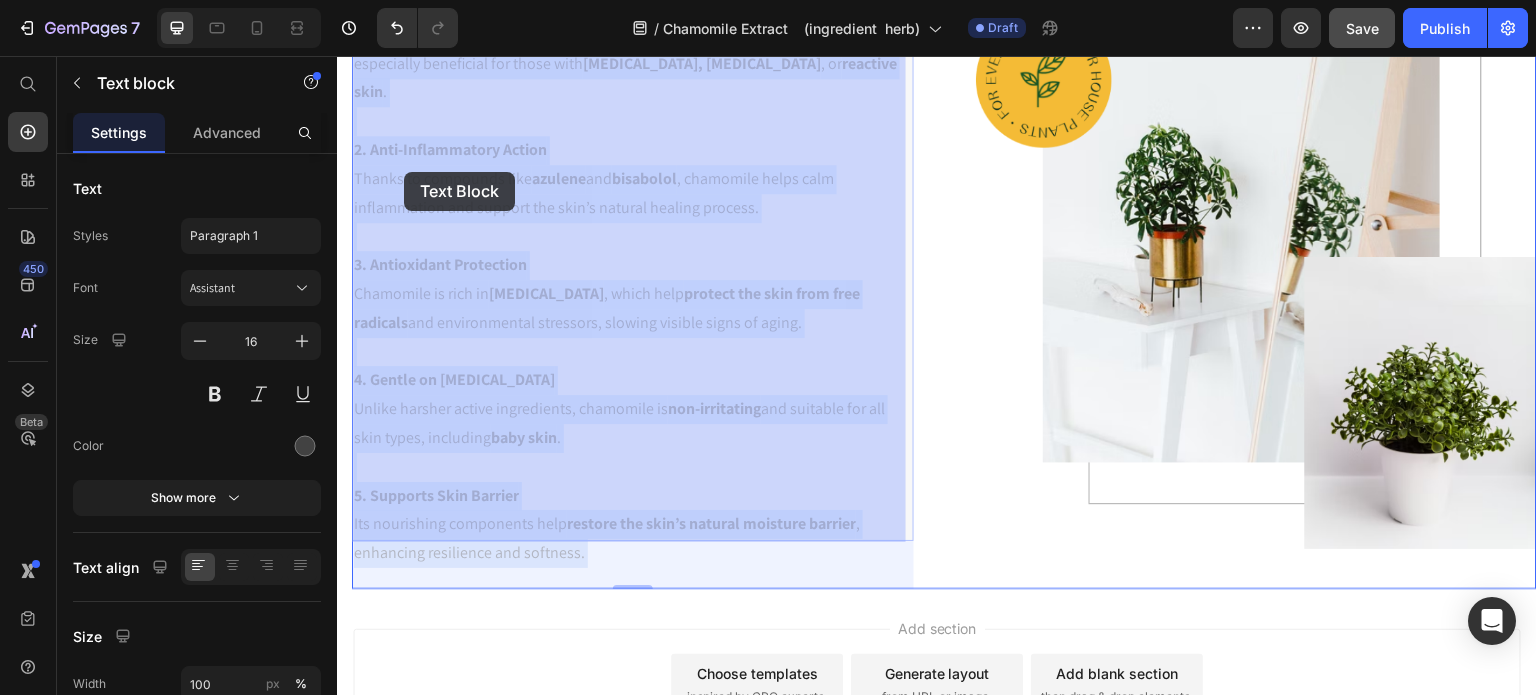 drag, startPoint x: 609, startPoint y: 520, endPoint x: 404, endPoint y: 172, distance: 403.8923 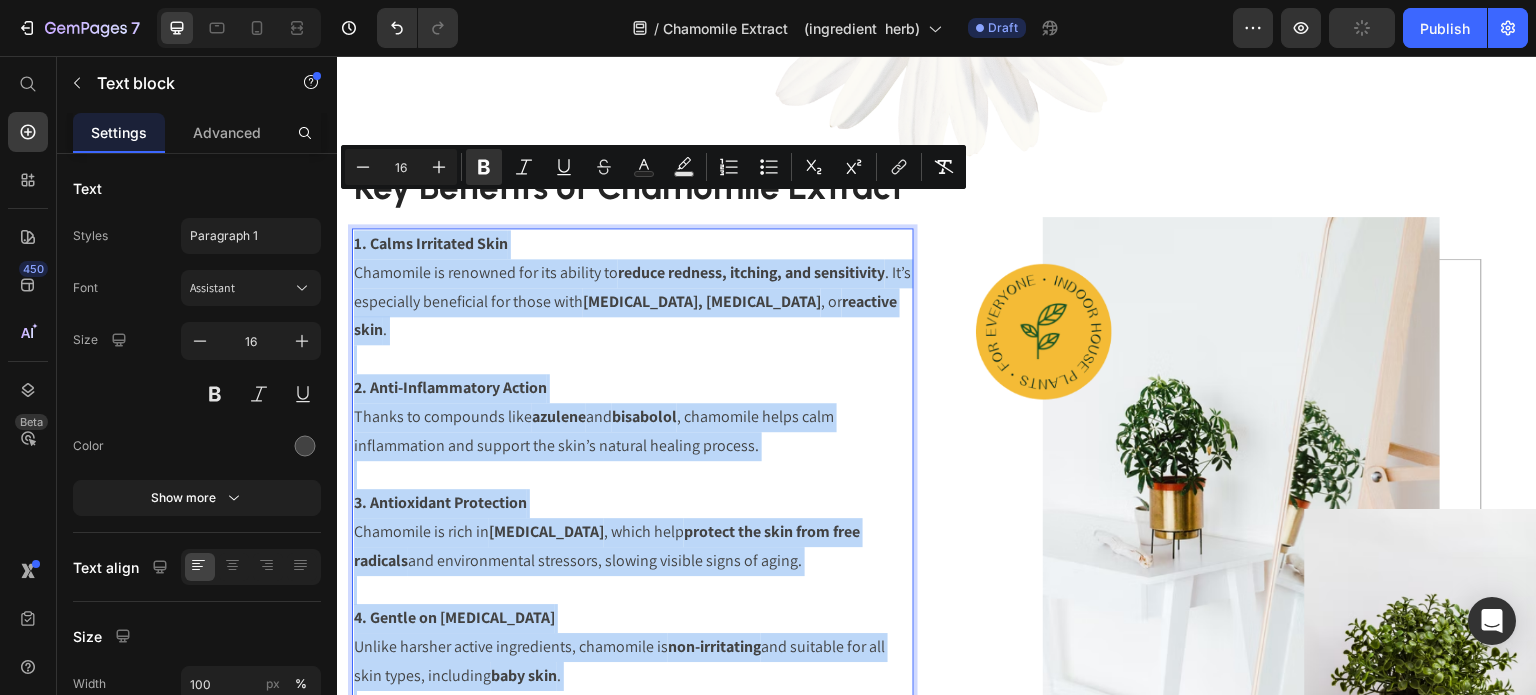 scroll, scrollTop: 1736, scrollLeft: 0, axis: vertical 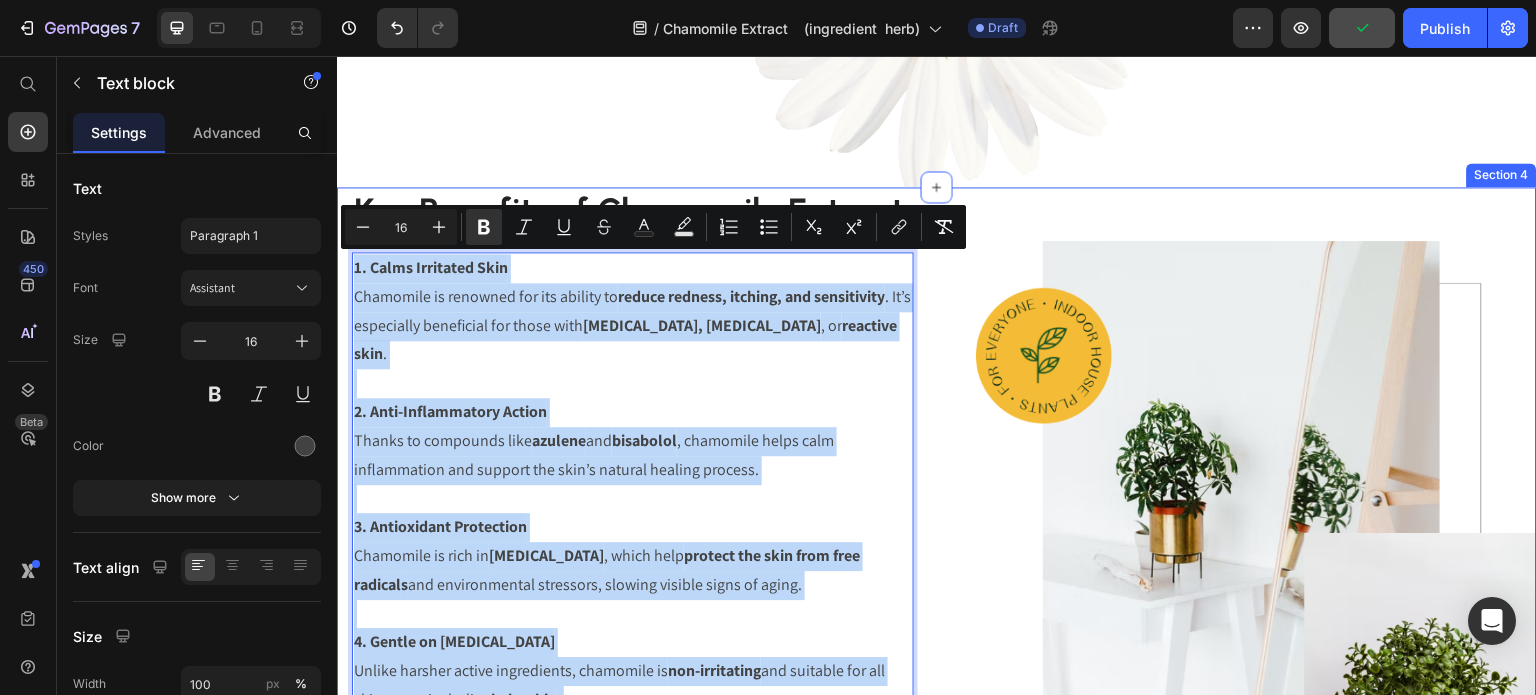 drag, startPoint x: 586, startPoint y: 518, endPoint x: 349, endPoint y: 268, distance: 344.48367 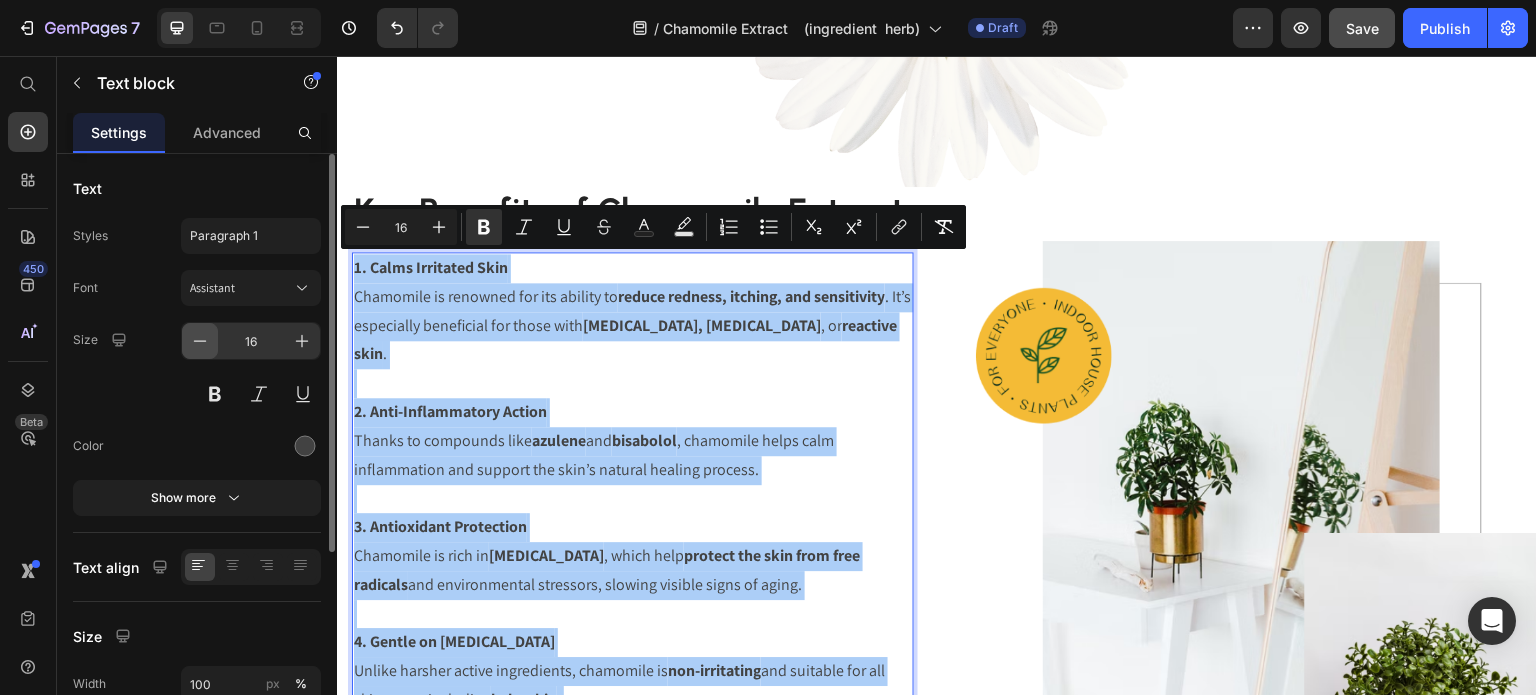 click 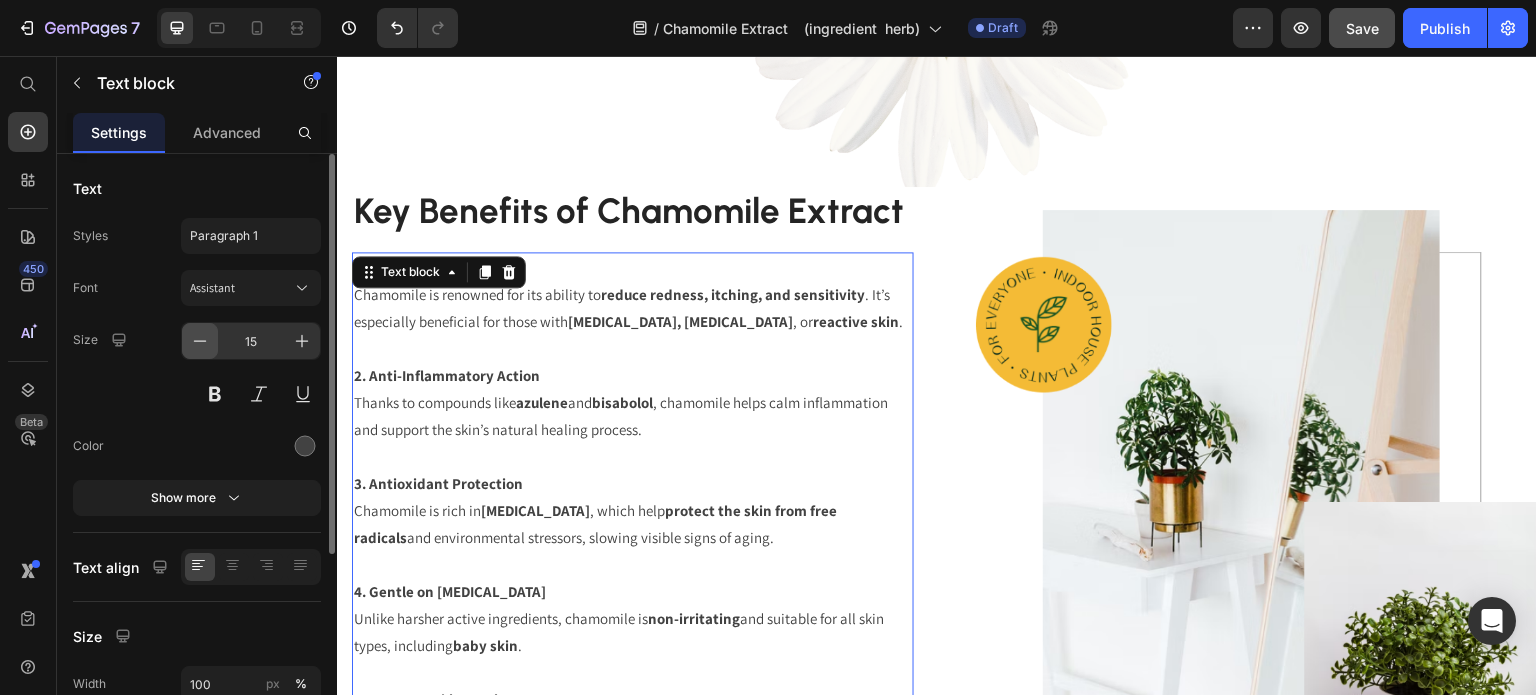 click 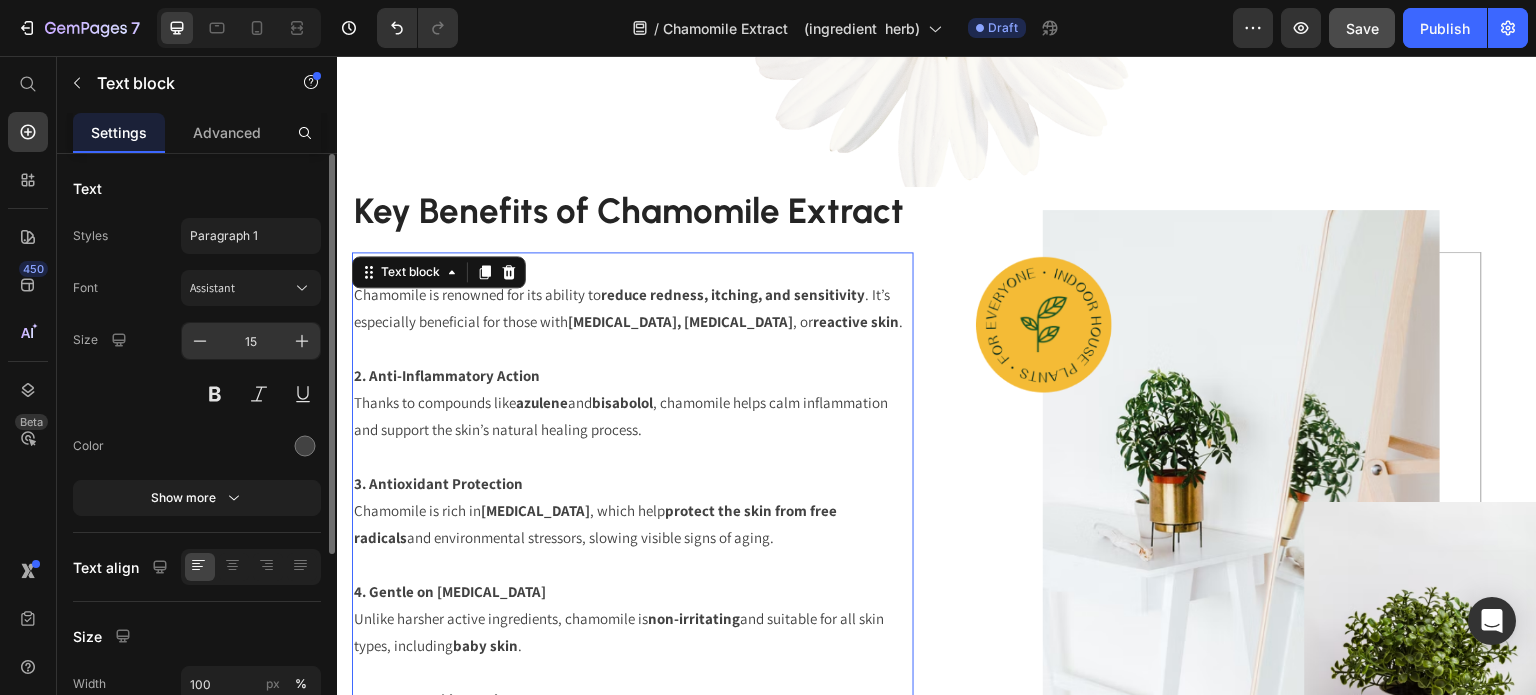 type on "14" 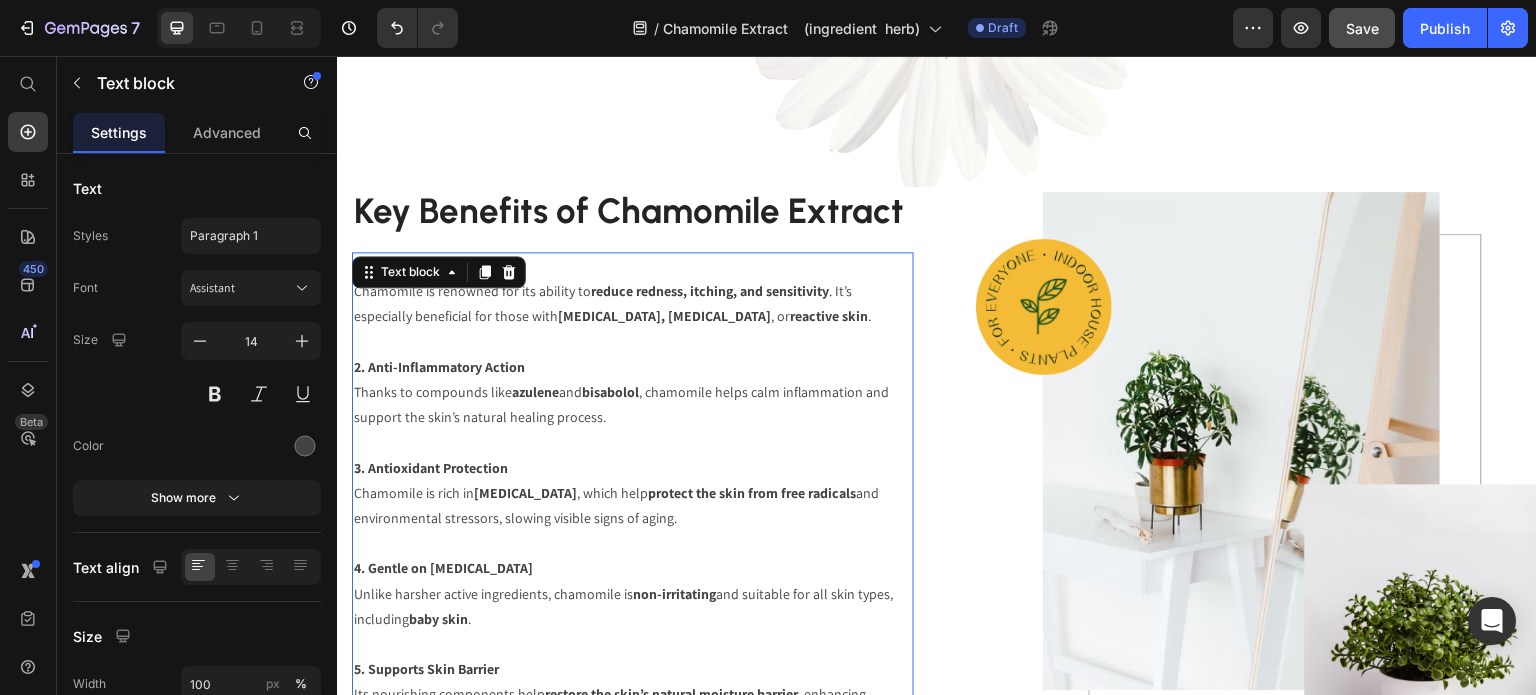 click on "Key Benefits of Chamomile Extract Heading 1. Calms Irritated Skin Chamomile is renowned for its ability to  reduce redness, itching, and sensitivity . It’s especially beneficial for those with  [MEDICAL_DATA], [MEDICAL_DATA] , or  reactive skin . 2. Anti-Inflammatory Action Thanks to compounds like  azulene  and  bisabolol , chamomile helps calm inflammation and support the skin’s natural healing process. 3. Antioxidant Protection Chamomile is rich in  [MEDICAL_DATA] , which help  protect the skin from free radicals  and environmental stressors, slowing visible signs of aging. 4. Gentle on [MEDICAL_DATA] Unlike harsher active ingredients, chamomile is  non-irritating  and suitable for all skin types, including  baby skin . 5. Supports Skin Barrier Its nourishing components help  restore the skin’s natural moisture barrier , enhancing resilience and softness. Text block   48 Image Row" at bounding box center [944, 485] 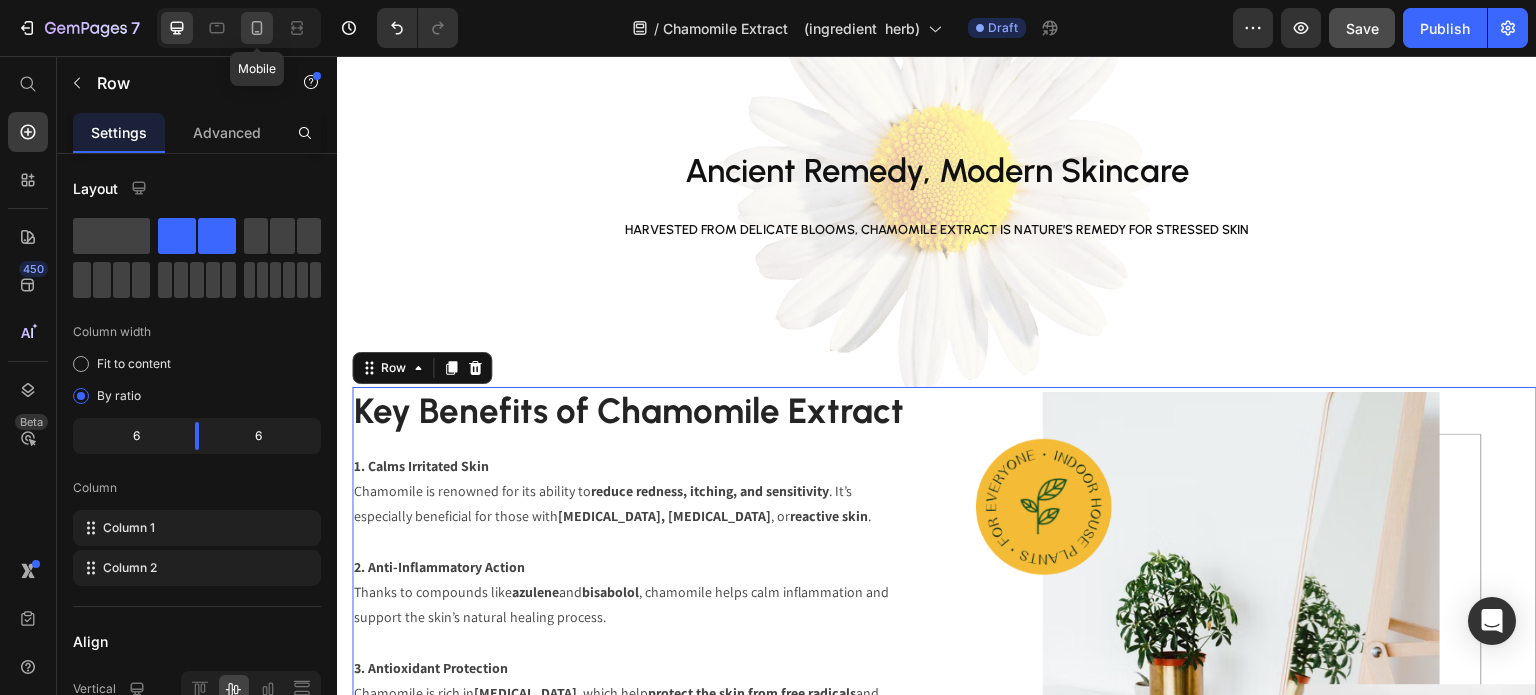 click 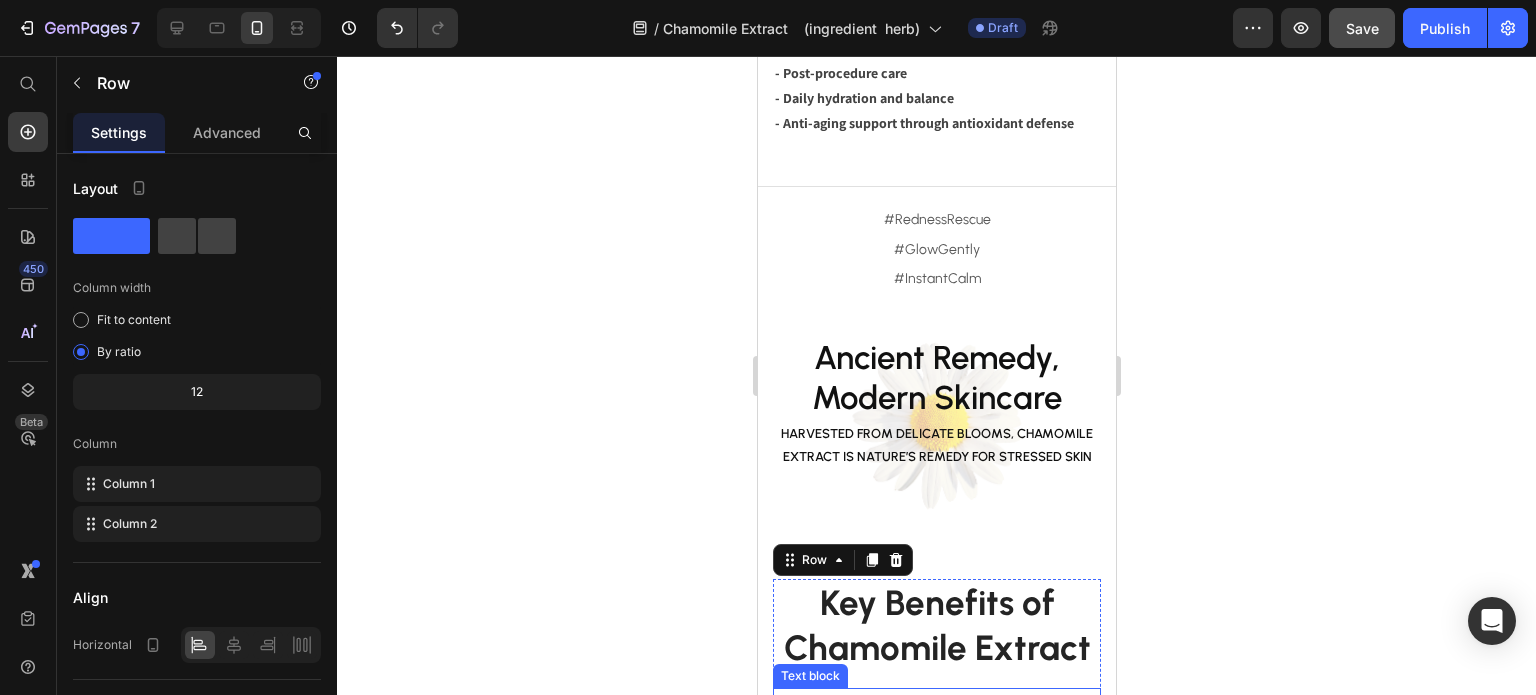 scroll, scrollTop: 1813, scrollLeft: 0, axis: vertical 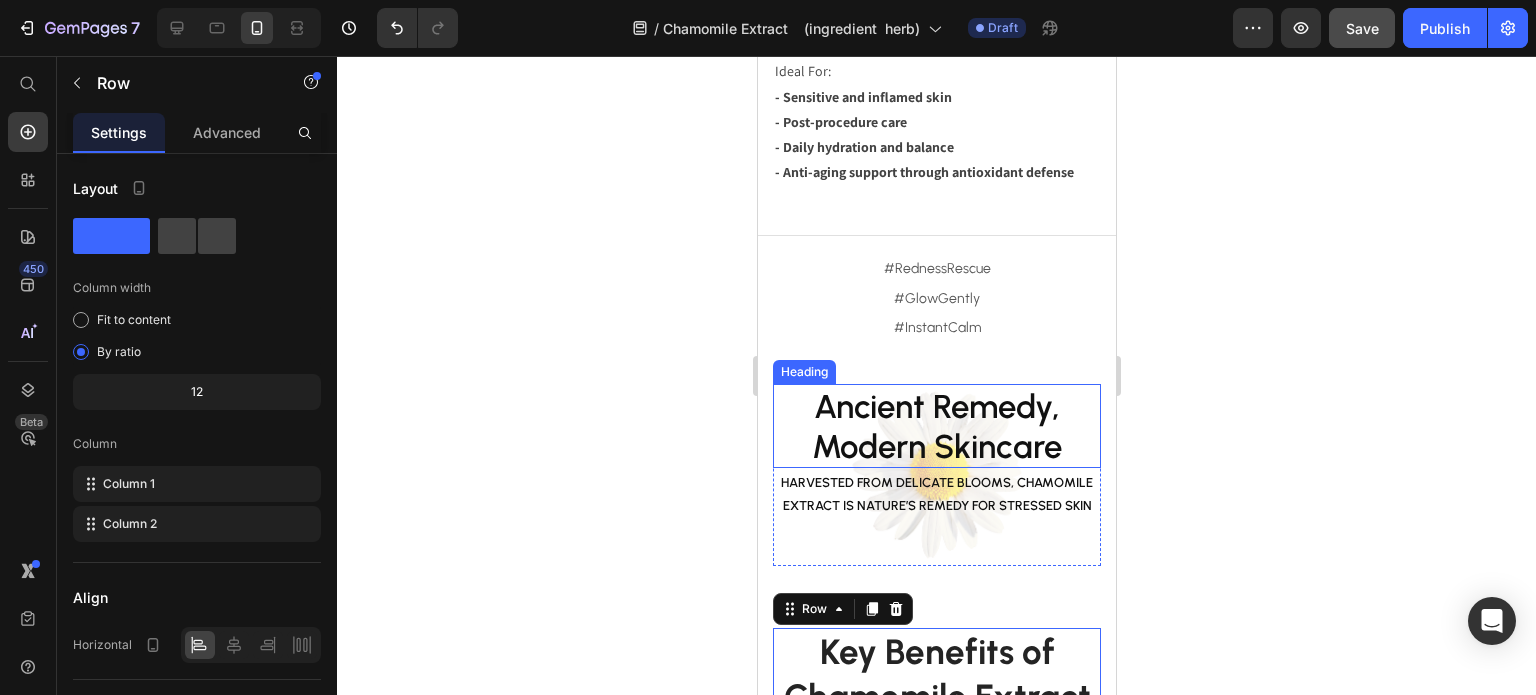 click on "Ancient Remedy, Modern Skincare" at bounding box center [936, 426] 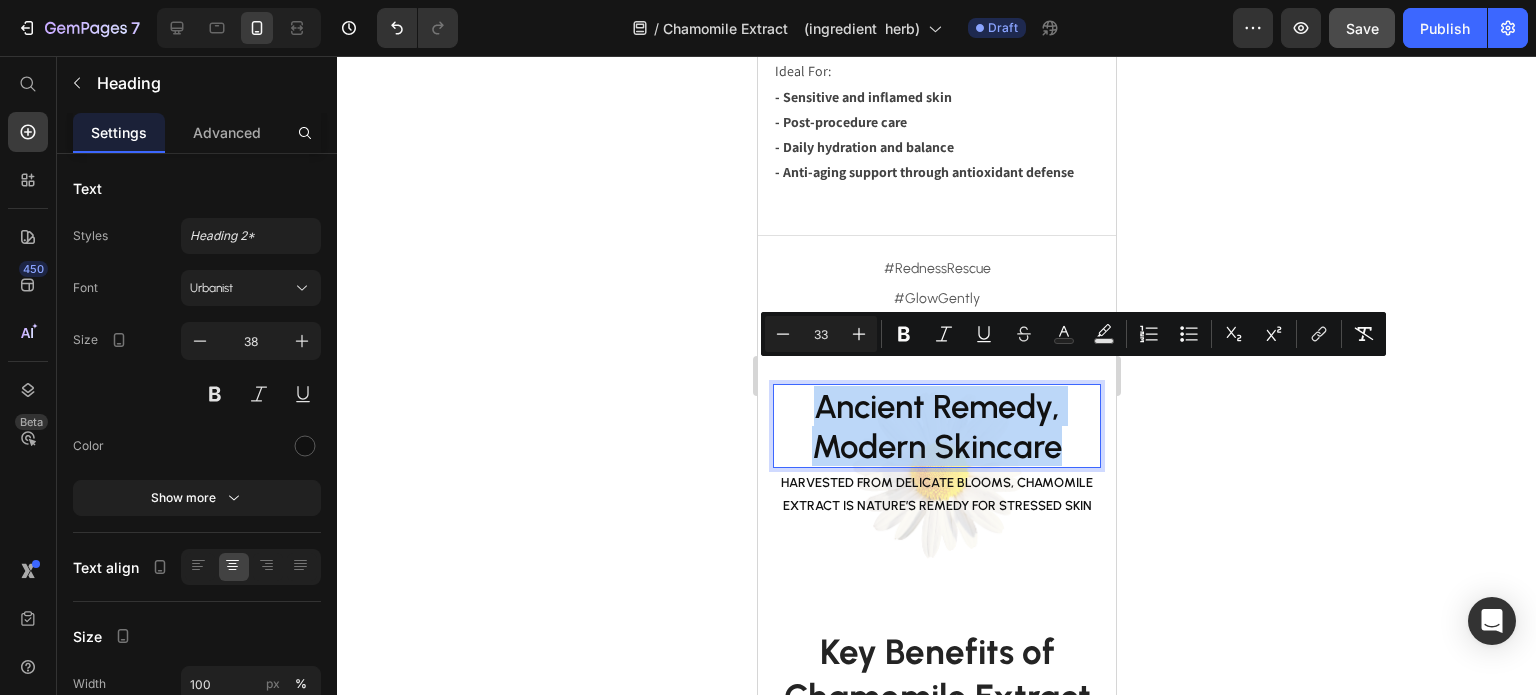 drag, startPoint x: 1057, startPoint y: 433, endPoint x: 803, endPoint y: 374, distance: 260.76233 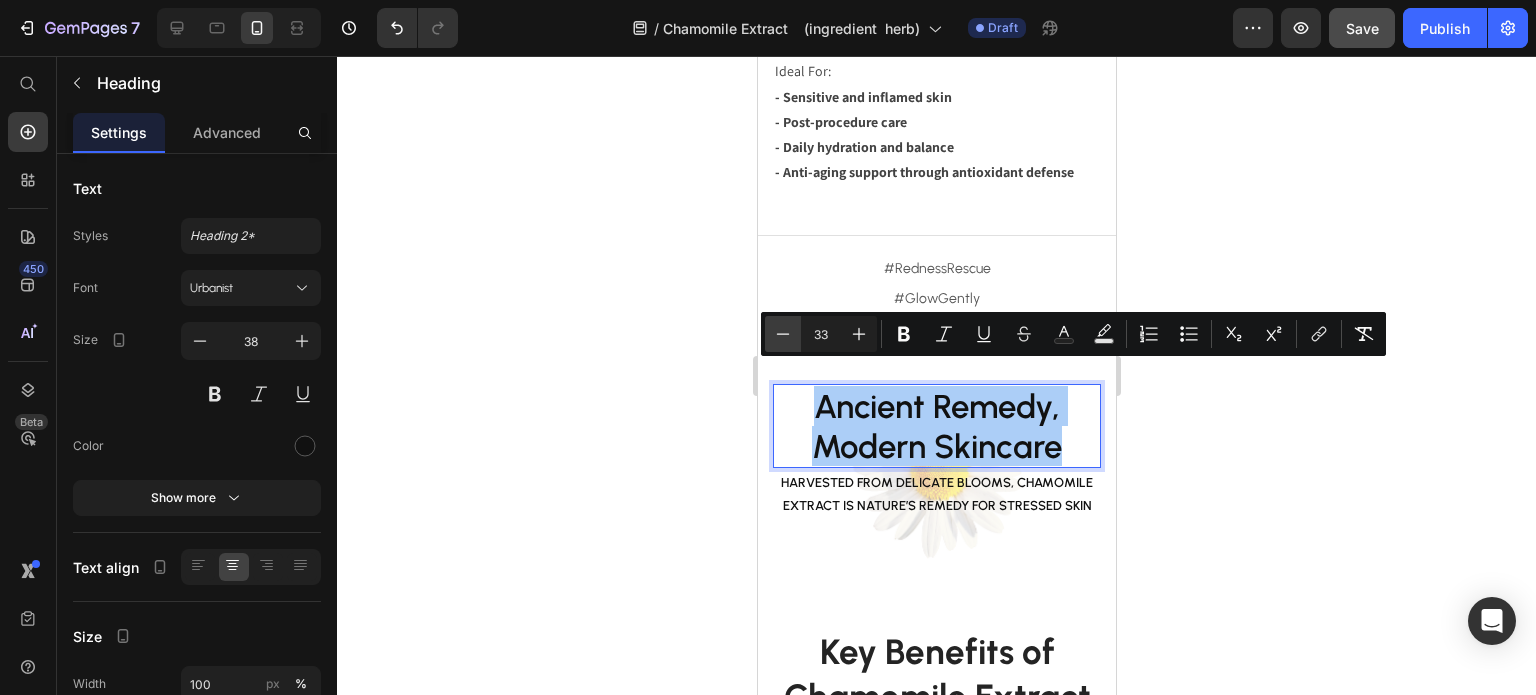 click 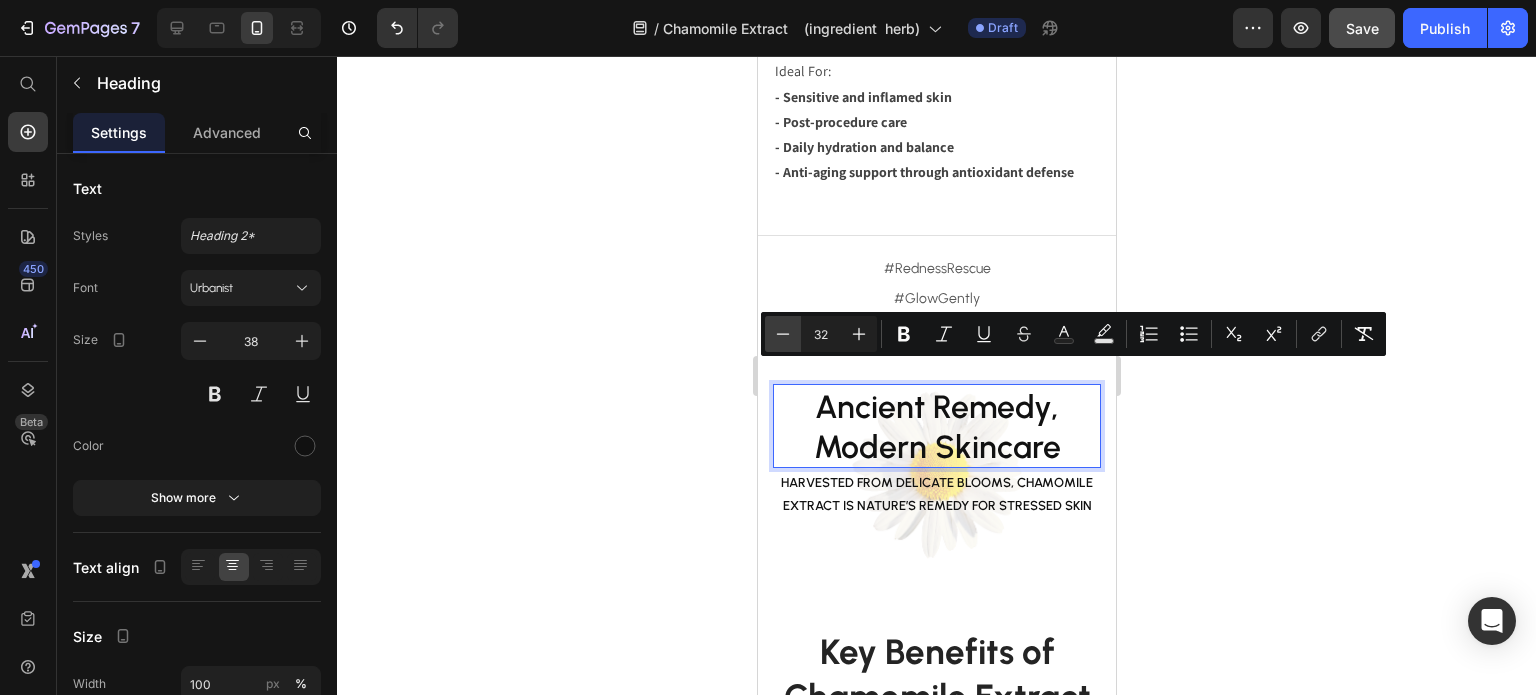 click 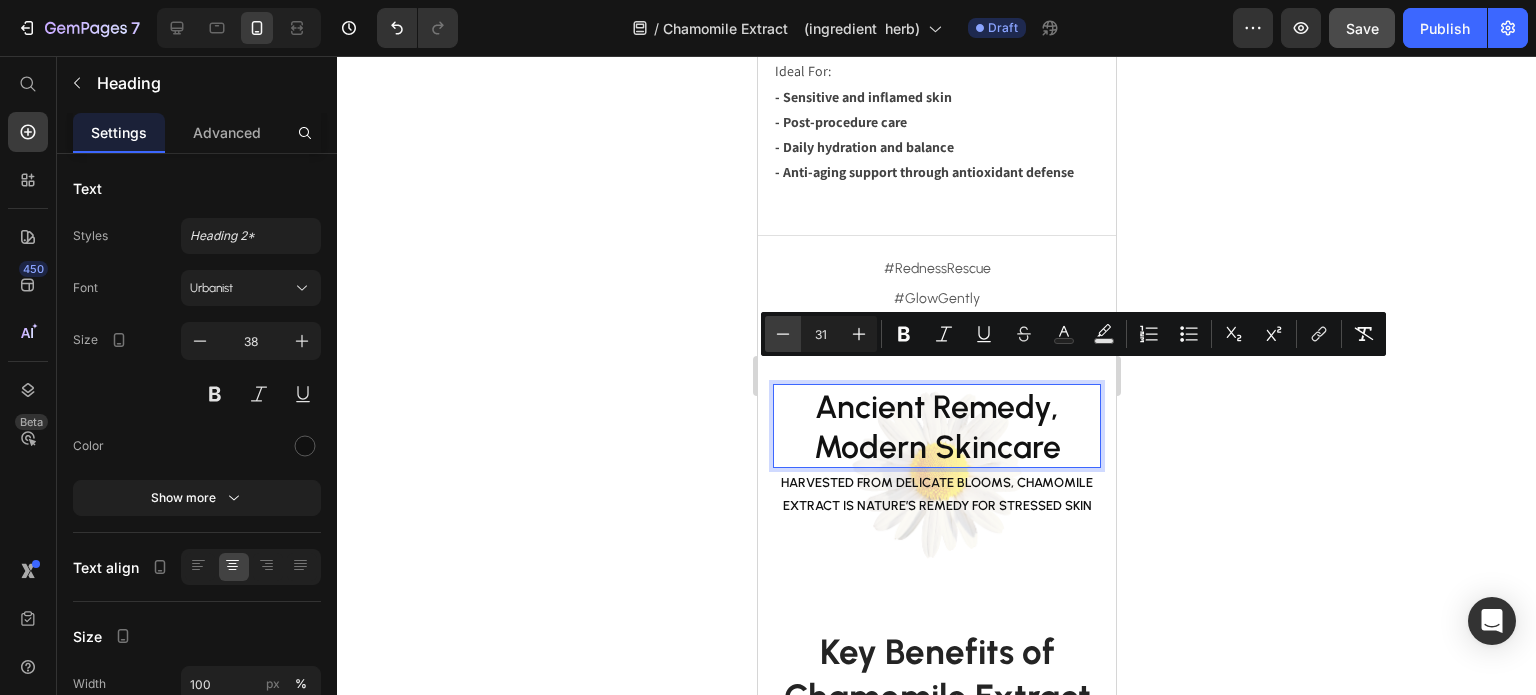 click 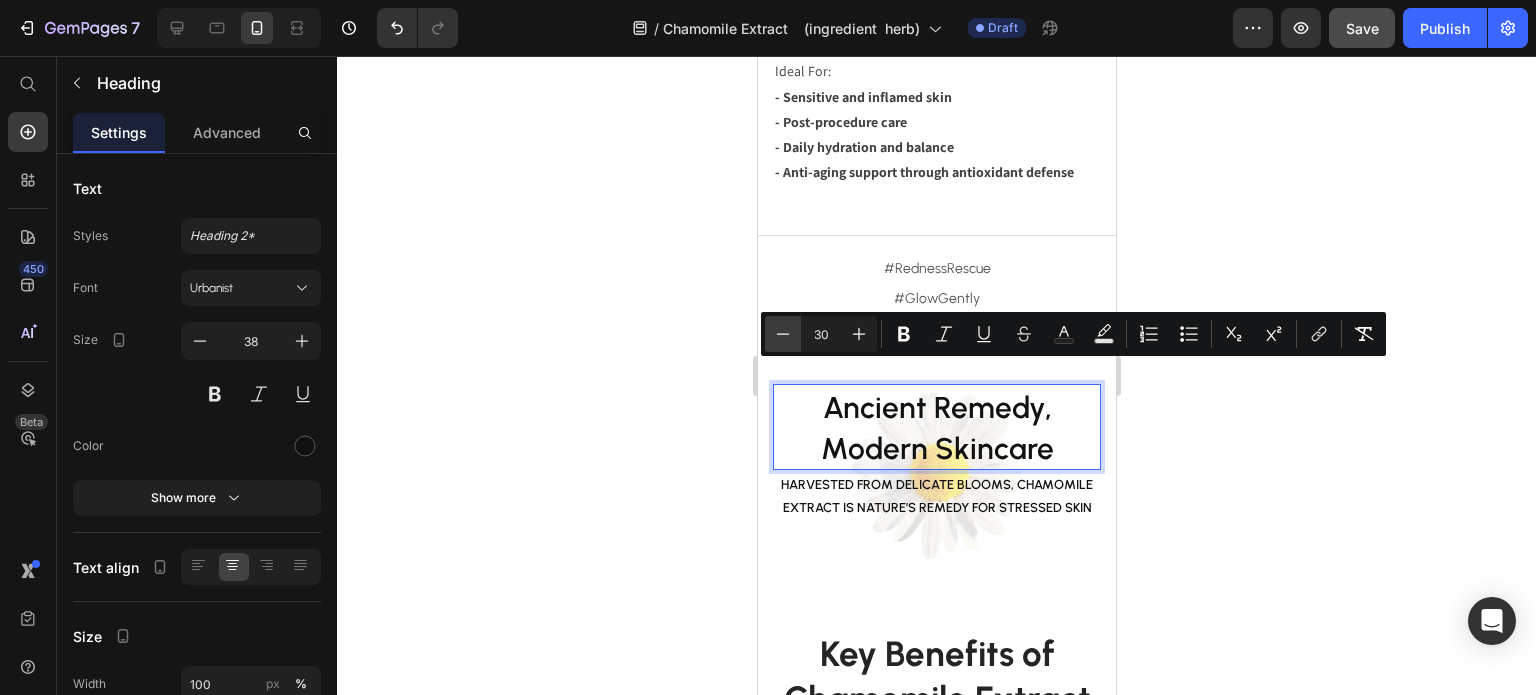 click 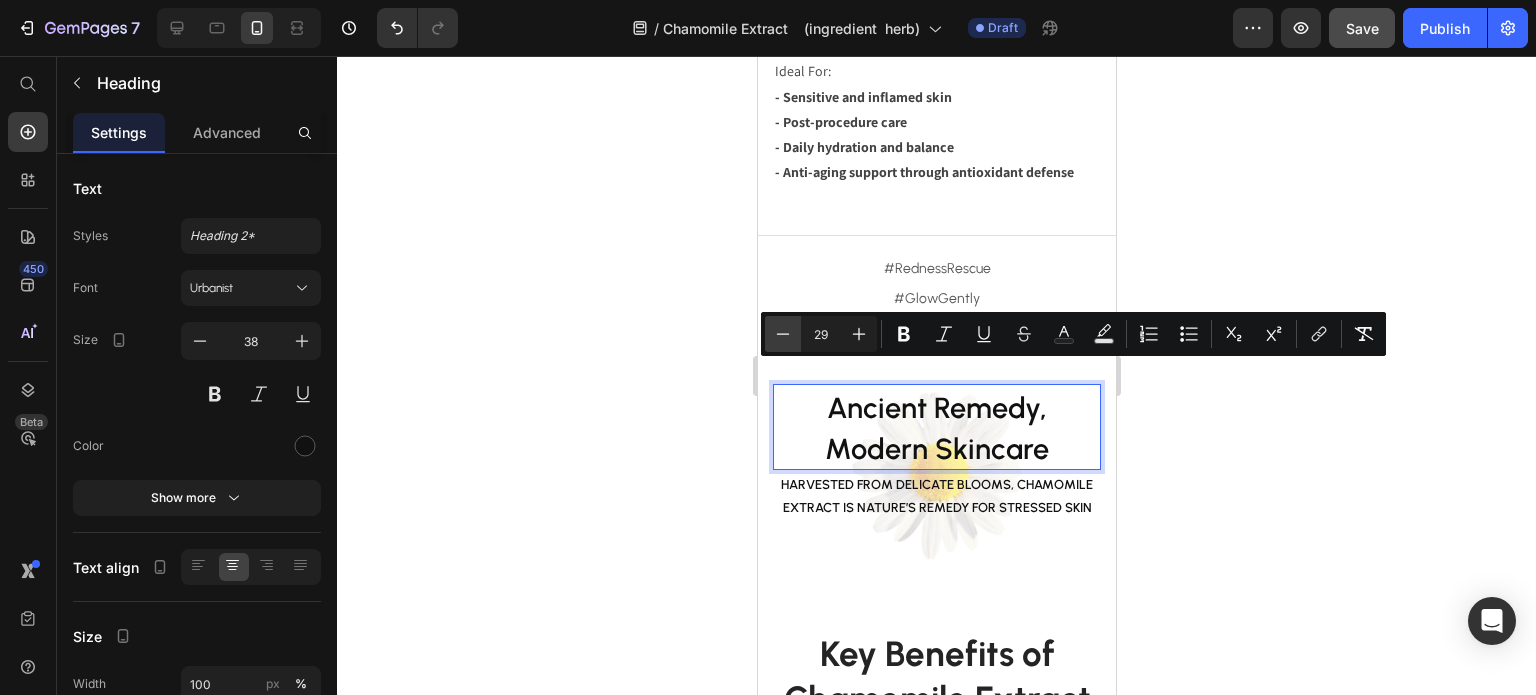 click 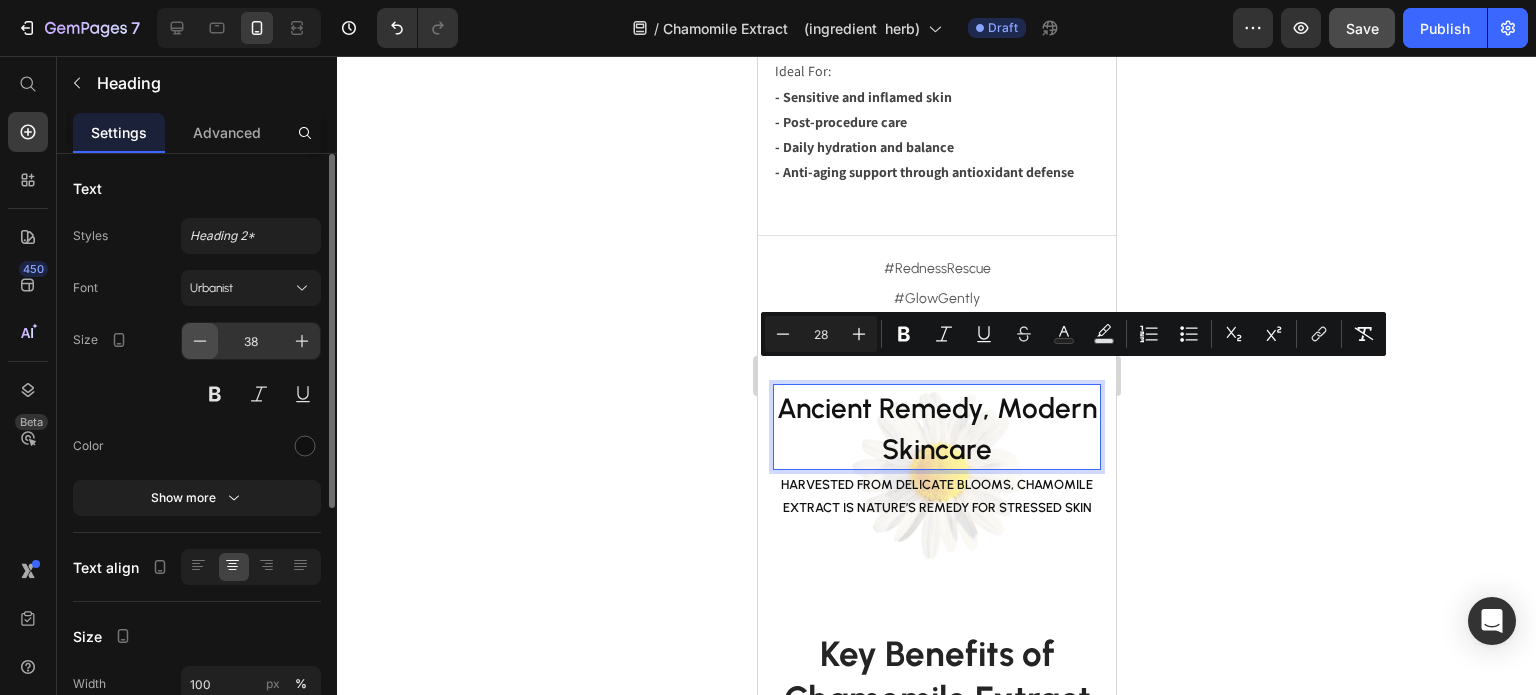 click 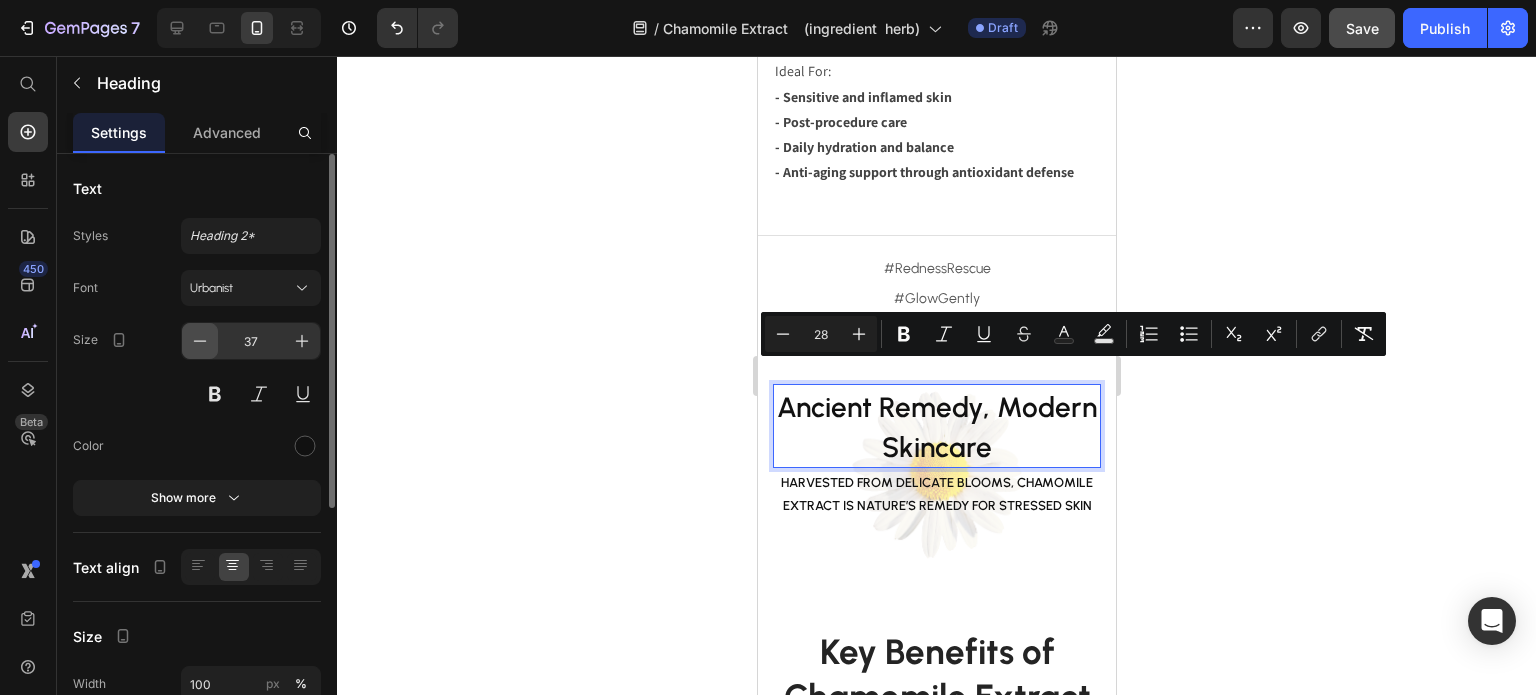 click 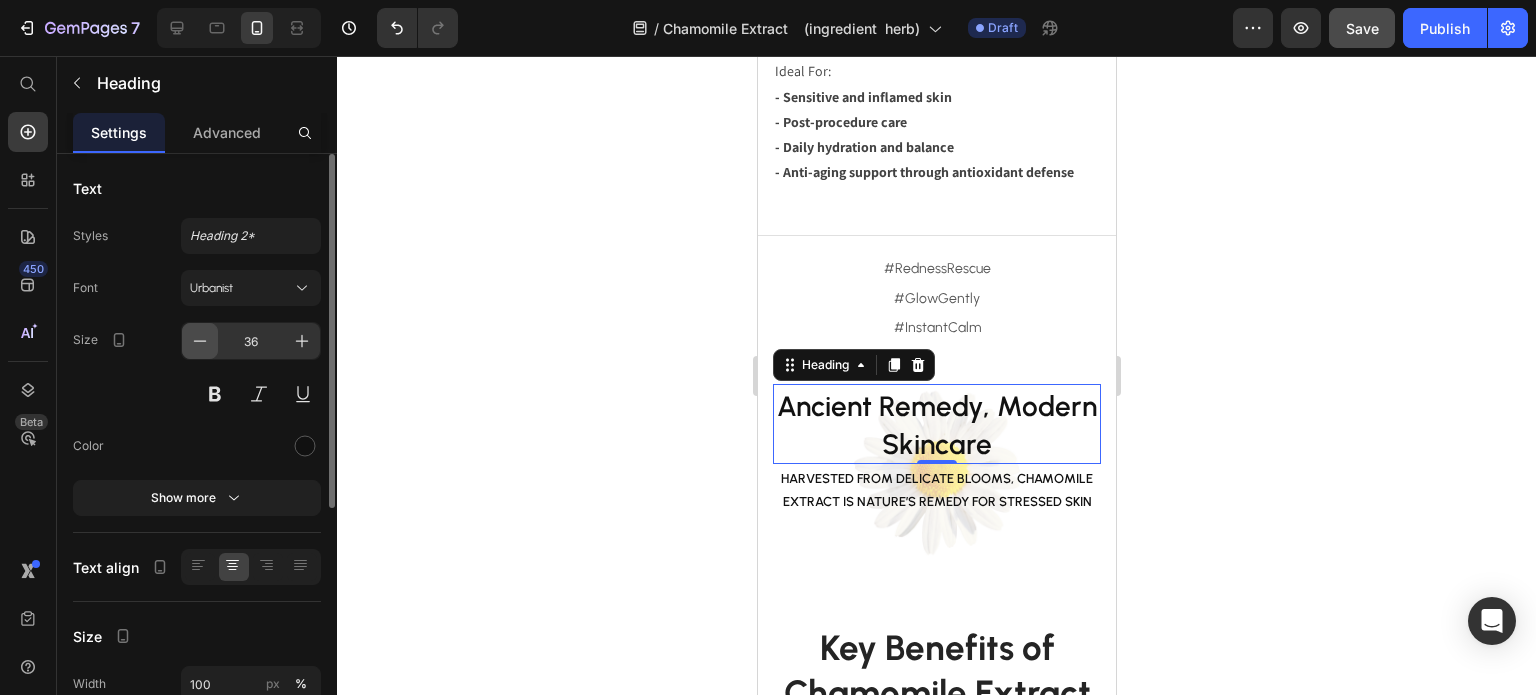 click 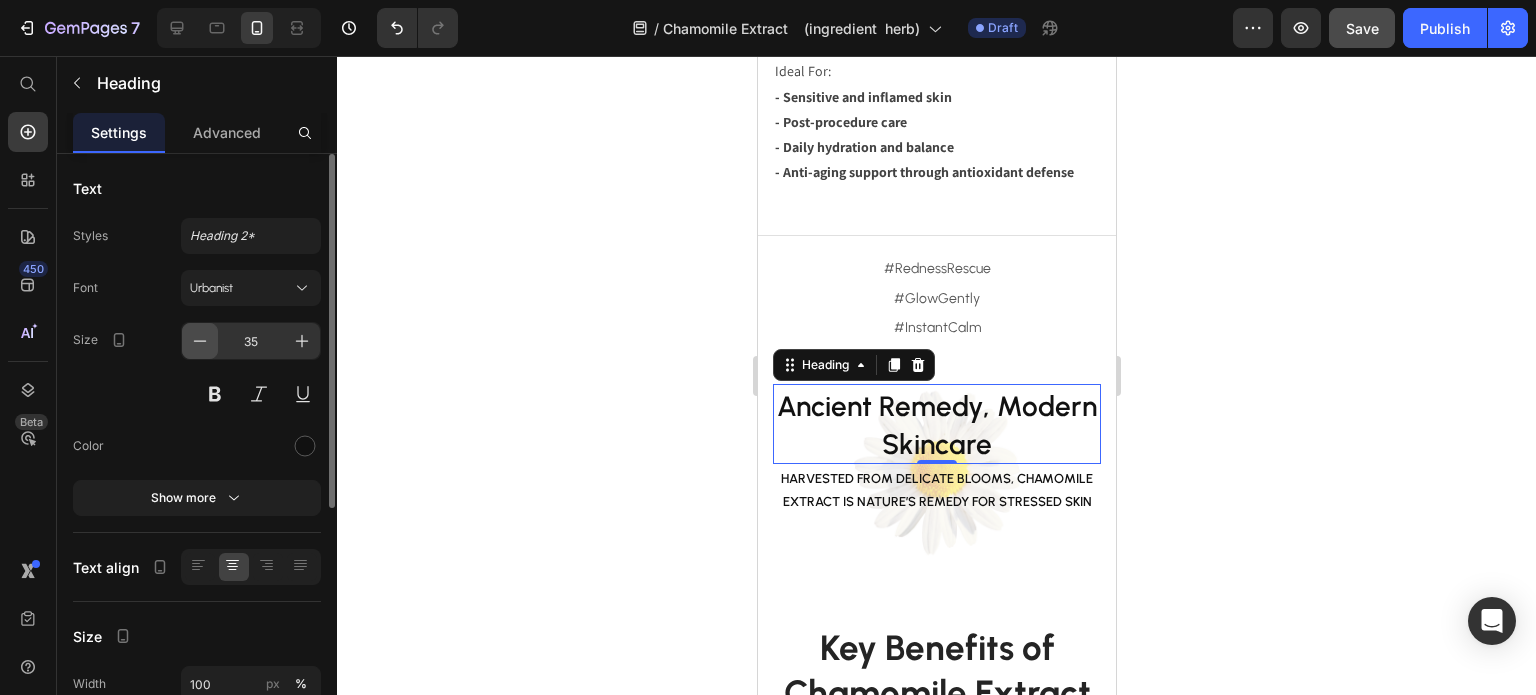 click 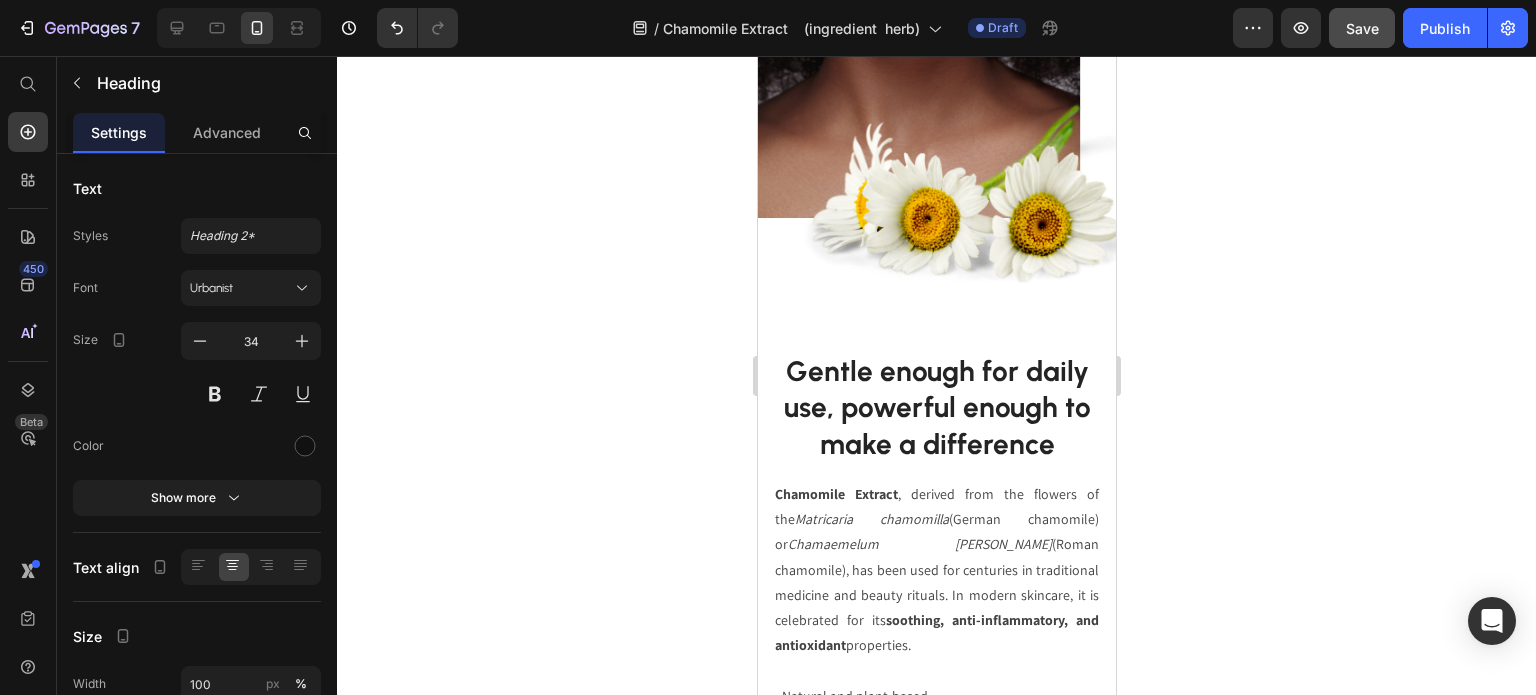 scroll, scrollTop: 657, scrollLeft: 0, axis: vertical 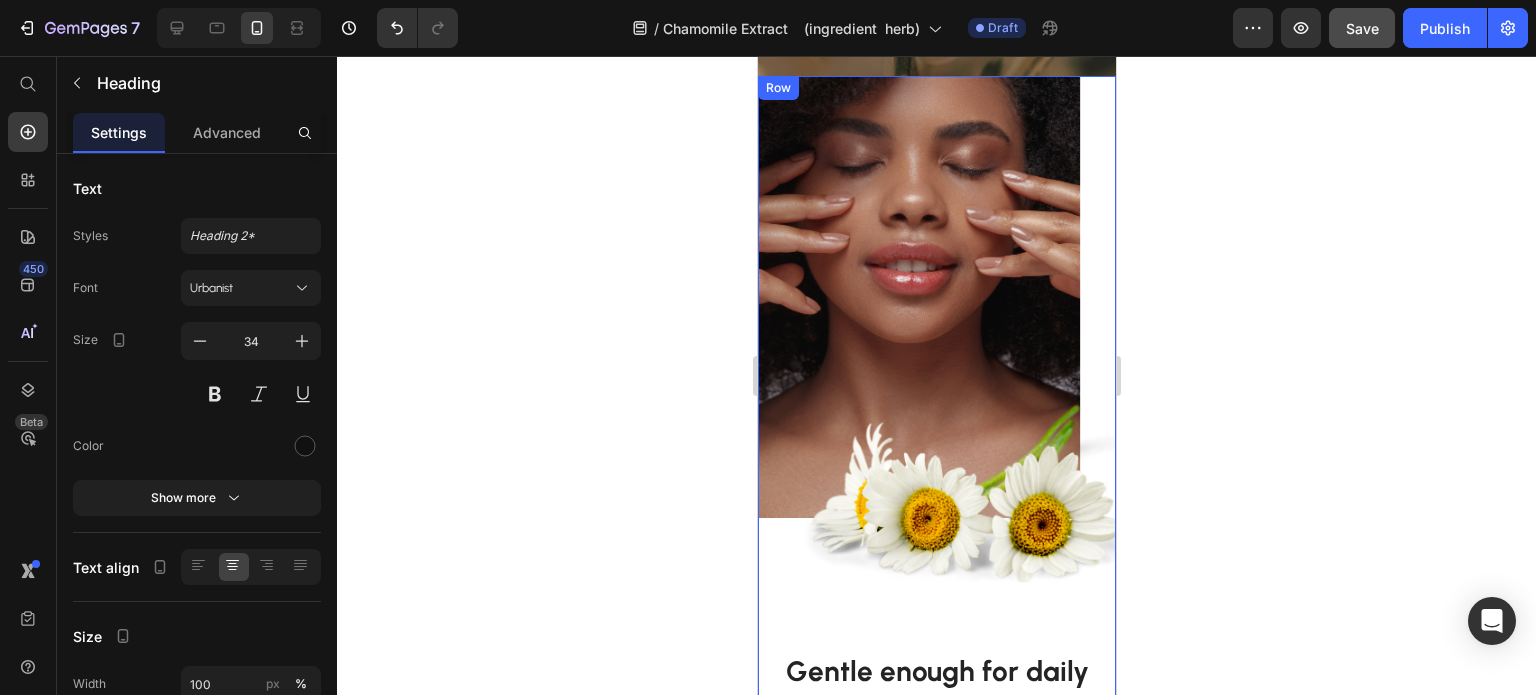 click on "Image" at bounding box center (936, 353) 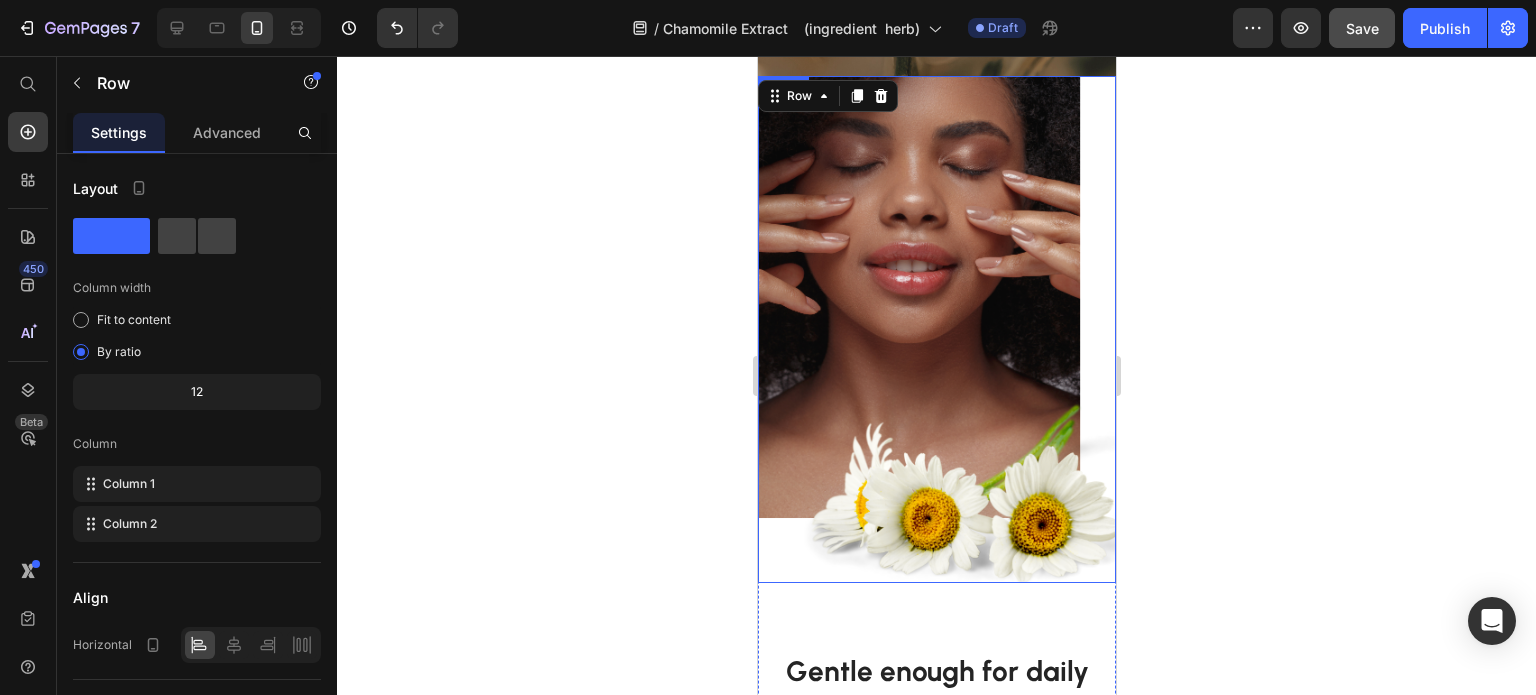 click at bounding box center (936, 329) 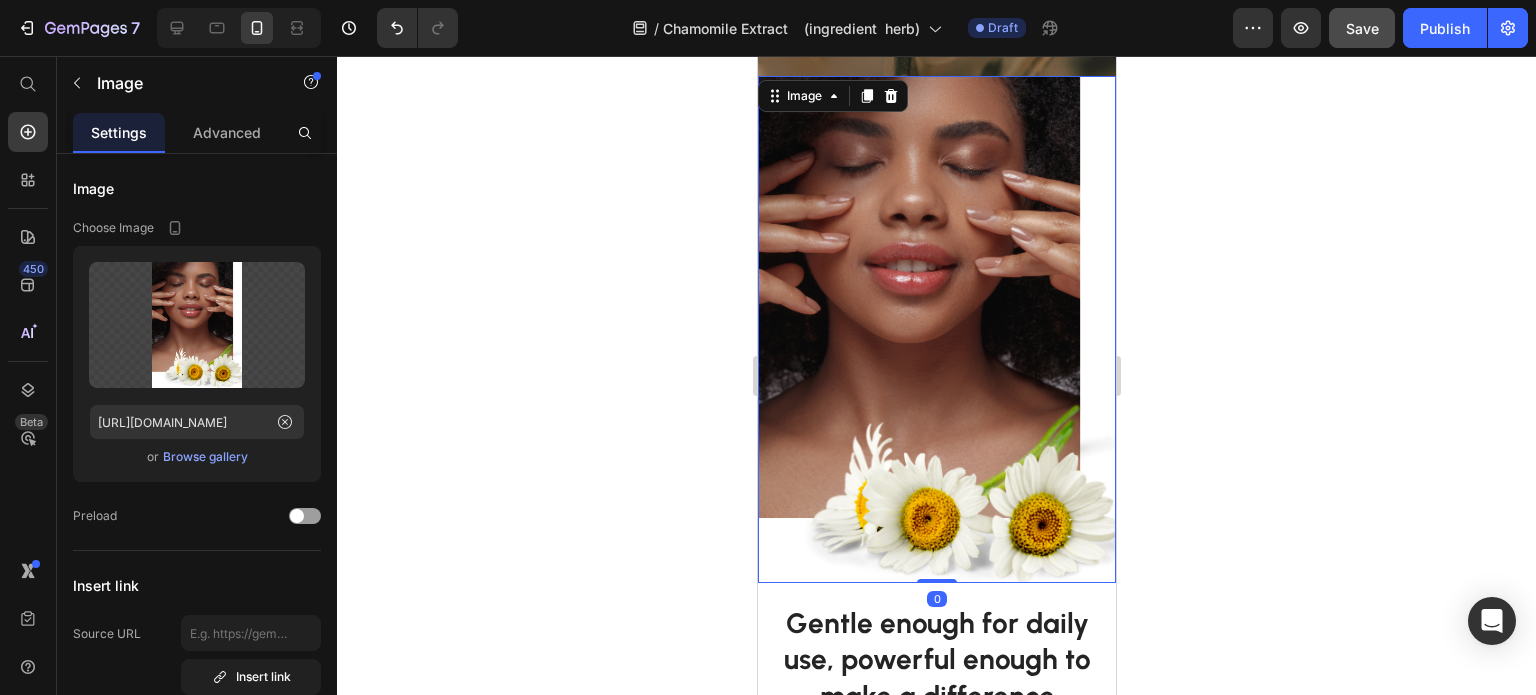 drag, startPoint x: 933, startPoint y: 579, endPoint x: 997, endPoint y: 537, distance: 76.55064 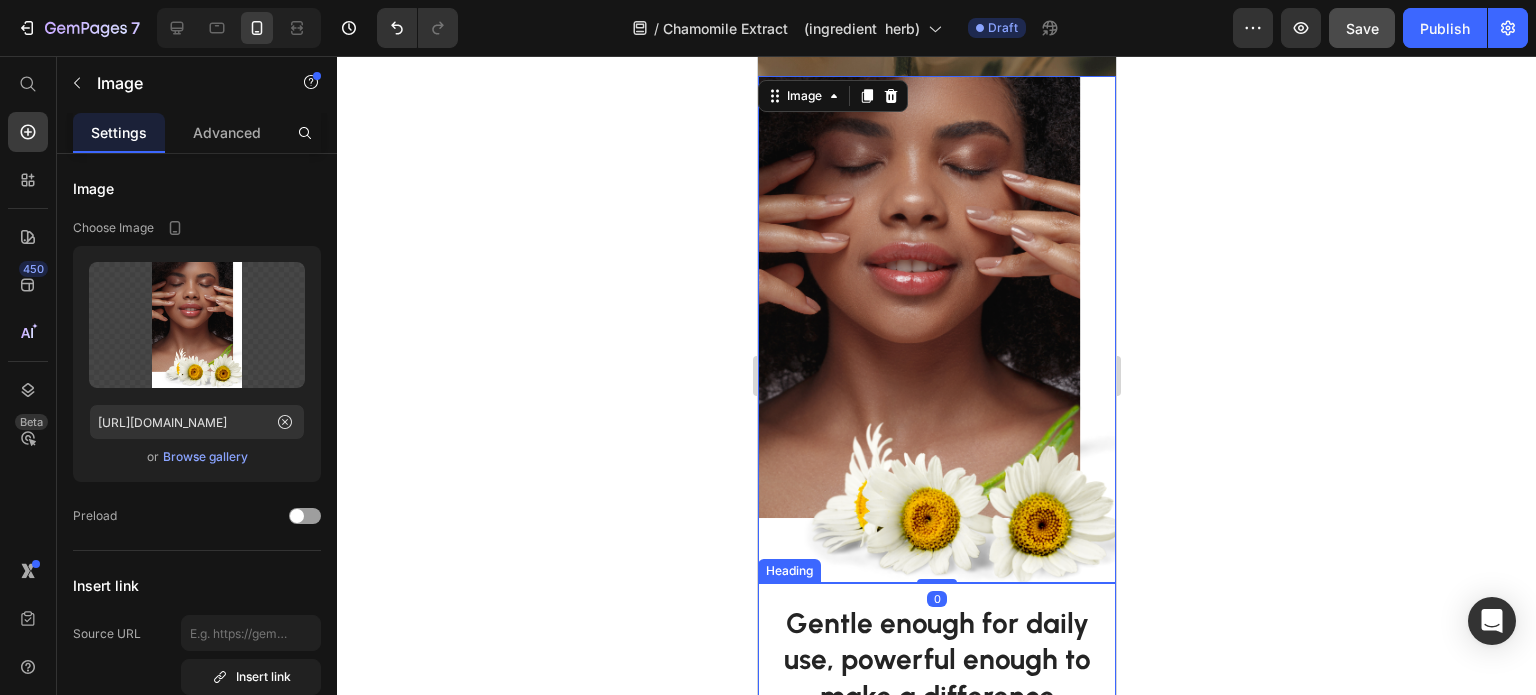 click on "Gentle enough for daily use, powerful enough to make a difference" at bounding box center (936, 659) 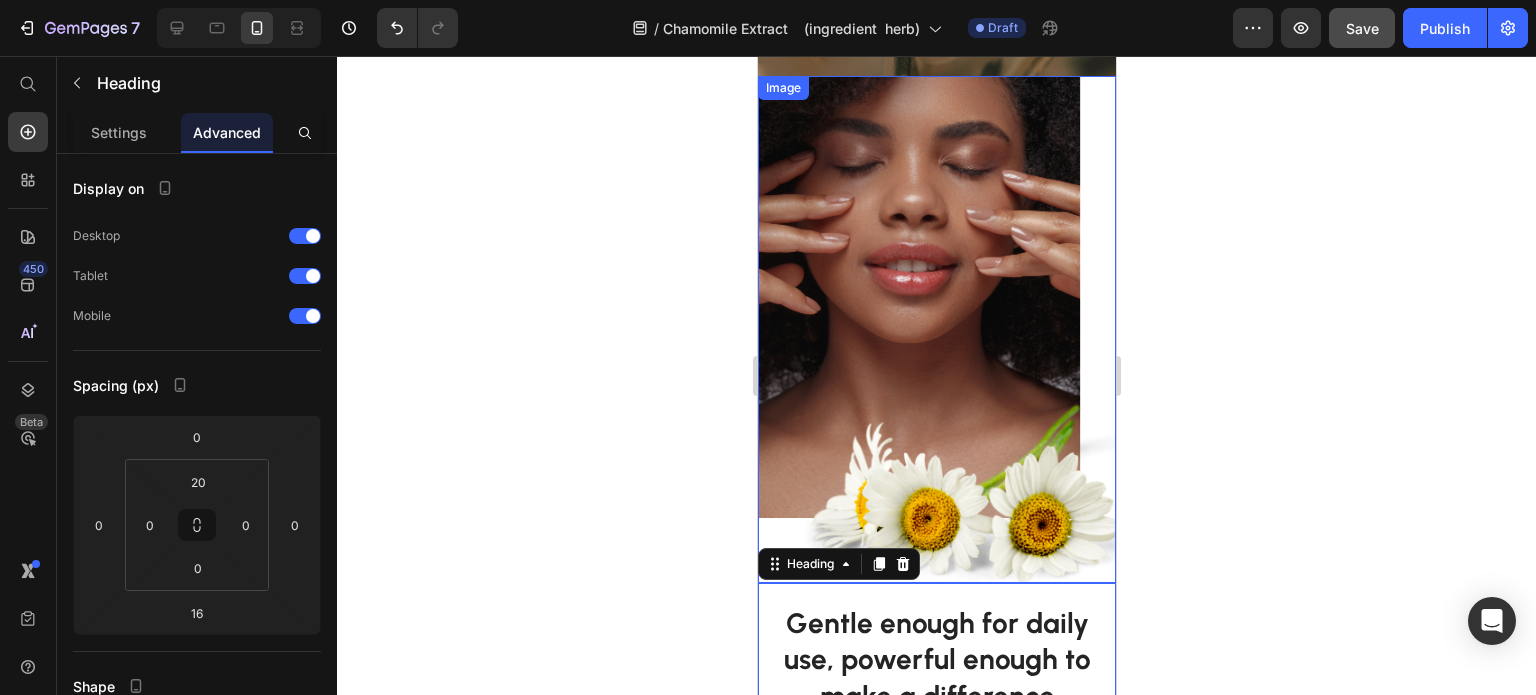 drag, startPoint x: 1048, startPoint y: 452, endPoint x: 1049, endPoint y: 440, distance: 12.0415945 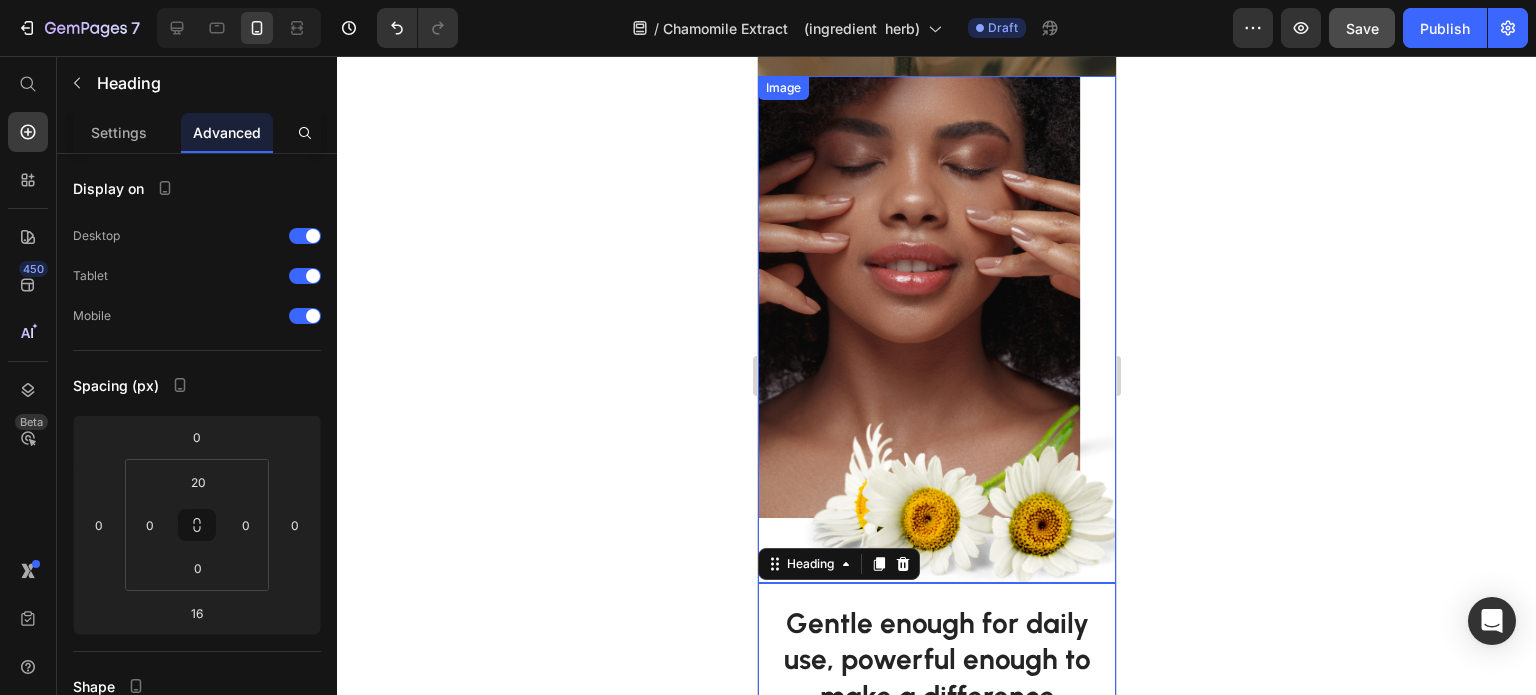 click at bounding box center (936, 329) 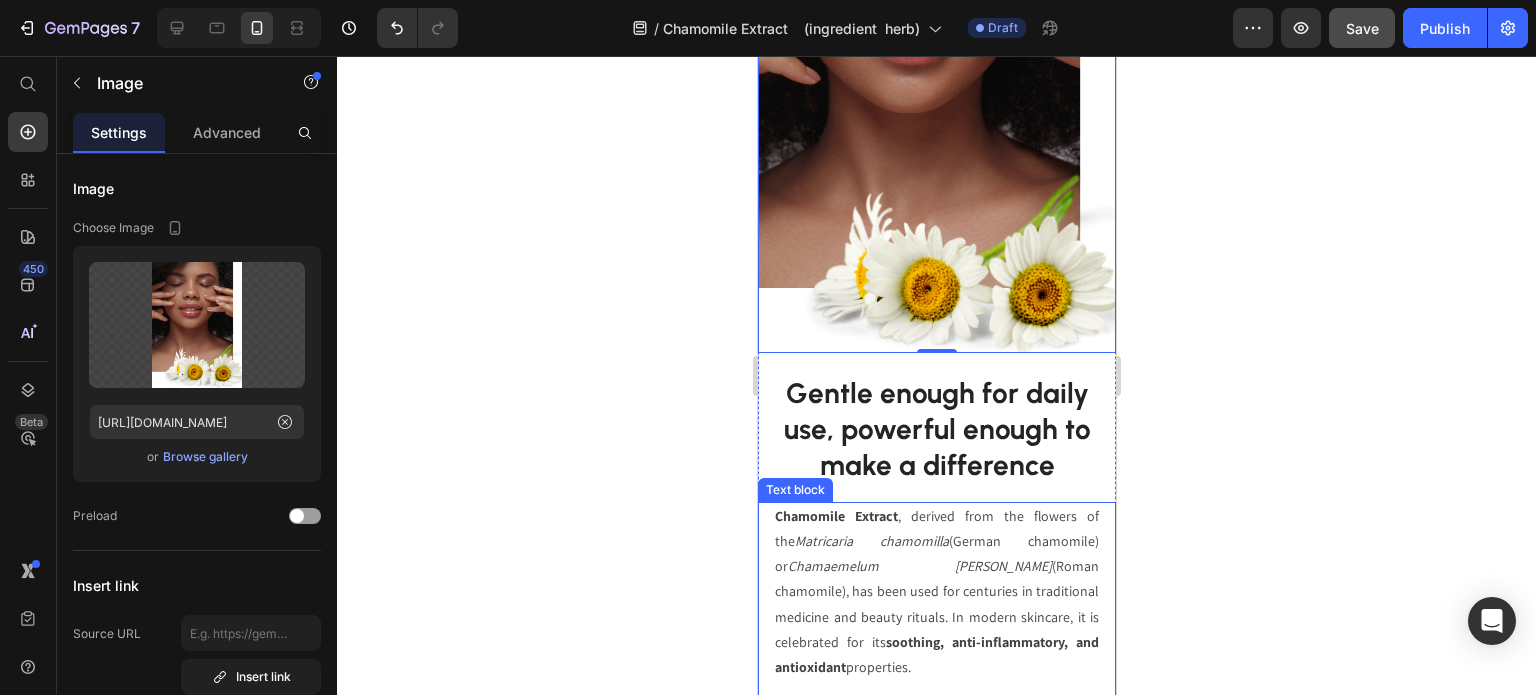 scroll, scrollTop: 857, scrollLeft: 0, axis: vertical 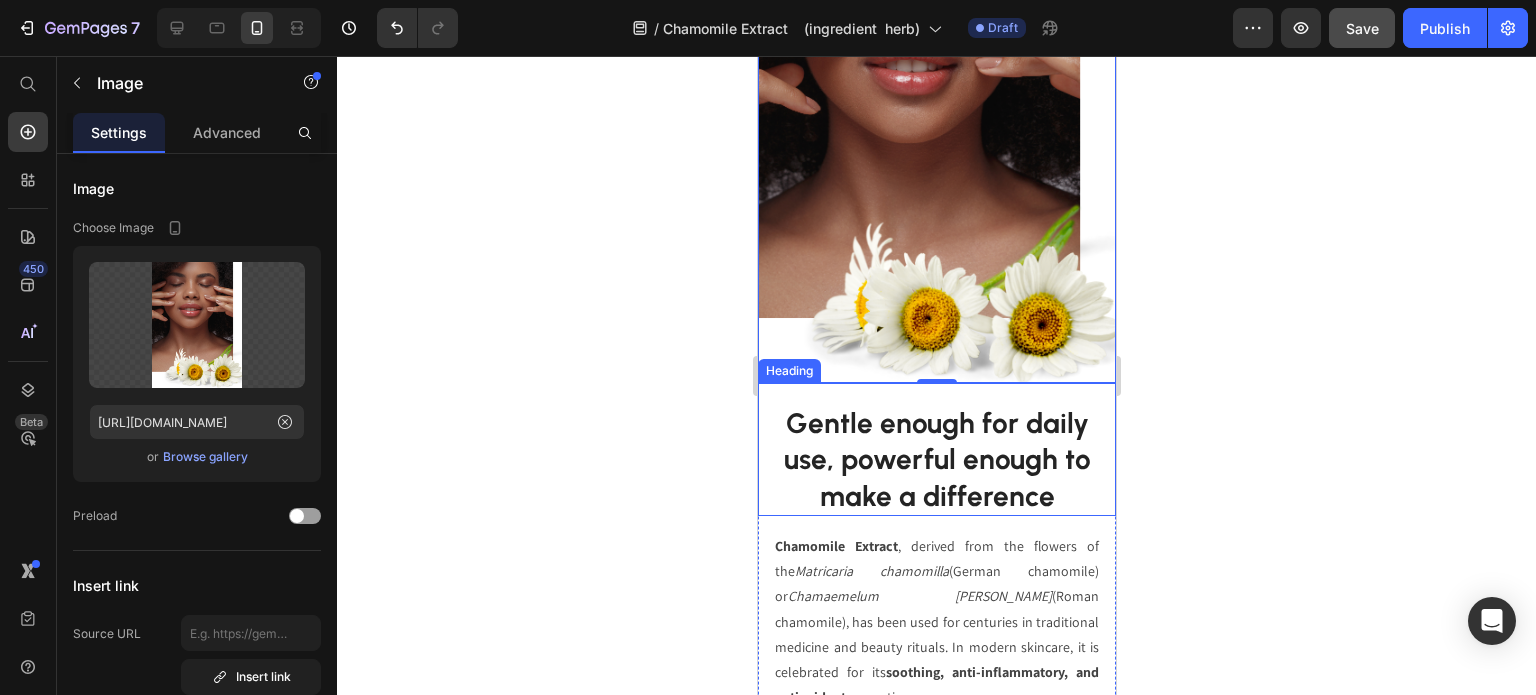 click on "Gentle enough for daily use, powerful enough to make a difference" at bounding box center (936, 459) 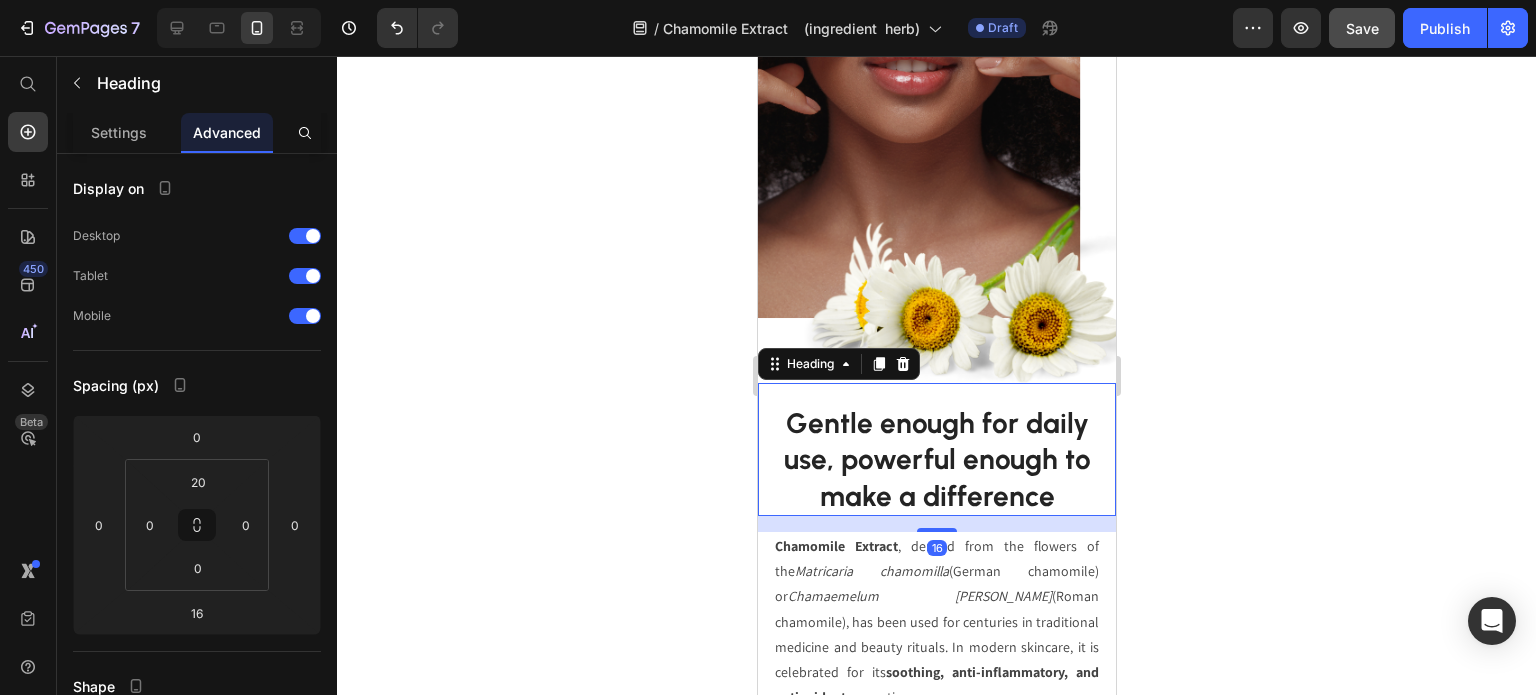 click on "Gentle enough for daily use, powerful enough to make a difference" at bounding box center (936, 459) 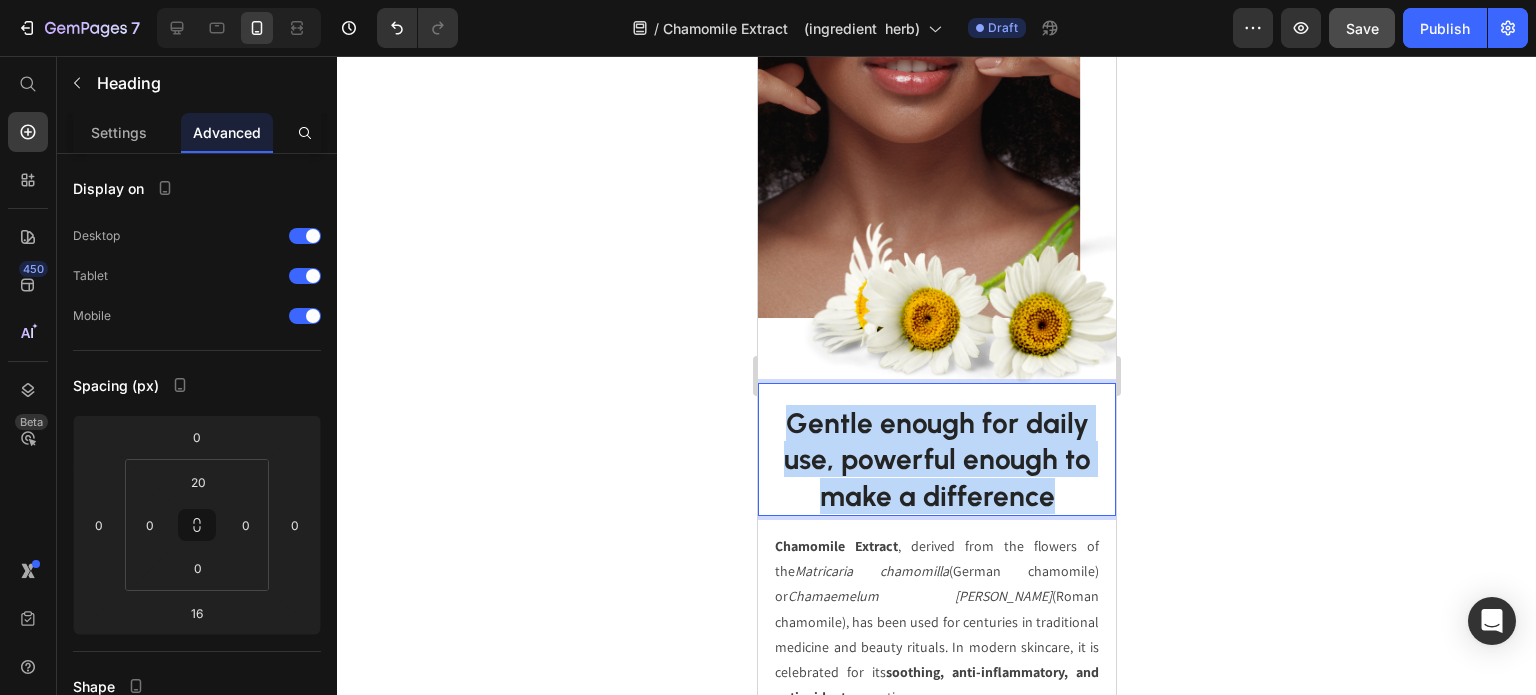 drag, startPoint x: 1065, startPoint y: 440, endPoint x: 779, endPoint y: 354, distance: 298.6503 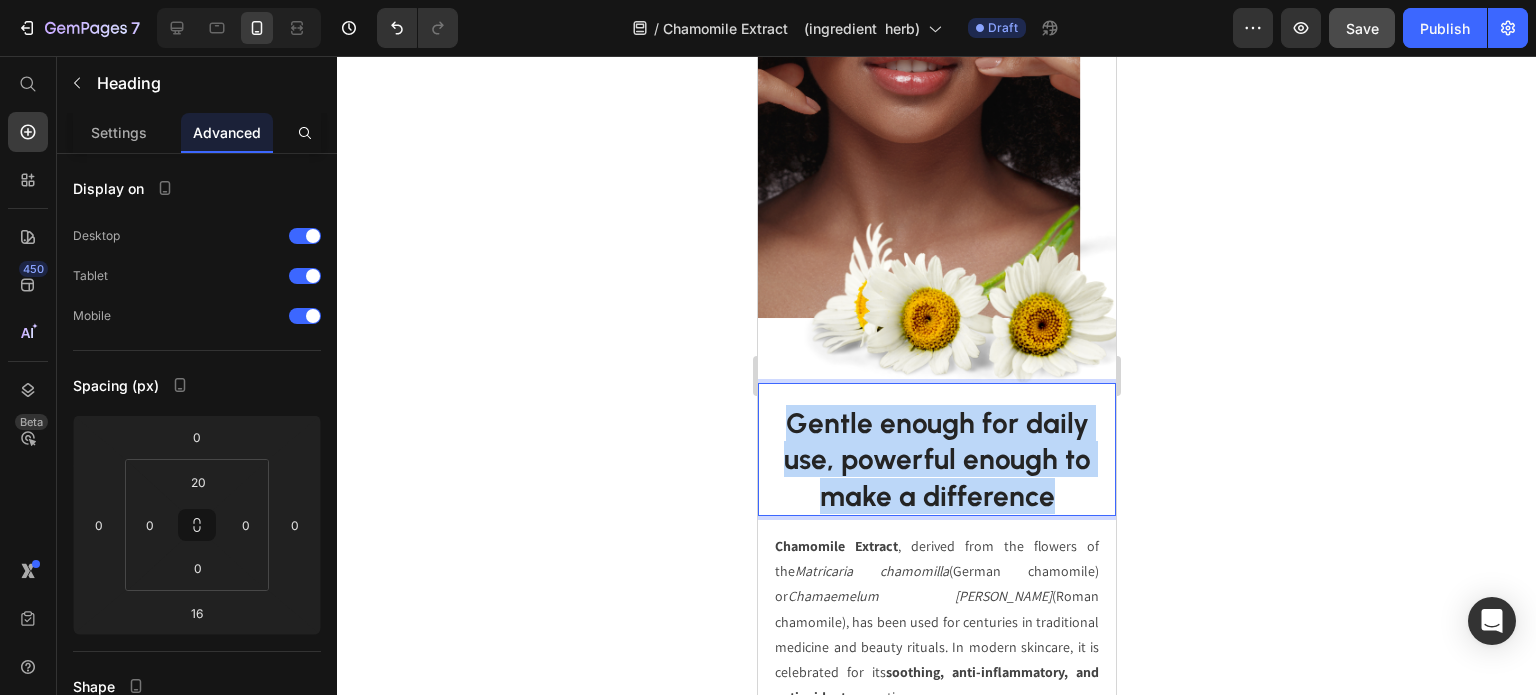 click on "Gentle enough for daily use, powerful enough to make a difference" at bounding box center [936, 459] 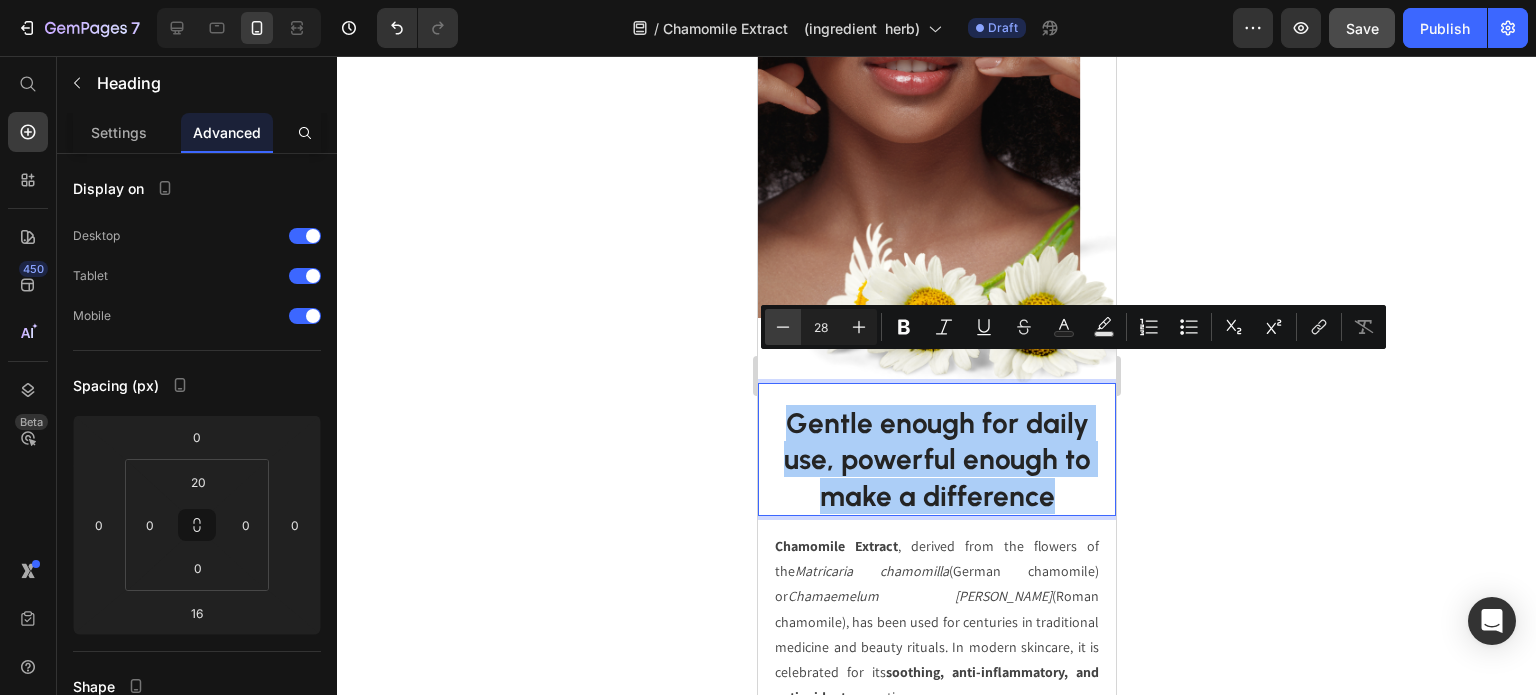 click 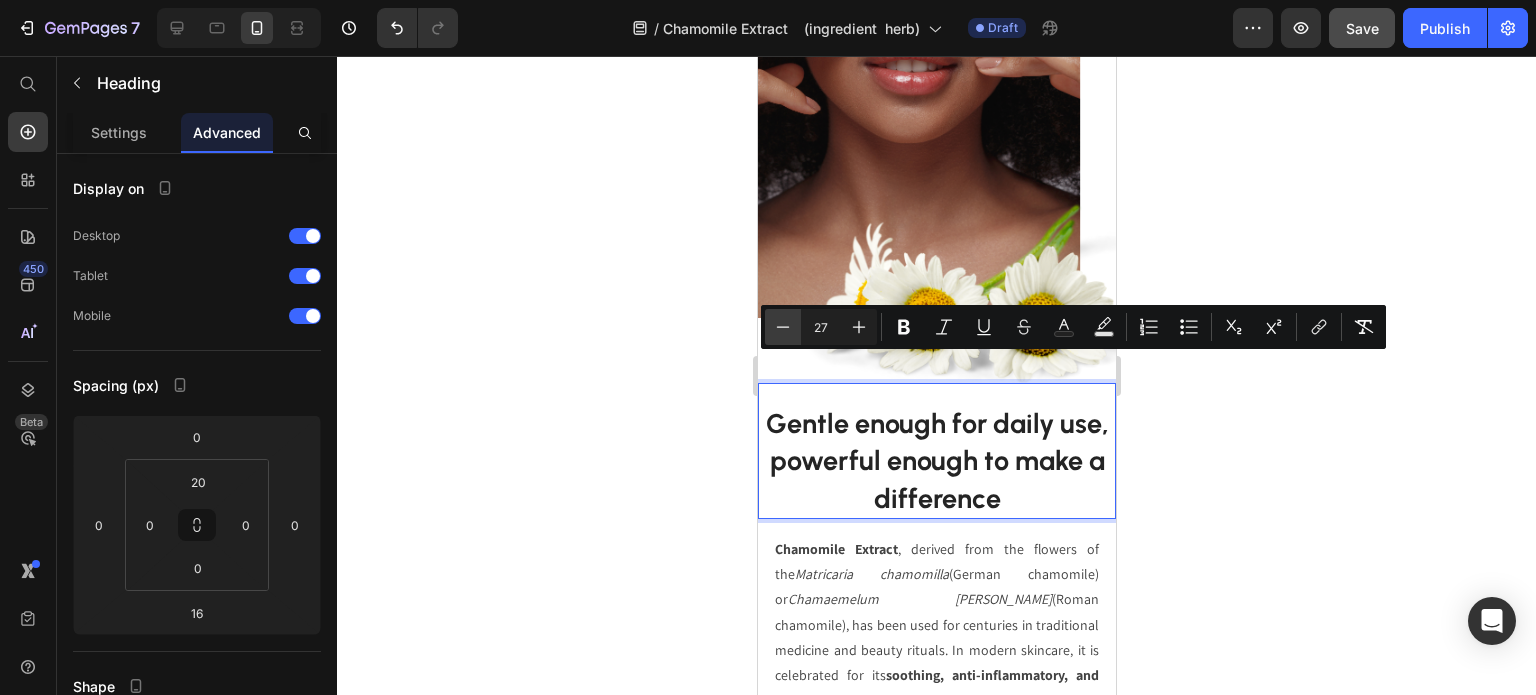 click 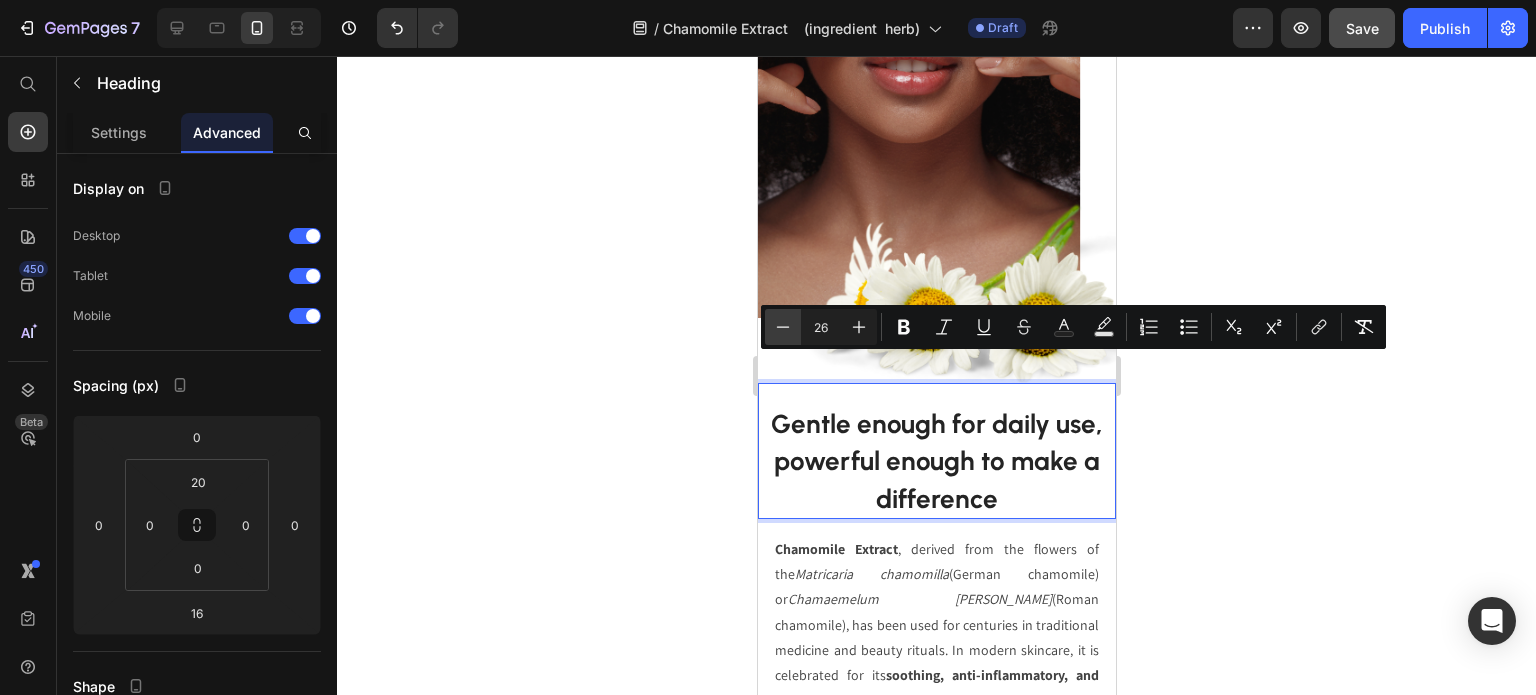 click 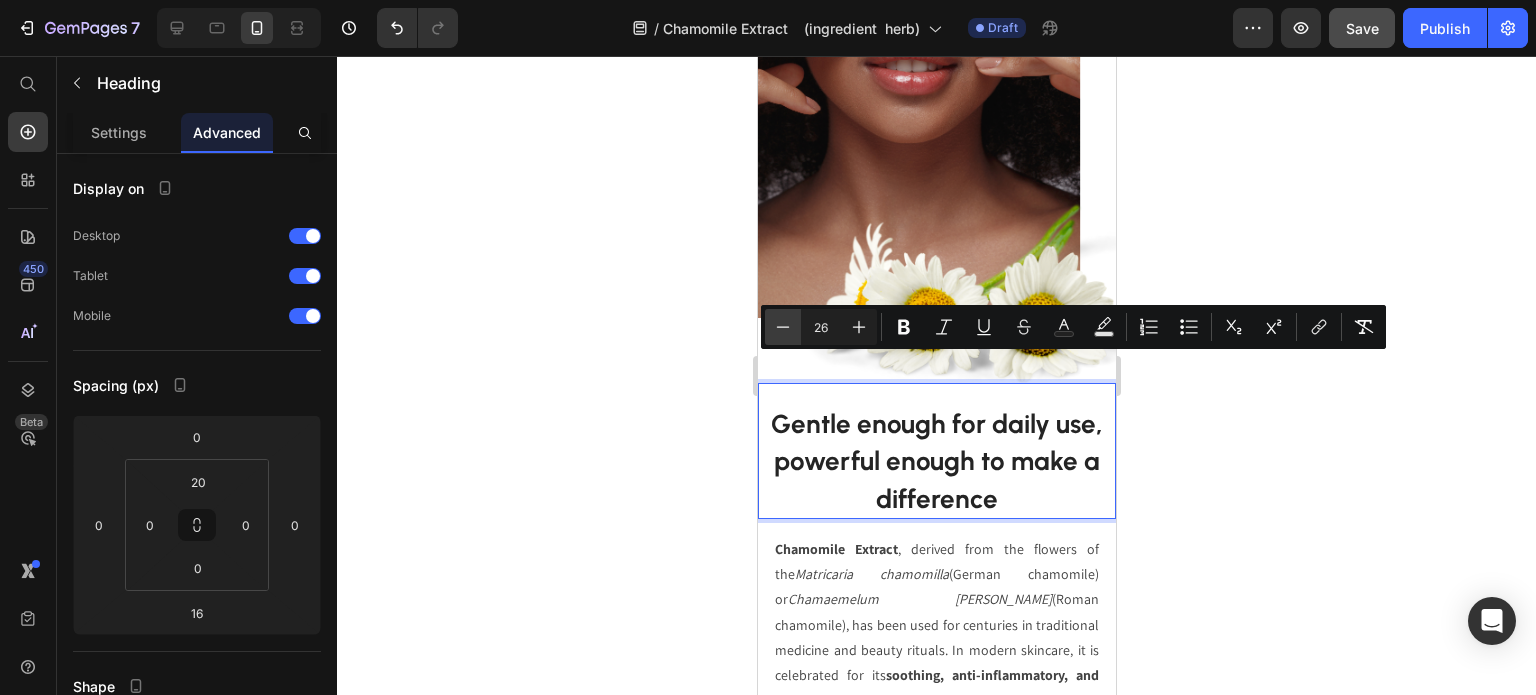 type on "25" 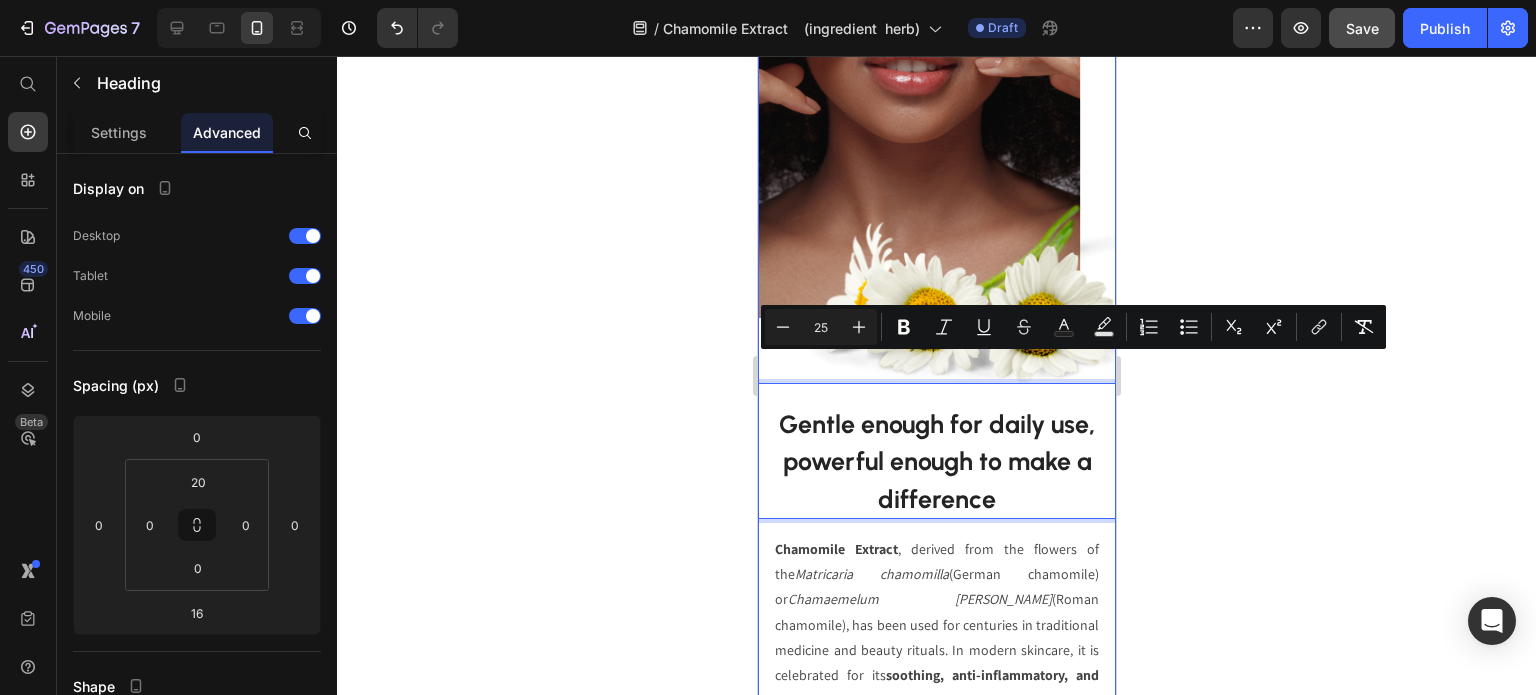 click on "Gentle enough for daily use, powerful enough to make a difference Heading   16 Chamomile Extract , derived from the flowers of the  Matricaria chamomilla  (German chamomile) or  Chamaemelum [PERSON_NAME]  (Roman chamomile), has been used for centuries in traditional medicine and beauty rituals. In modern skincare, it is celebrated for its  soothing, anti-inflammatory, and antioxidant  properties.    - Natural and plant-based  - Works well with other calming ingredients (like aloe [PERSON_NAME] or calendula)  - Helps soothe post-treatment skin (e.g., after peels, [MEDICAL_DATA], or shaving)  - Reduces appearance of  redness, blotchiness, and fine lines  over time   Ideal For:  - Sensitive and inflamed skin  - Post-procedure care  - Daily hydration and balance  - Anti-aging support through antioxidant defense Text block                Title Line #RednessRescue Text block #GlowGently Text block #InstantCalm Text block Row" at bounding box center [936, 803] 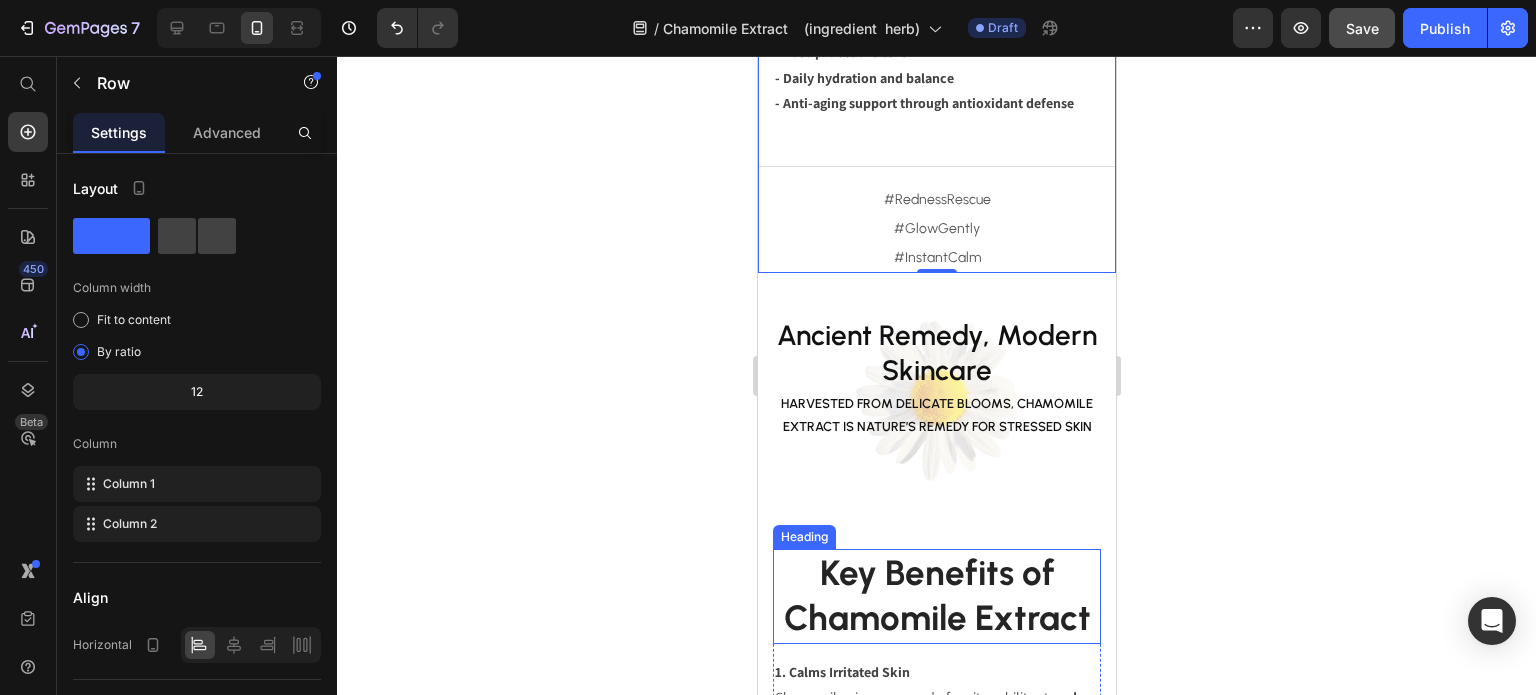 scroll, scrollTop: 1957, scrollLeft: 0, axis: vertical 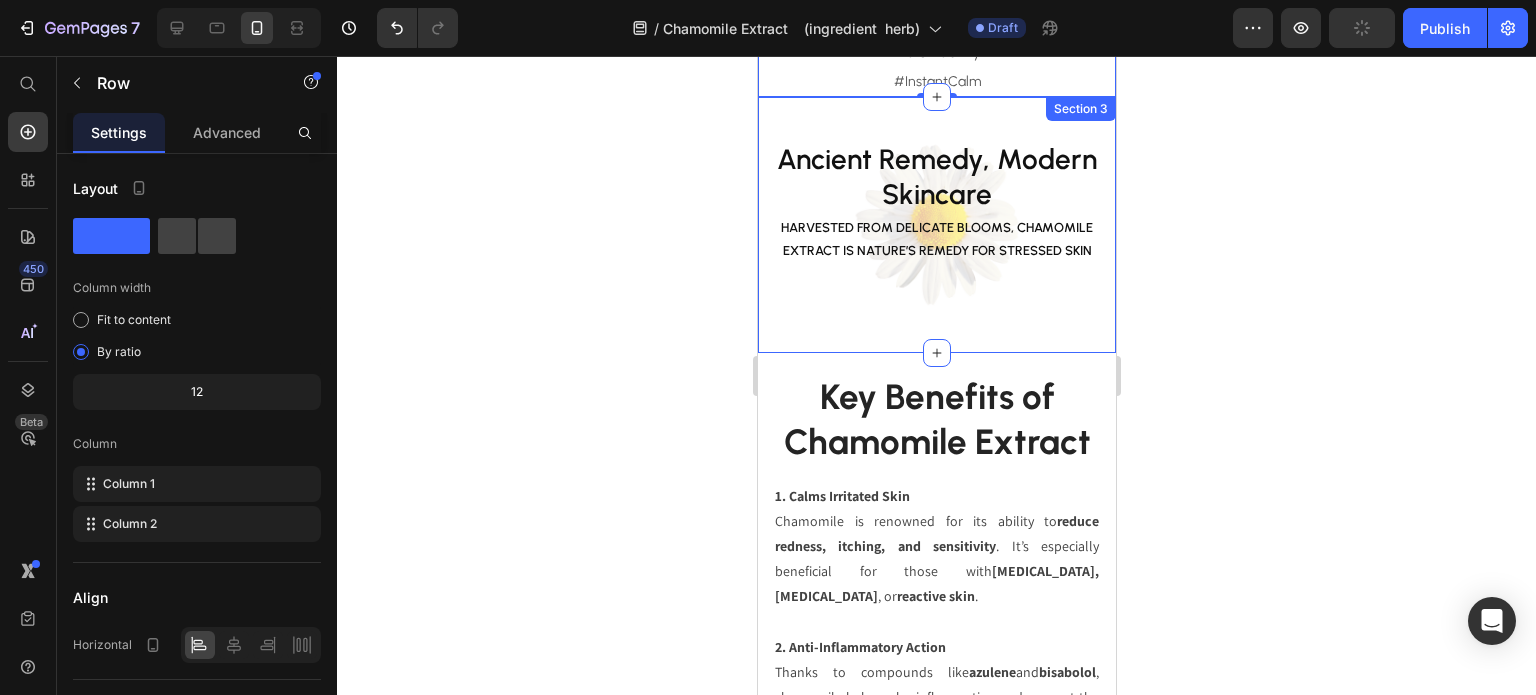 click on "Ancient Remedy, Modern Skincare Heading Harvested from delicate blooms, Chamomile Extract is nature’s remedy for stressed skin Text Block Row Section 3" at bounding box center (936, 225) 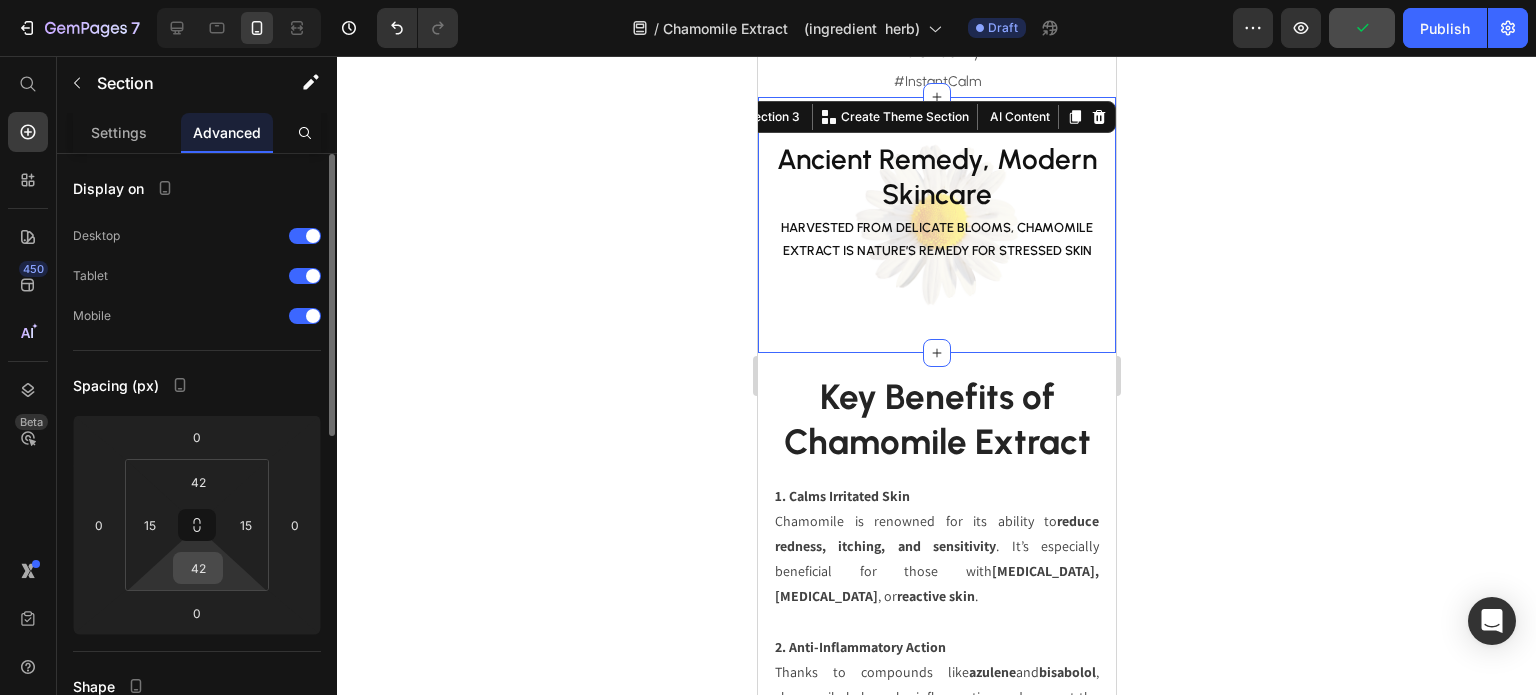 click on "42" at bounding box center (198, 568) 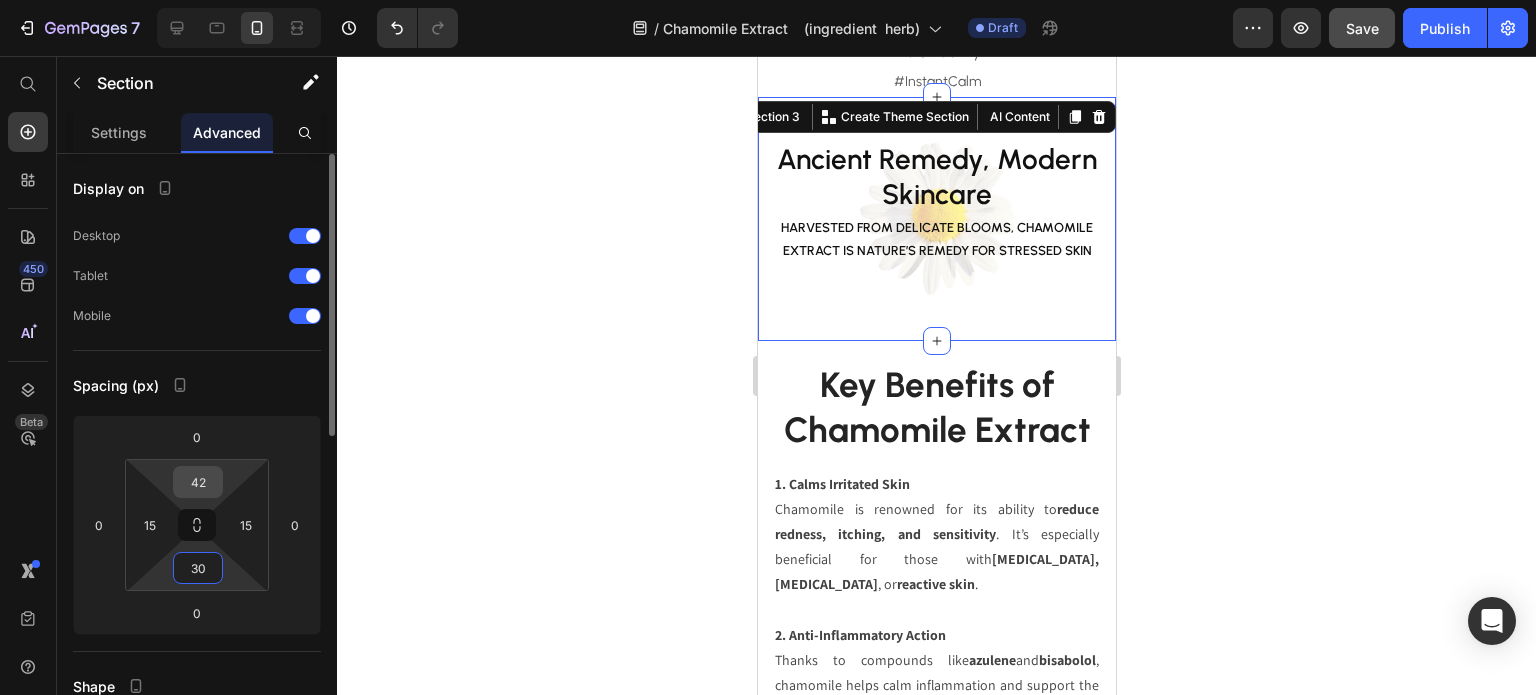 type on "30" 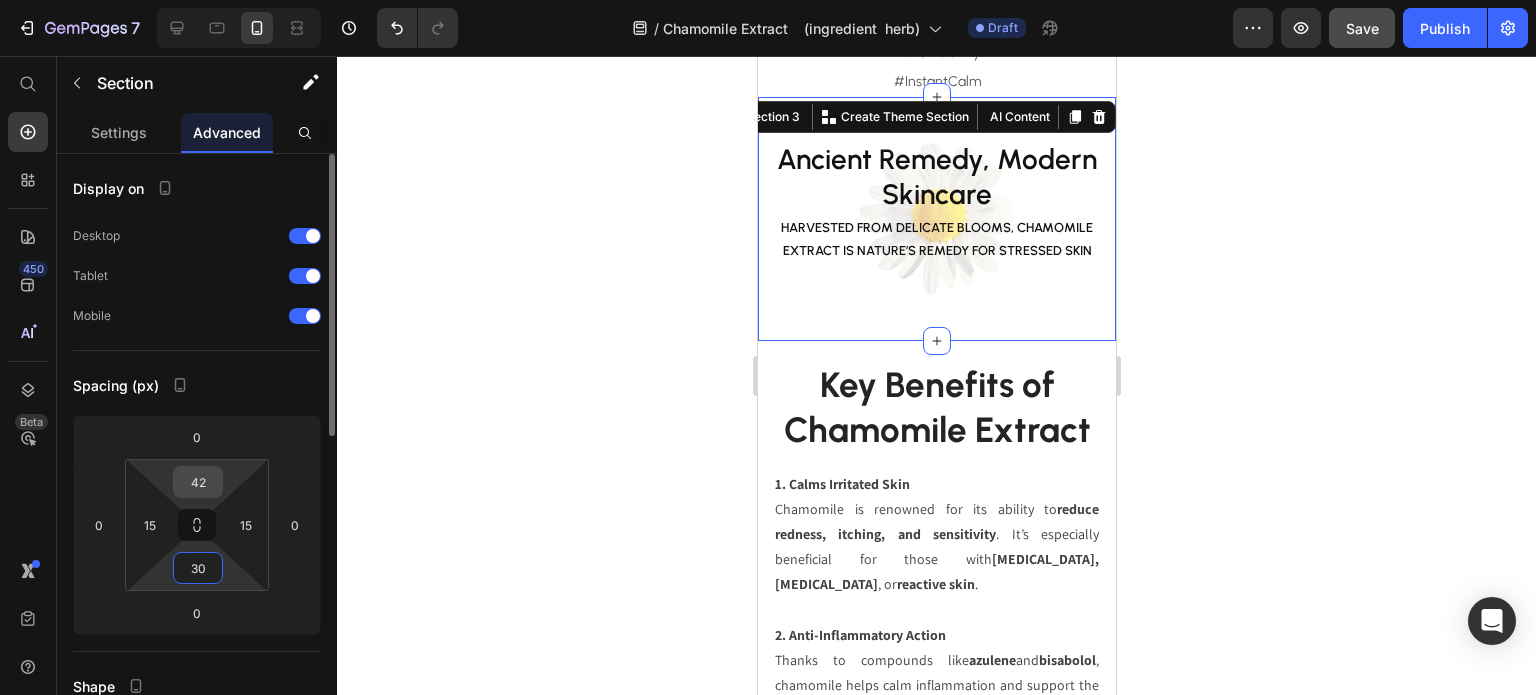 click on "42" at bounding box center [198, 482] 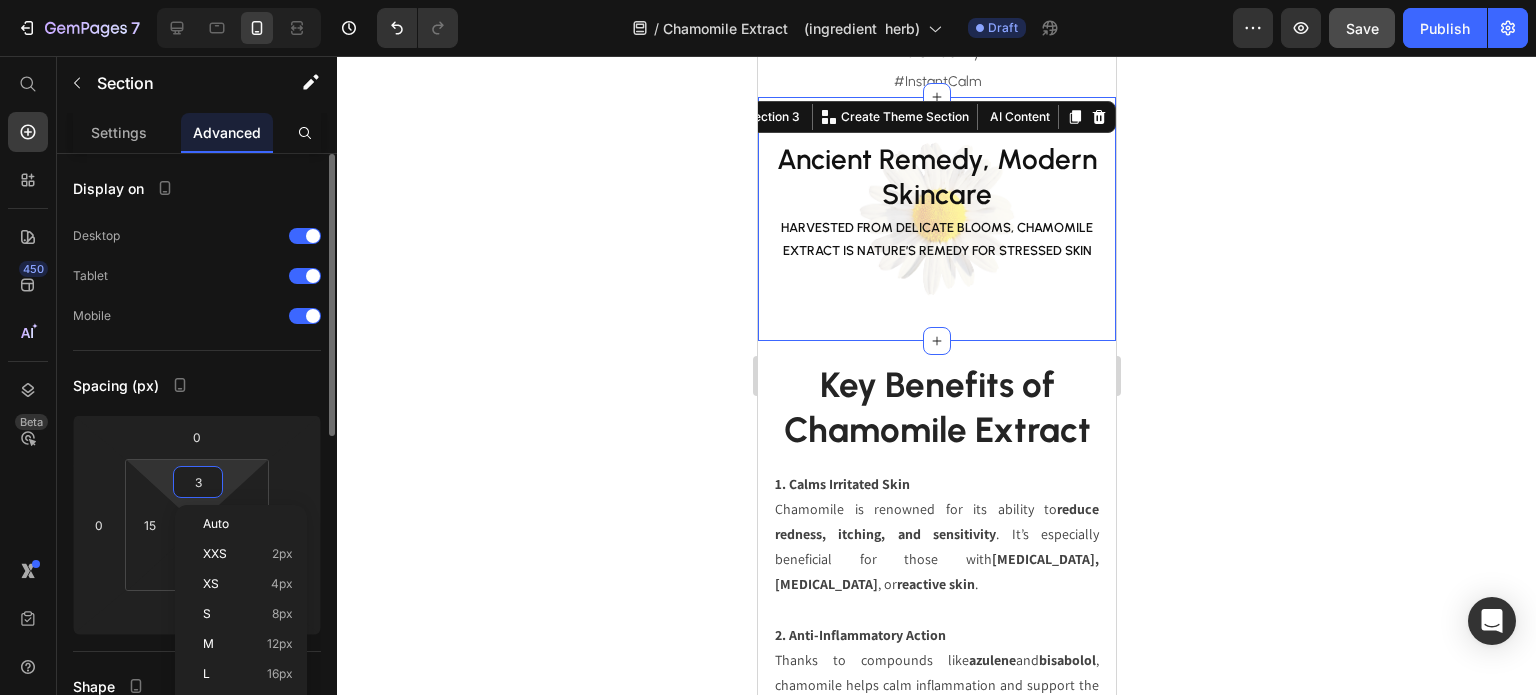 type on "30" 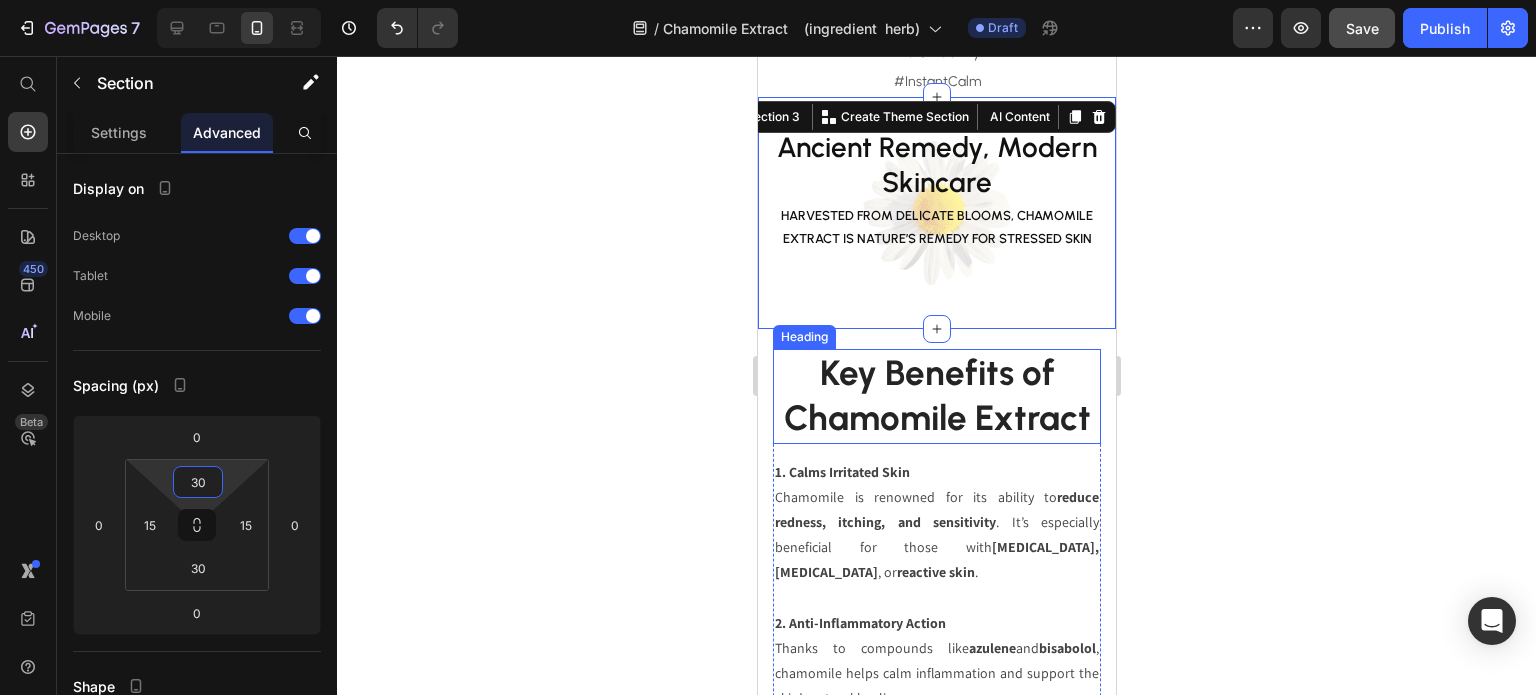 click on "Key Benefits of Chamomile Extract" at bounding box center [936, 396] 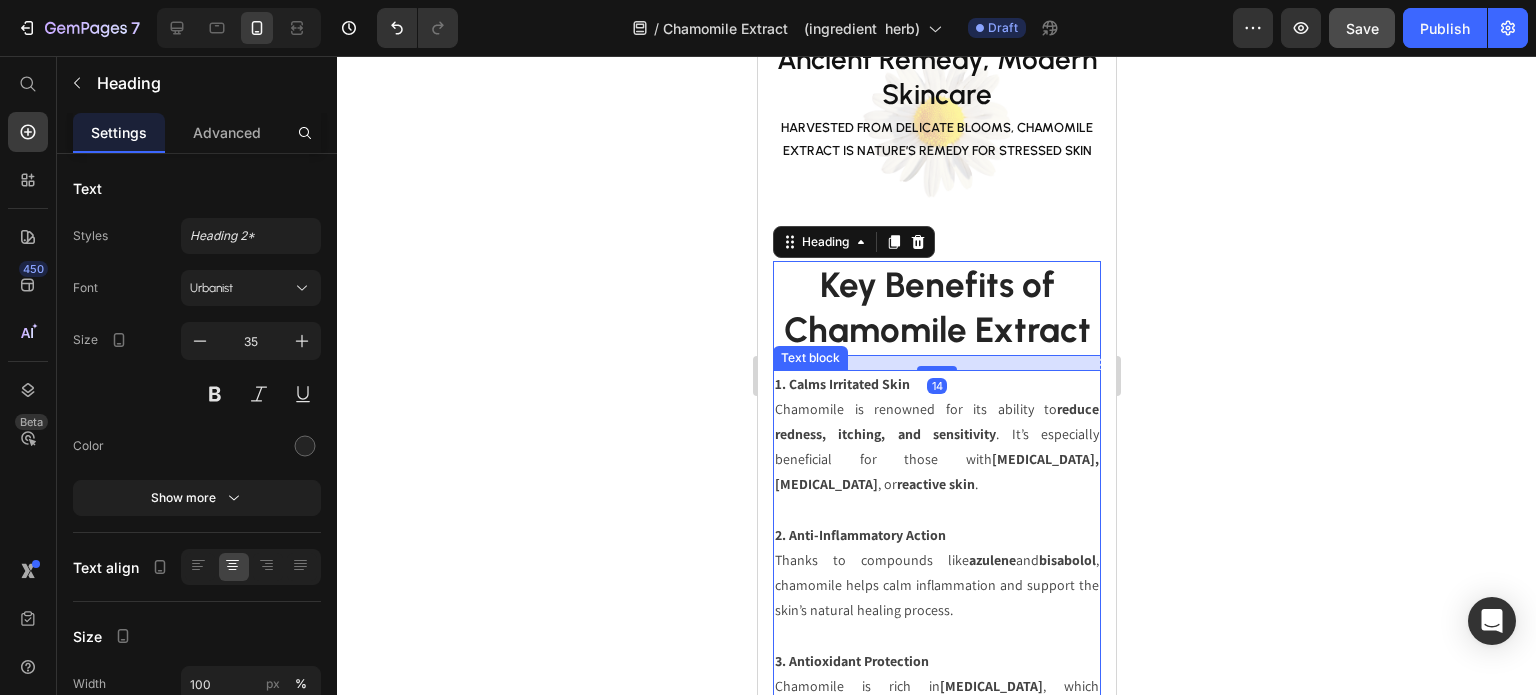 scroll, scrollTop: 2157, scrollLeft: 0, axis: vertical 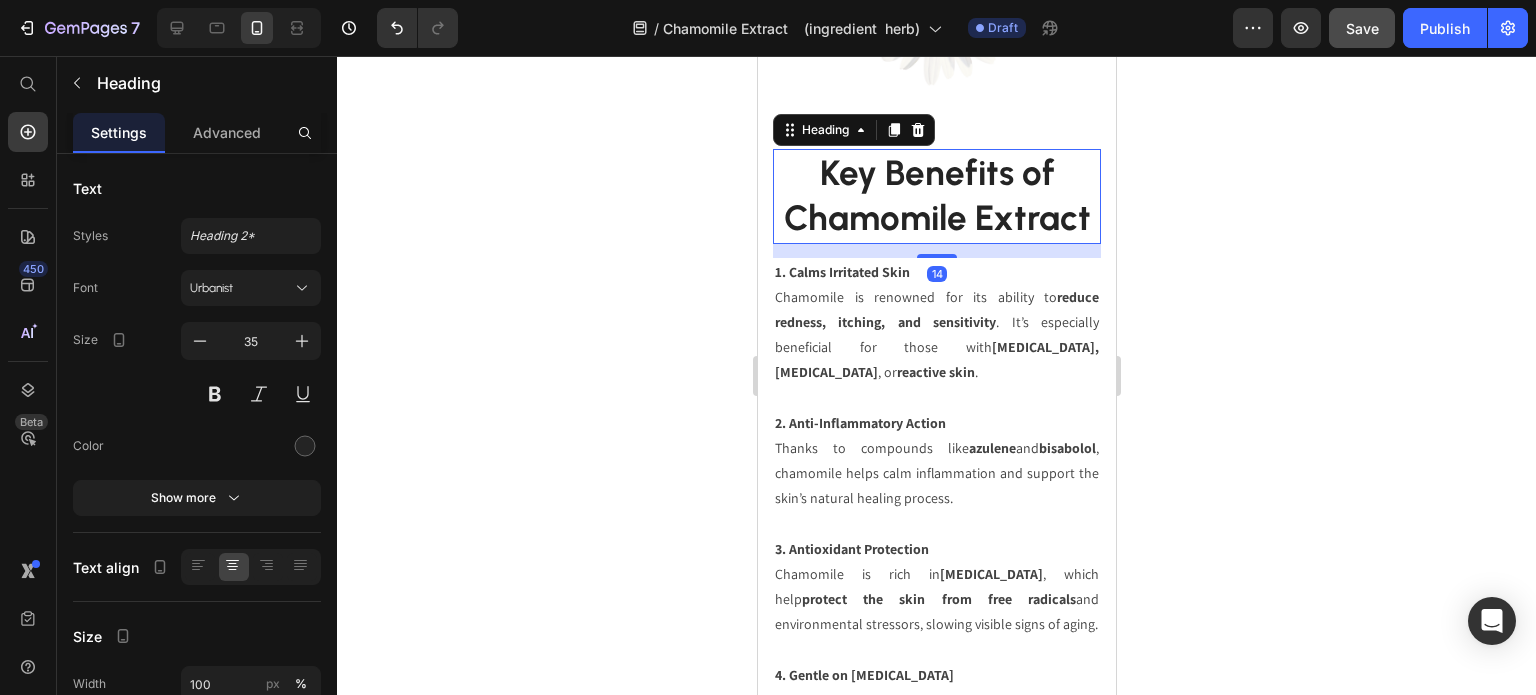 click on "Key Benefits of Chamomile Extract" at bounding box center (936, 196) 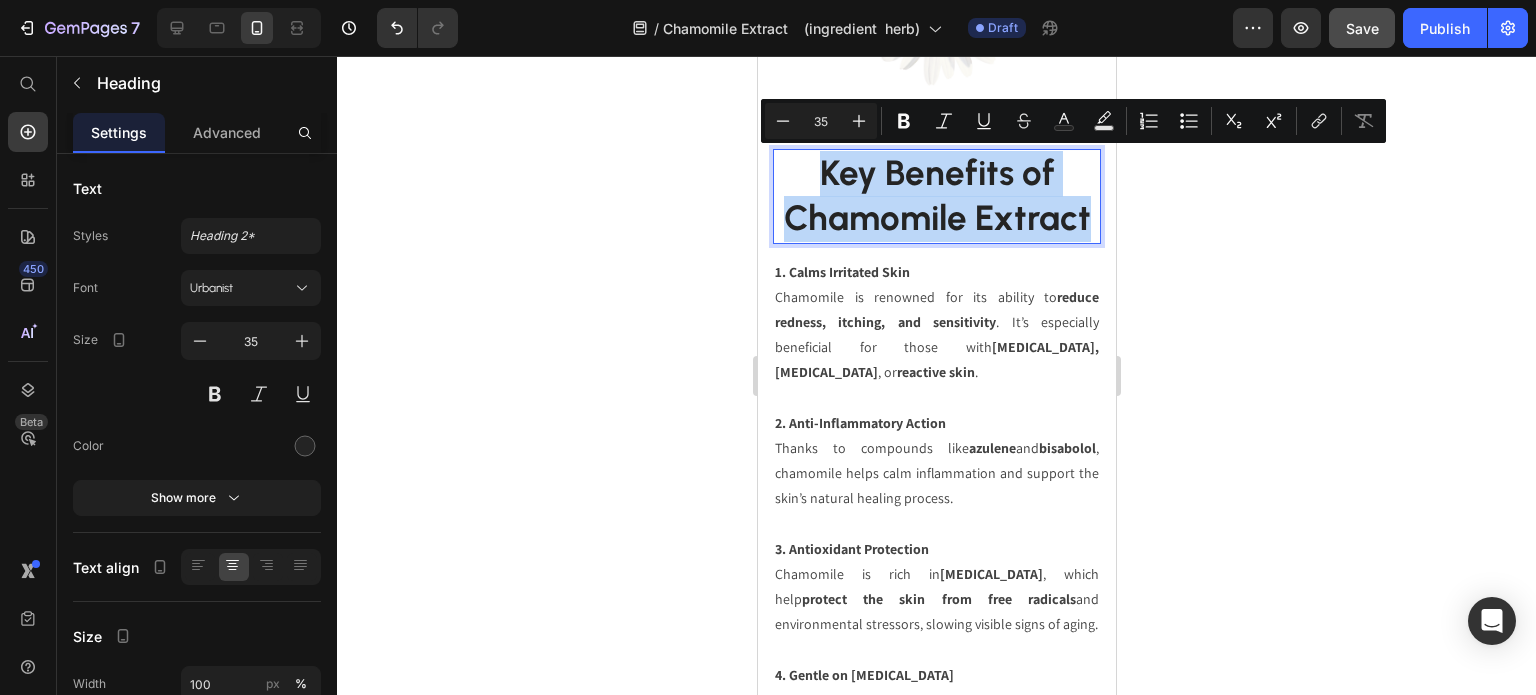 drag, startPoint x: 816, startPoint y: 171, endPoint x: 1079, endPoint y: 211, distance: 266.02444 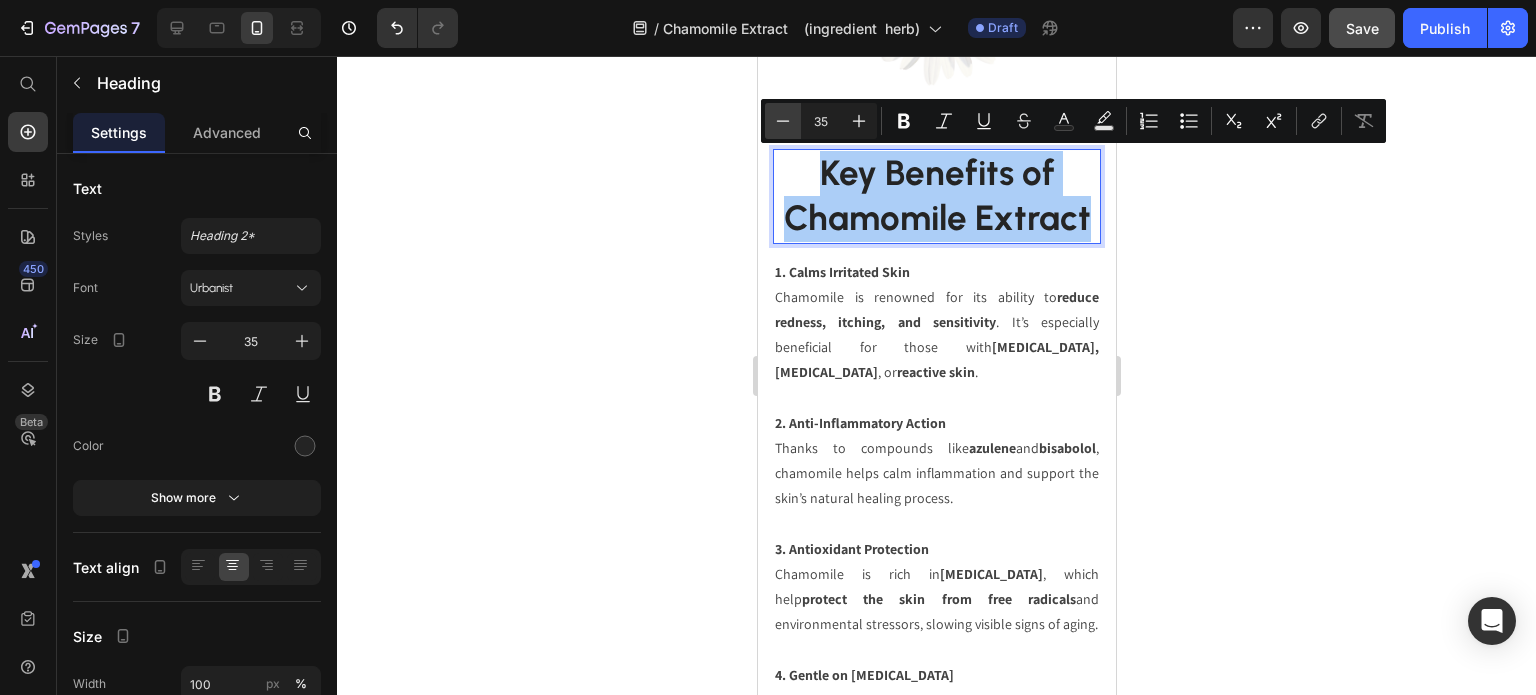 click 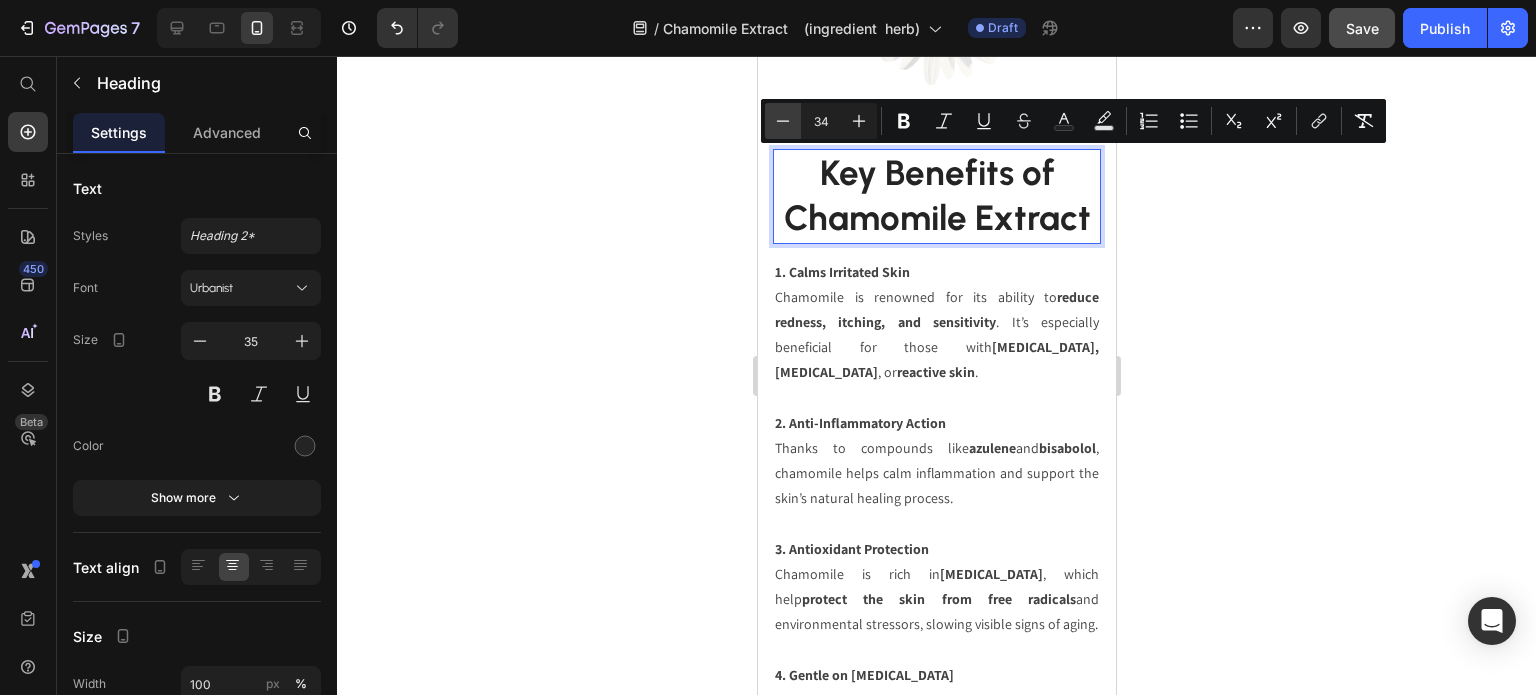 click 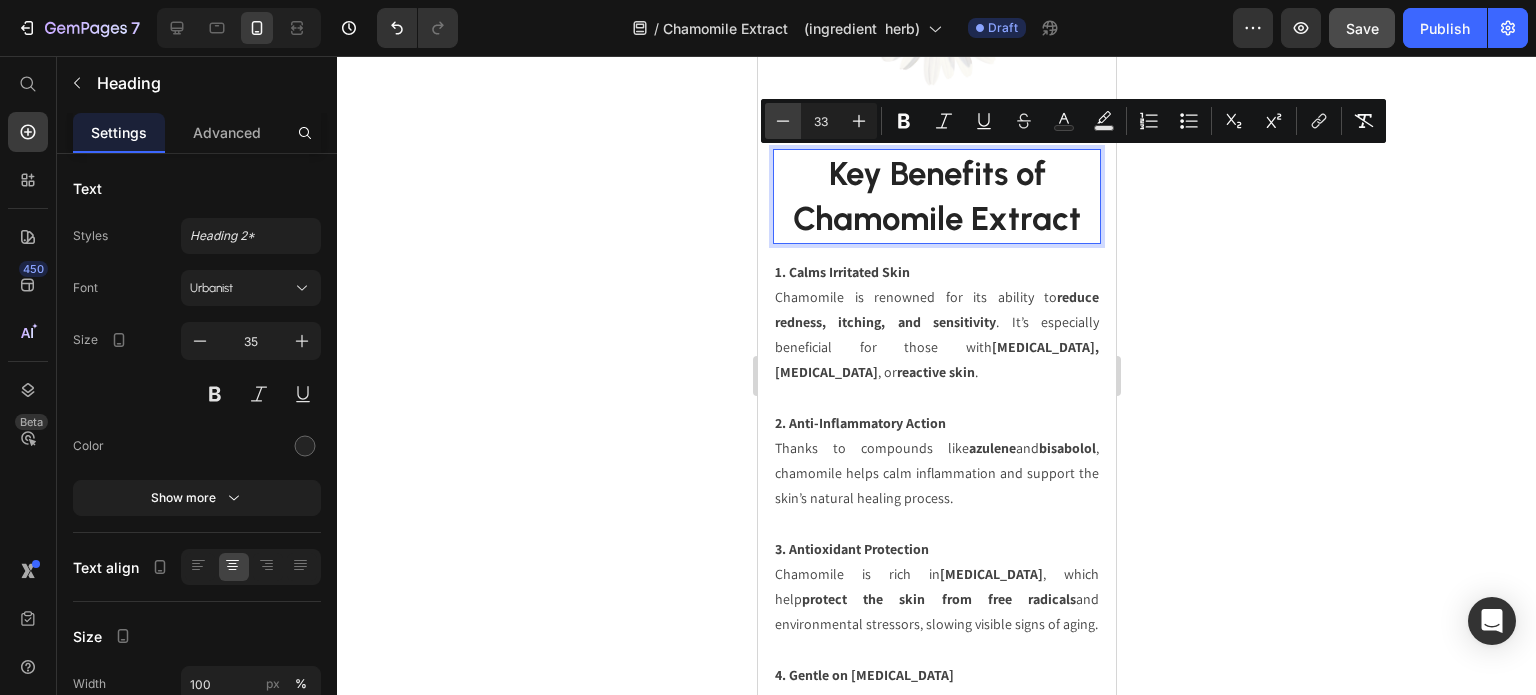 click 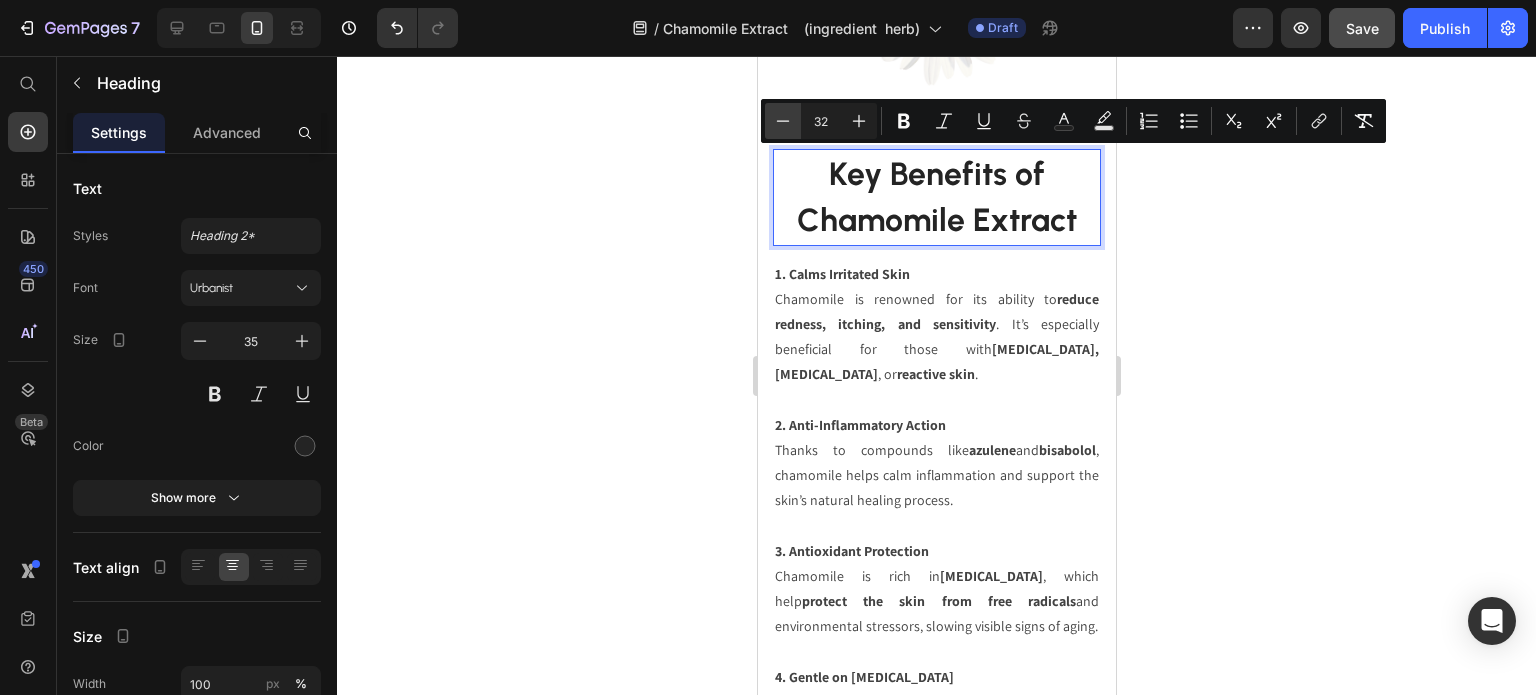 click 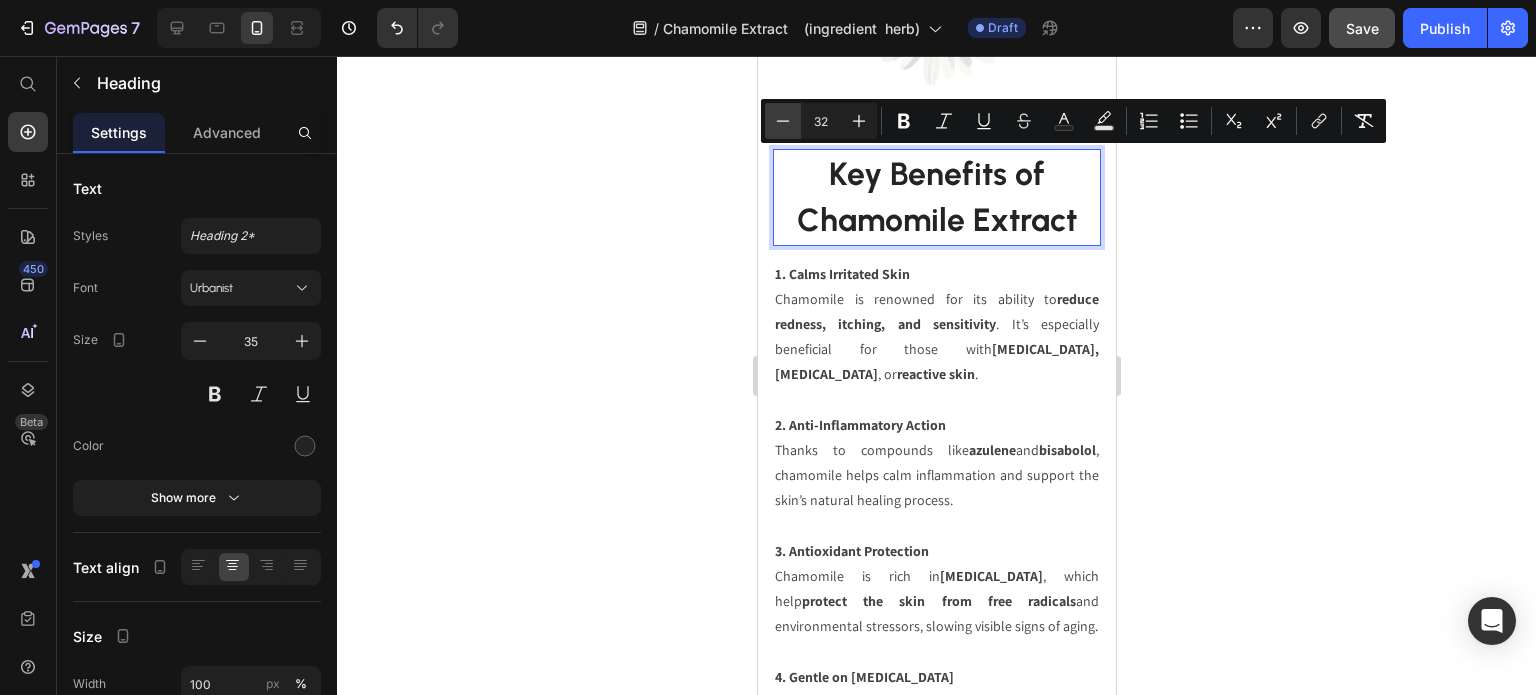 type on "31" 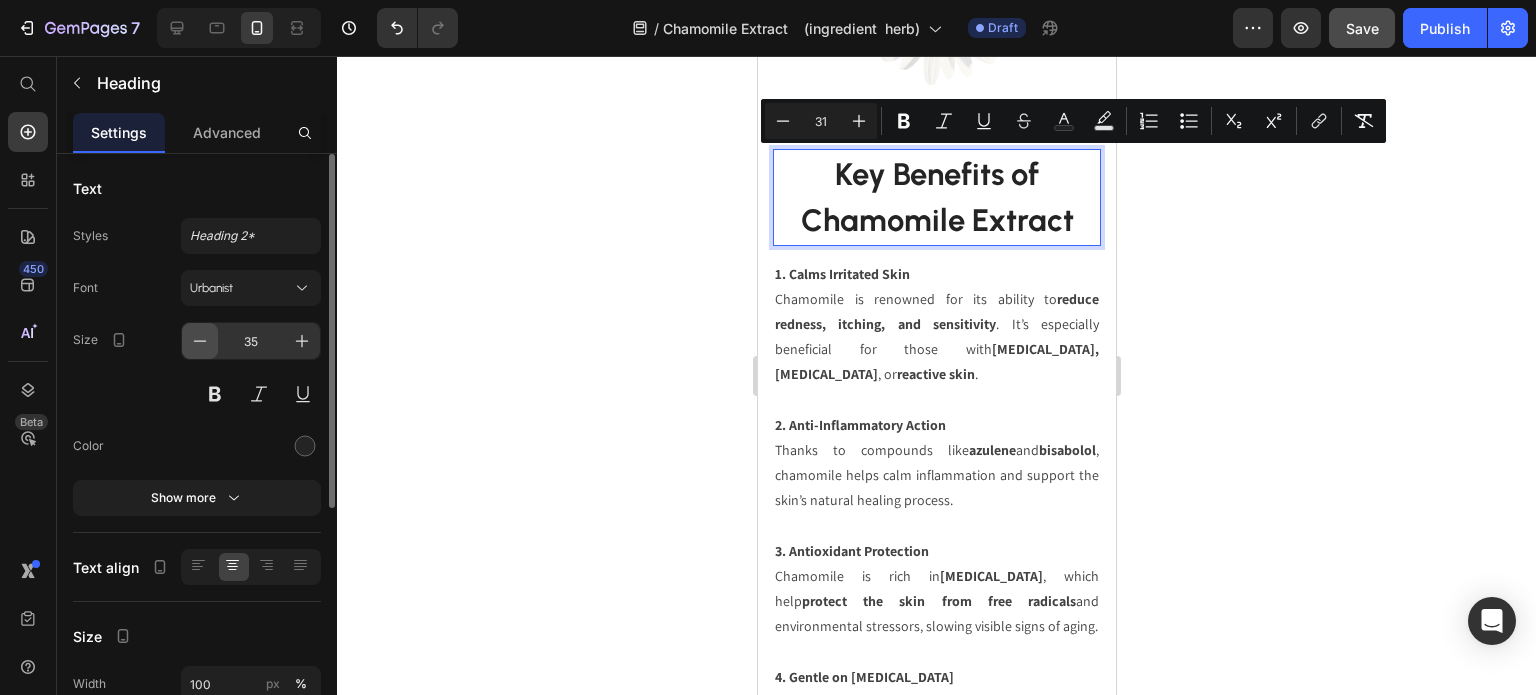 click at bounding box center (200, 341) 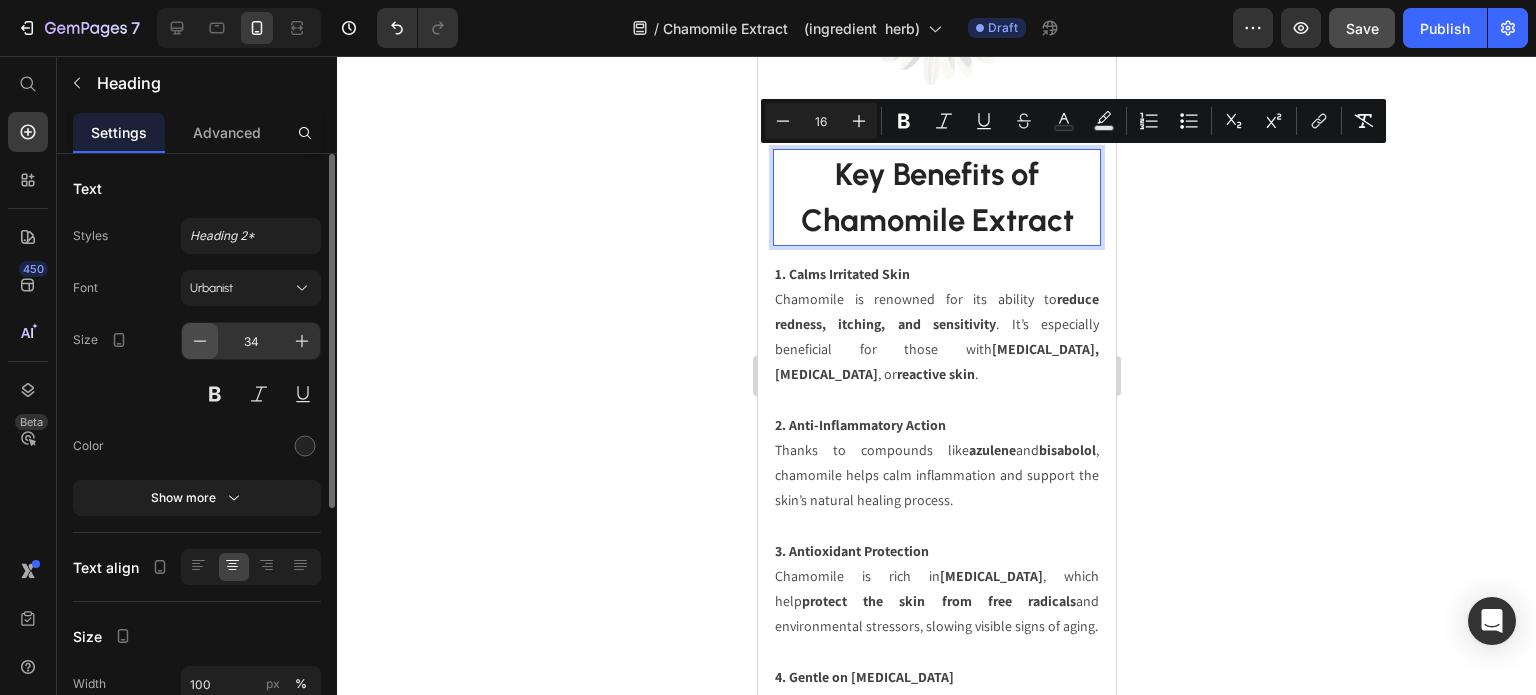 click at bounding box center (200, 341) 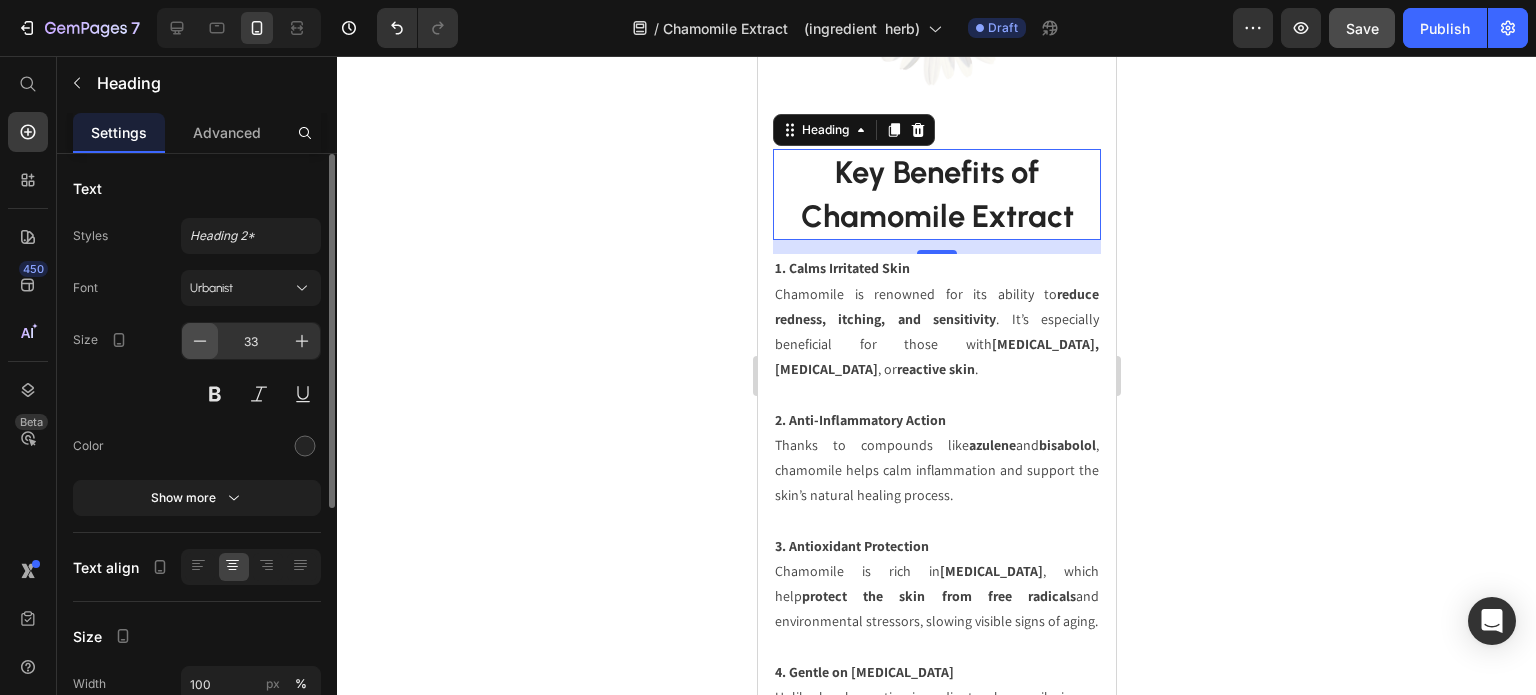 click at bounding box center (200, 341) 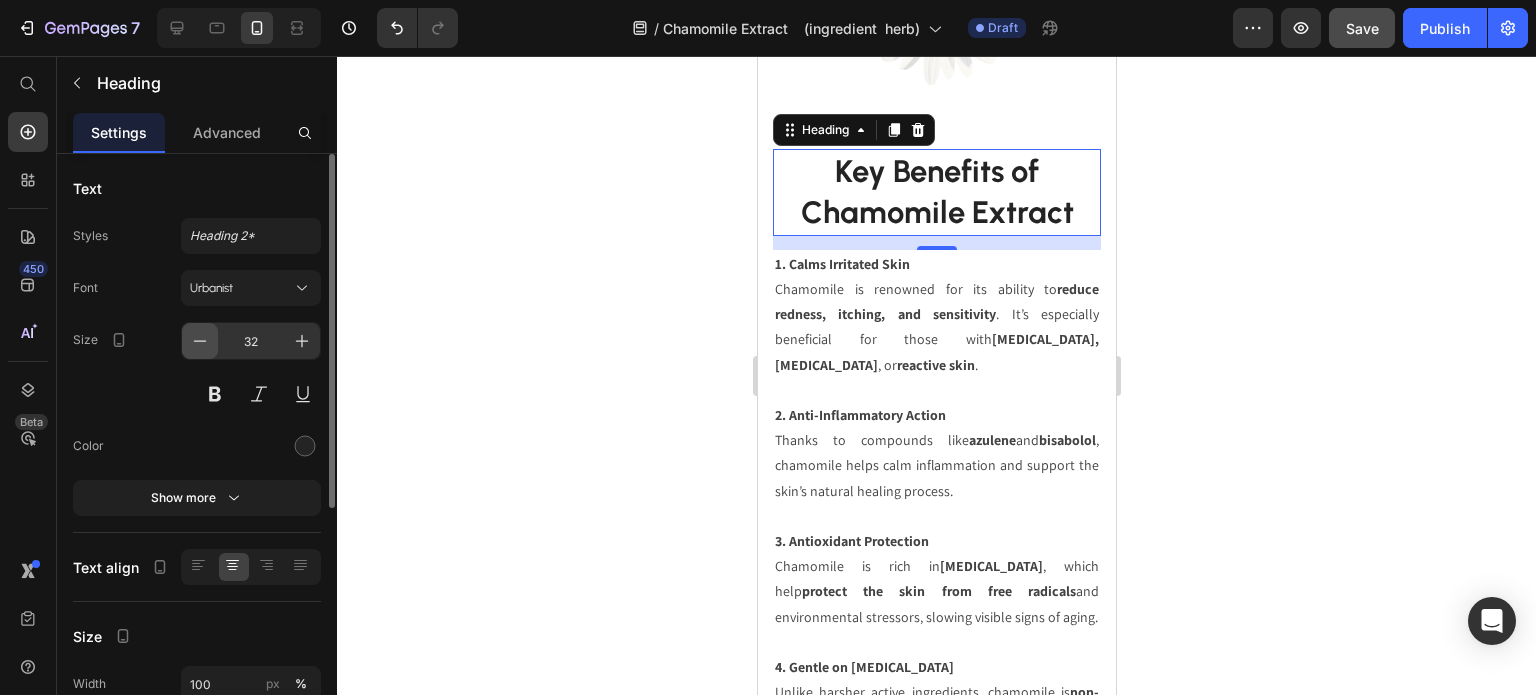click at bounding box center [200, 341] 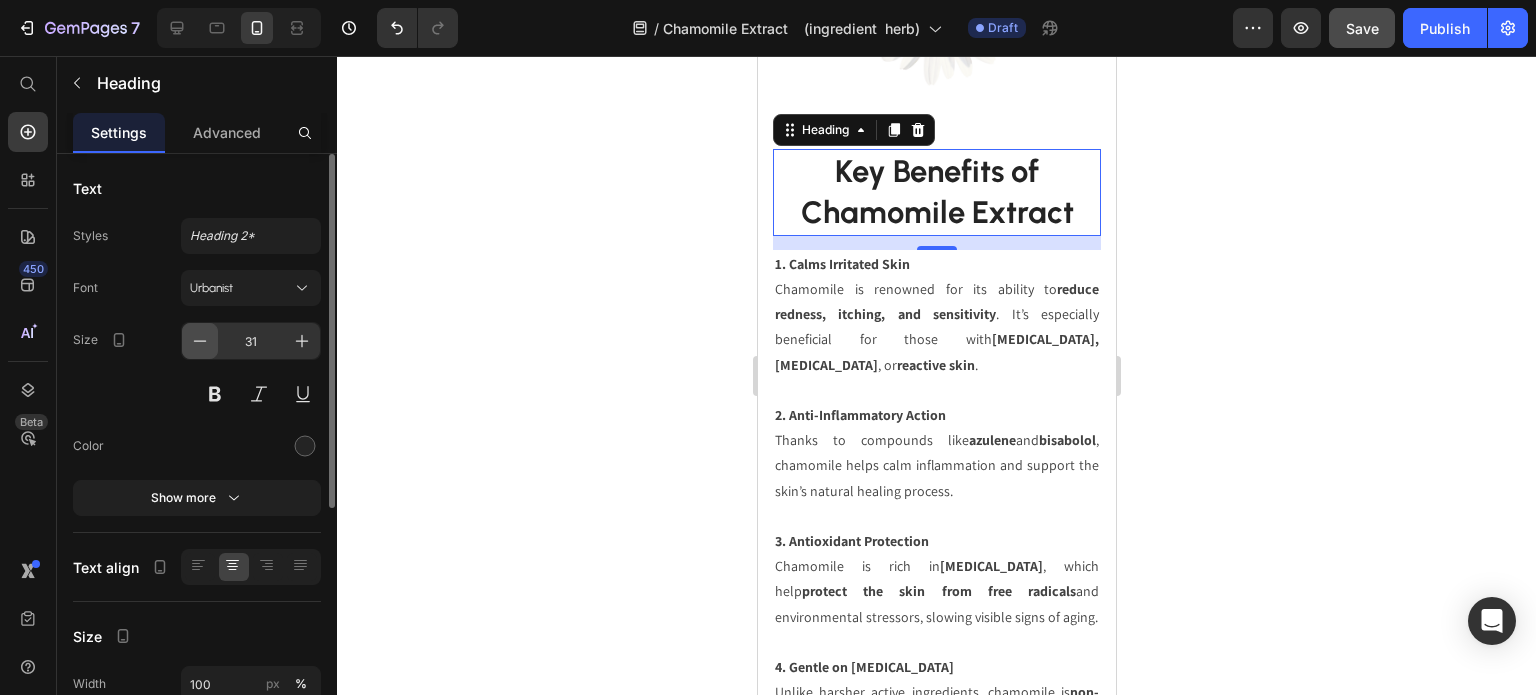 click at bounding box center (200, 341) 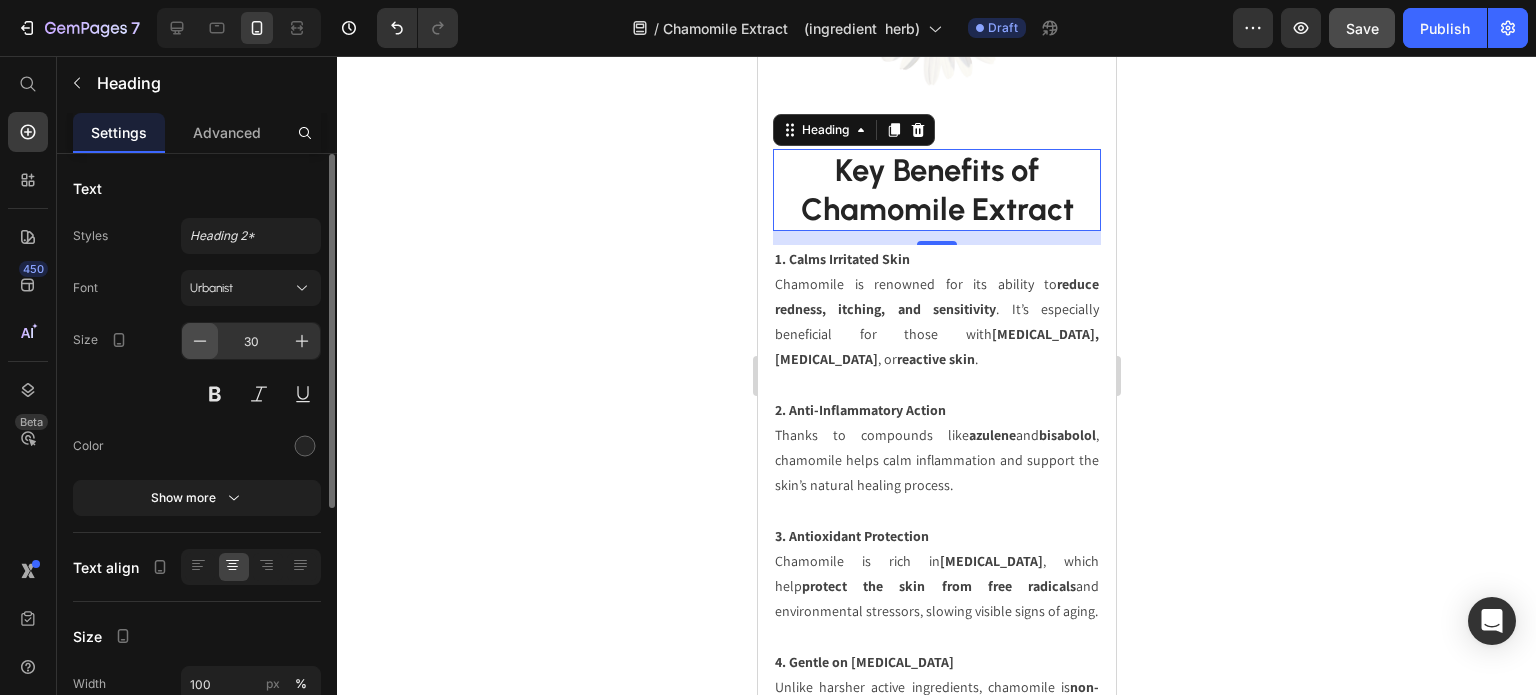 click at bounding box center [200, 341] 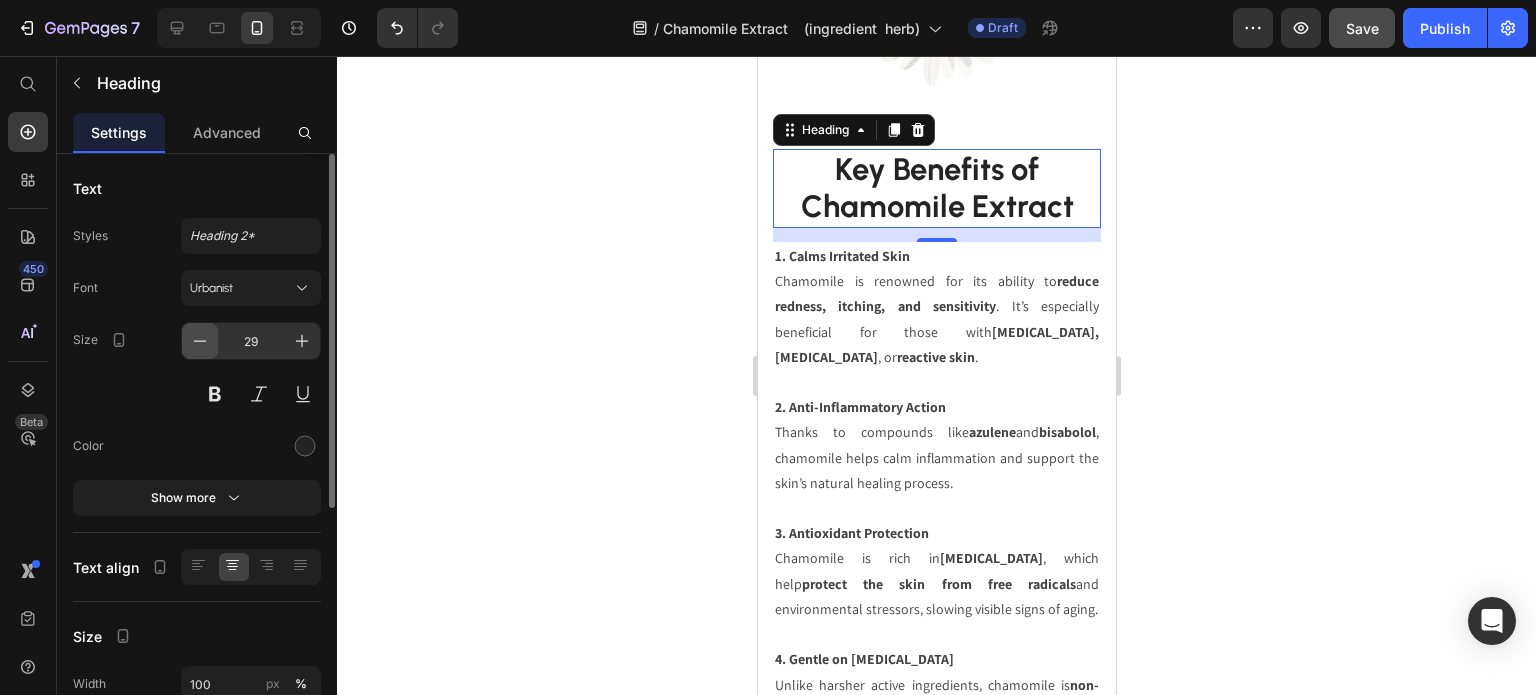 click at bounding box center [200, 341] 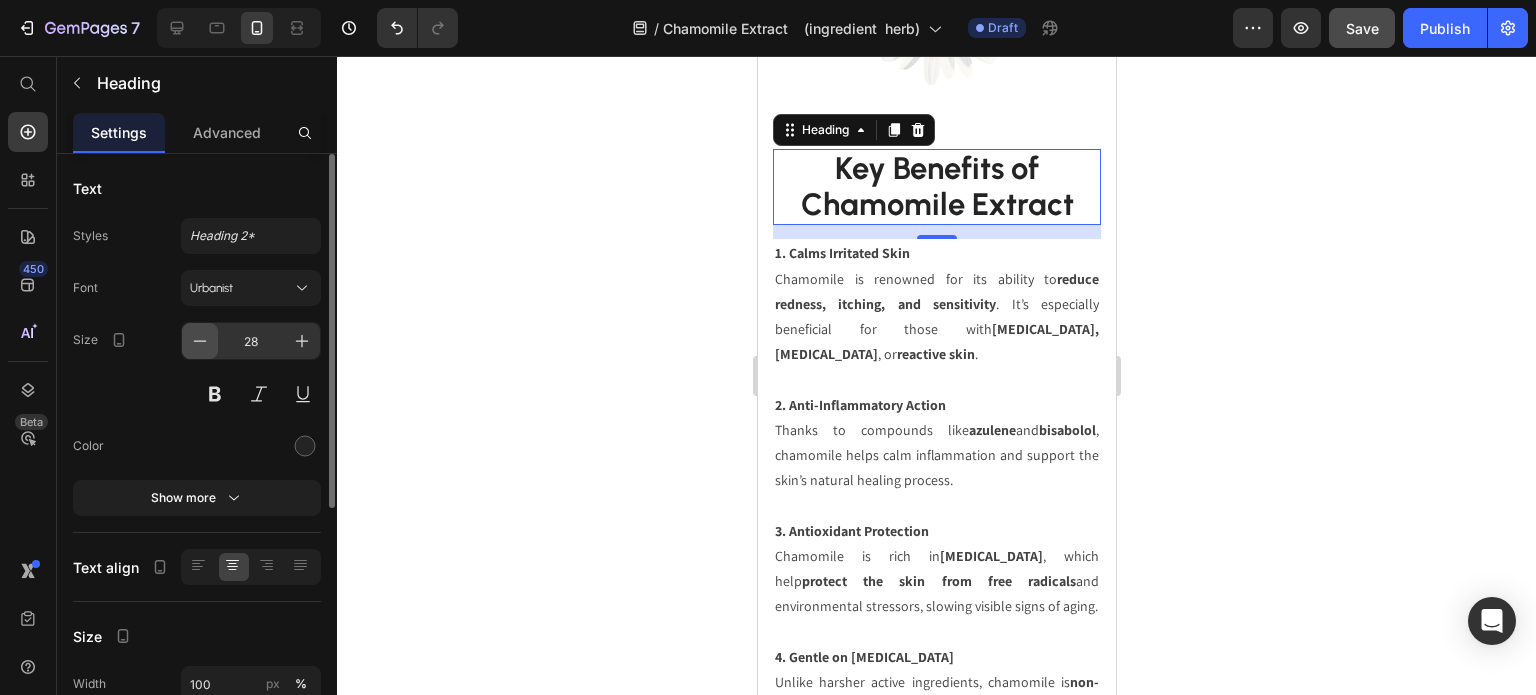click at bounding box center (200, 341) 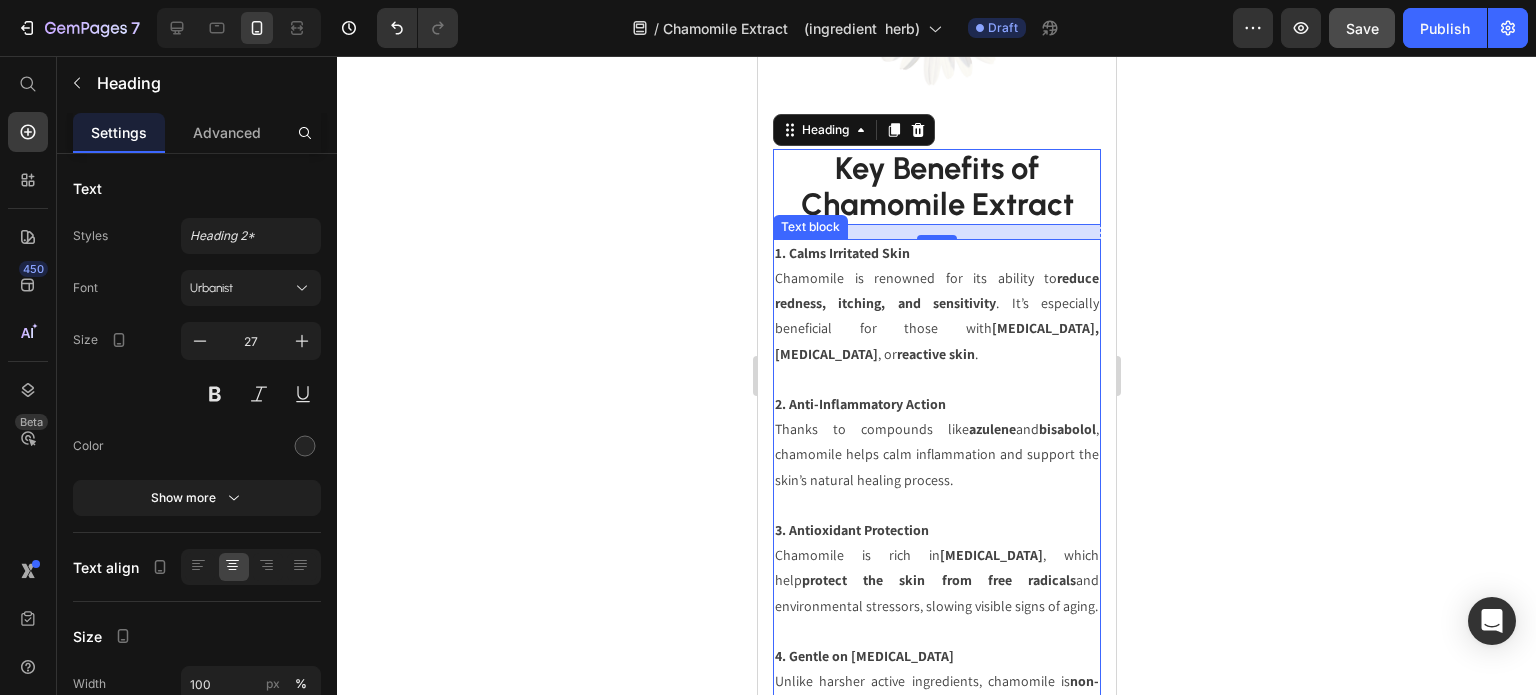 click at bounding box center [936, 505] 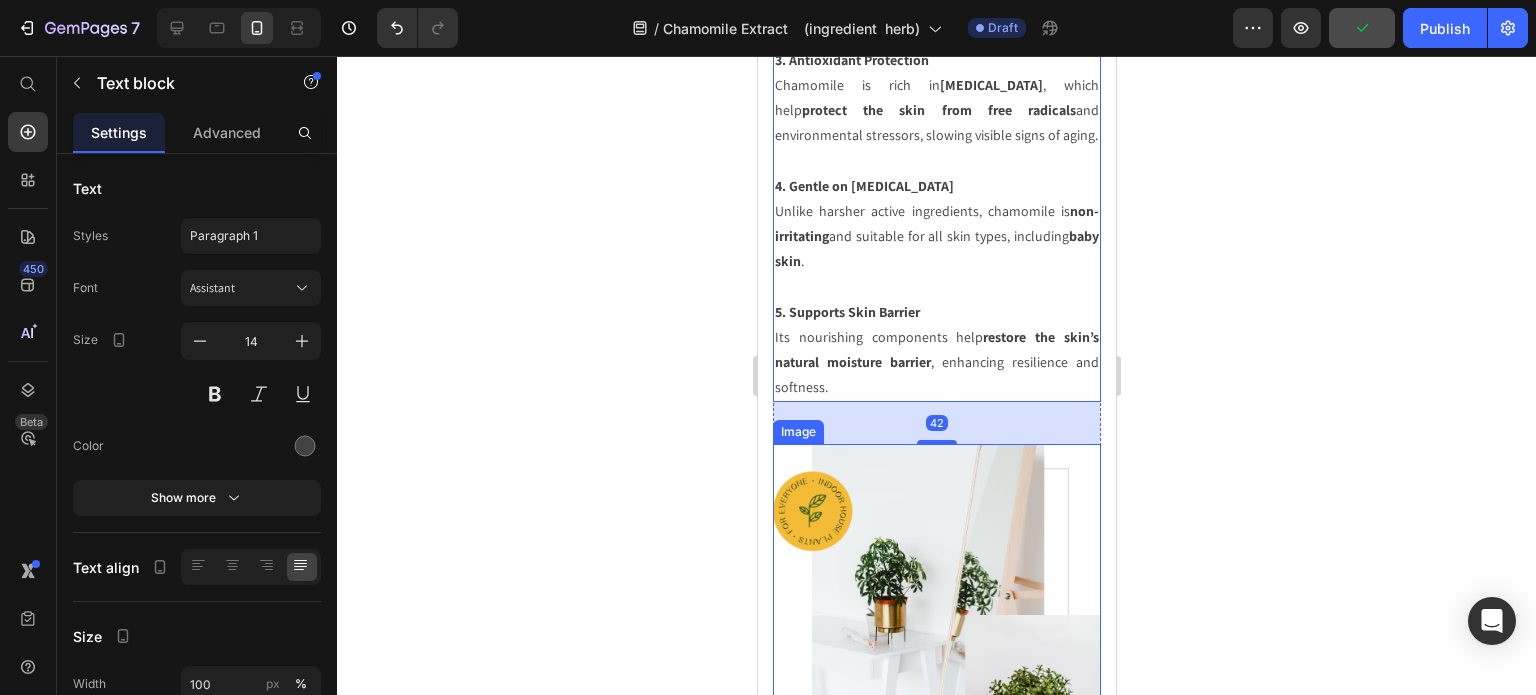 scroll, scrollTop: 2757, scrollLeft: 0, axis: vertical 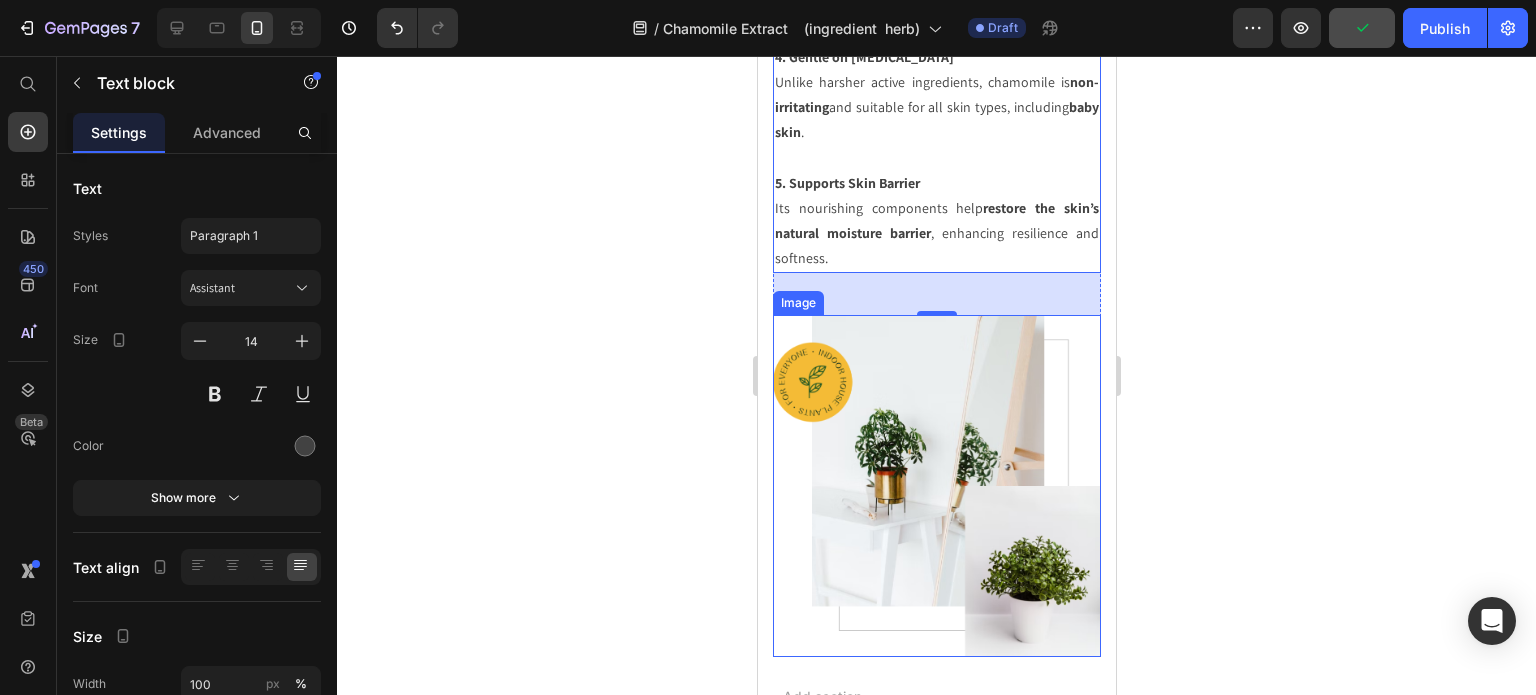 click at bounding box center [936, 485] 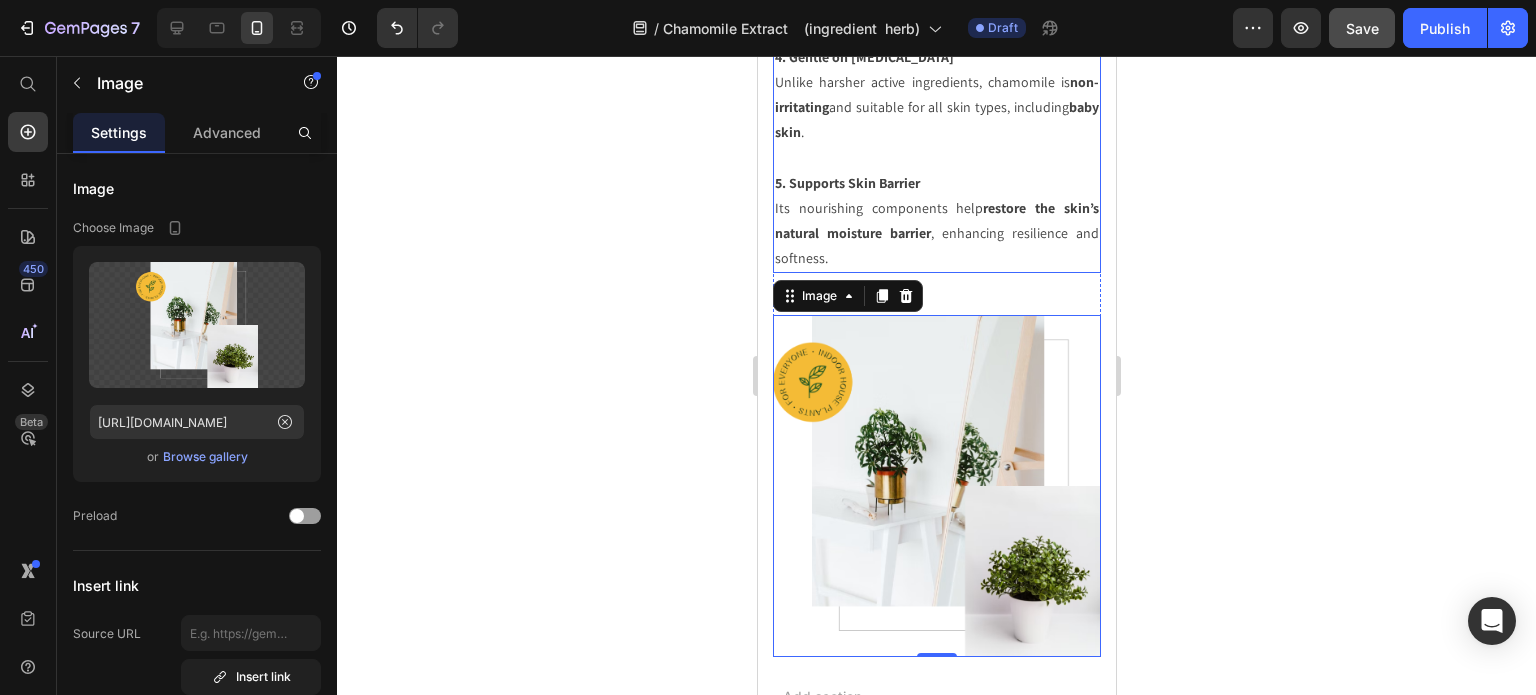 click on "5. Supports Skin Barrier Its nourishing components help  restore the skin’s natural moisture barrier , enhancing resilience and softness." at bounding box center [936, 221] 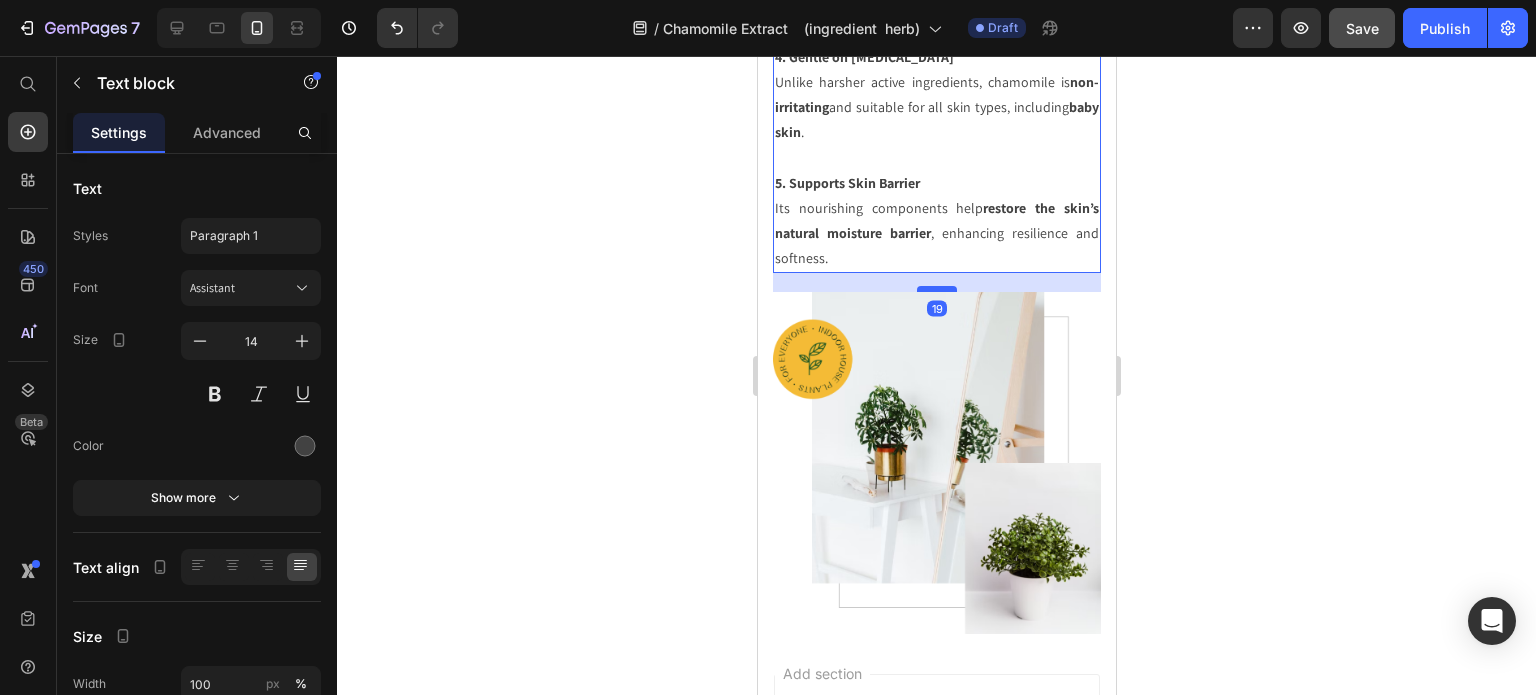 drag, startPoint x: 923, startPoint y: 312, endPoint x: 922, endPoint y: 289, distance: 23.021729 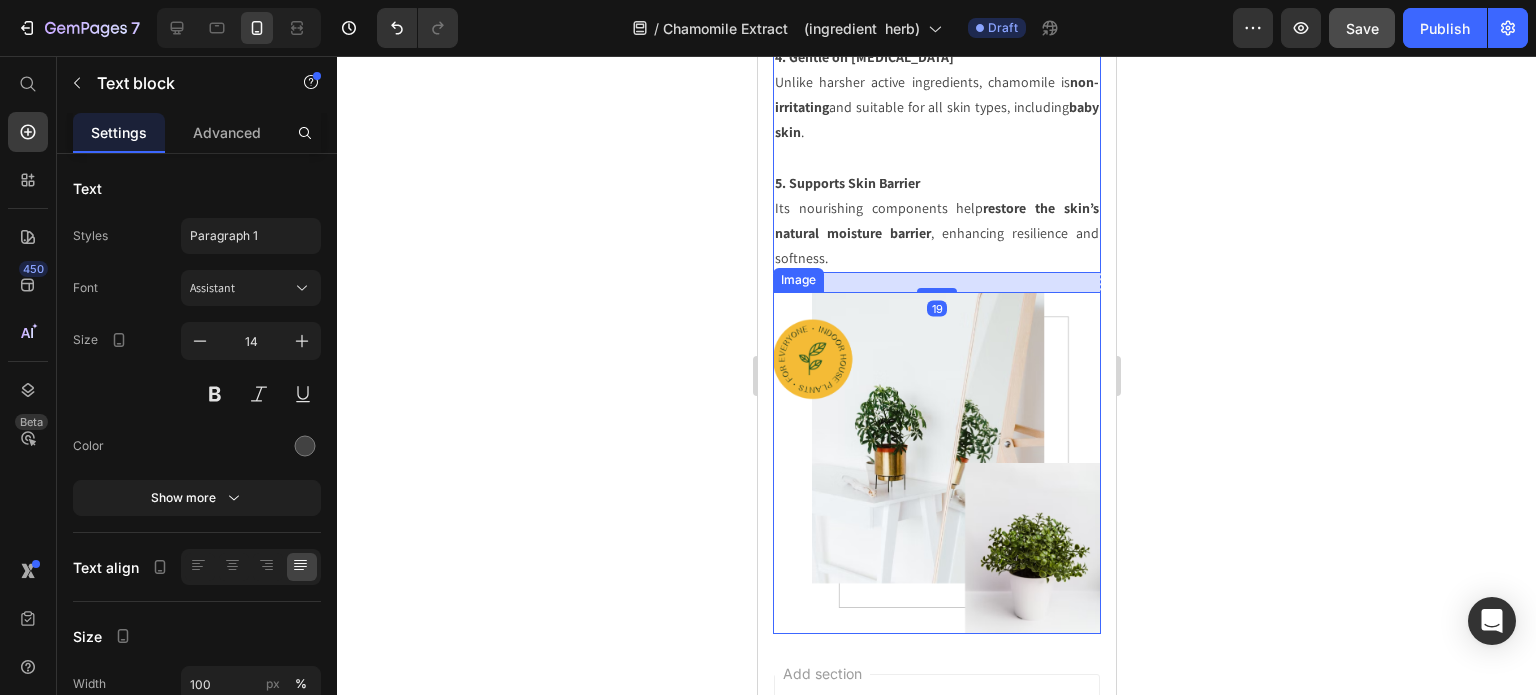 click at bounding box center [936, 462] 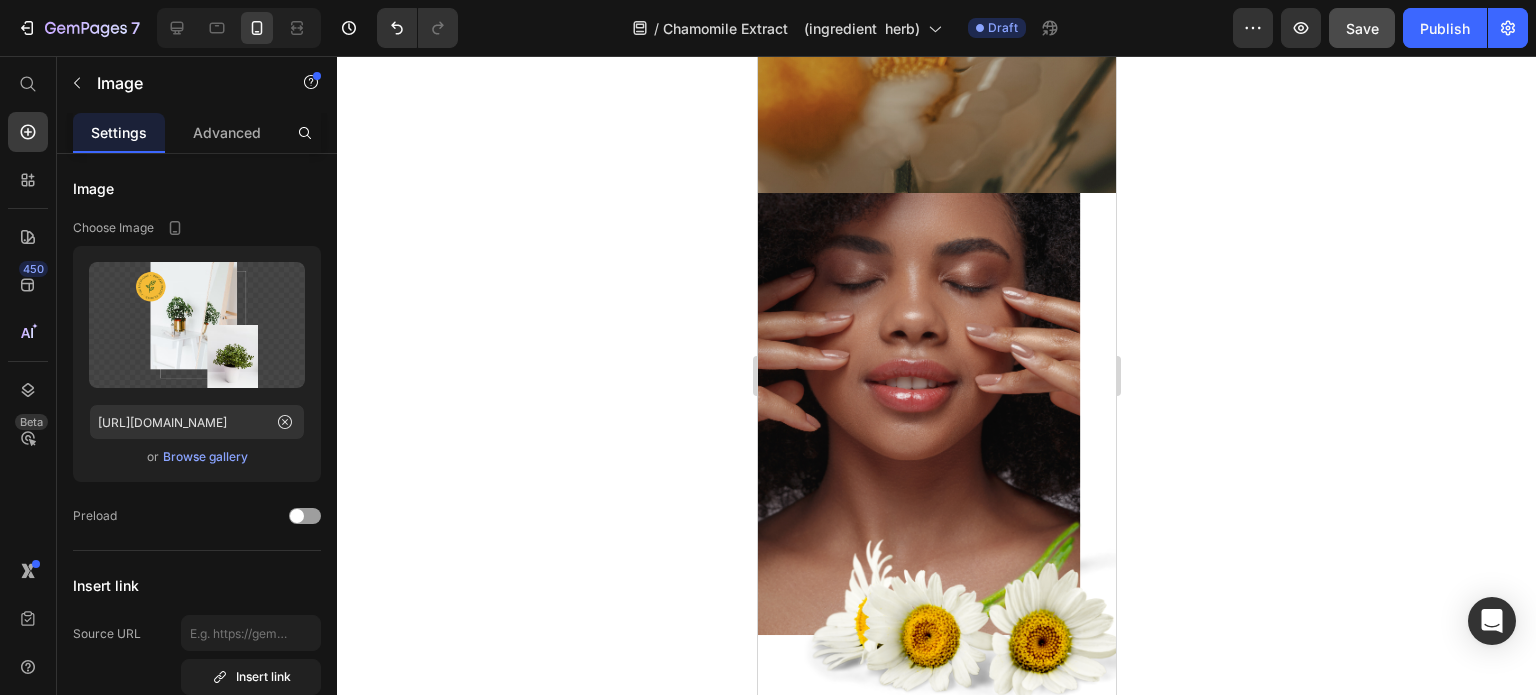 scroll, scrollTop: 257, scrollLeft: 0, axis: vertical 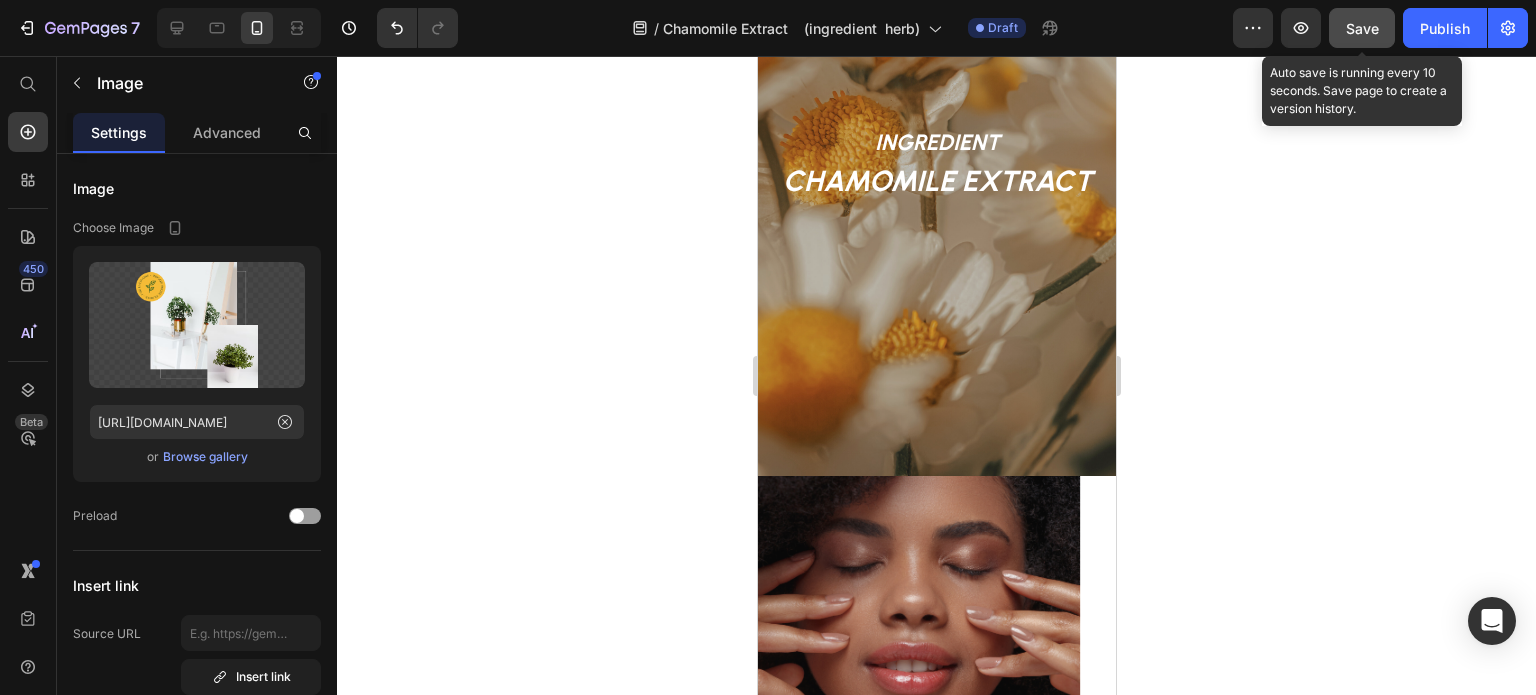 click on "Save" at bounding box center (1362, 28) 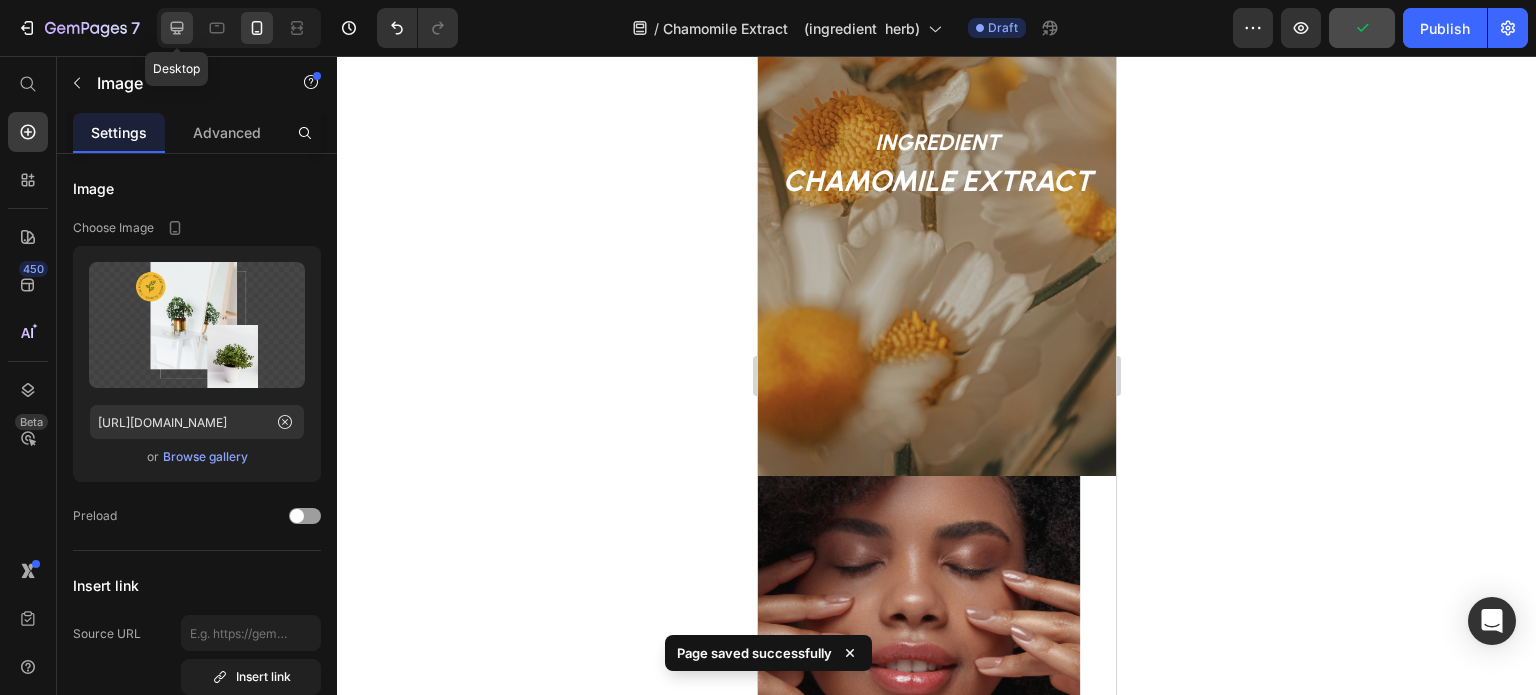click 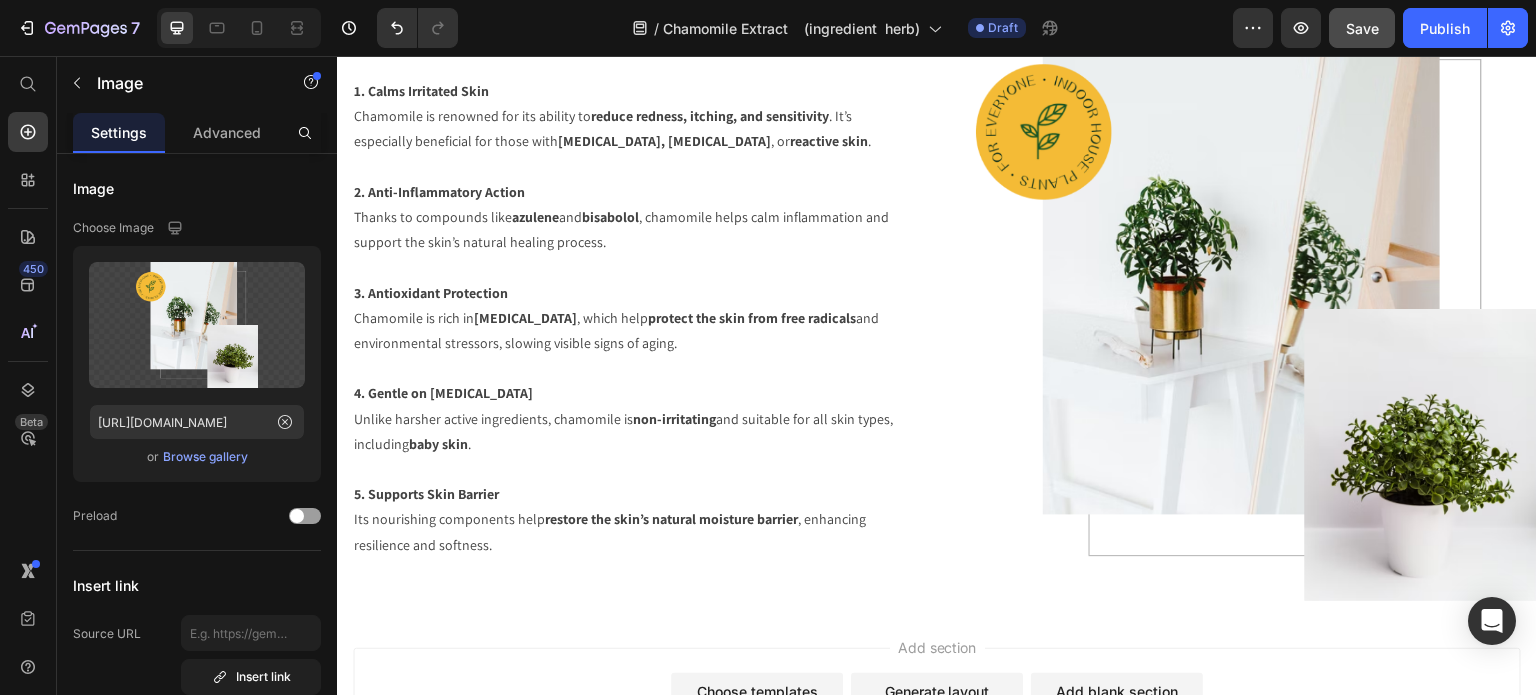 scroll, scrollTop: 1757, scrollLeft: 0, axis: vertical 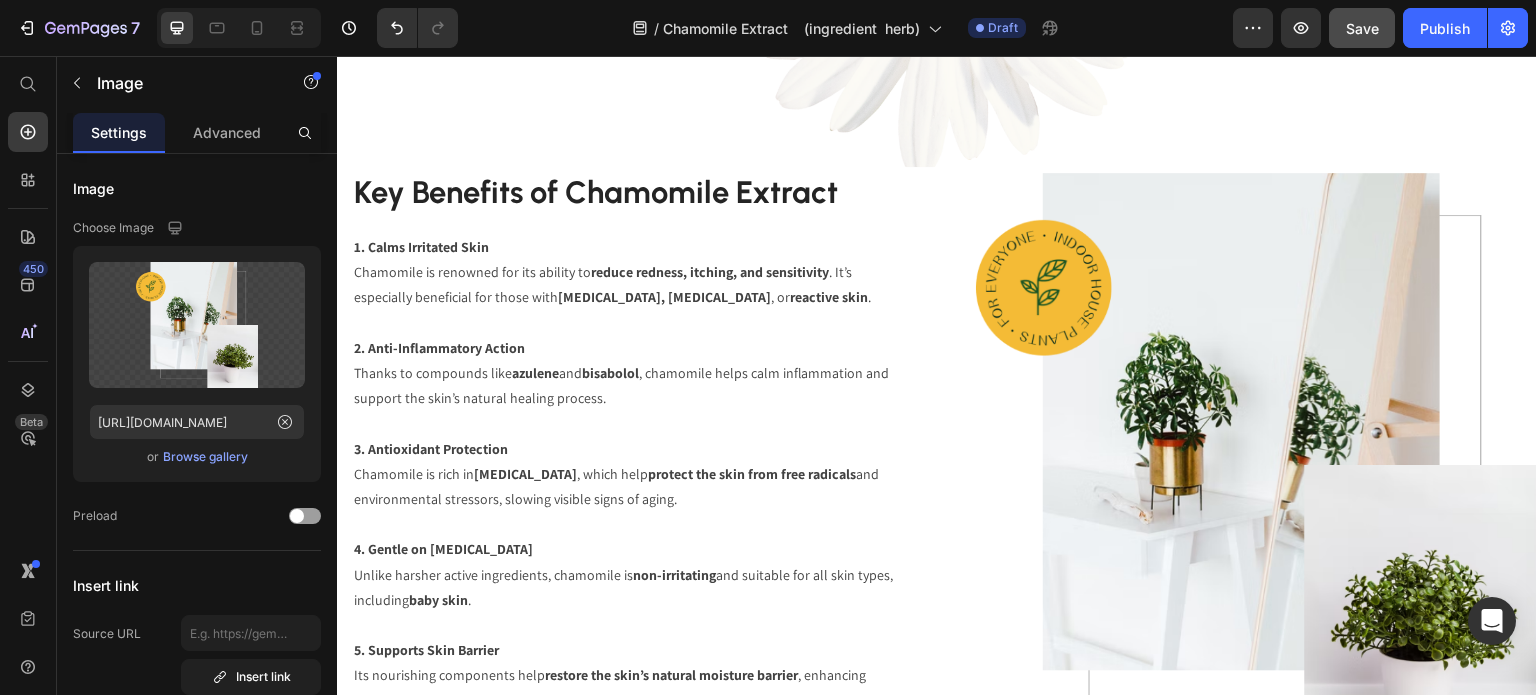 click at bounding box center (1257, 465) 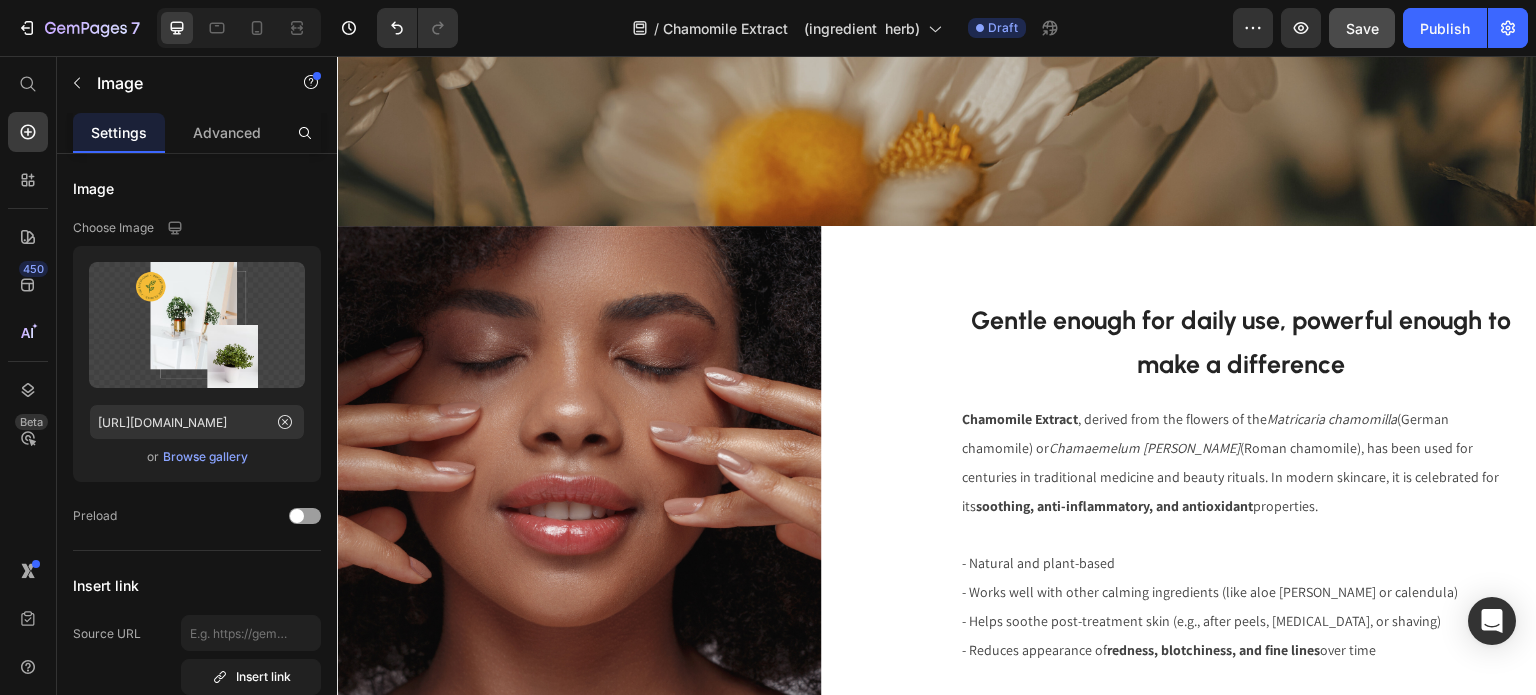 scroll, scrollTop: 557, scrollLeft: 0, axis: vertical 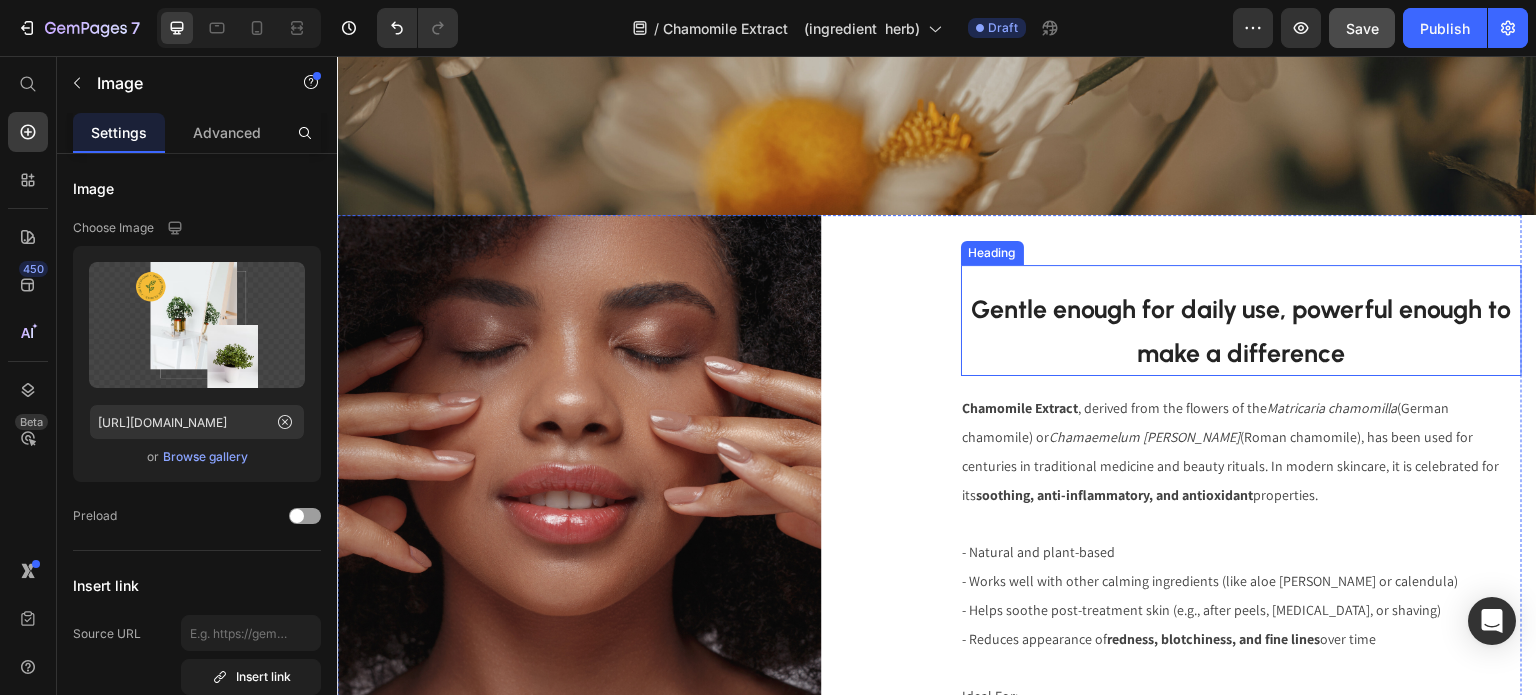 click on "Gentle enough for daily use, powerful enough to make a difference" at bounding box center (1241, 331) 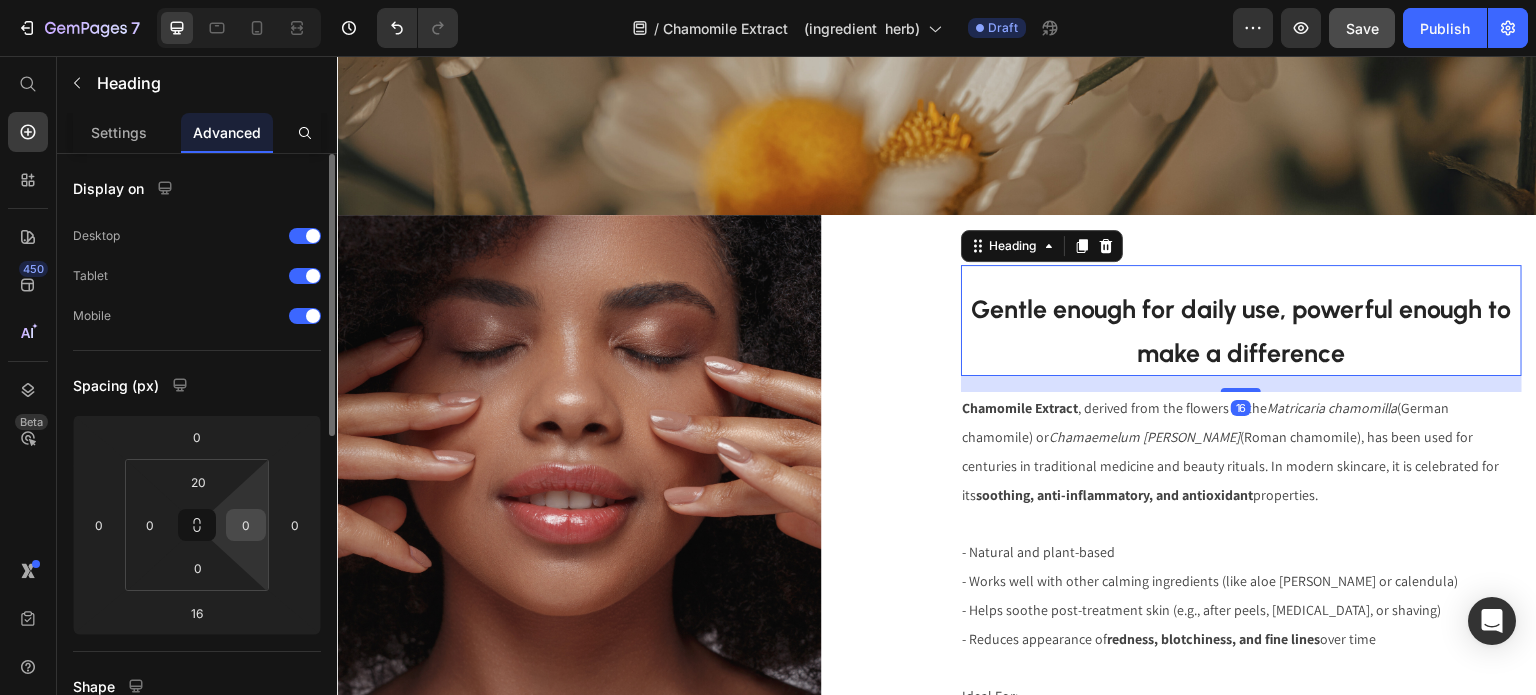 click on "0" at bounding box center [246, 525] 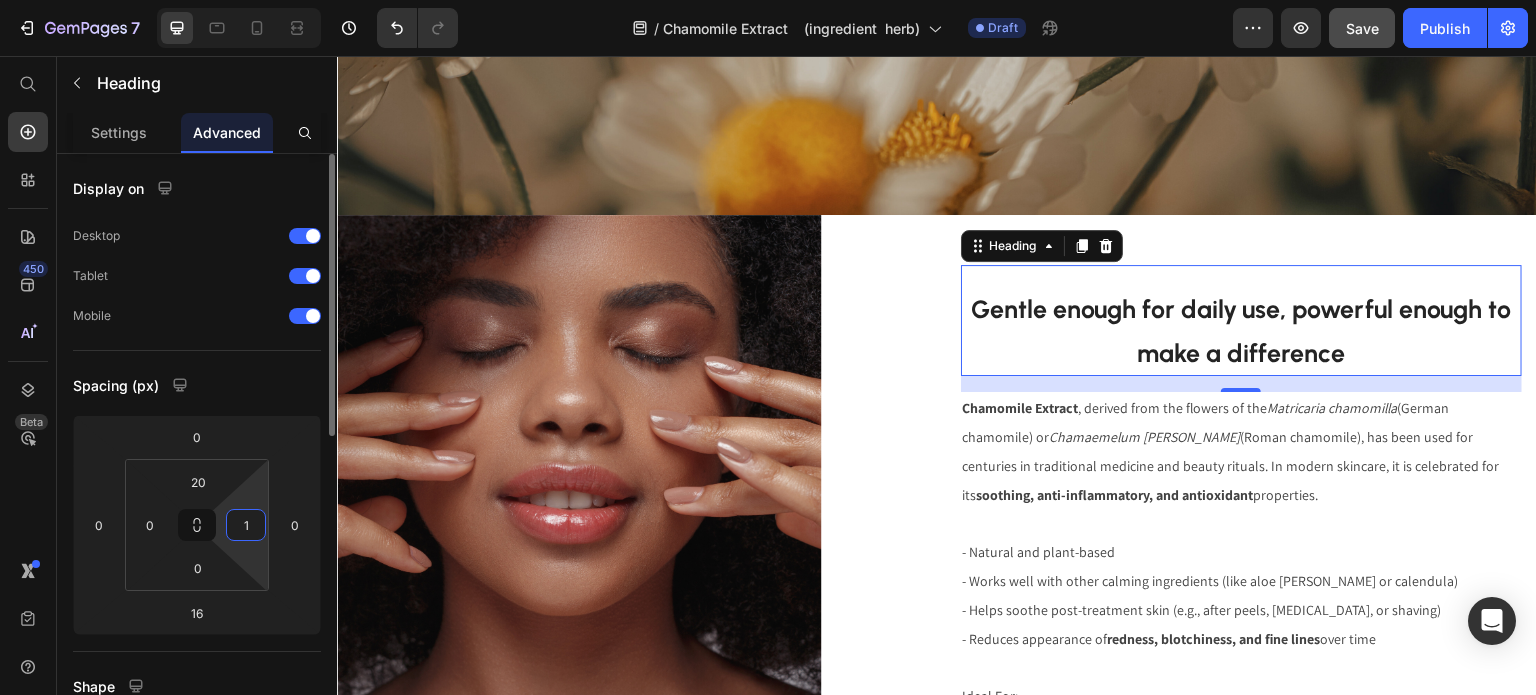 type on "10" 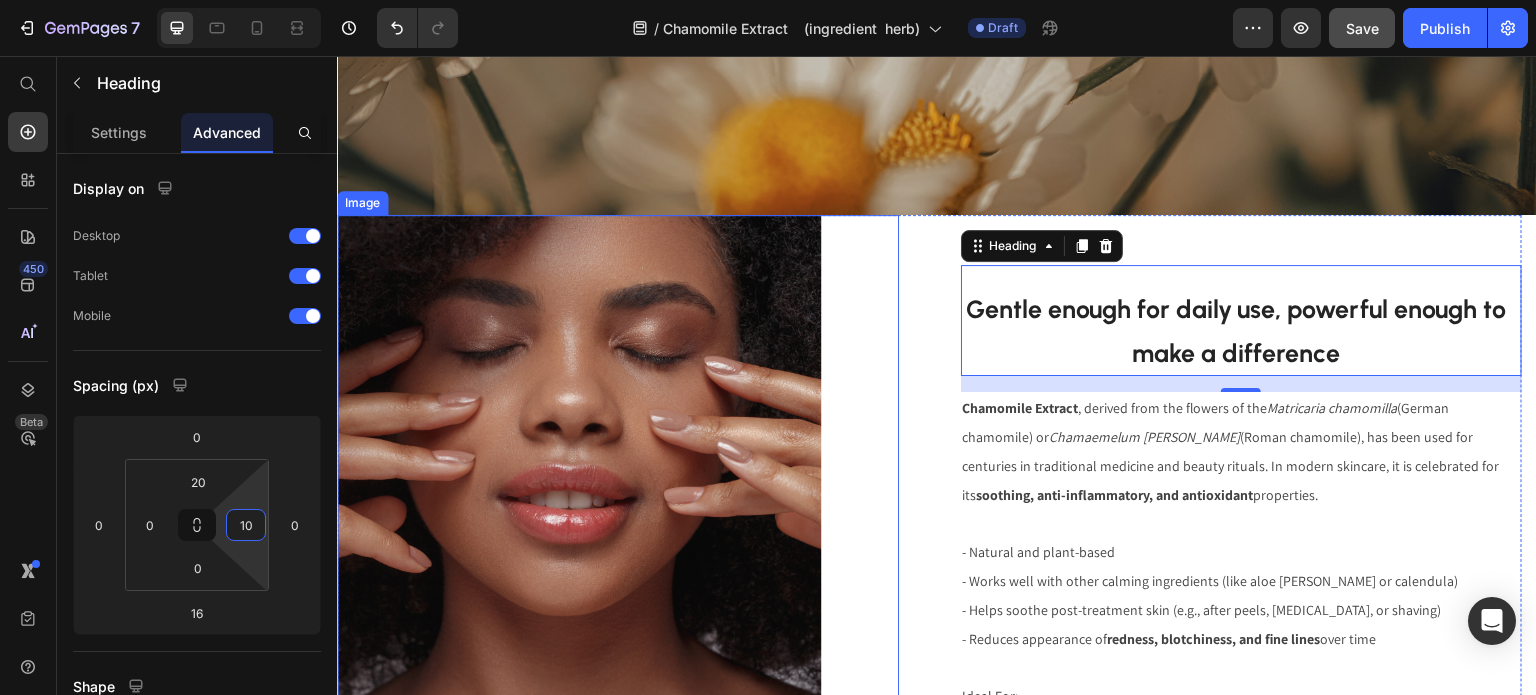 click at bounding box center (618, 595) 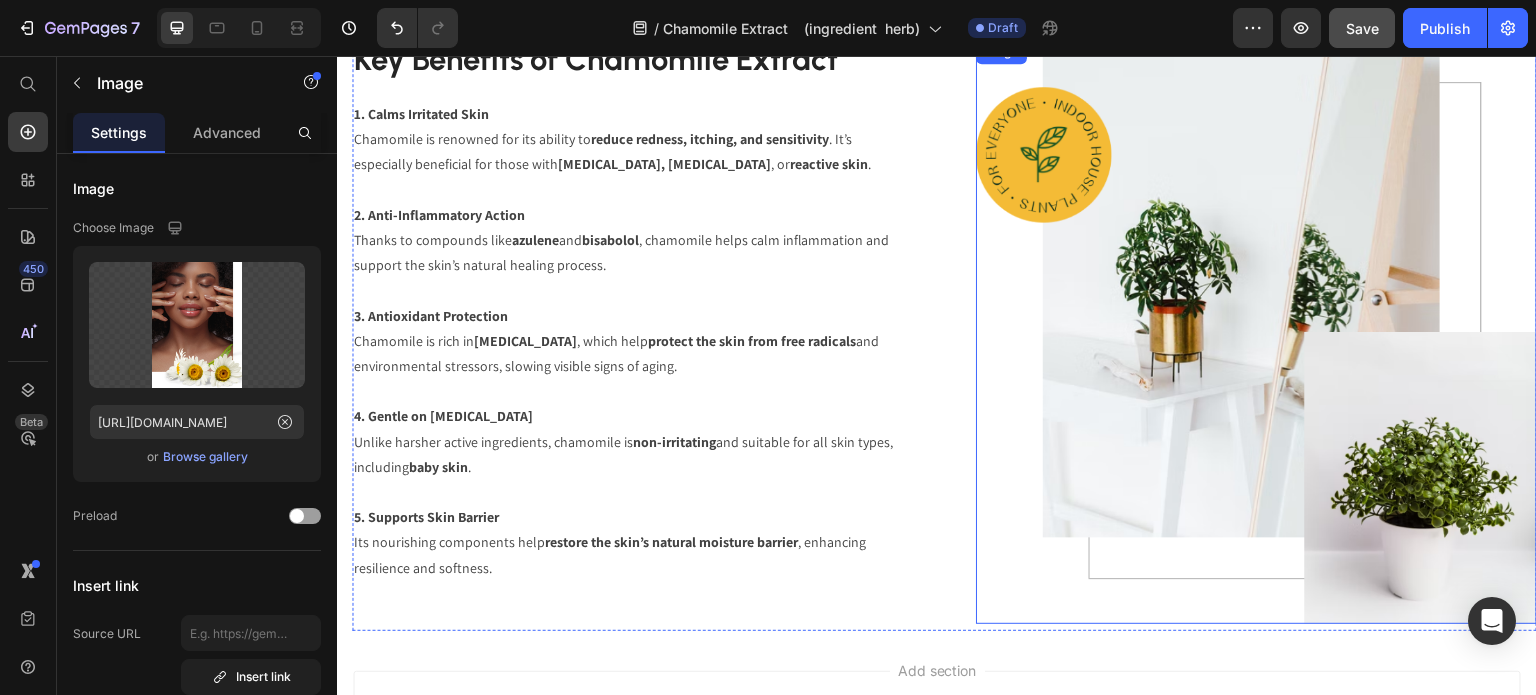 scroll, scrollTop: 1757, scrollLeft: 0, axis: vertical 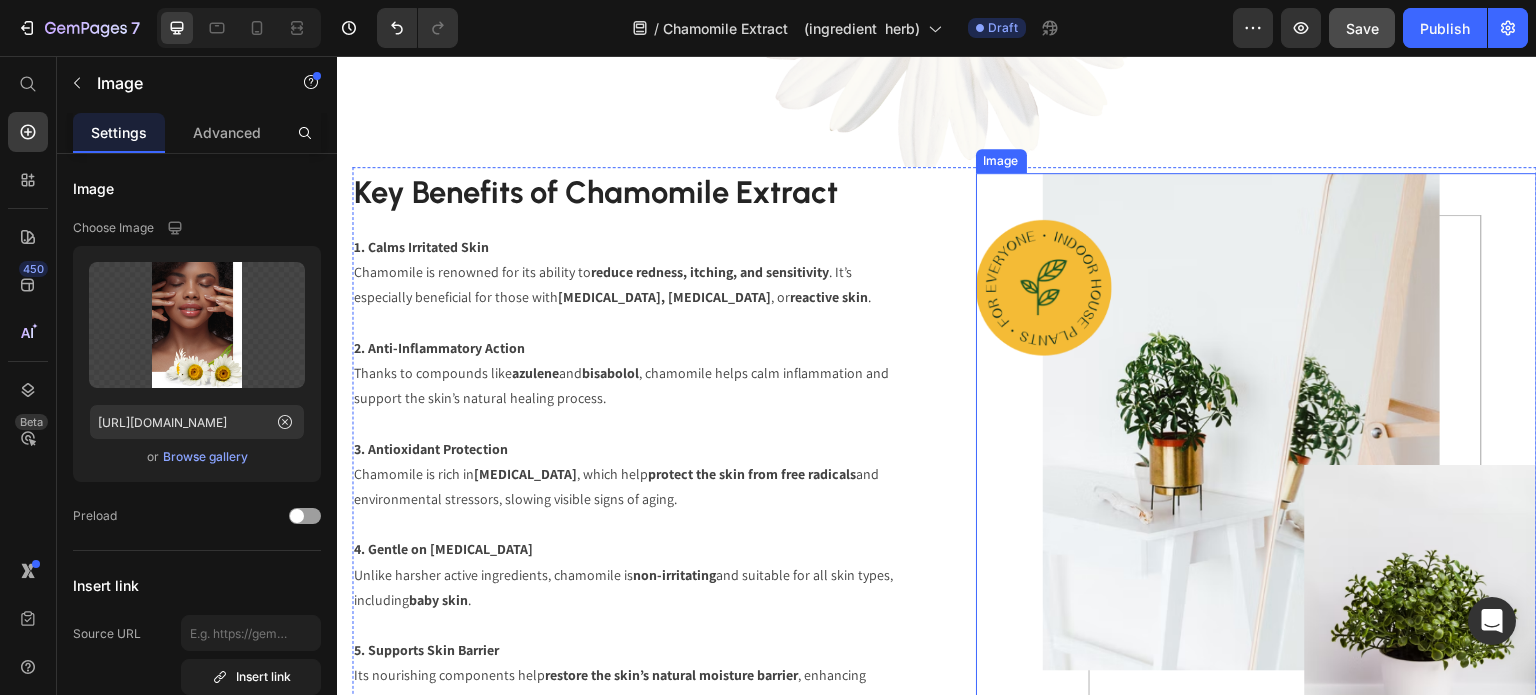 click at bounding box center [1257, 465] 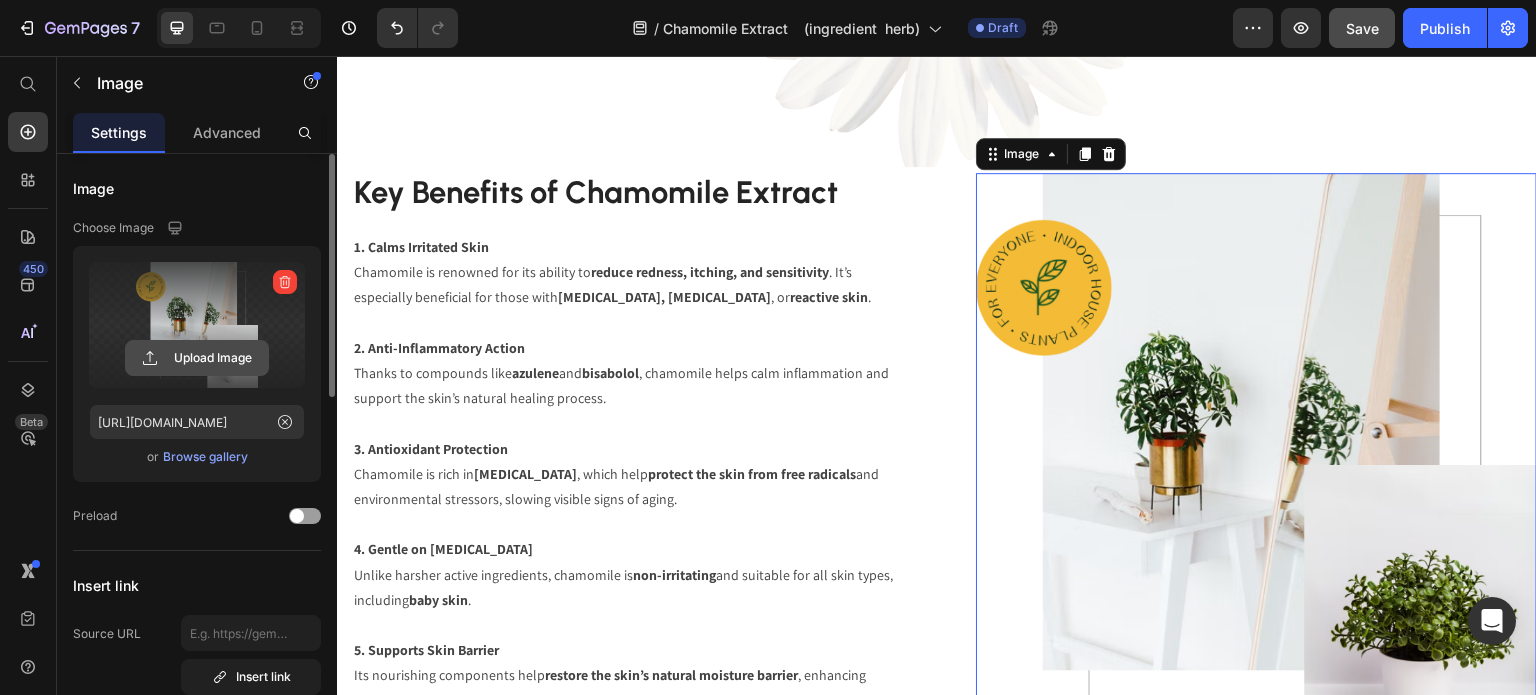click 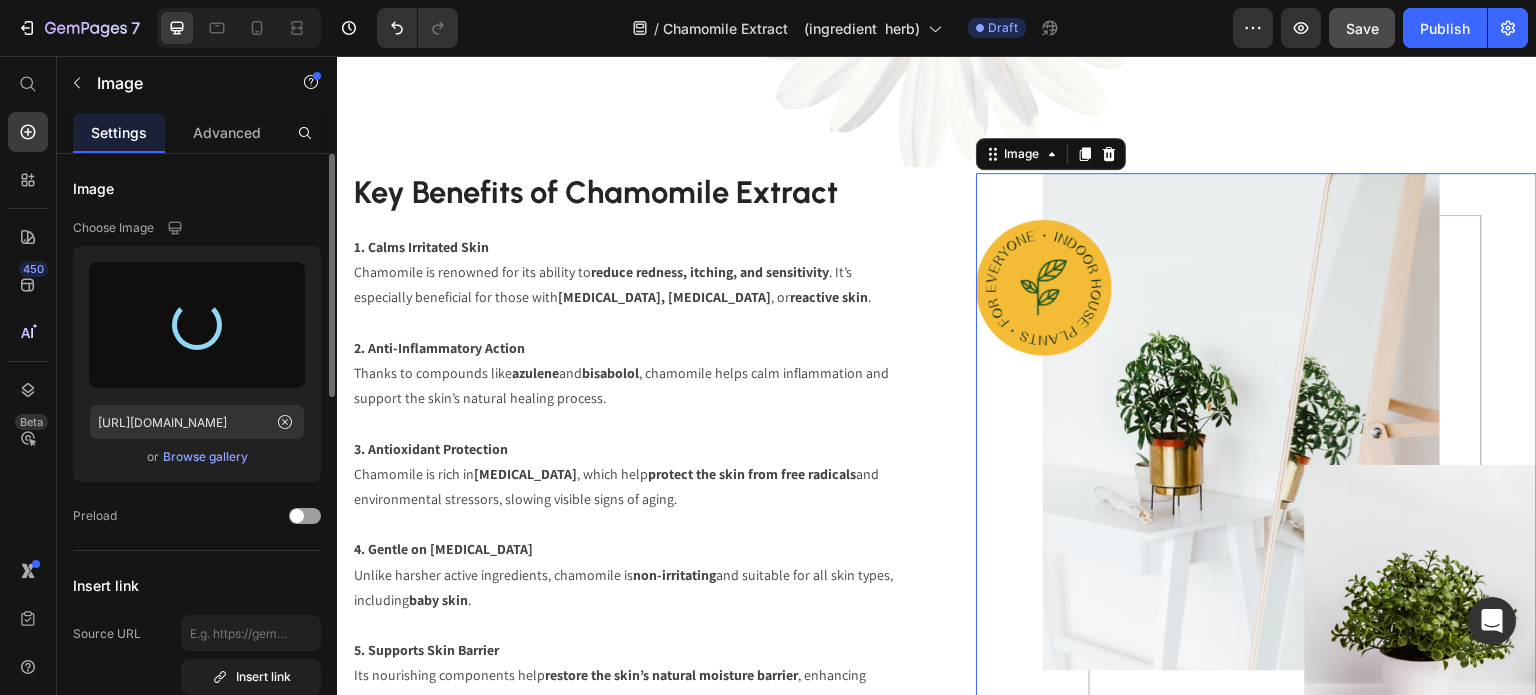 type on "[URL][DOMAIN_NAME]" 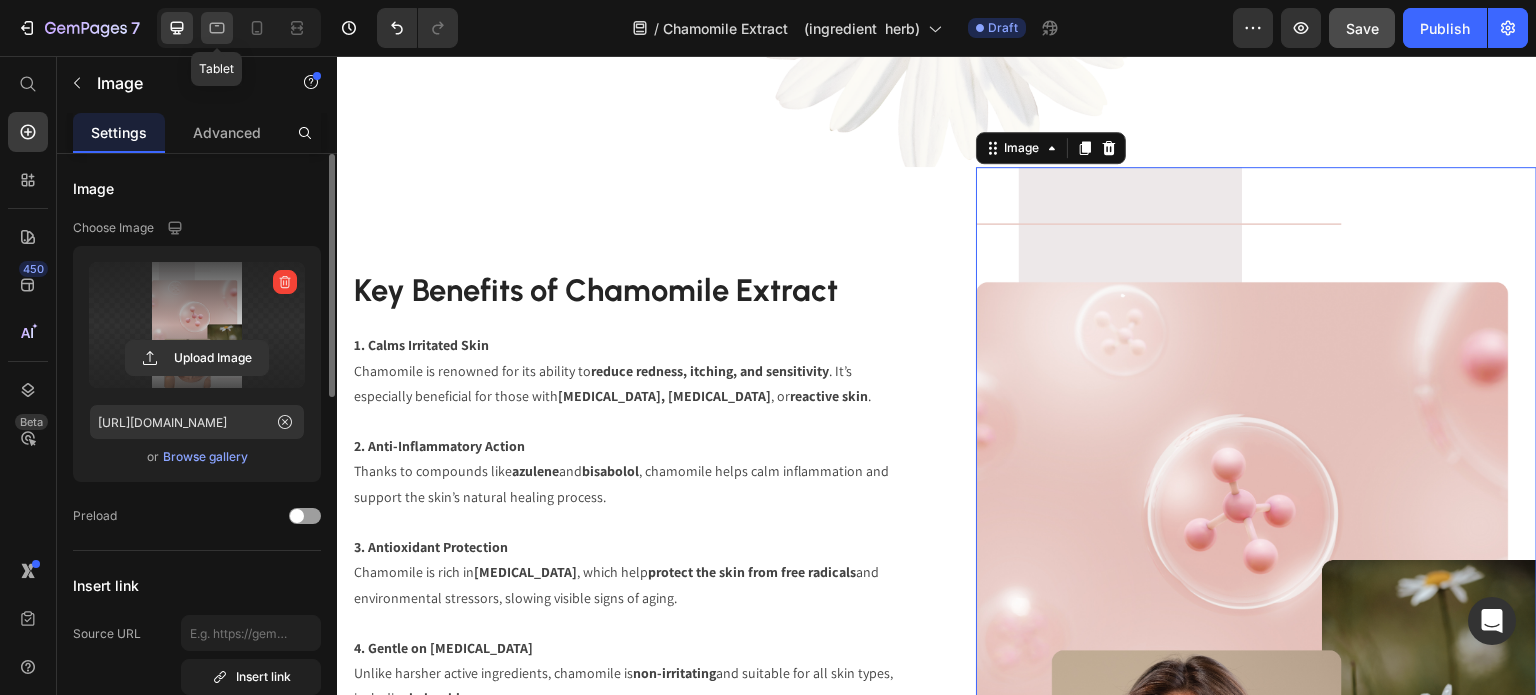 click 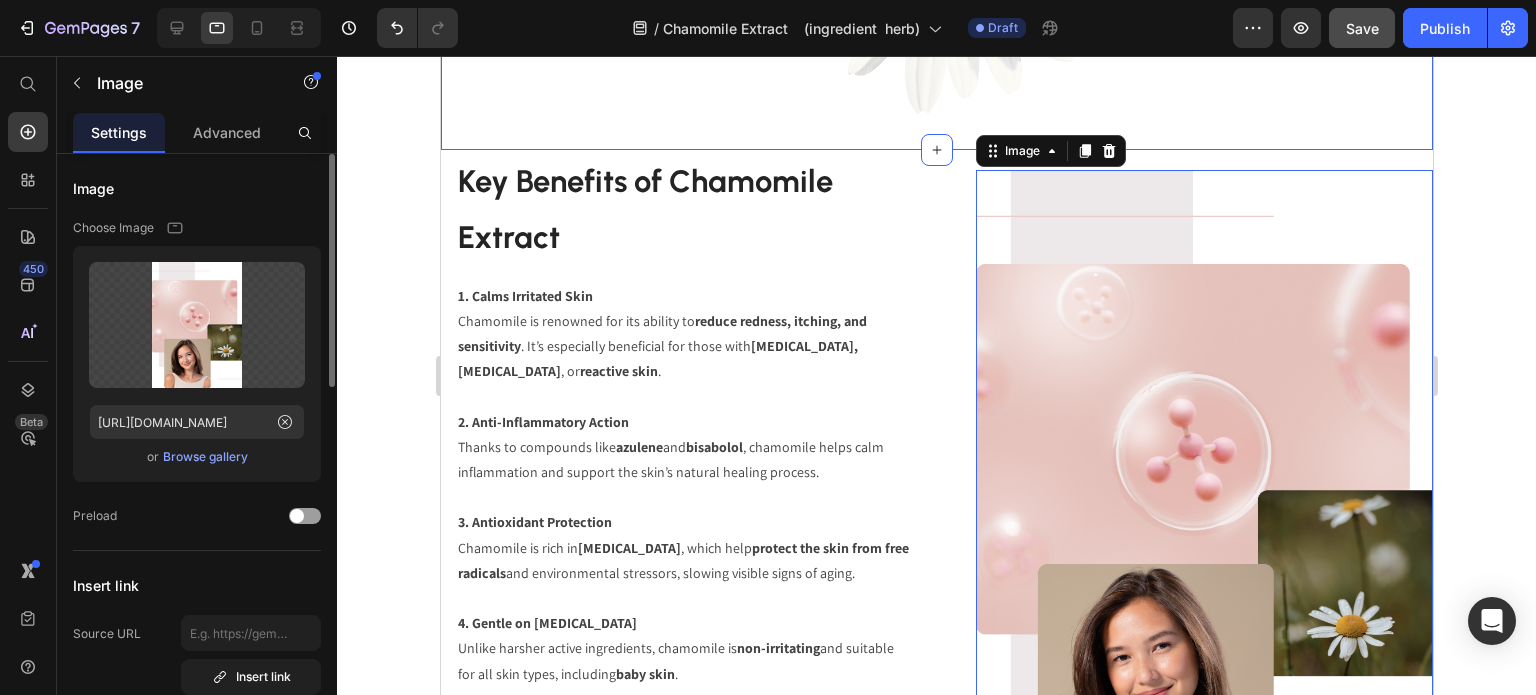 scroll, scrollTop: 1842, scrollLeft: 0, axis: vertical 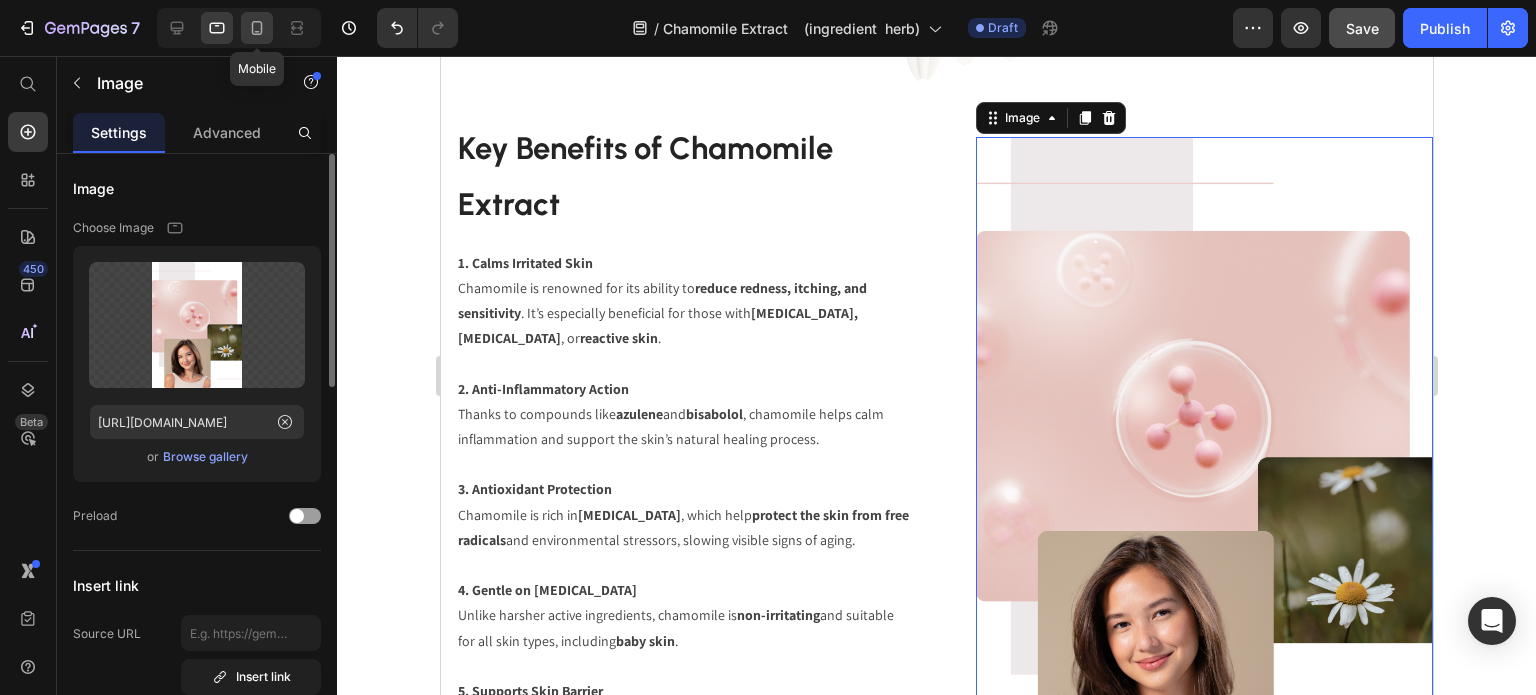 click 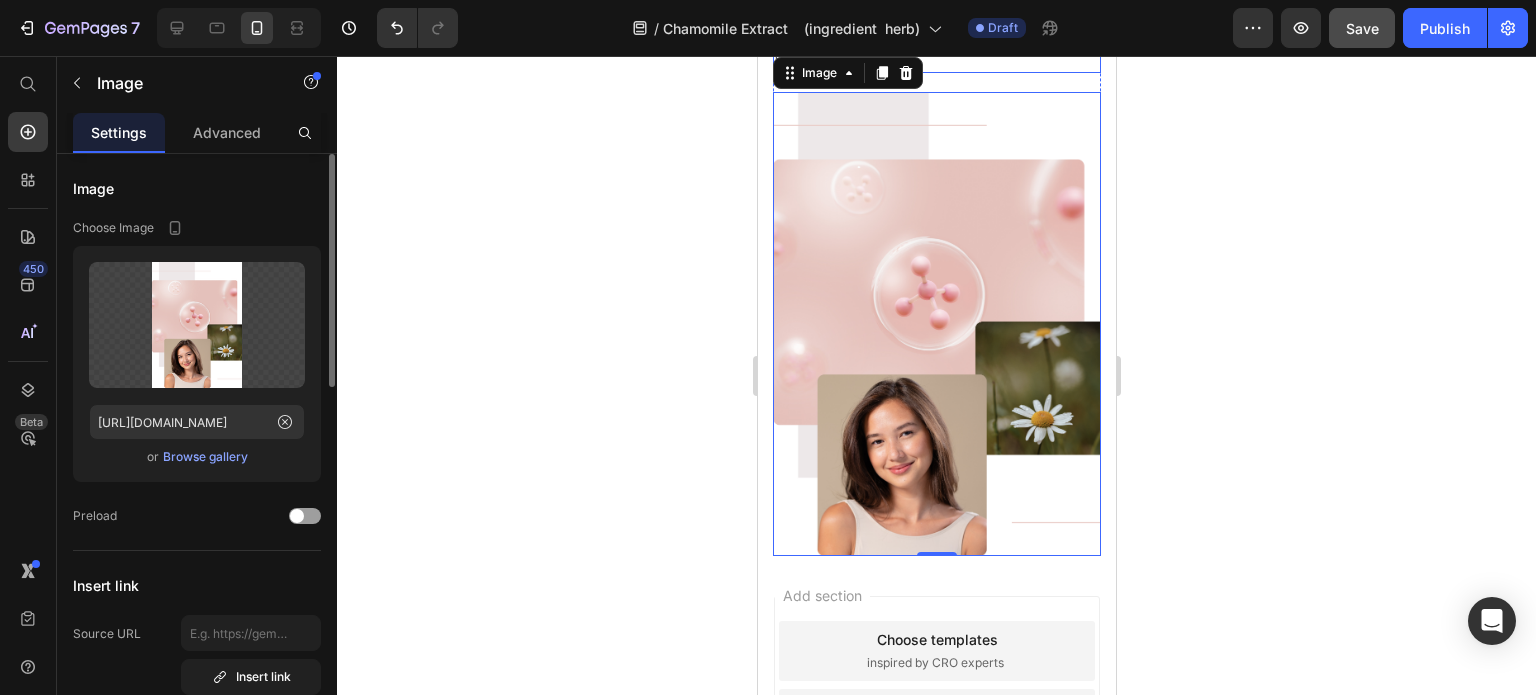 scroll, scrollTop: 2862, scrollLeft: 0, axis: vertical 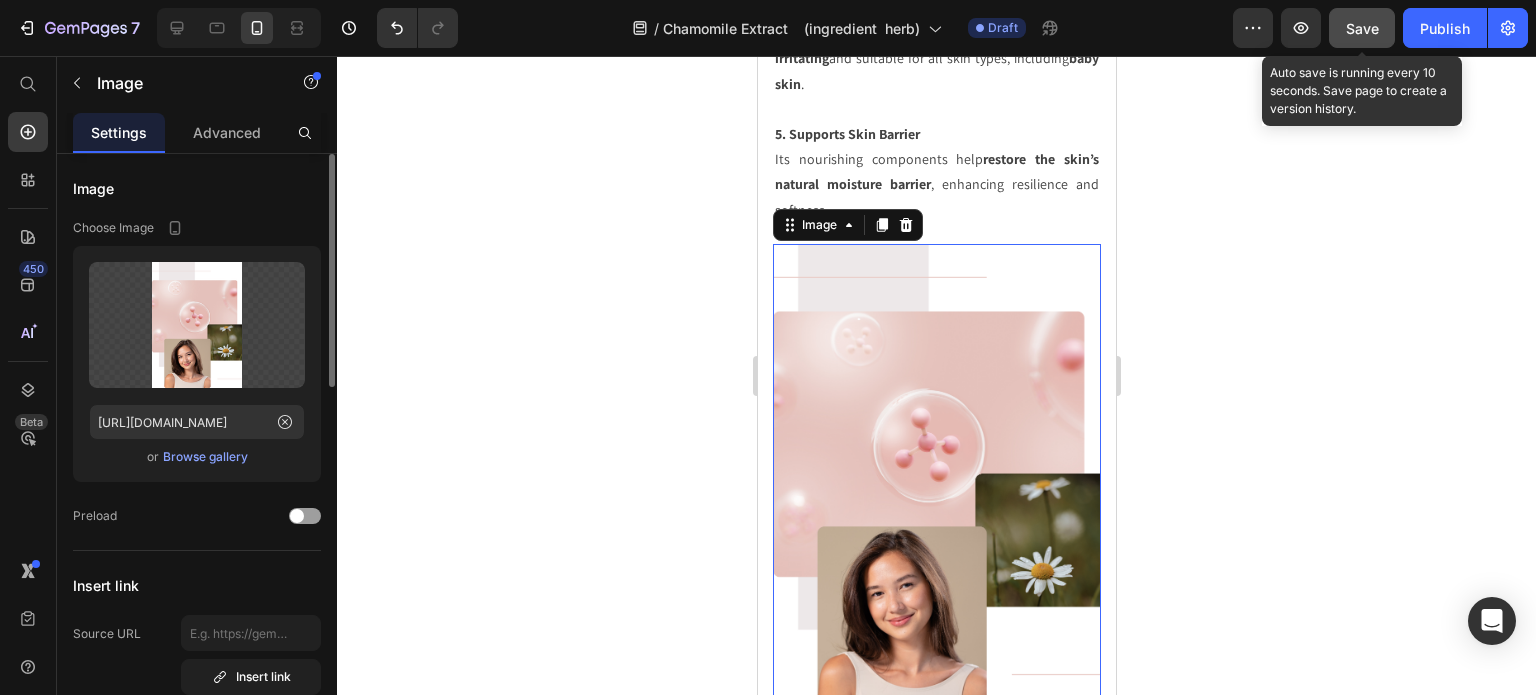 click on "Save" at bounding box center (1362, 28) 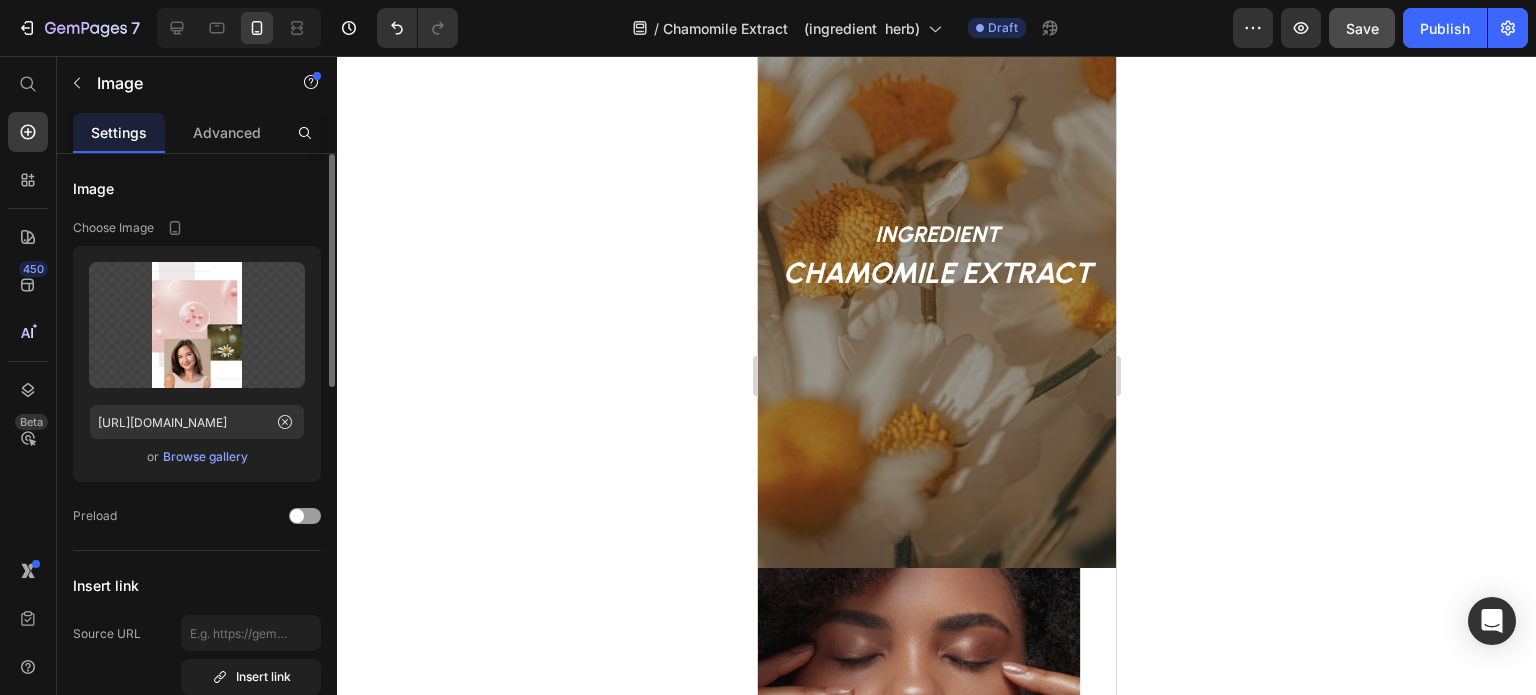 scroll, scrollTop: 6, scrollLeft: 0, axis: vertical 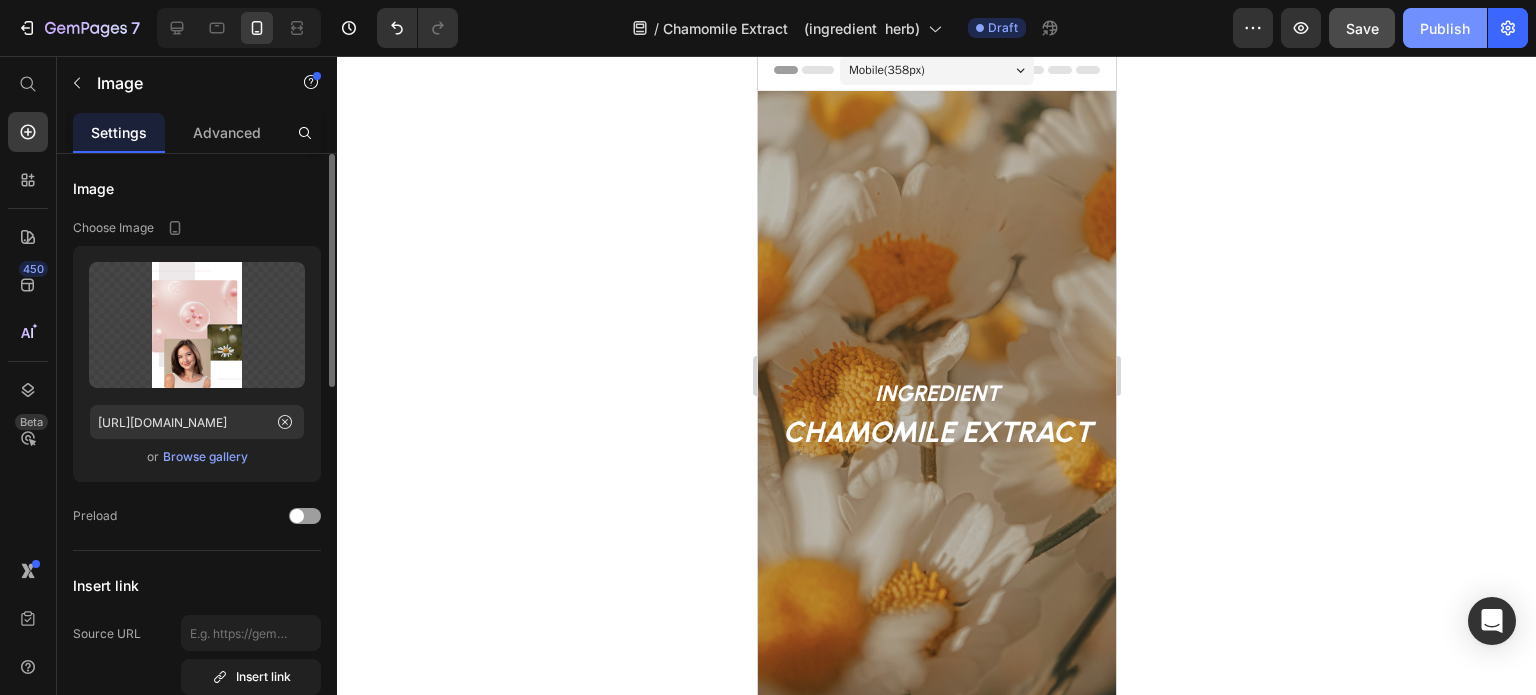 click on "Publish" at bounding box center [1445, 28] 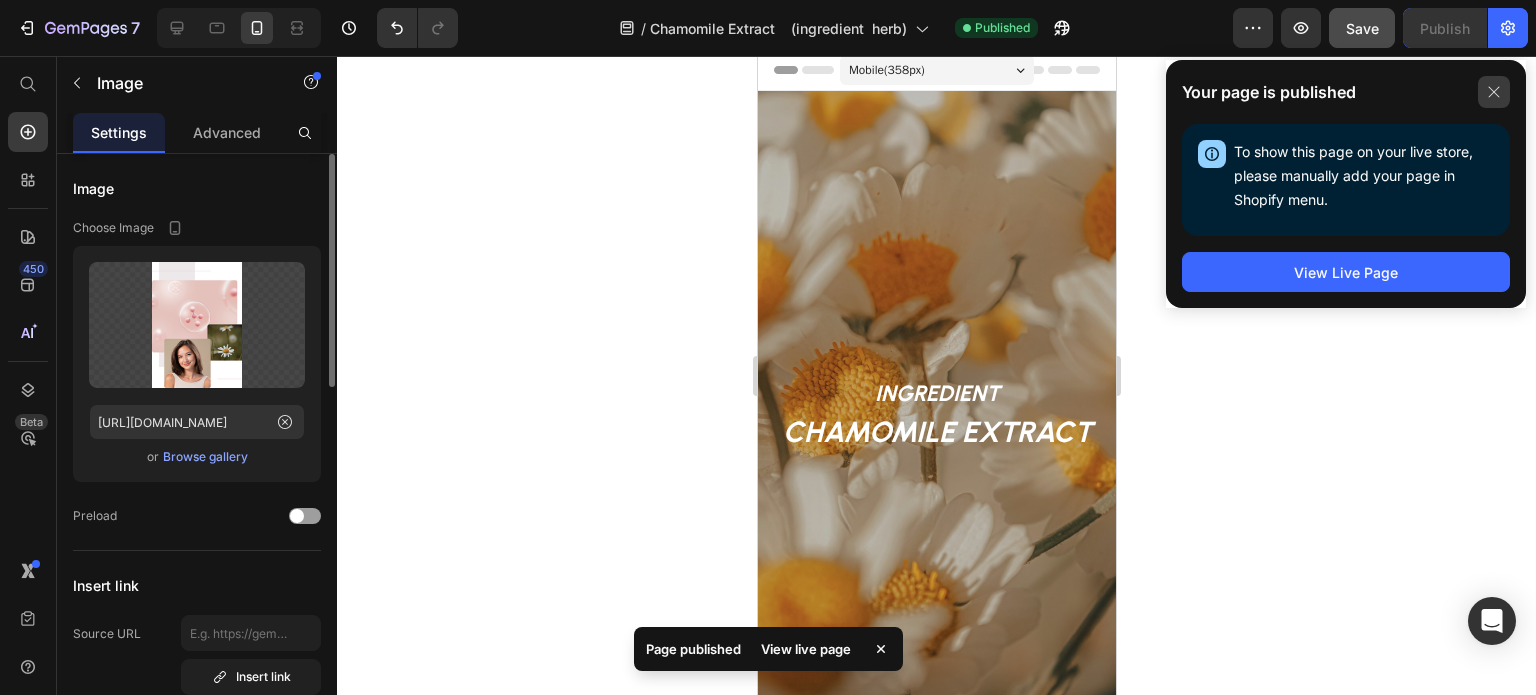 click 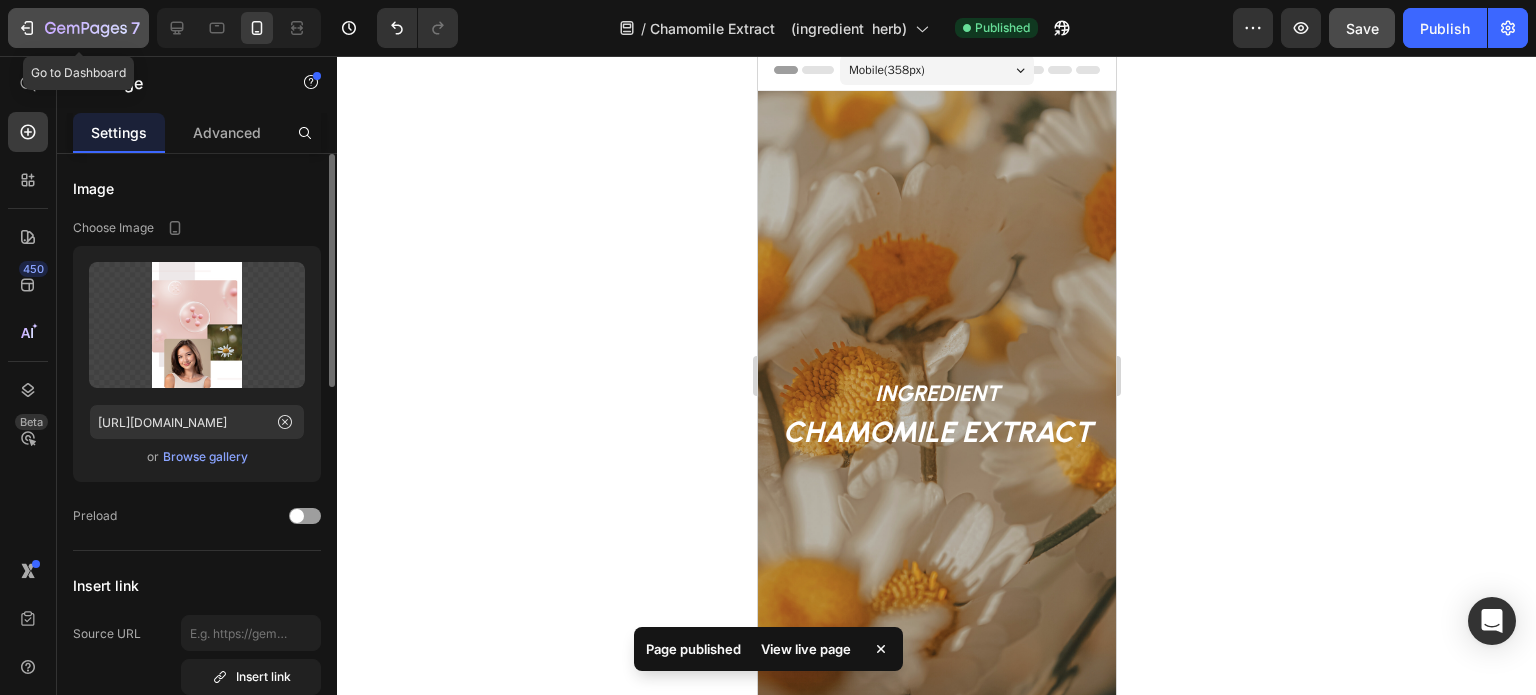 click 